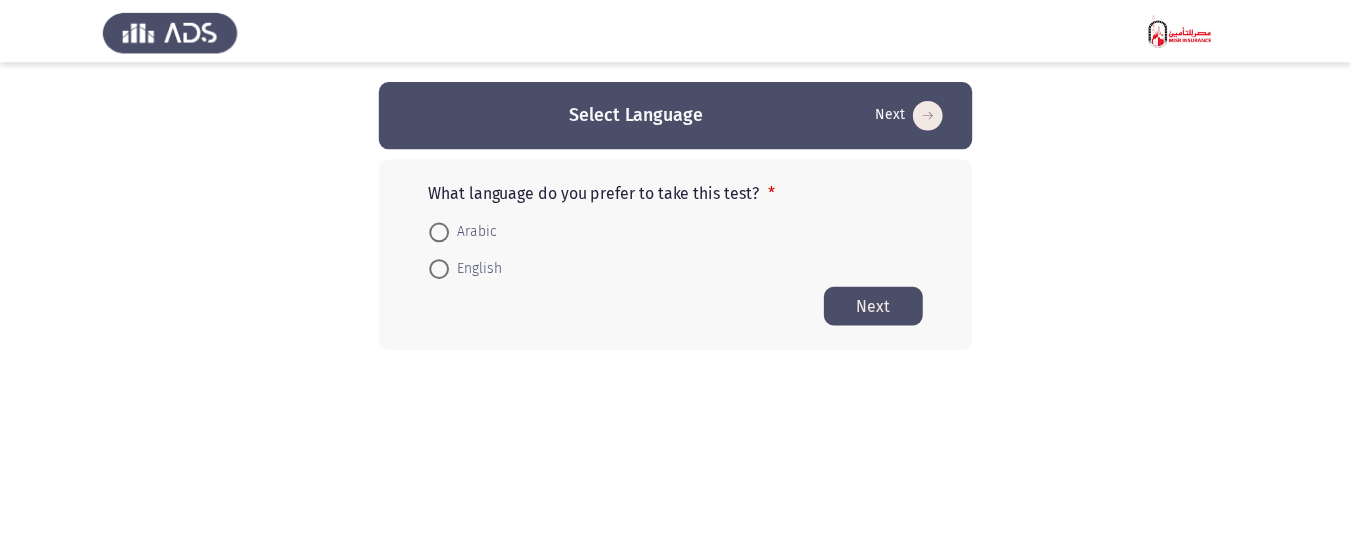 scroll, scrollTop: 0, scrollLeft: 0, axis: both 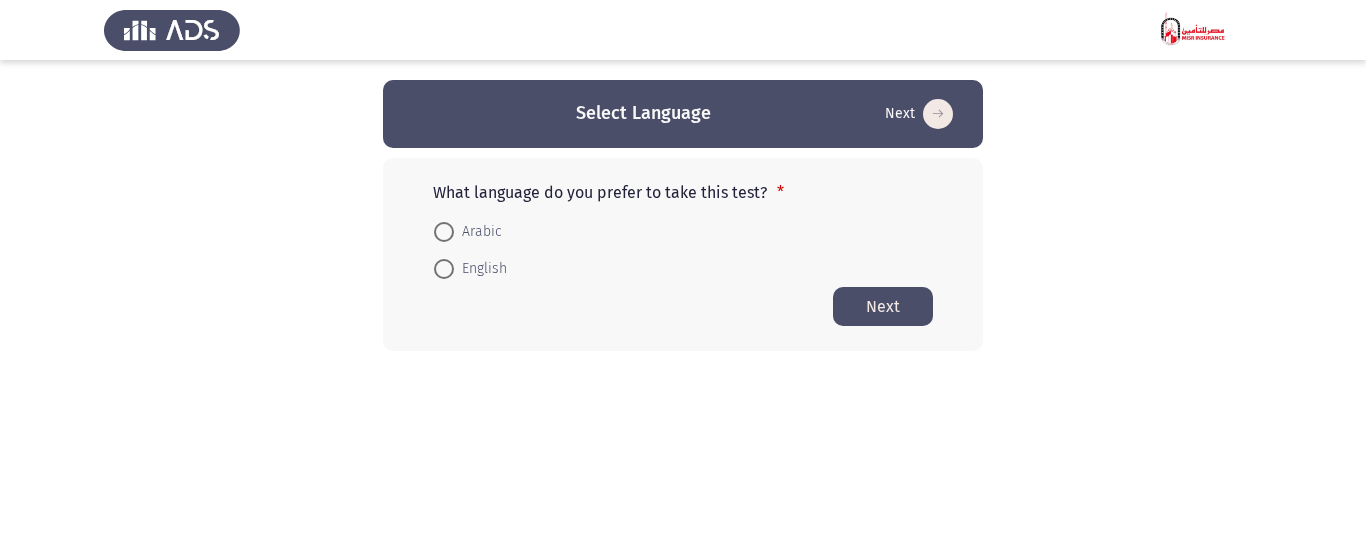 click on "Arabic" at bounding box center [468, 232] 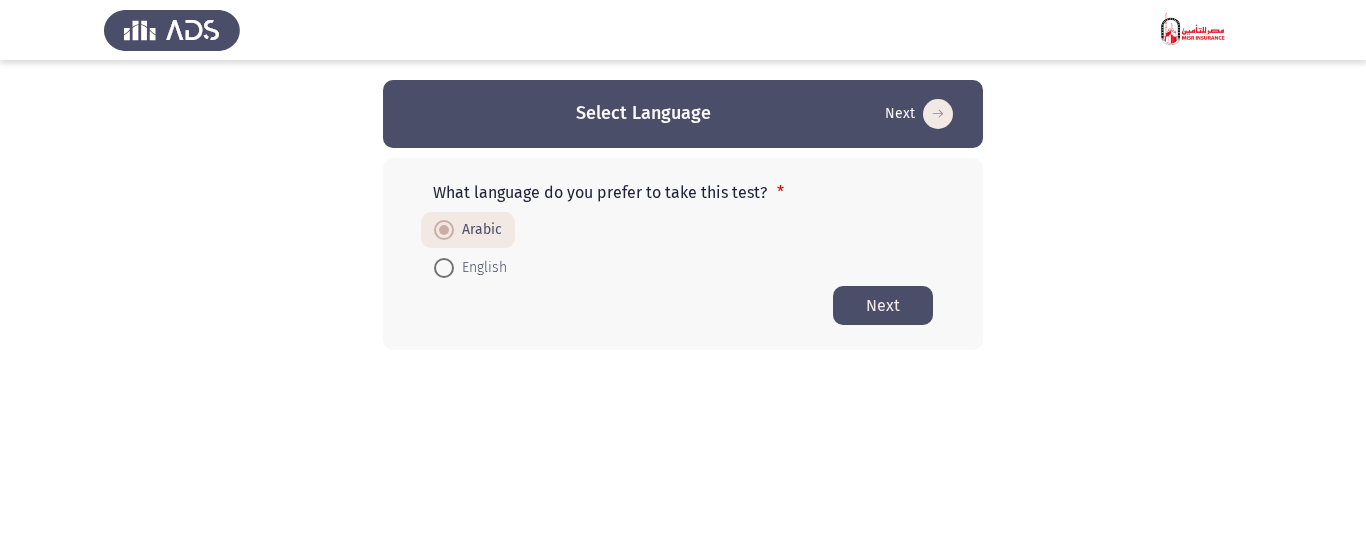 click on "Next" 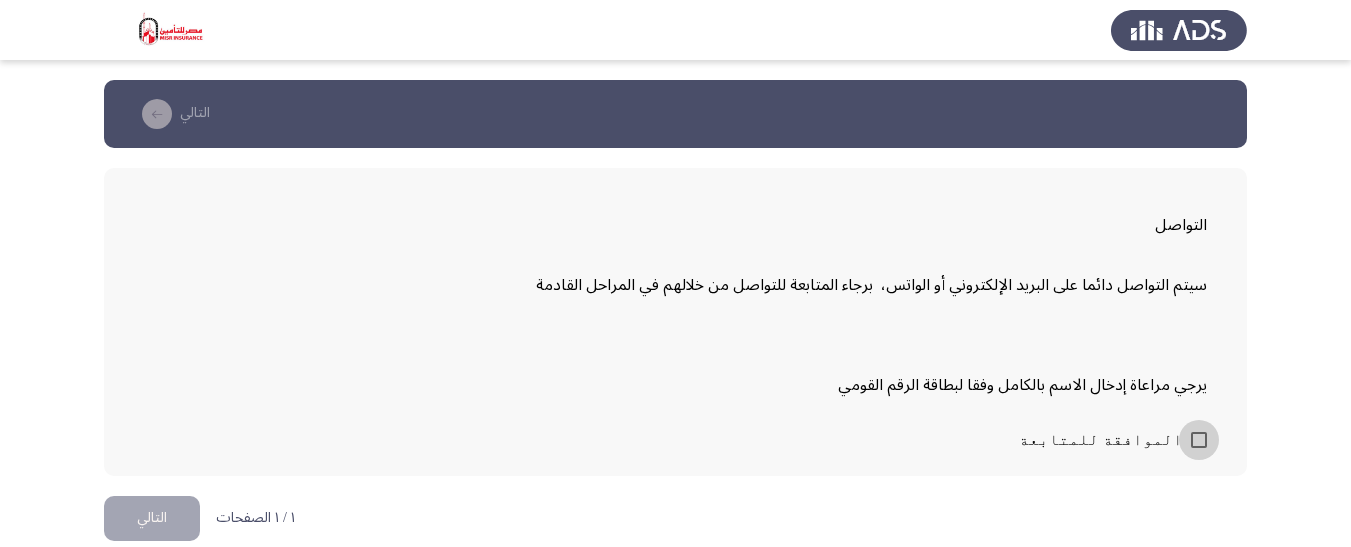 click at bounding box center (1199, 440) 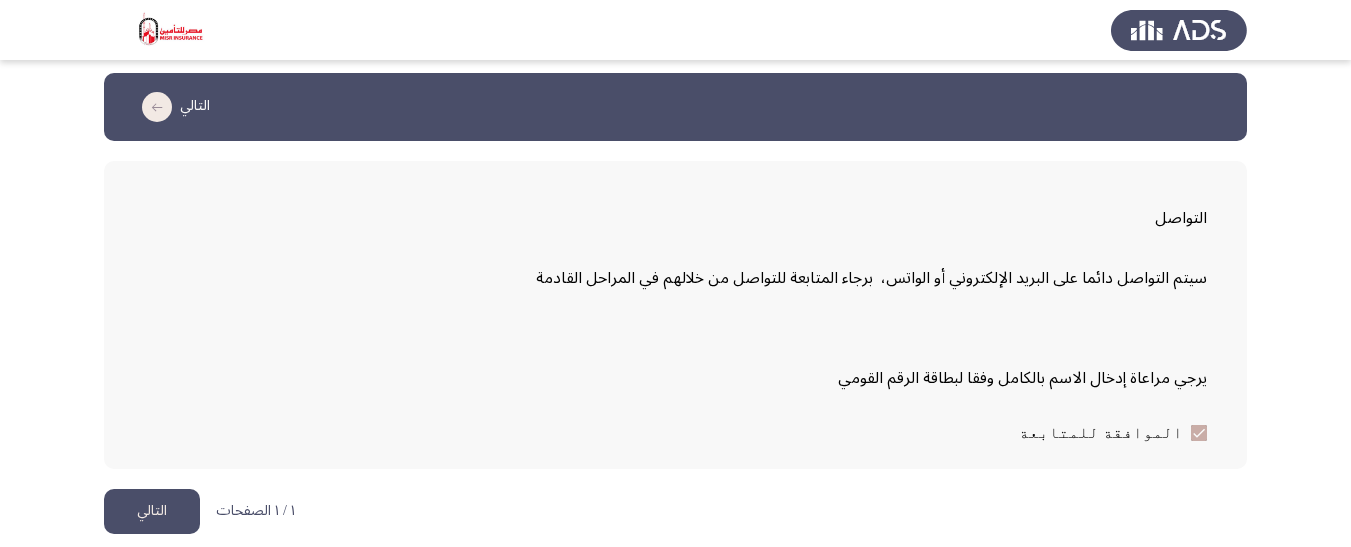 scroll, scrollTop: 0, scrollLeft: 0, axis: both 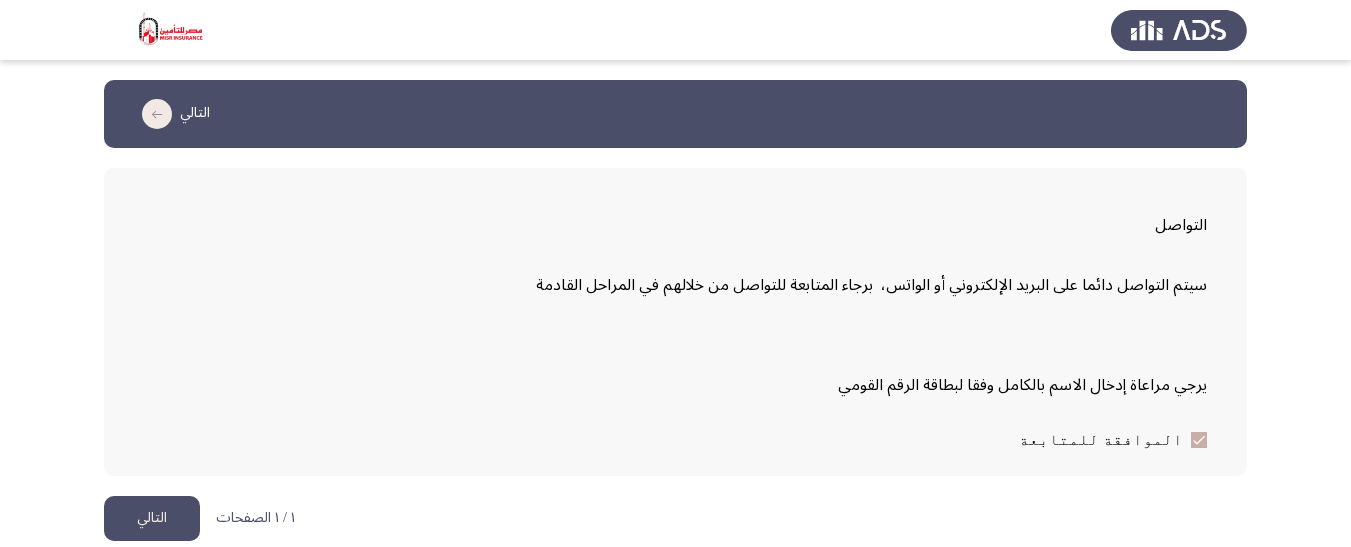 click on "التالي" 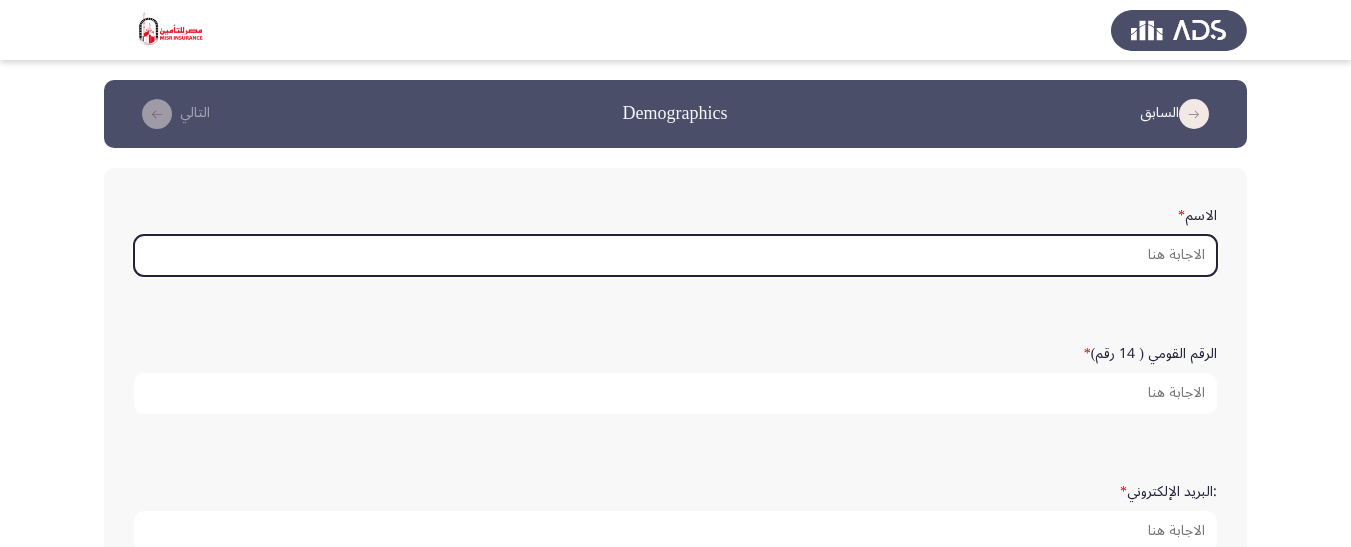 click on "الاسم   *" at bounding box center (675, 255) 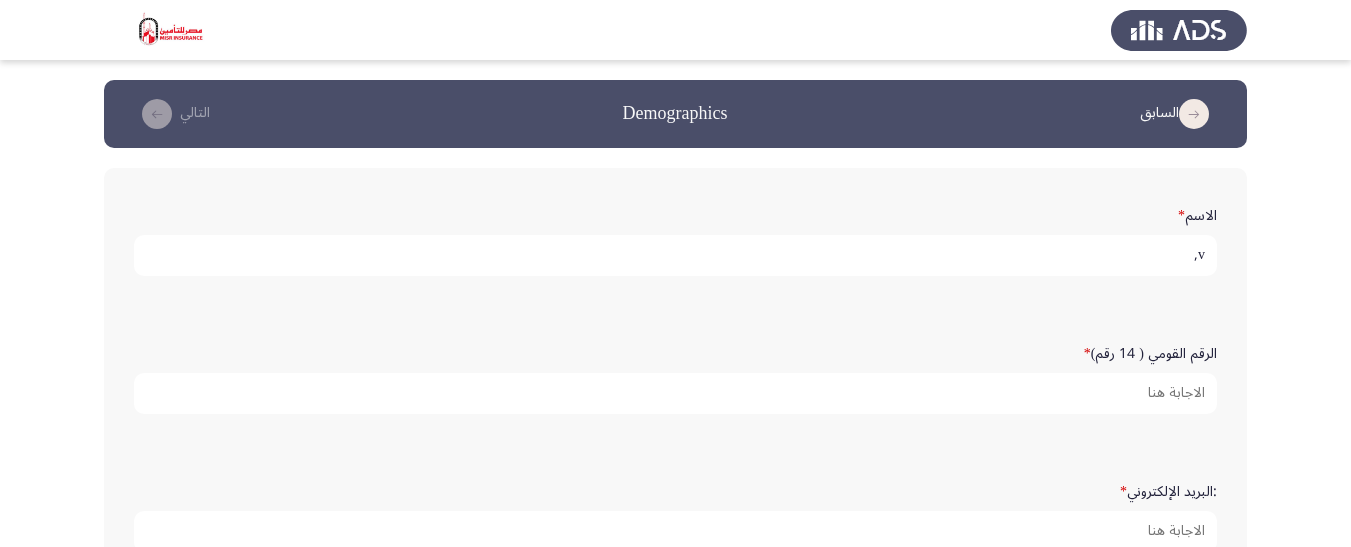 type on "v" 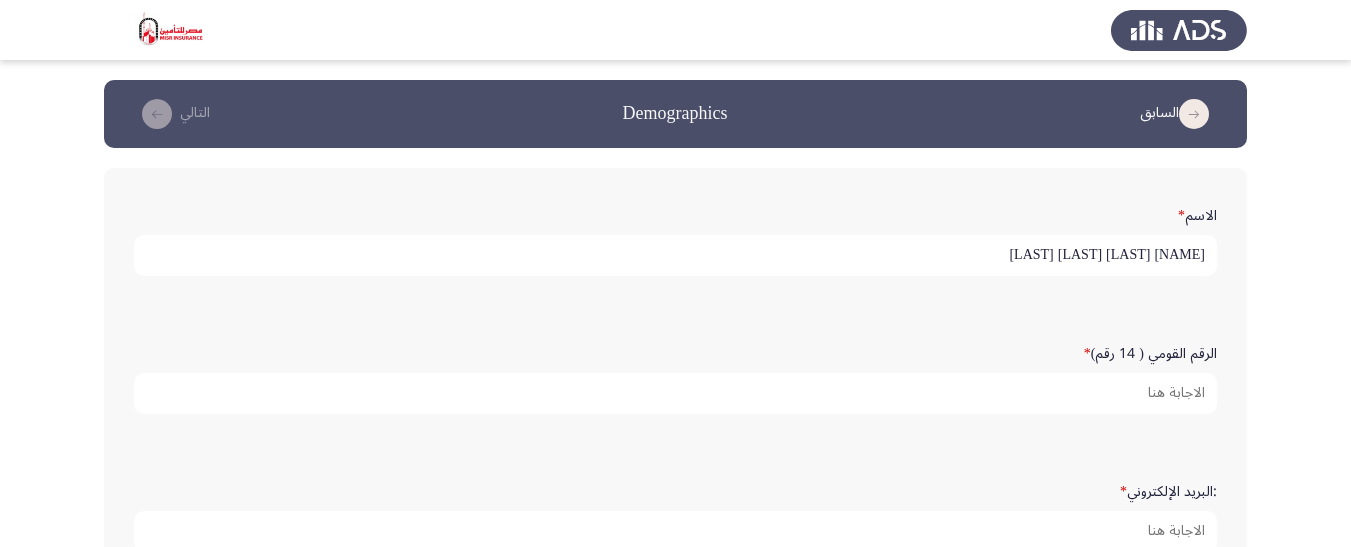 type on "[NAME] [LAST] [LAST] [LAST]" 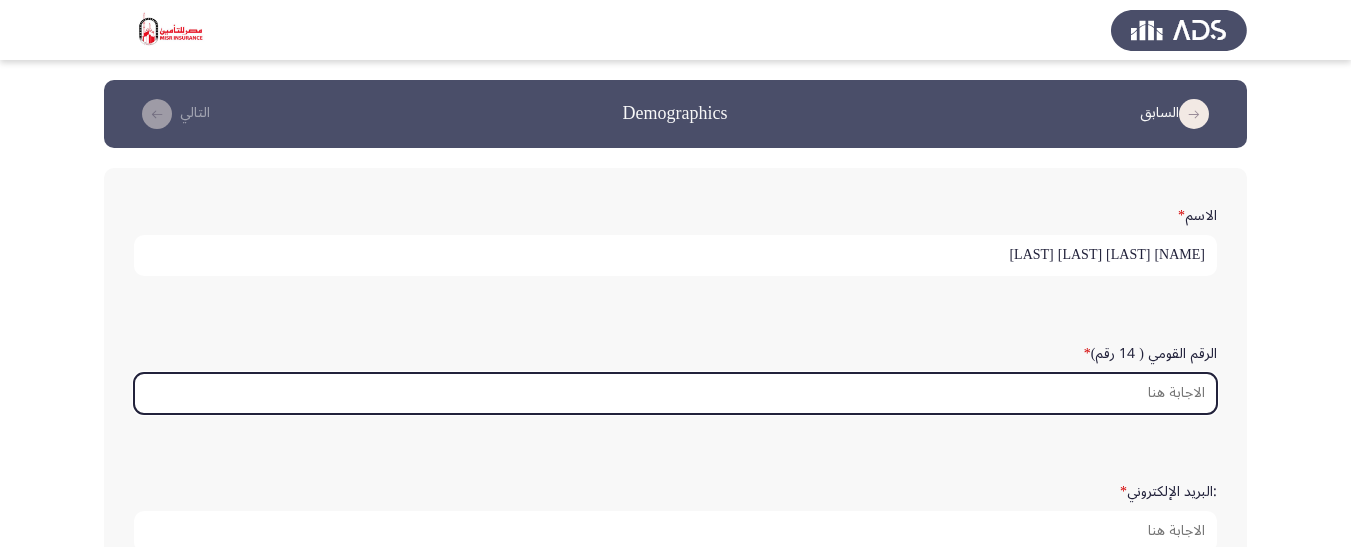 click on "الرقم القومي ( 14 رقم)    *" at bounding box center [675, 393] 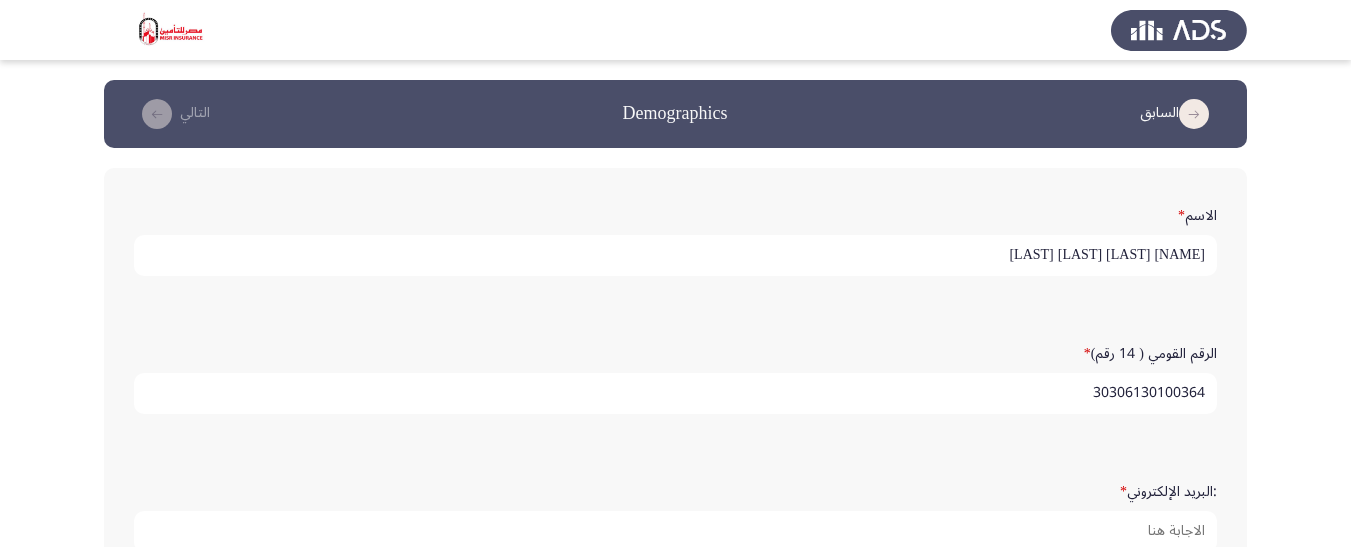 type on "30306130100364" 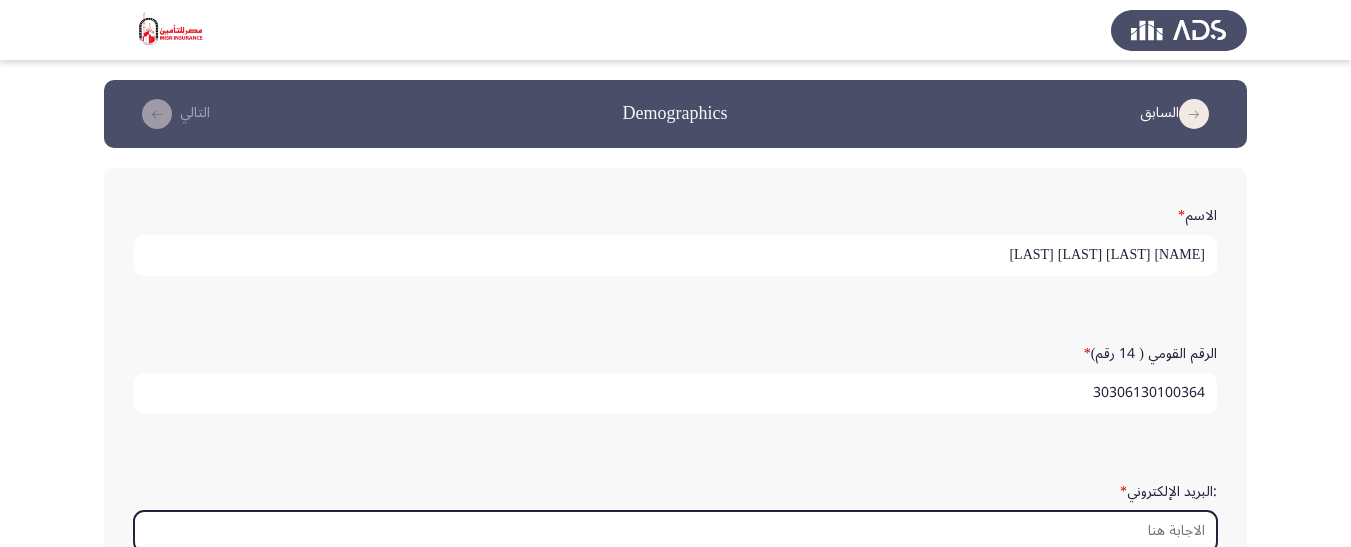 click on ":البريد الإلكتروني   *" at bounding box center [675, 531] 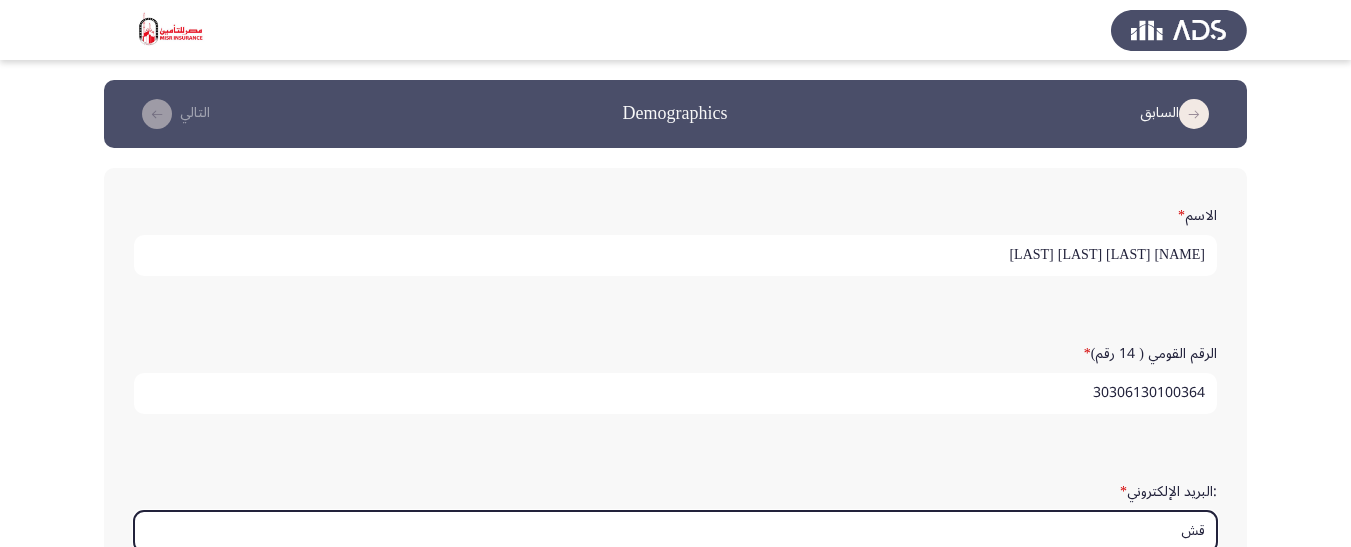 type on "ق" 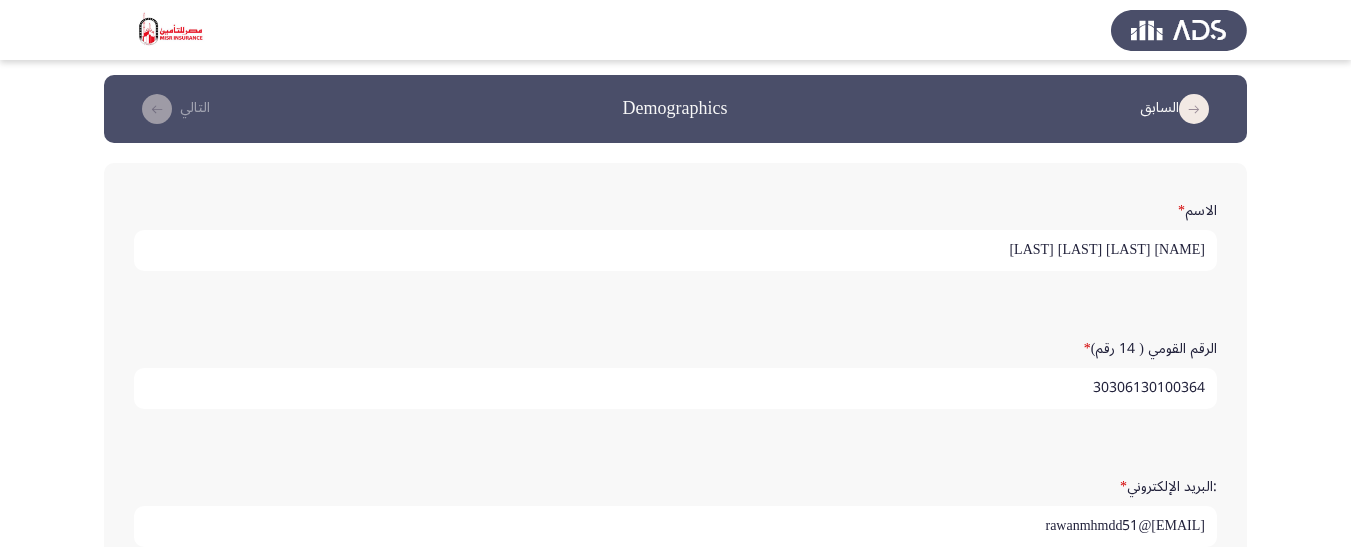 scroll, scrollTop: 0, scrollLeft: 0, axis: both 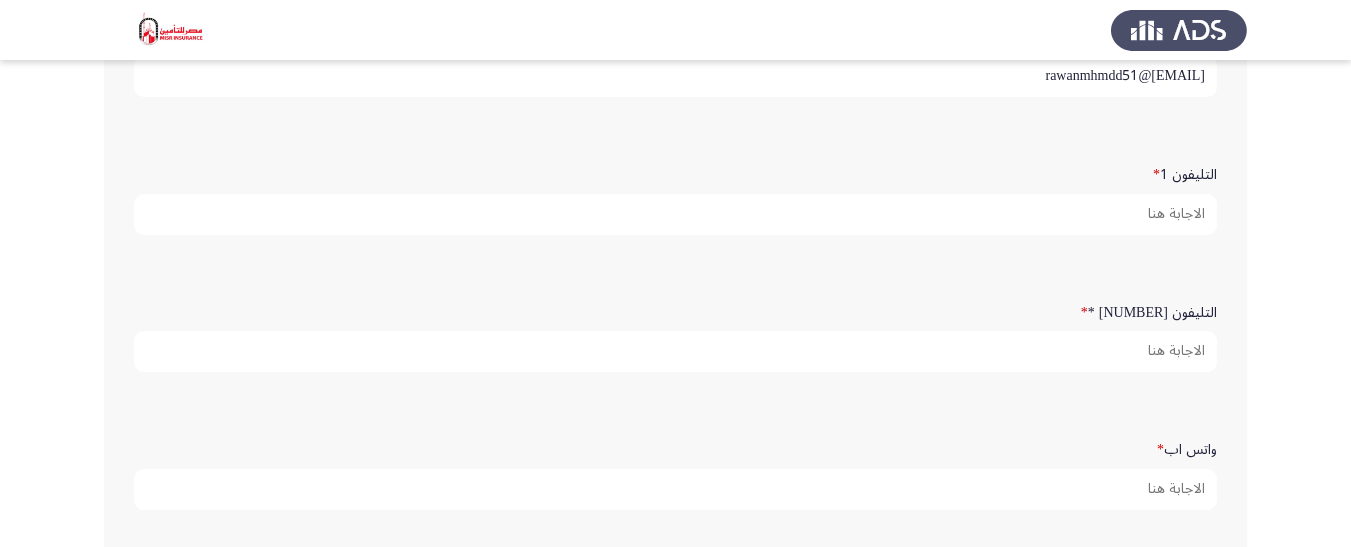 type on "rawanmhmdd51@[EMAIL]" 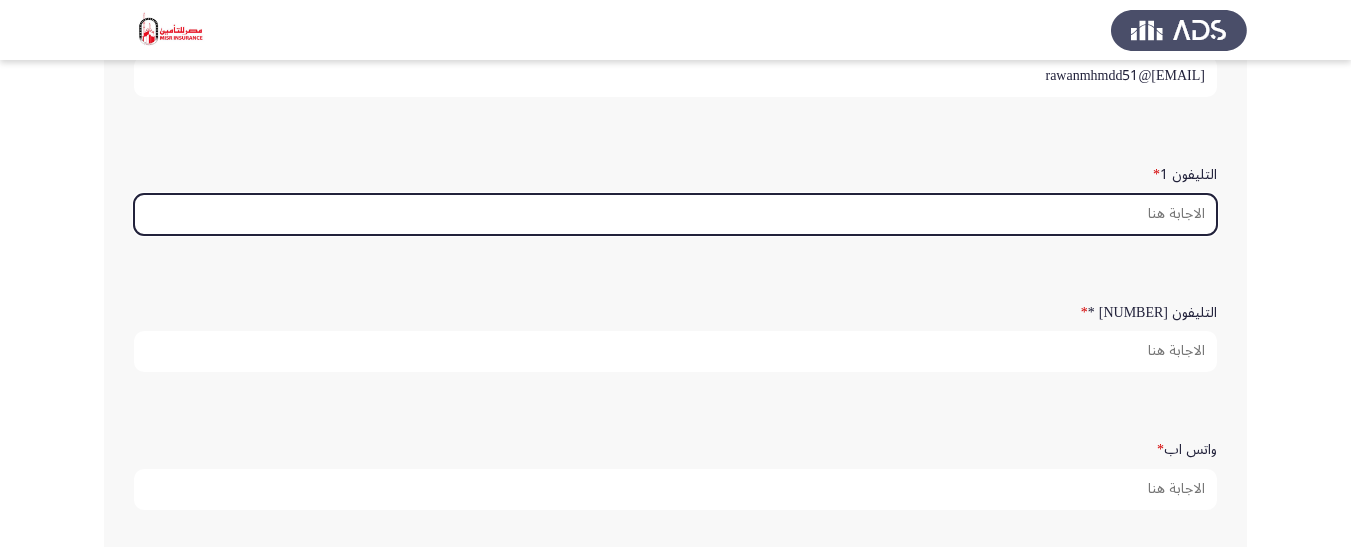 click on "التليفون [NUMBER]   *" at bounding box center (675, 214) 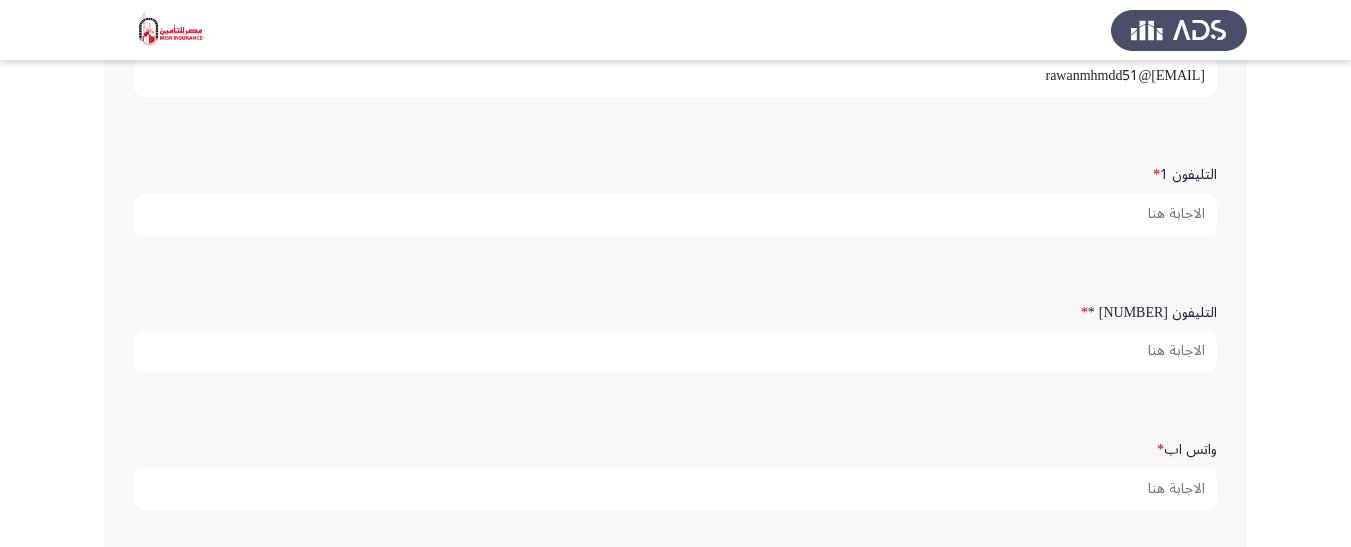 type on "[PHONE]" 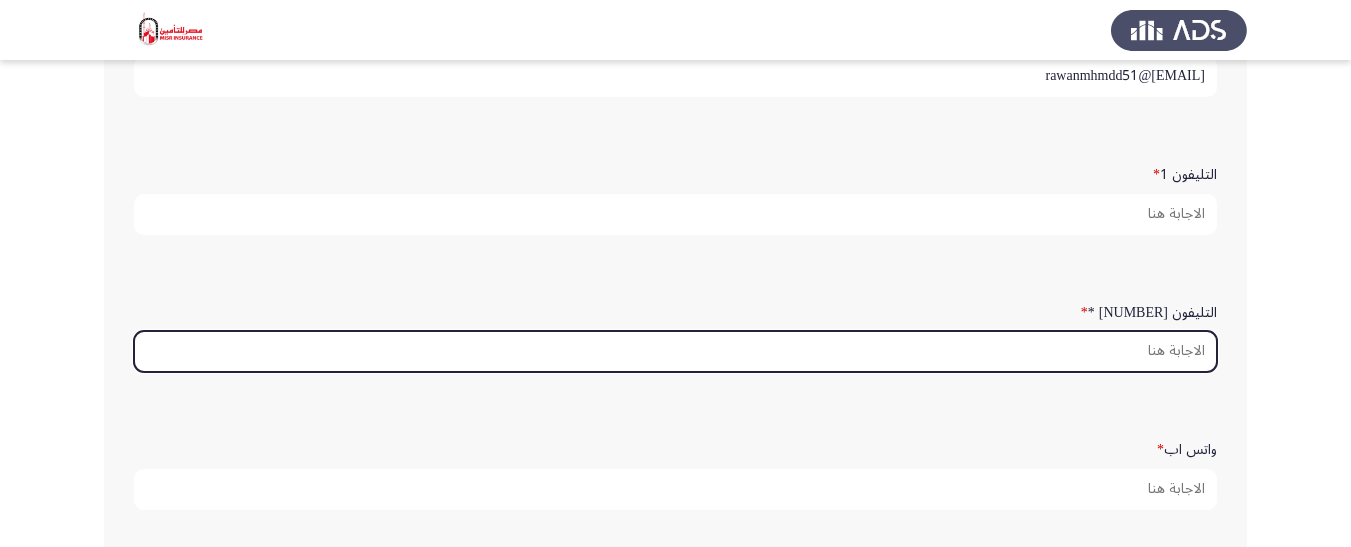 click on "التليفون 2 *" at bounding box center [675, 351] 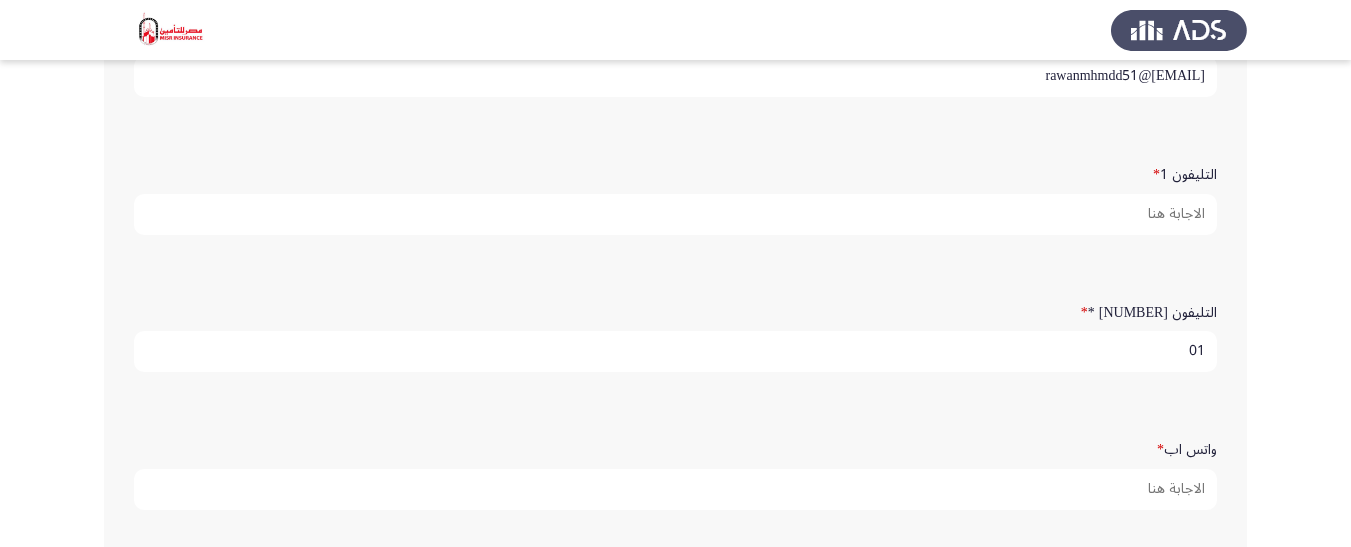 type on "0" 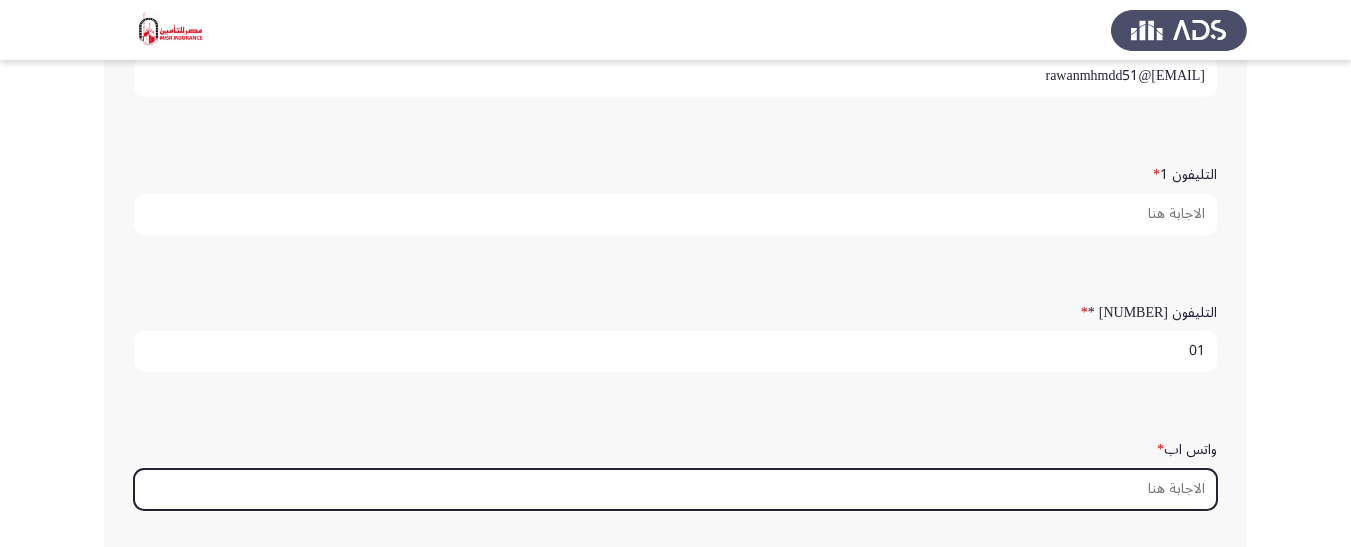 click on "[WHATSAPP] *" at bounding box center [675, 489] 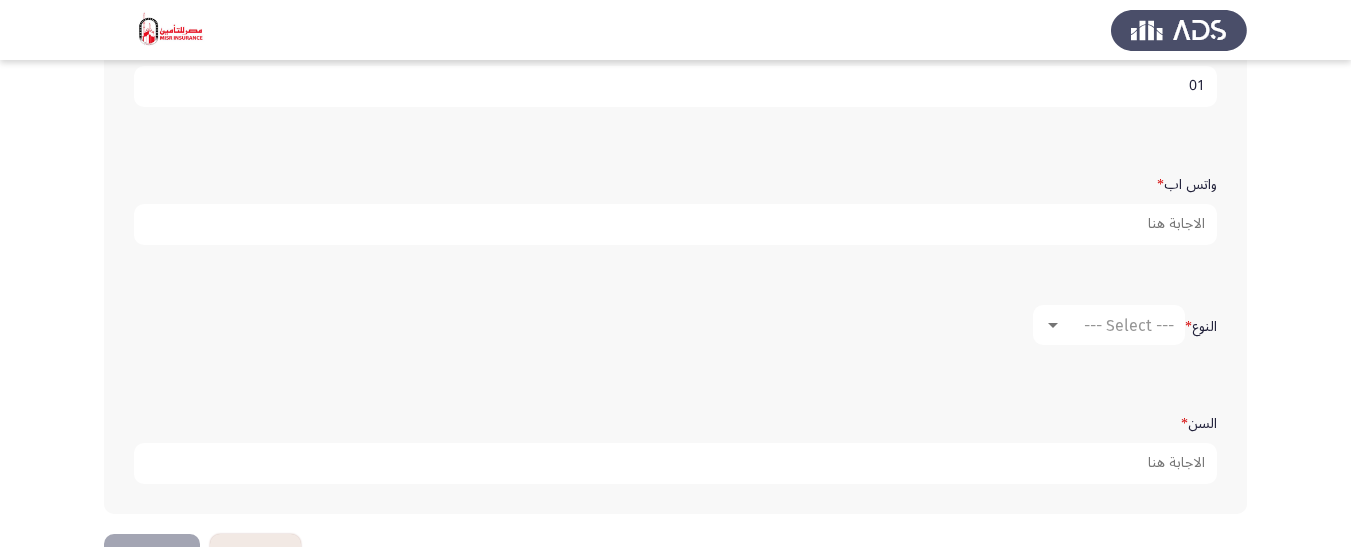 scroll, scrollTop: 755, scrollLeft: 0, axis: vertical 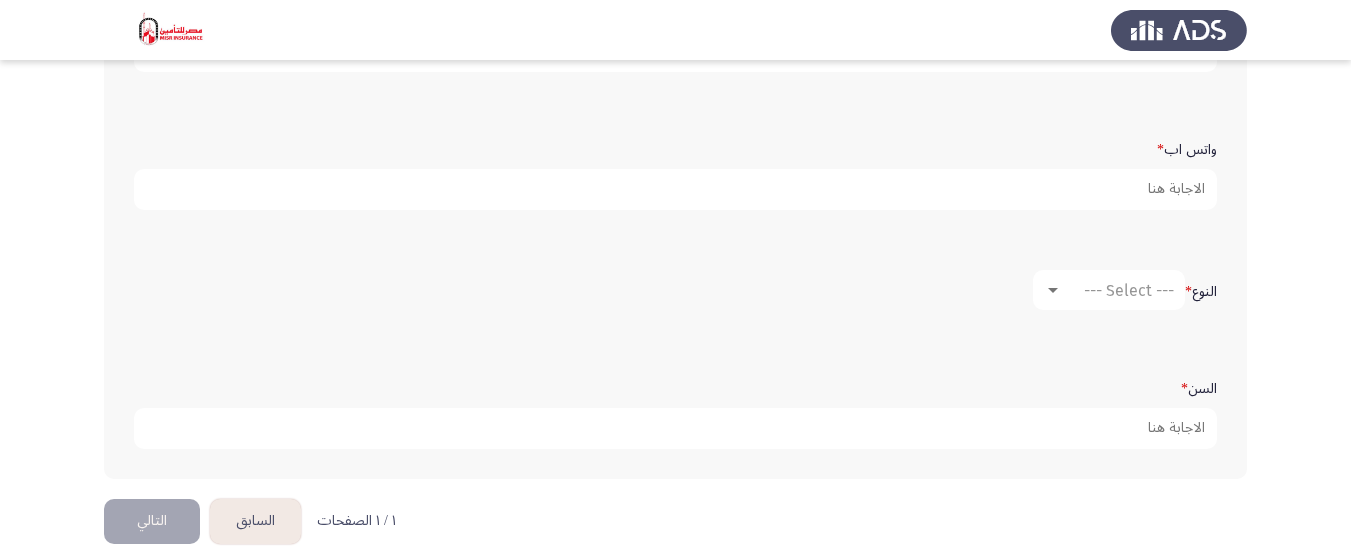 type on "[PHONE]" 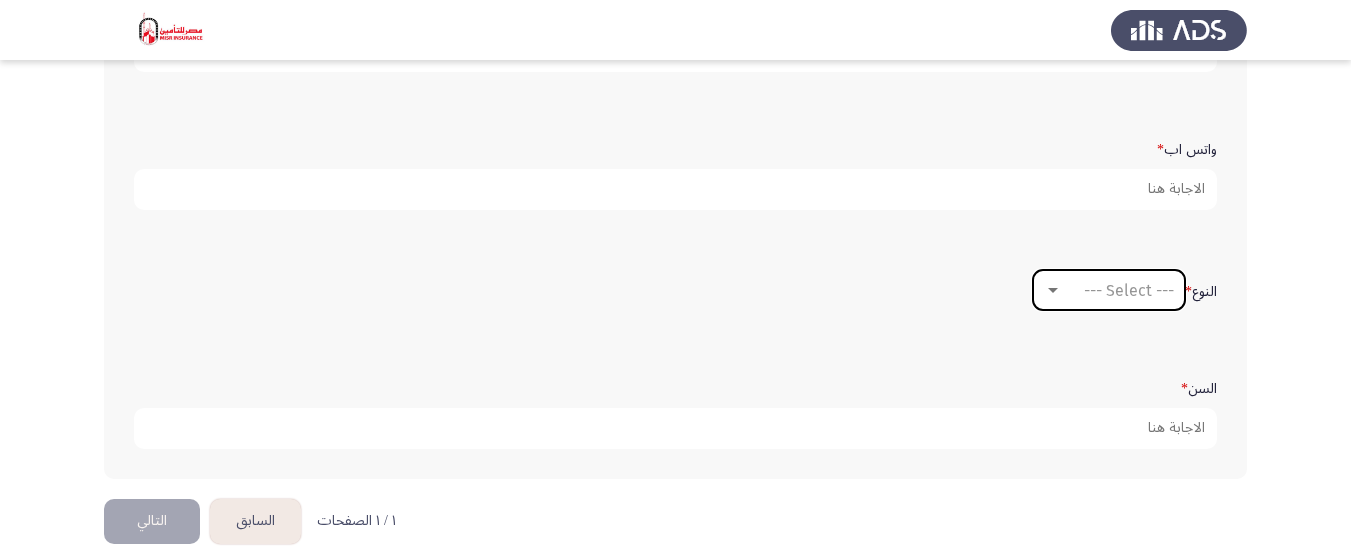 click on "--- Select ---" at bounding box center (1129, 290) 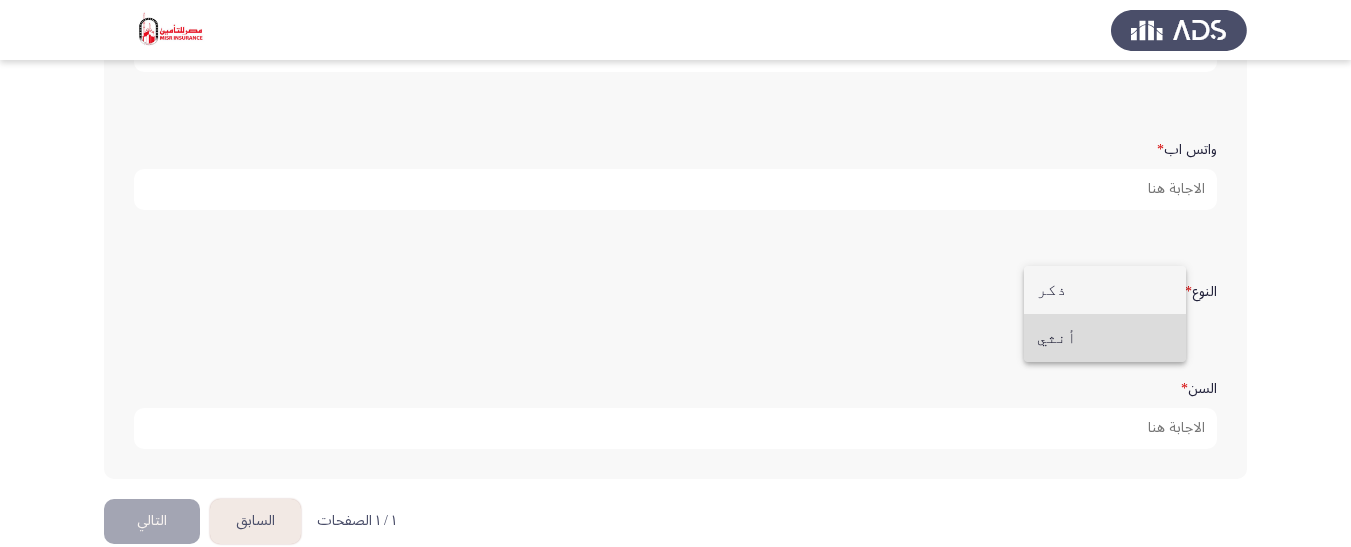 click on "أنثي" at bounding box center [1105, 338] 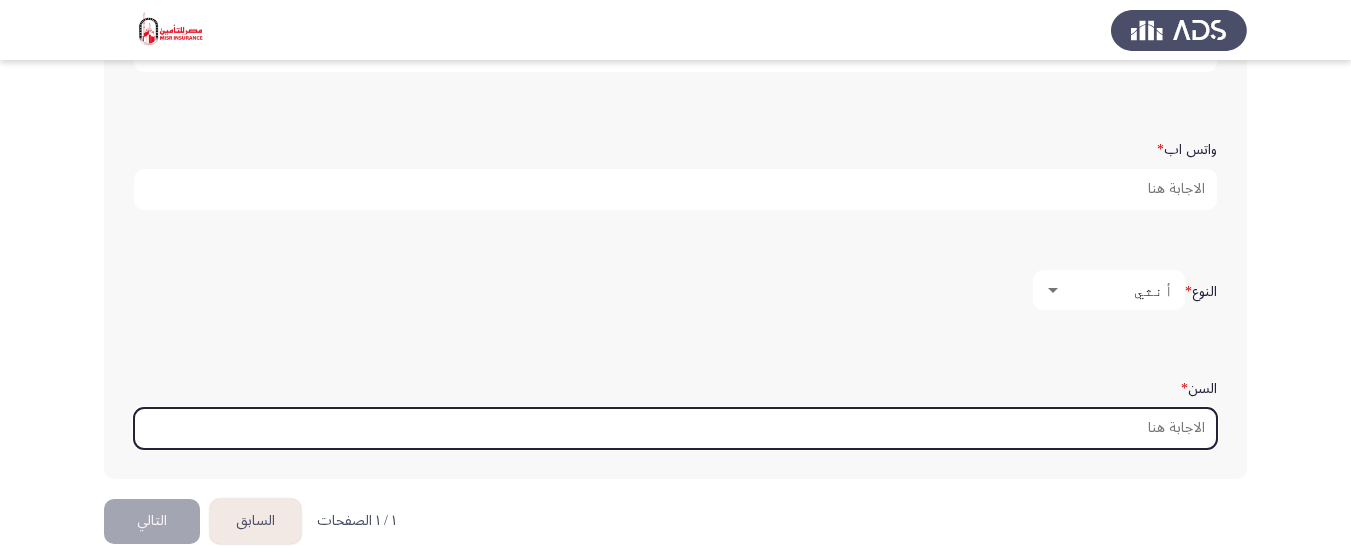 click on "السن   *" at bounding box center [675, 428] 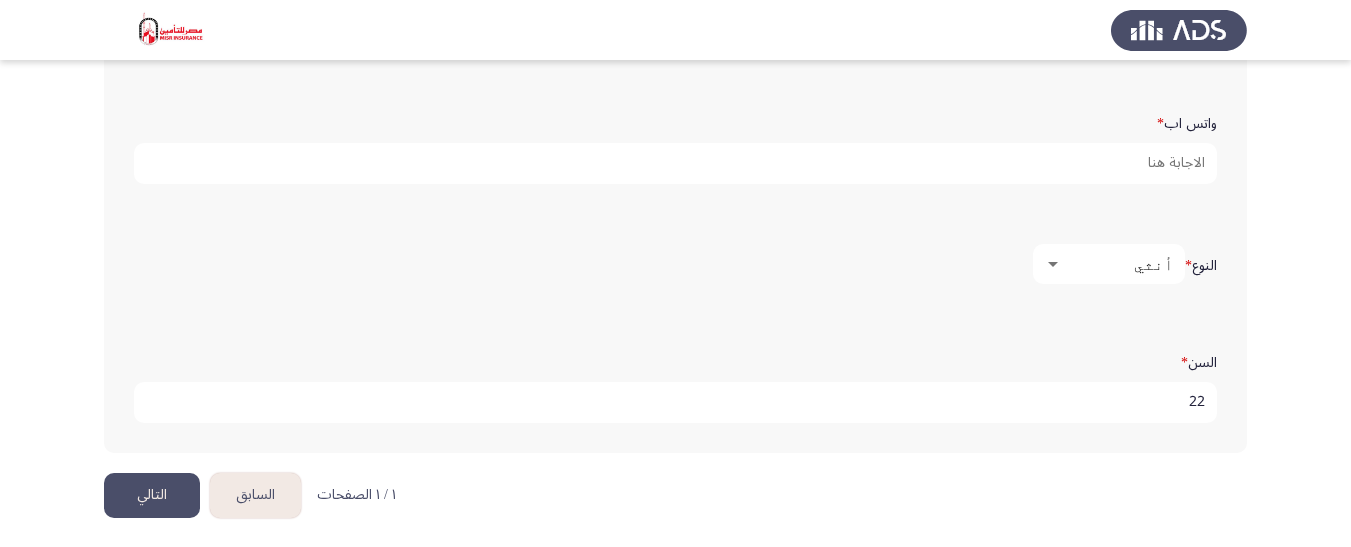 scroll, scrollTop: 787, scrollLeft: 0, axis: vertical 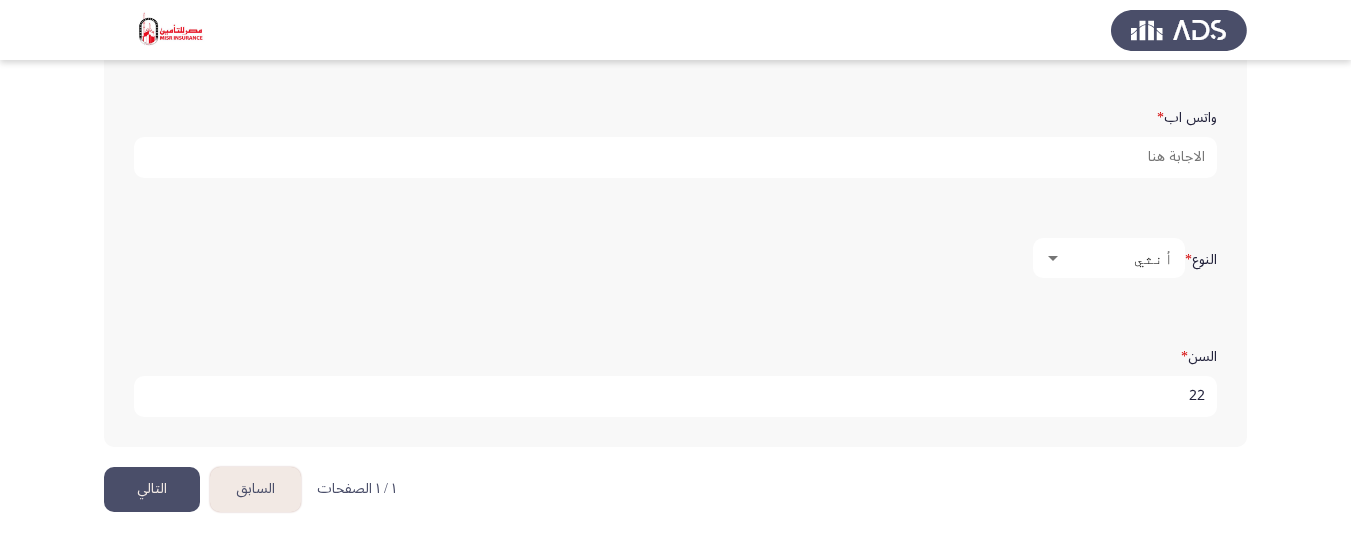 type on "22" 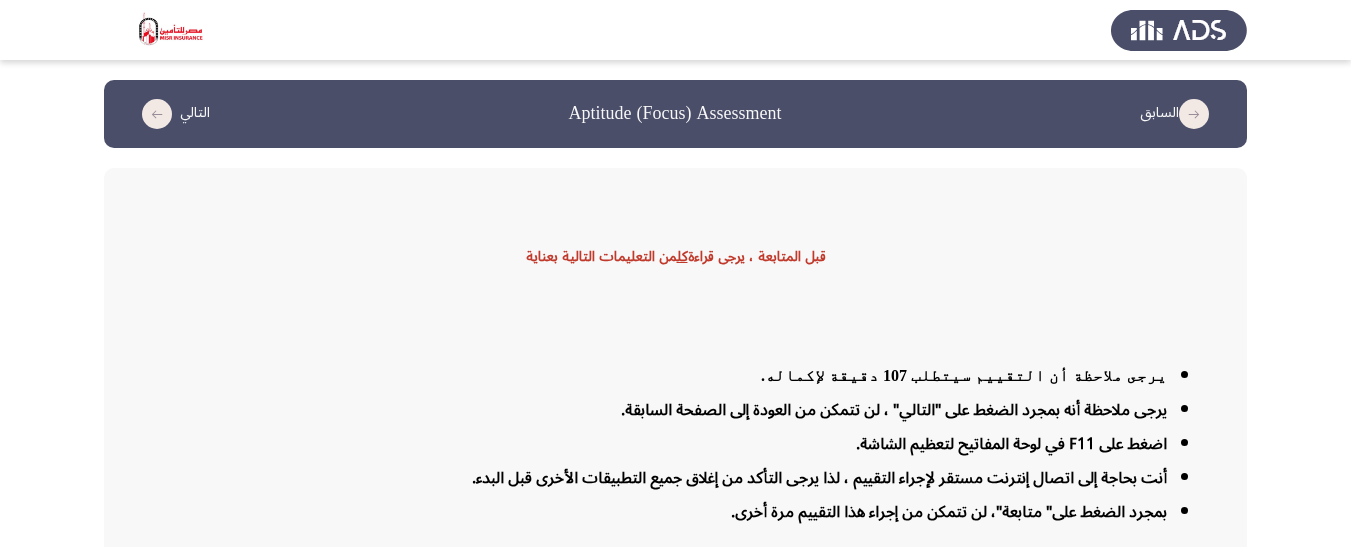 scroll, scrollTop: 153, scrollLeft: 0, axis: vertical 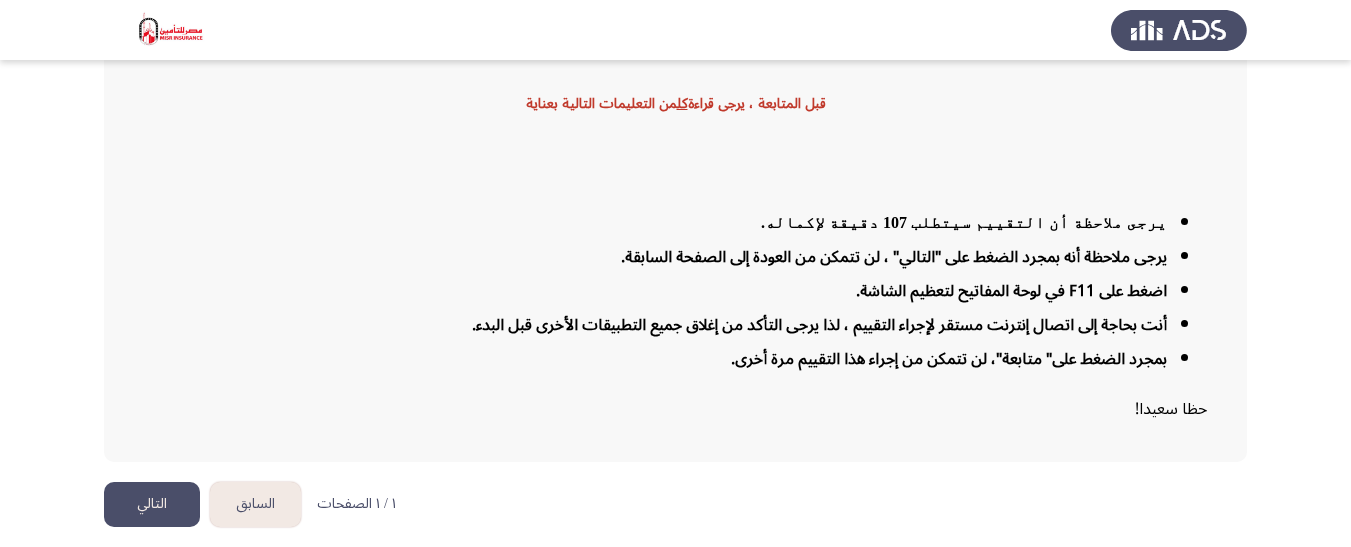 click on "التالي" 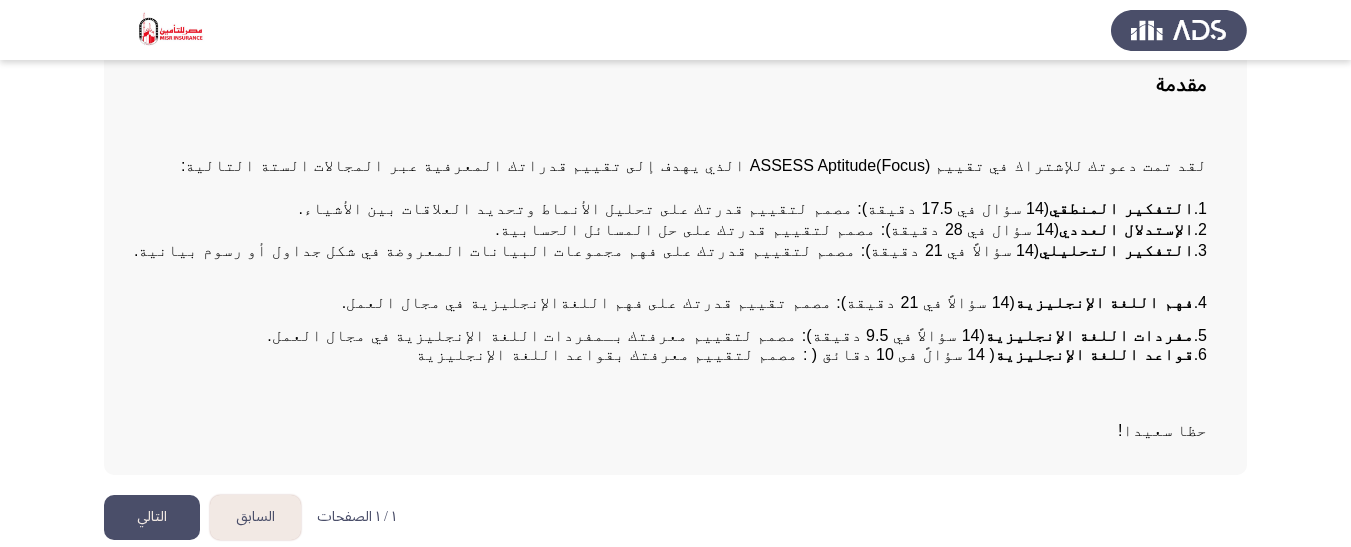 scroll, scrollTop: 165, scrollLeft: 0, axis: vertical 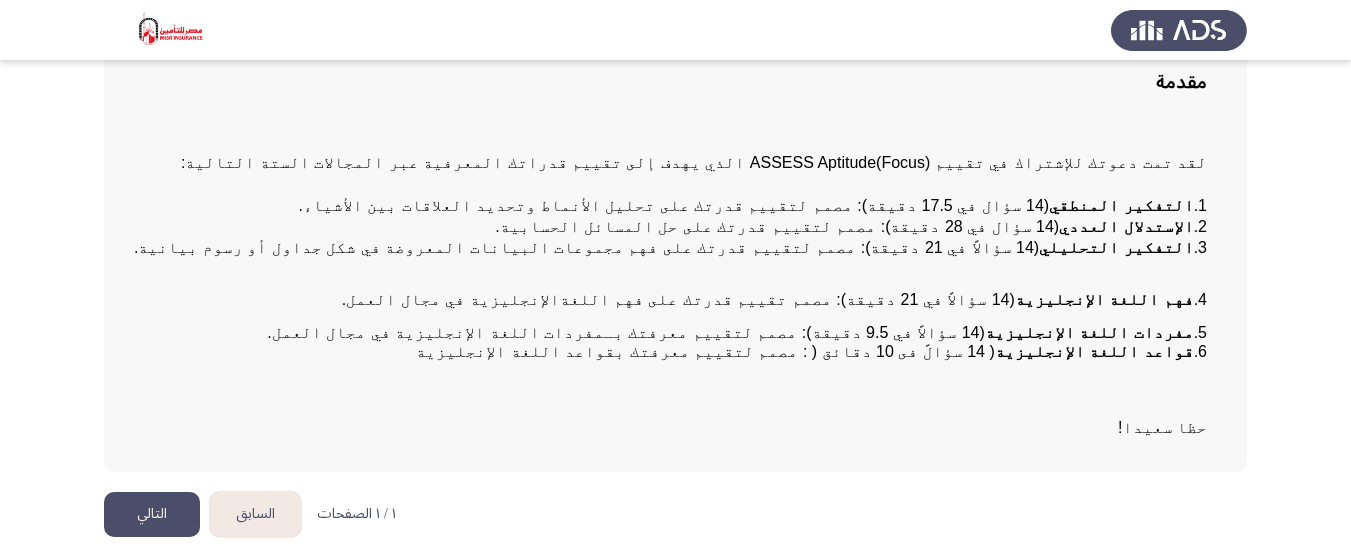 click on "التالي" 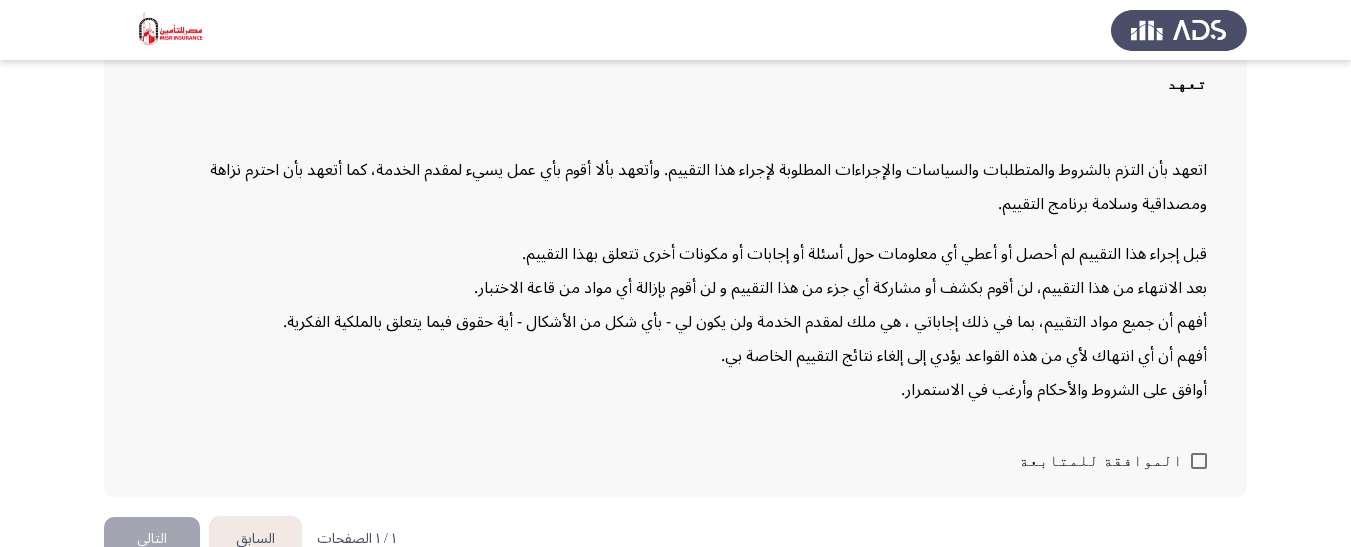 scroll, scrollTop: 207, scrollLeft: 0, axis: vertical 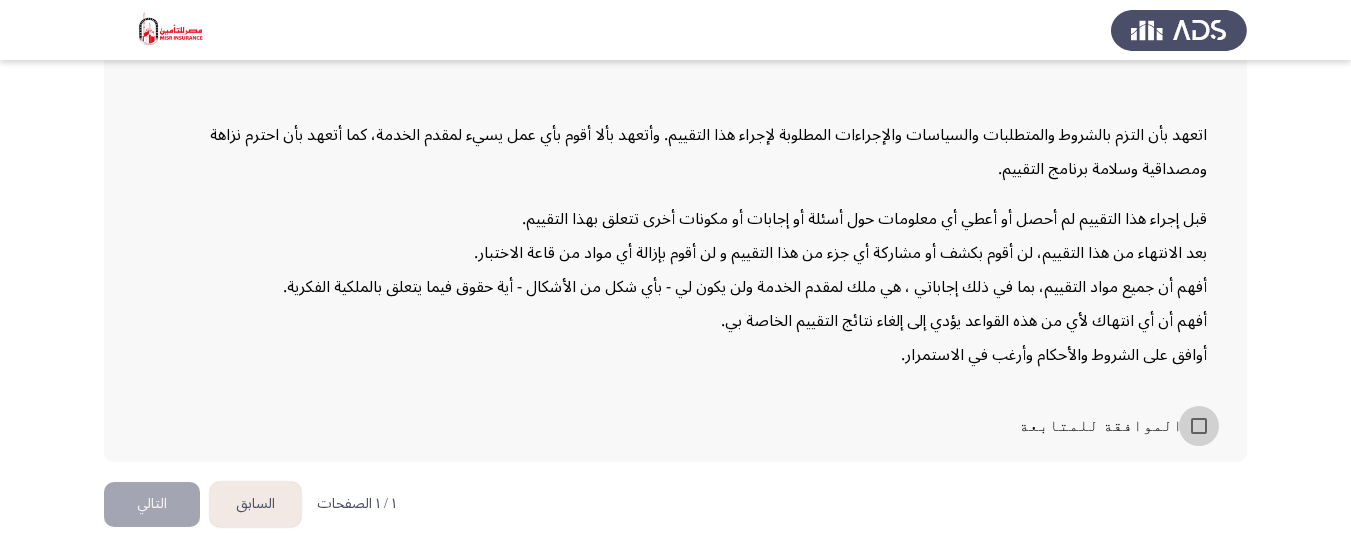 click at bounding box center [1199, 426] 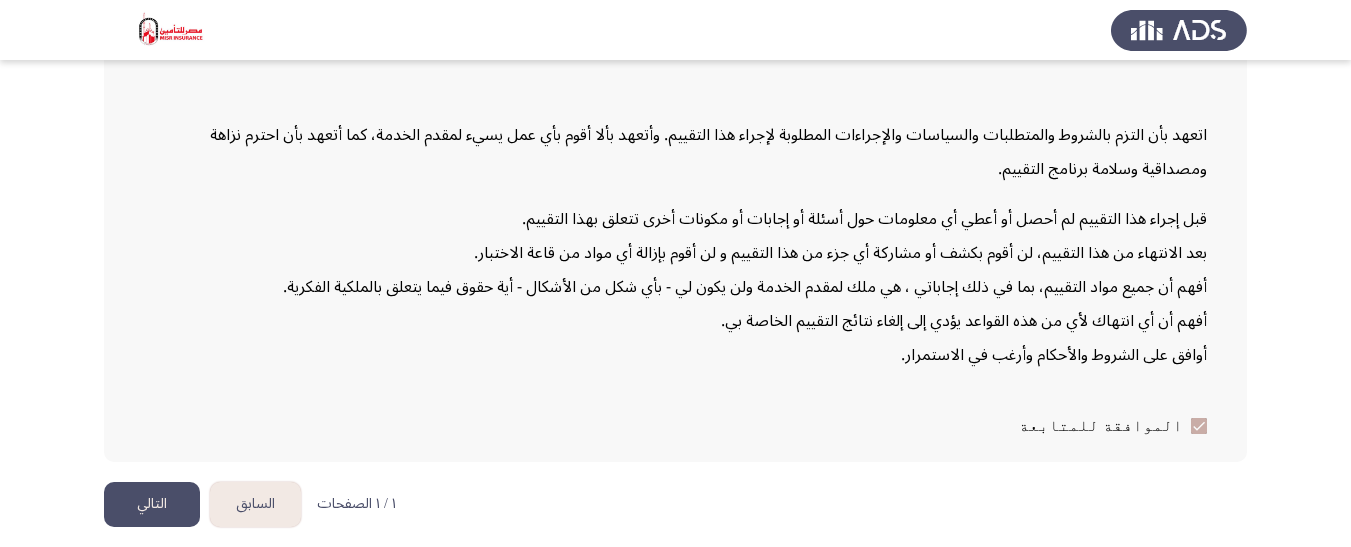 click on "التالي" 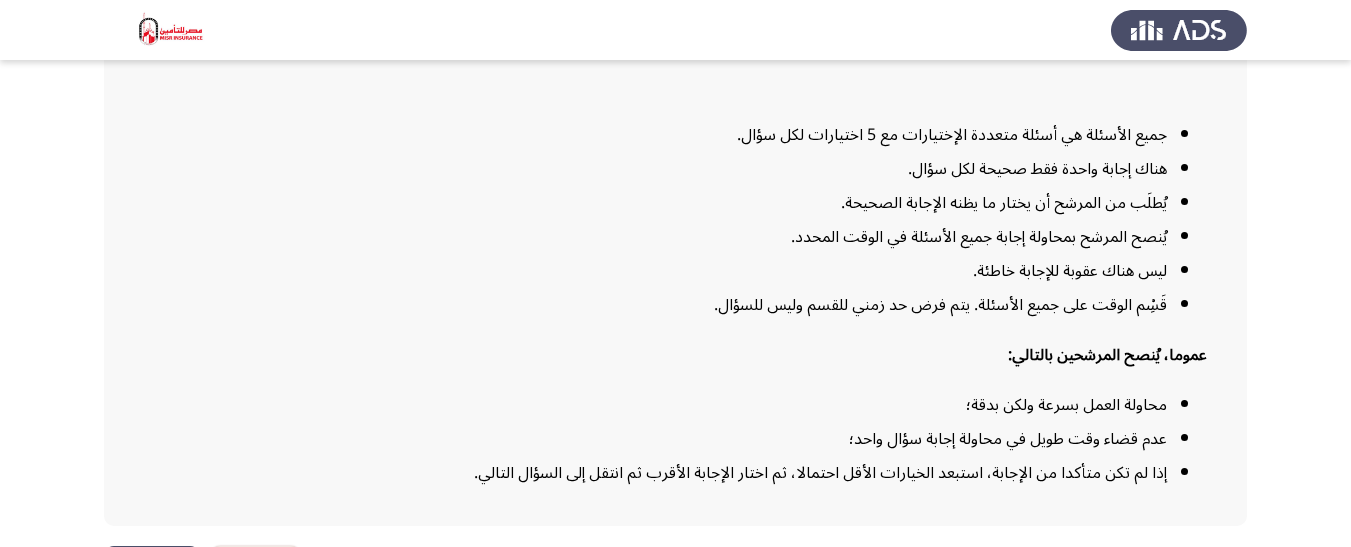 scroll, scrollTop: 300, scrollLeft: 0, axis: vertical 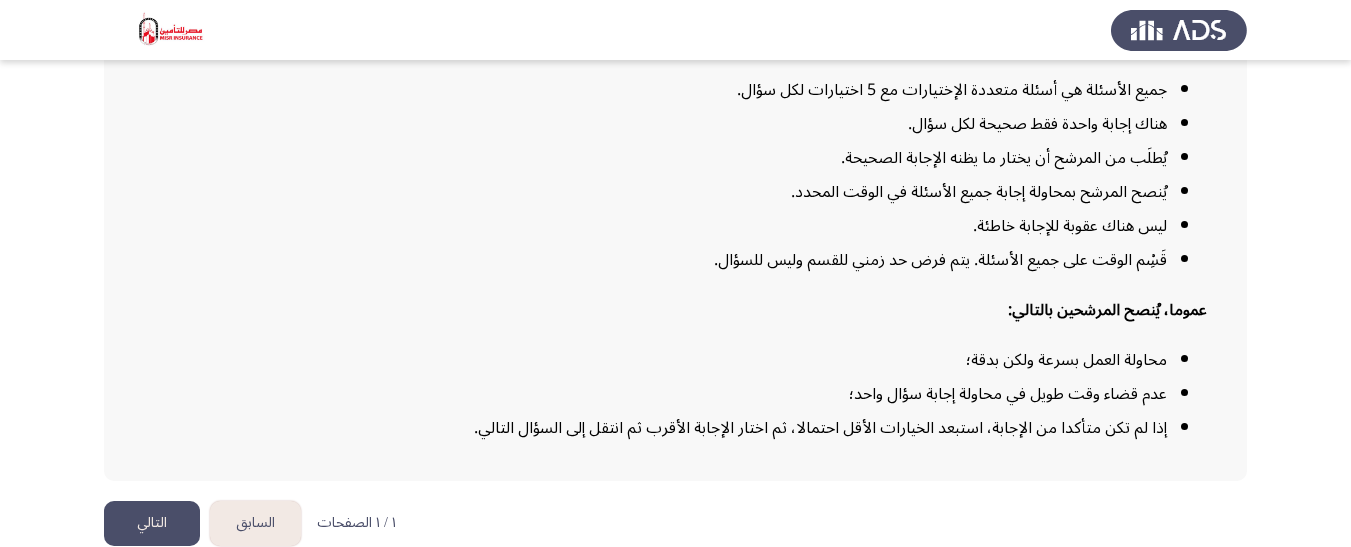click on "التالي" 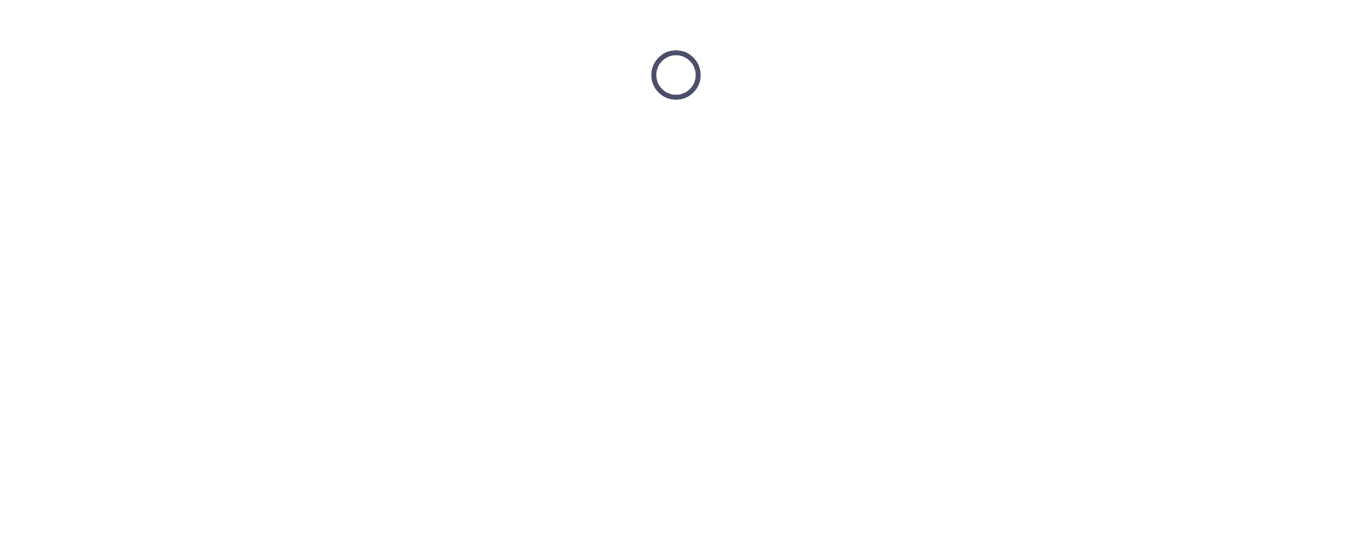 scroll, scrollTop: 0, scrollLeft: 0, axis: both 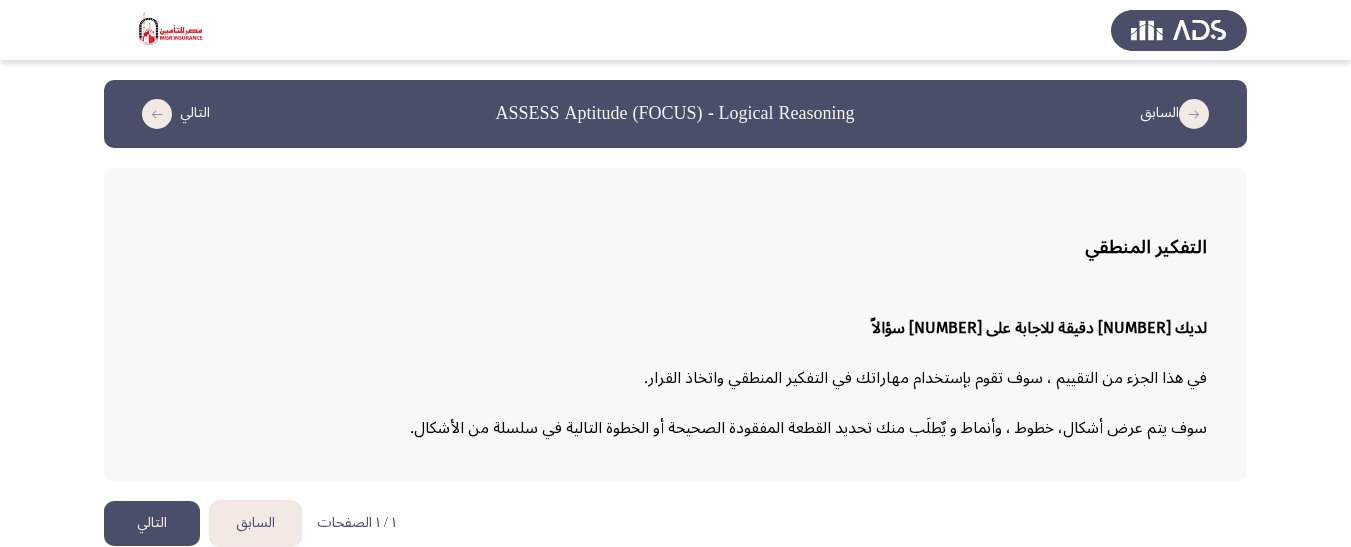 click on "التالي" 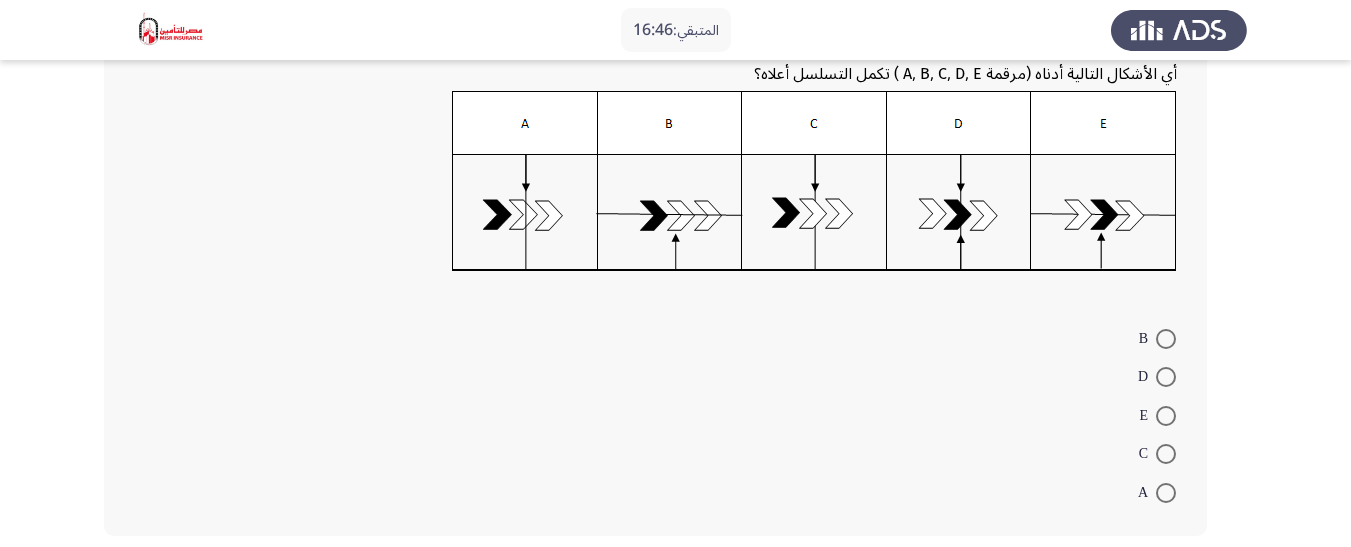 scroll, scrollTop: 300, scrollLeft: 0, axis: vertical 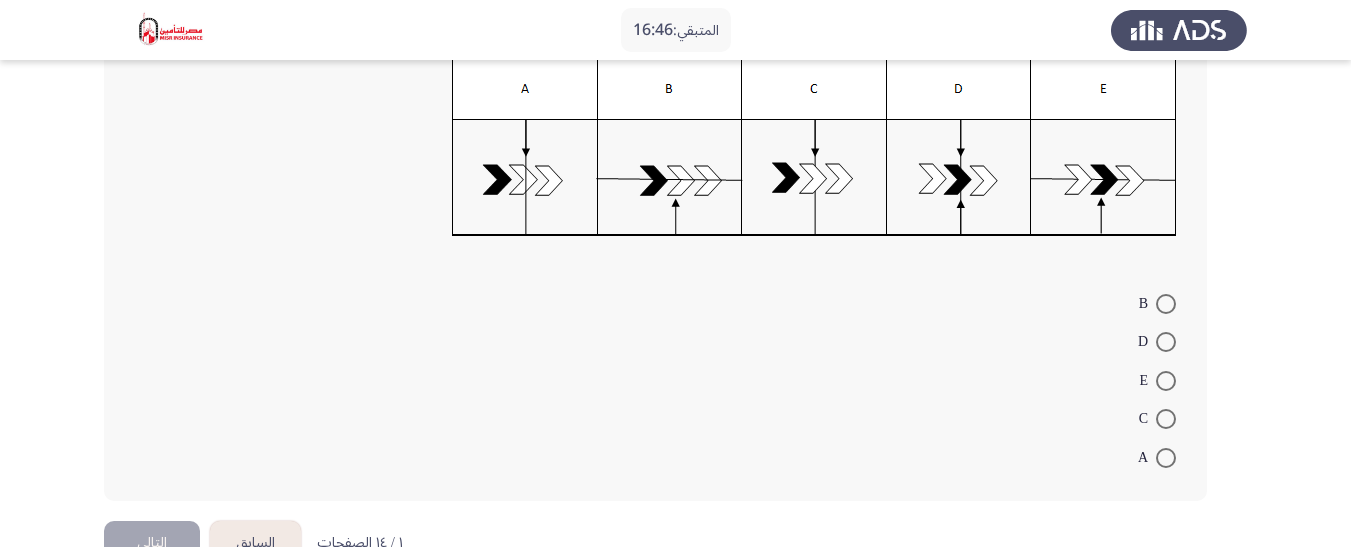 click at bounding box center (1166, 458) 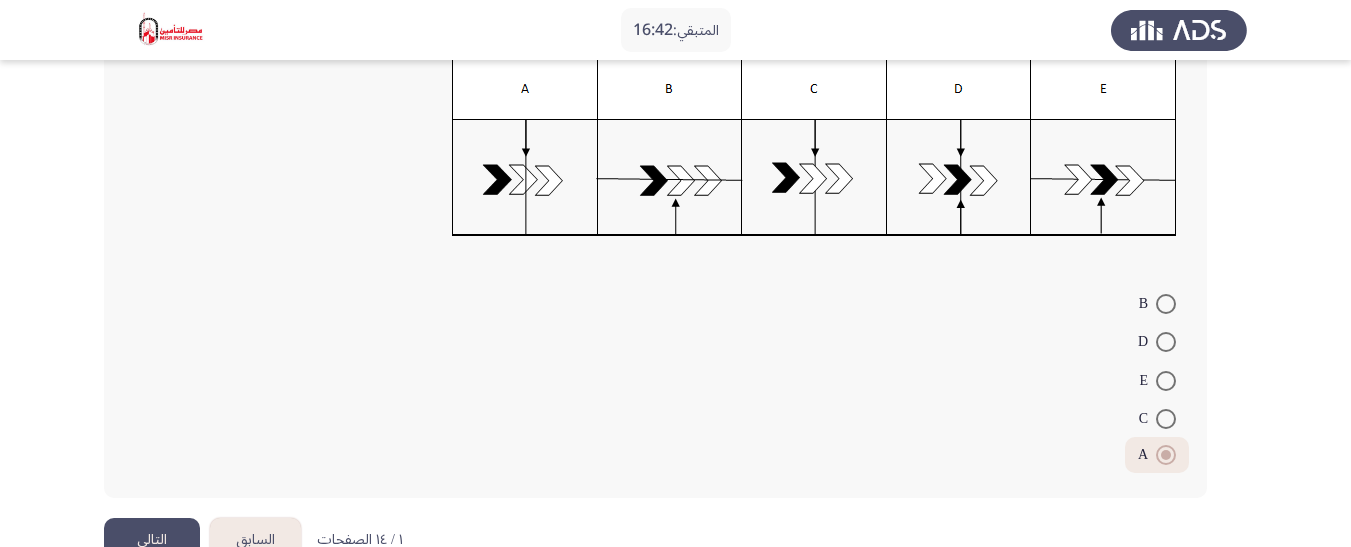 click on "التالي" 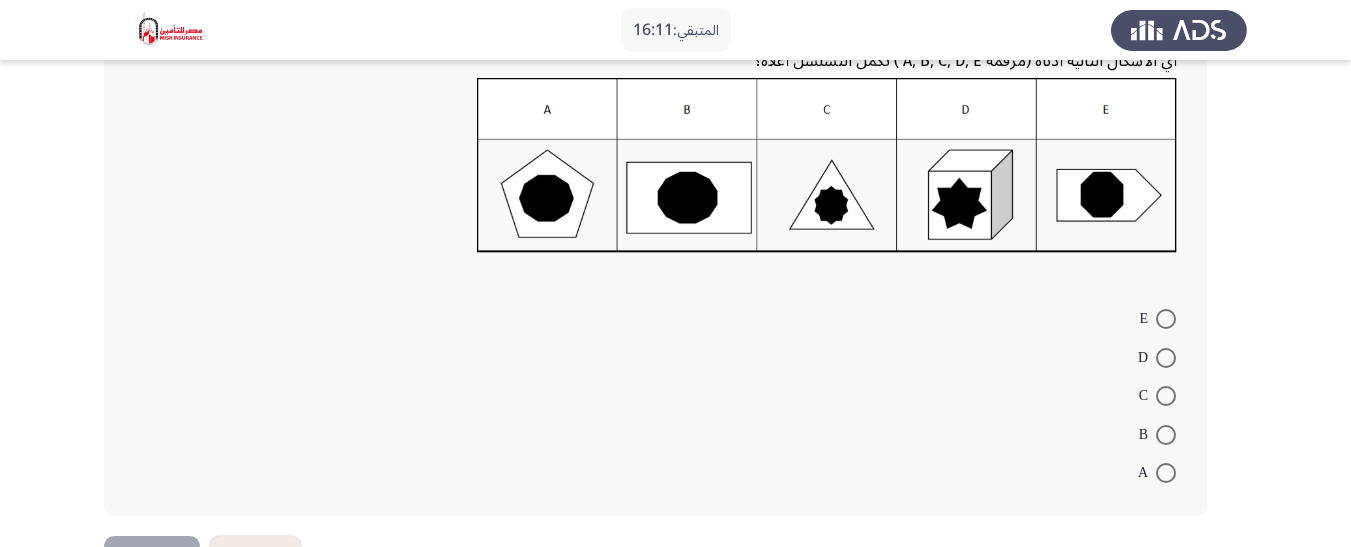 scroll, scrollTop: 244, scrollLeft: 0, axis: vertical 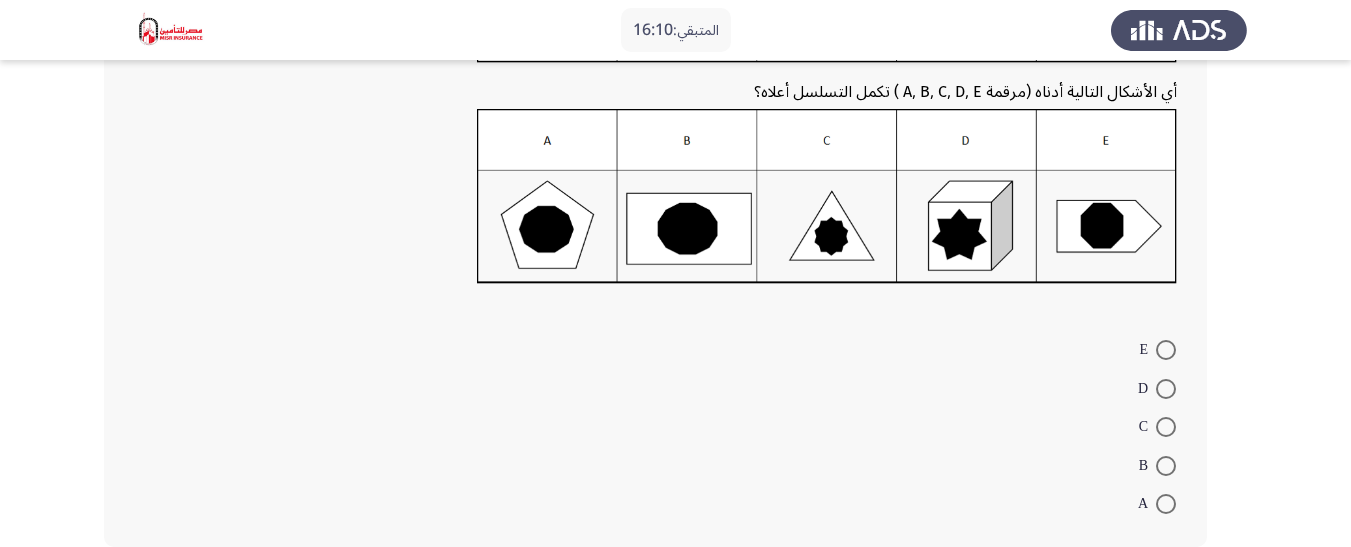 click on "C" at bounding box center (1157, 427) 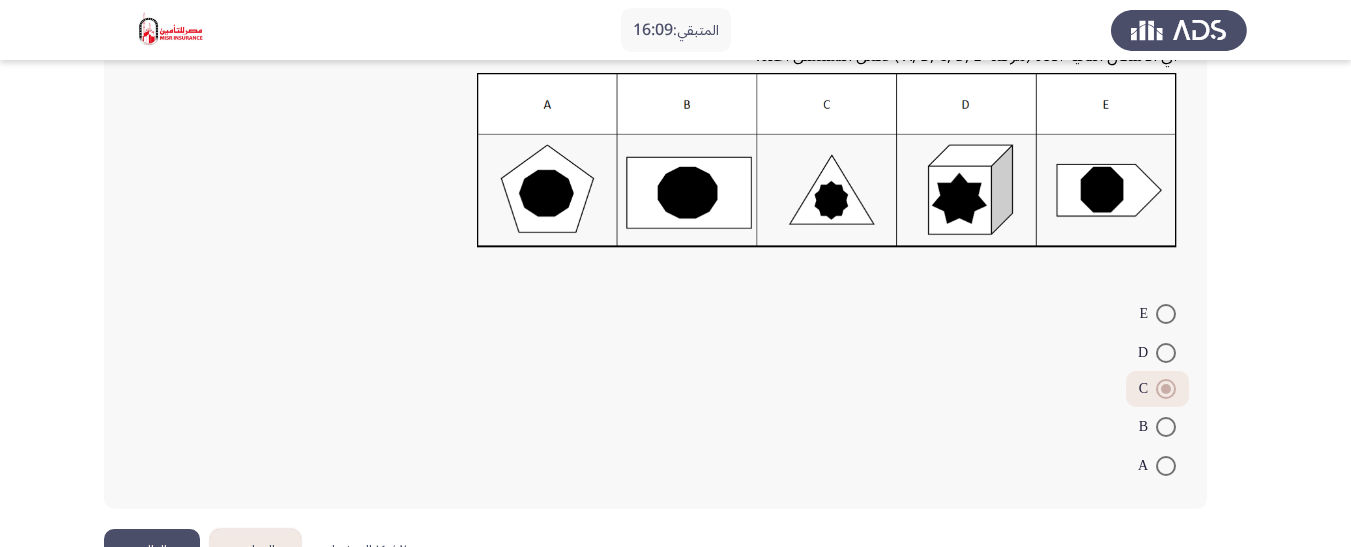 scroll, scrollTop: 342, scrollLeft: 0, axis: vertical 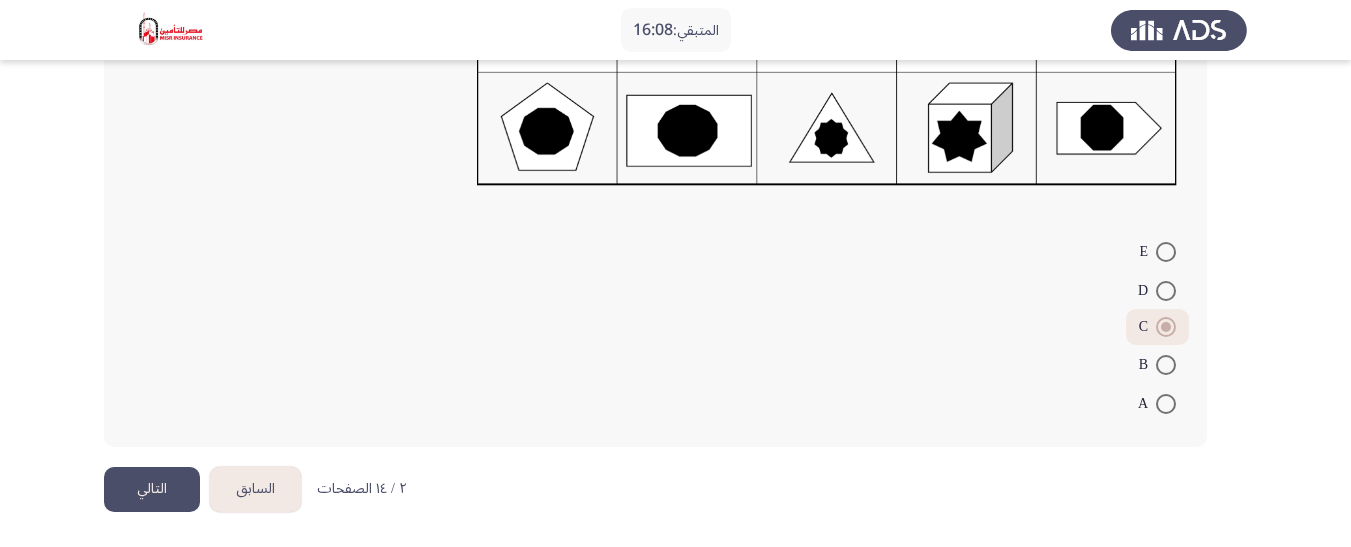 click on "التالي" 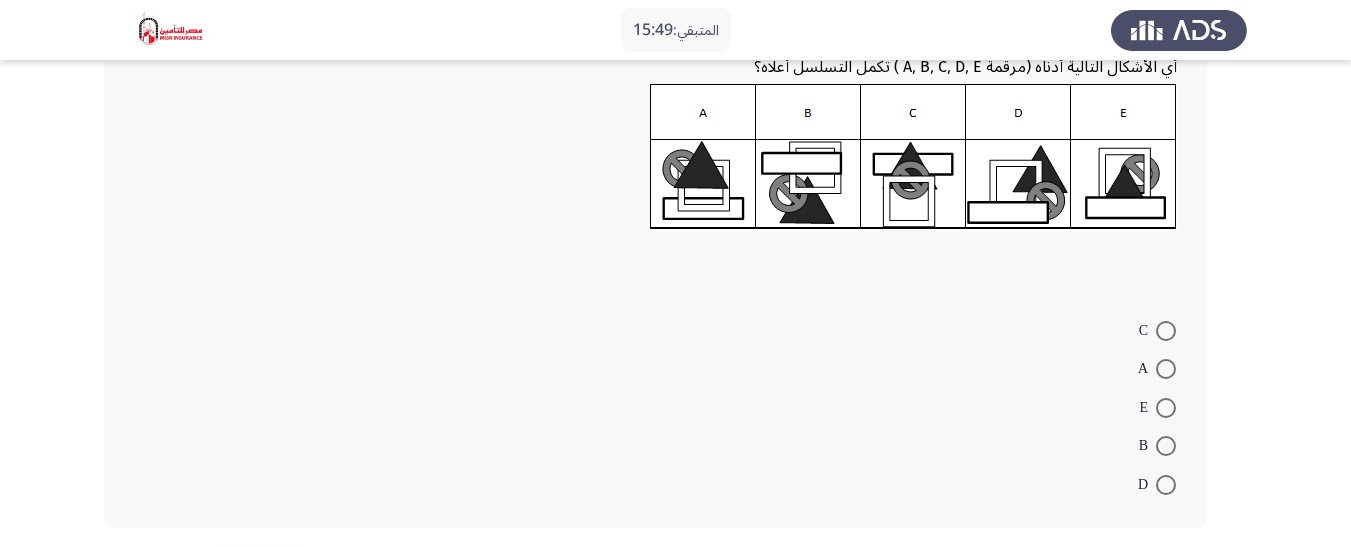 scroll, scrollTop: 300, scrollLeft: 0, axis: vertical 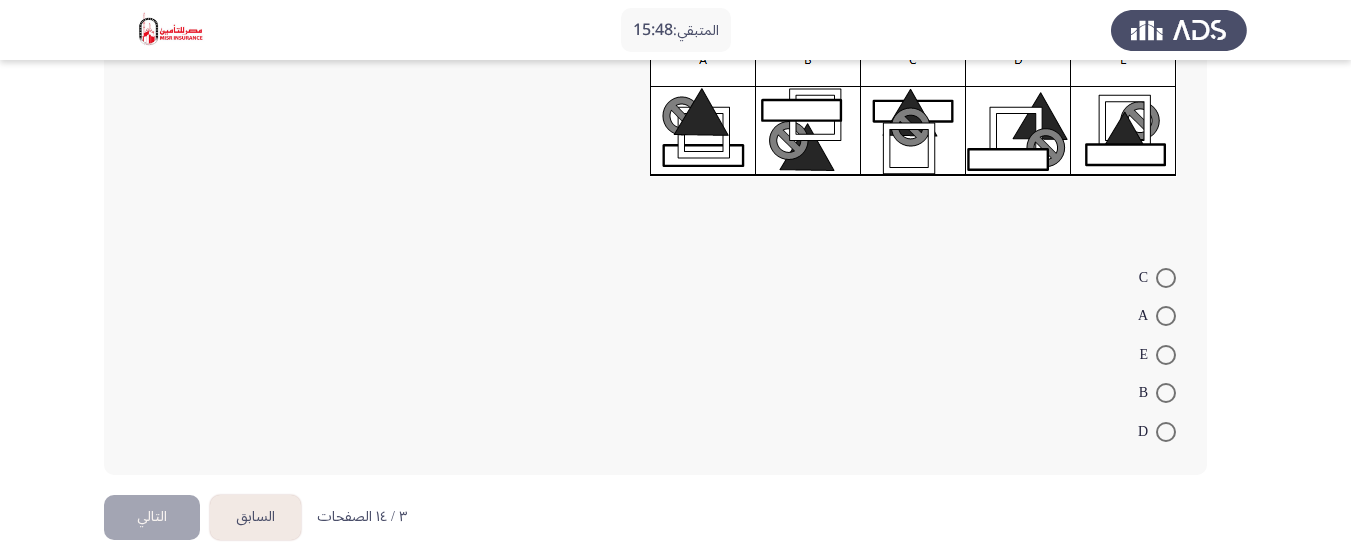 click on "A" at bounding box center (1157, 316) 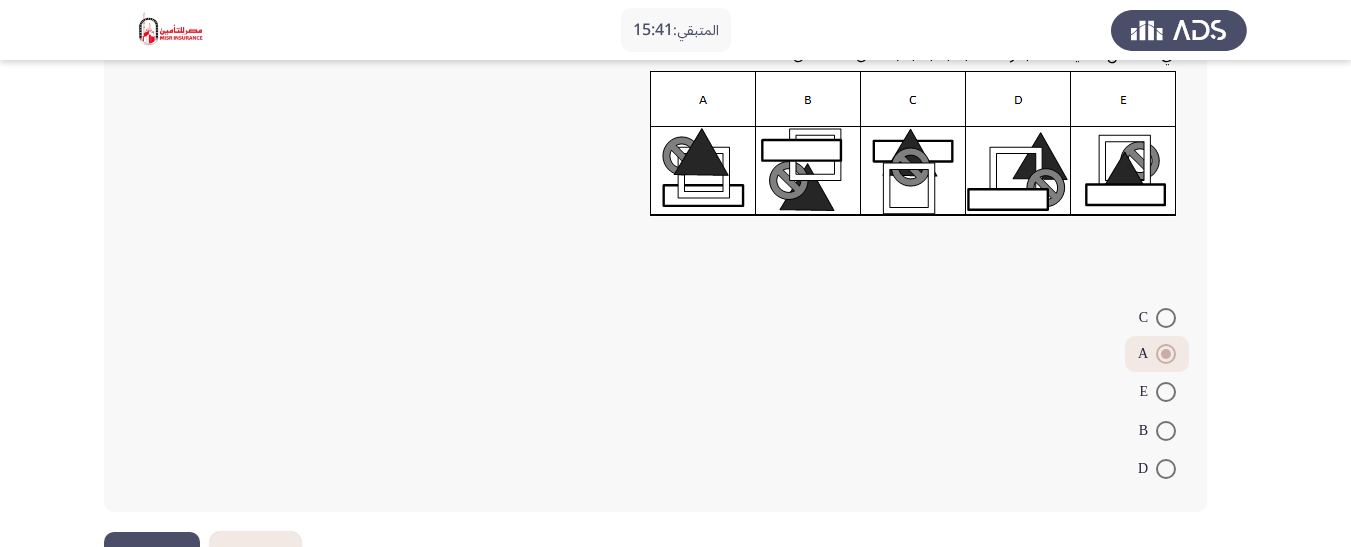 scroll, scrollTop: 325, scrollLeft: 0, axis: vertical 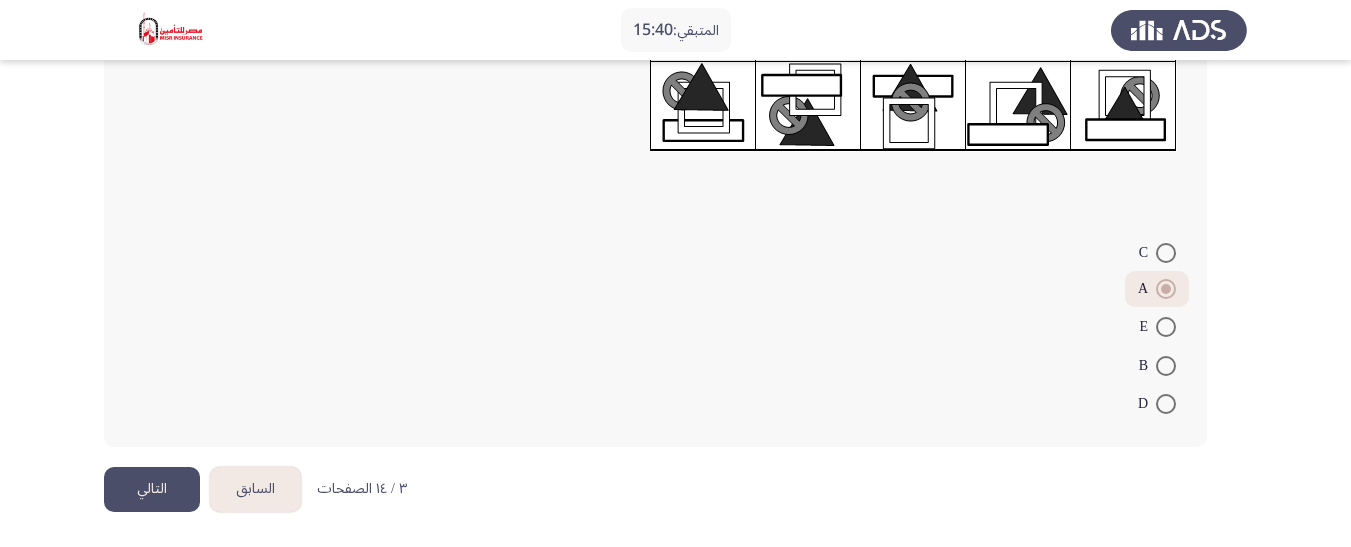 click on "التالي" 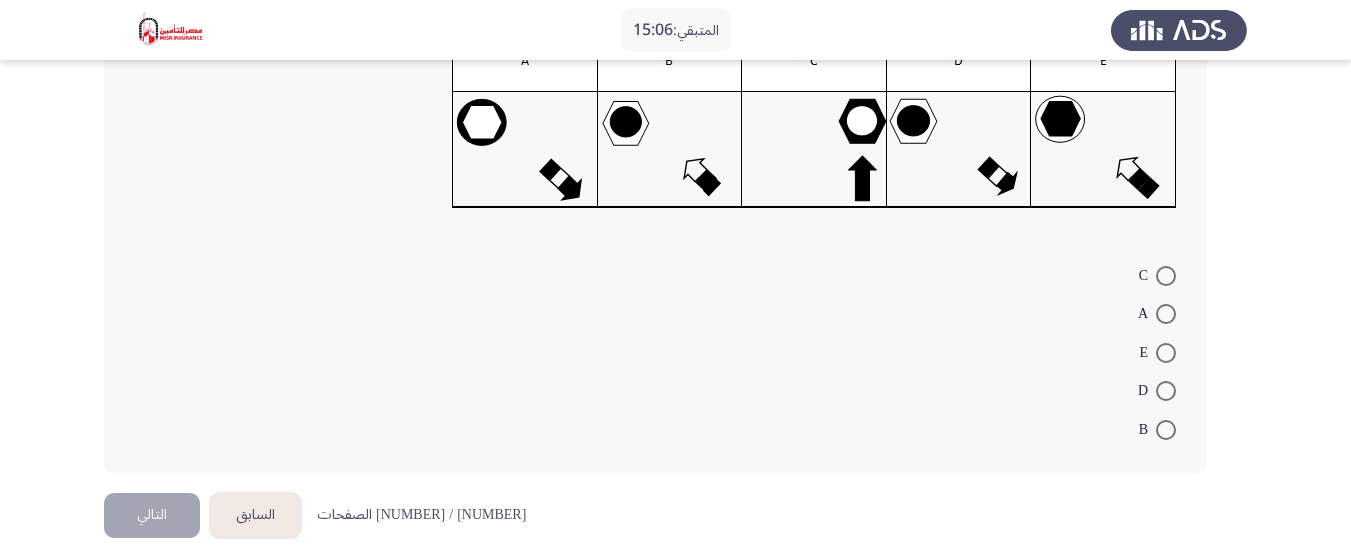 scroll, scrollTop: 354, scrollLeft: 0, axis: vertical 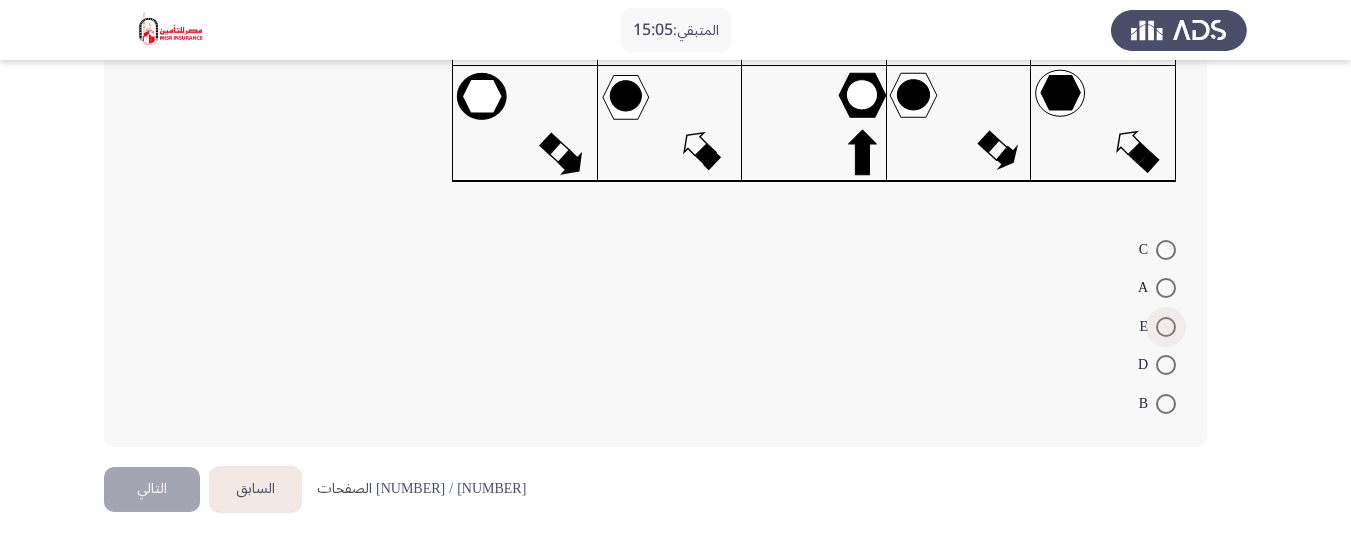 click at bounding box center [1166, 327] 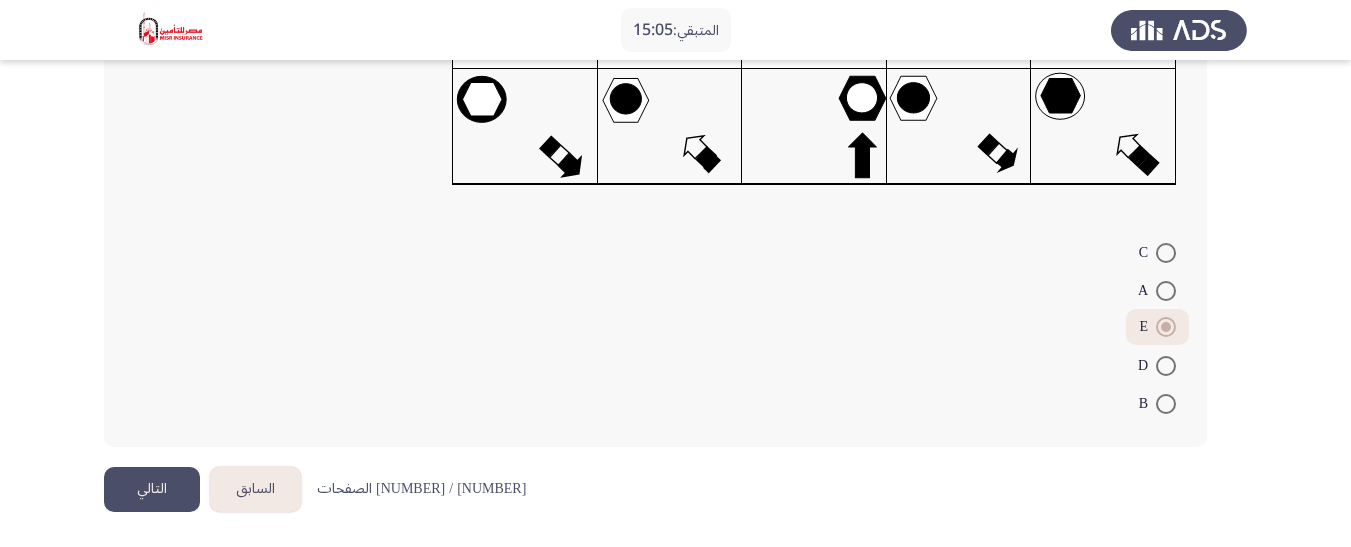 click on "التالي" 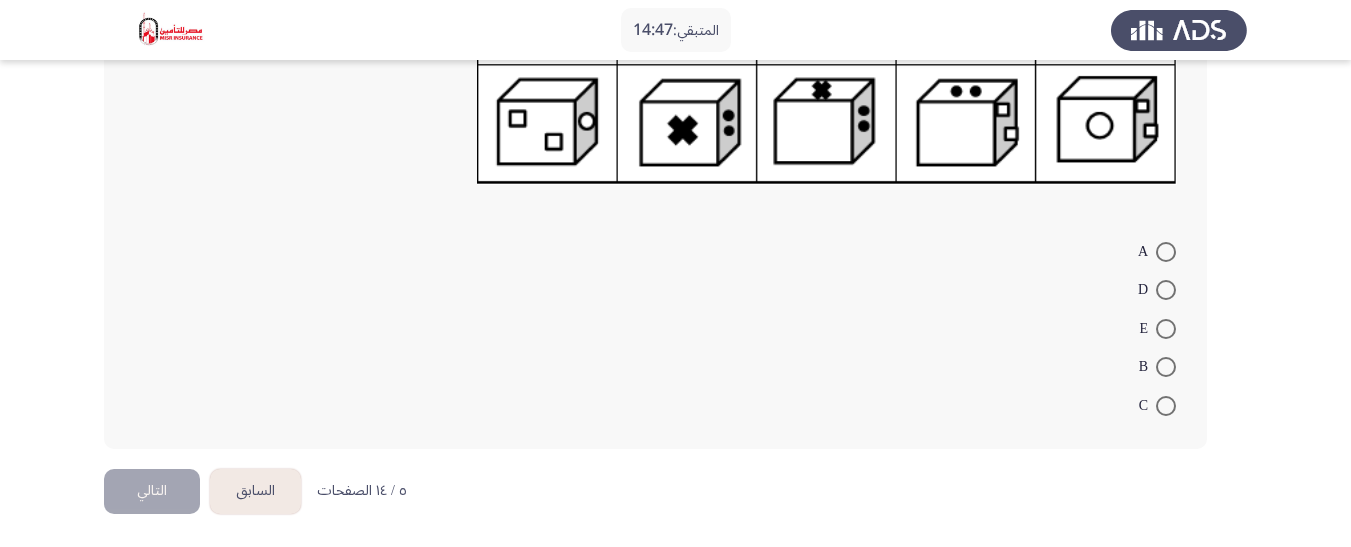 scroll, scrollTop: 372, scrollLeft: 0, axis: vertical 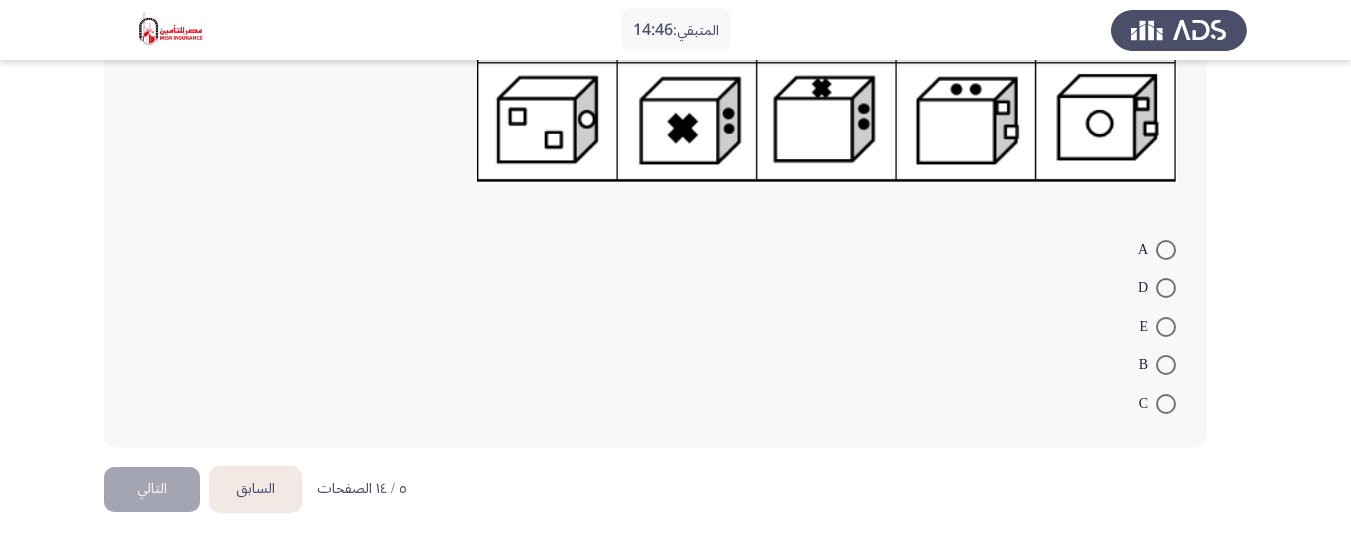 click at bounding box center (1166, 288) 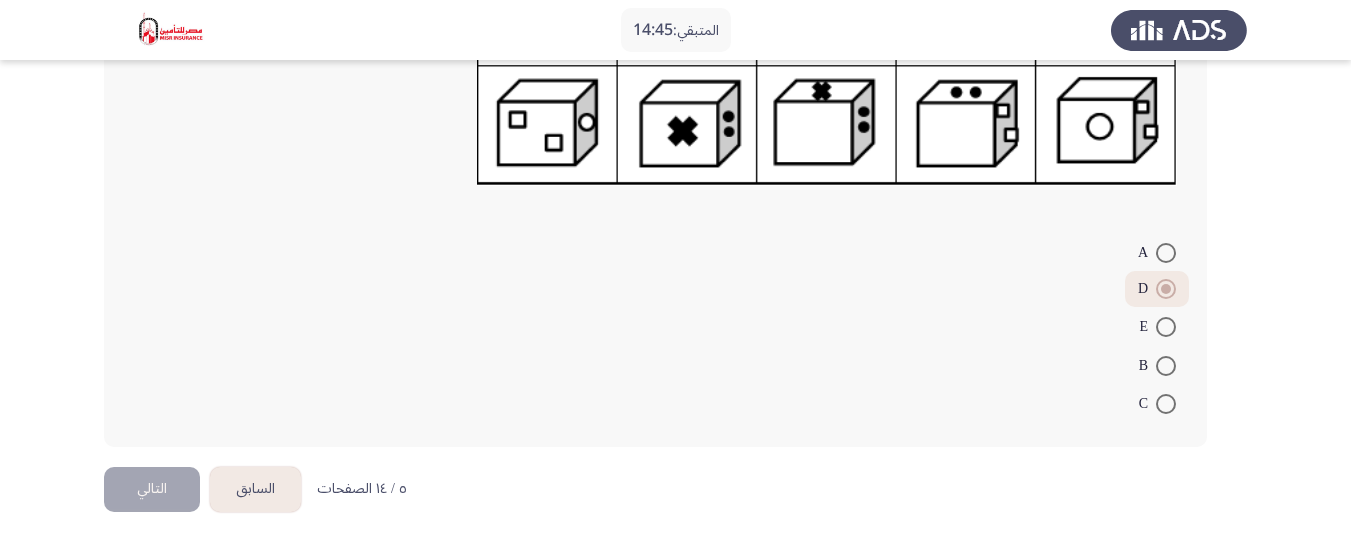 scroll, scrollTop: 369, scrollLeft: 0, axis: vertical 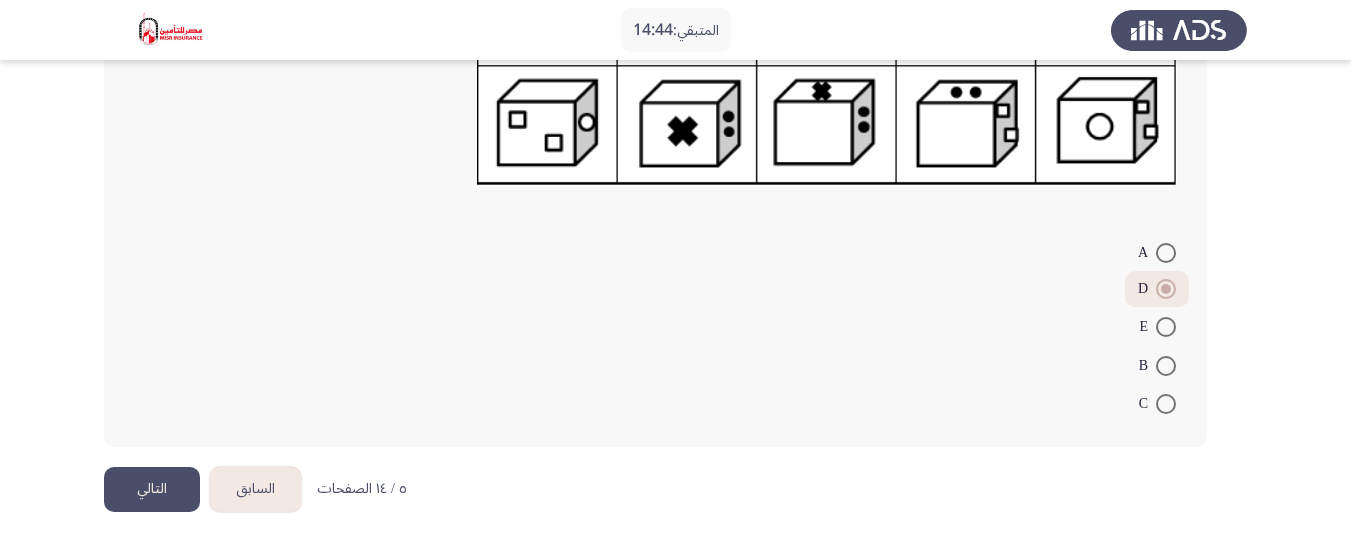 click on "التالي" 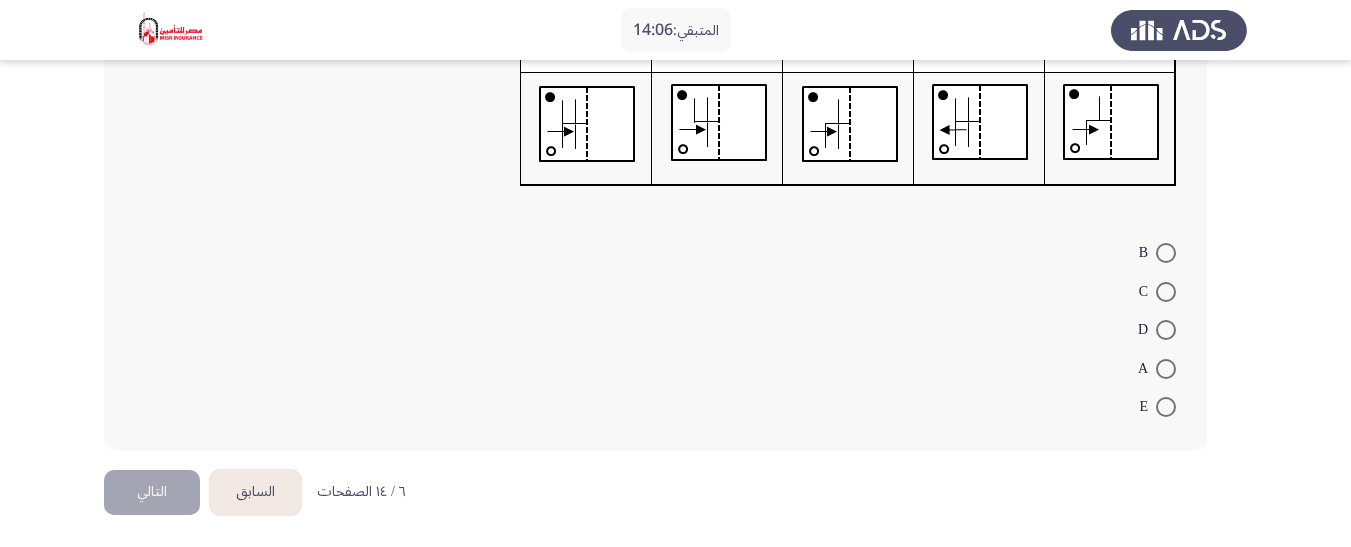 scroll, scrollTop: 357, scrollLeft: 0, axis: vertical 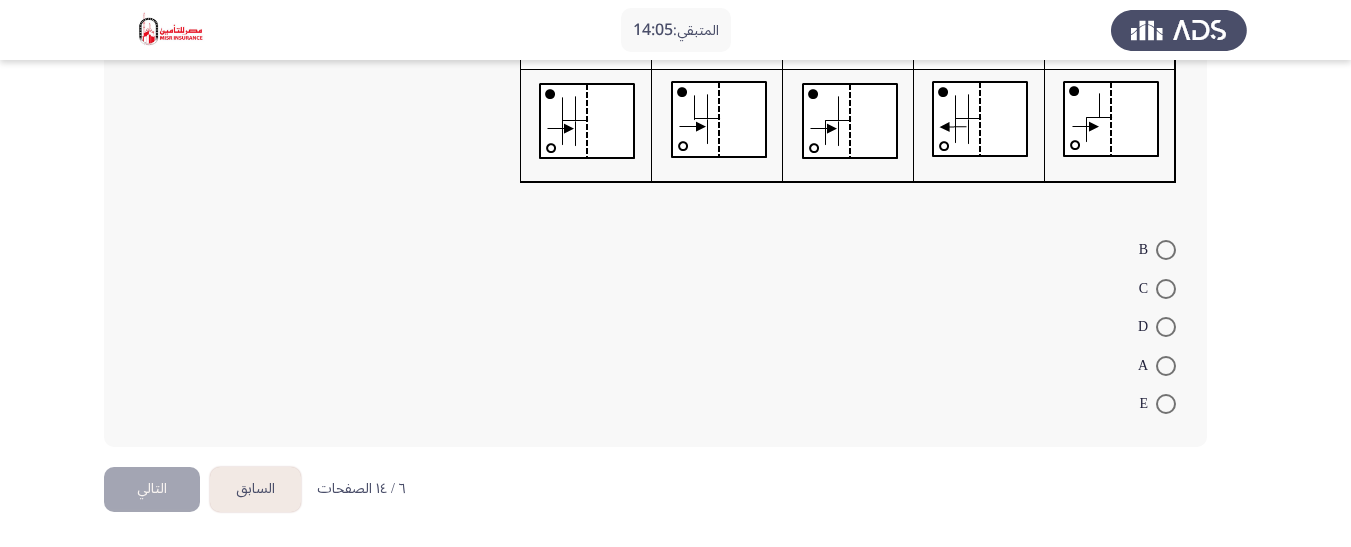 click at bounding box center [1166, 327] 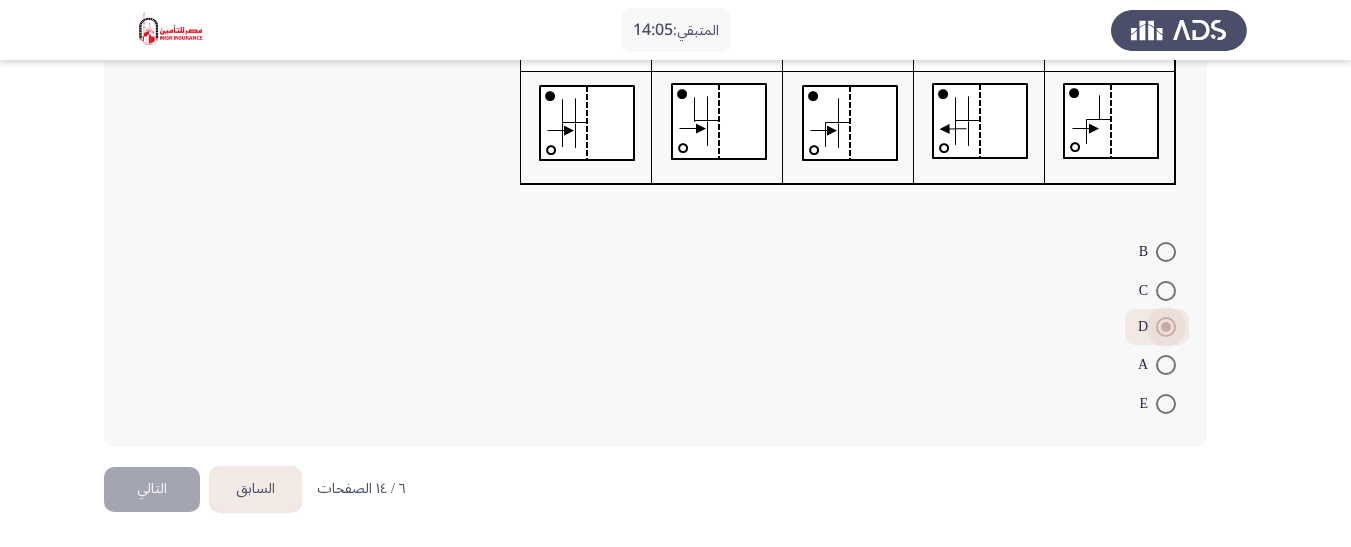 scroll, scrollTop: 355, scrollLeft: 0, axis: vertical 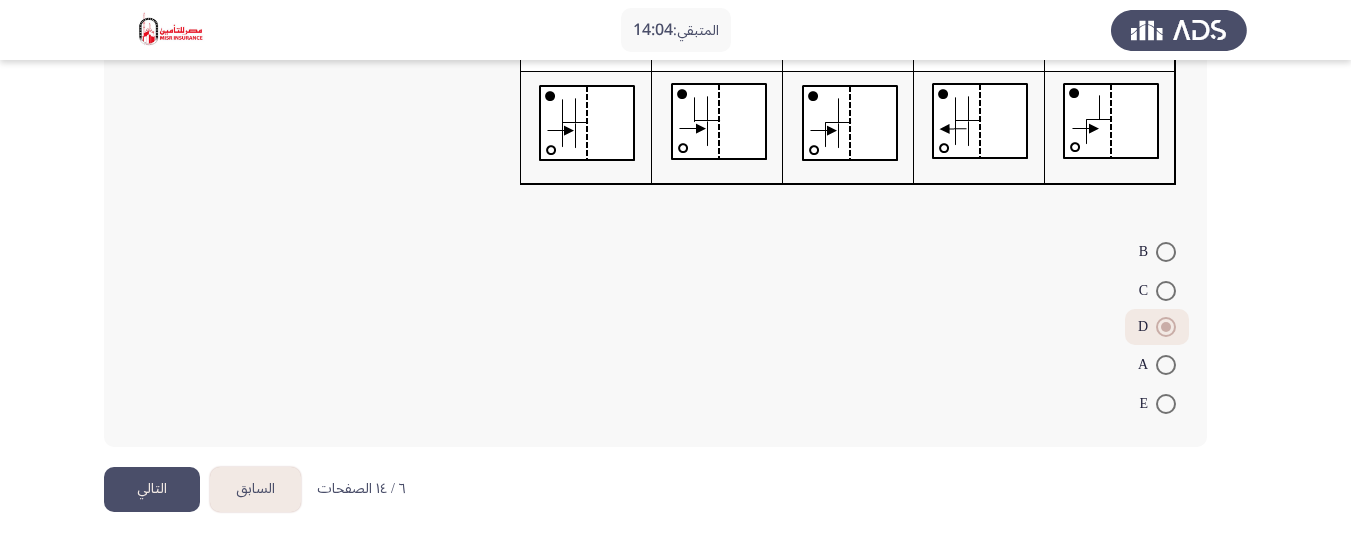 click on "التالي" 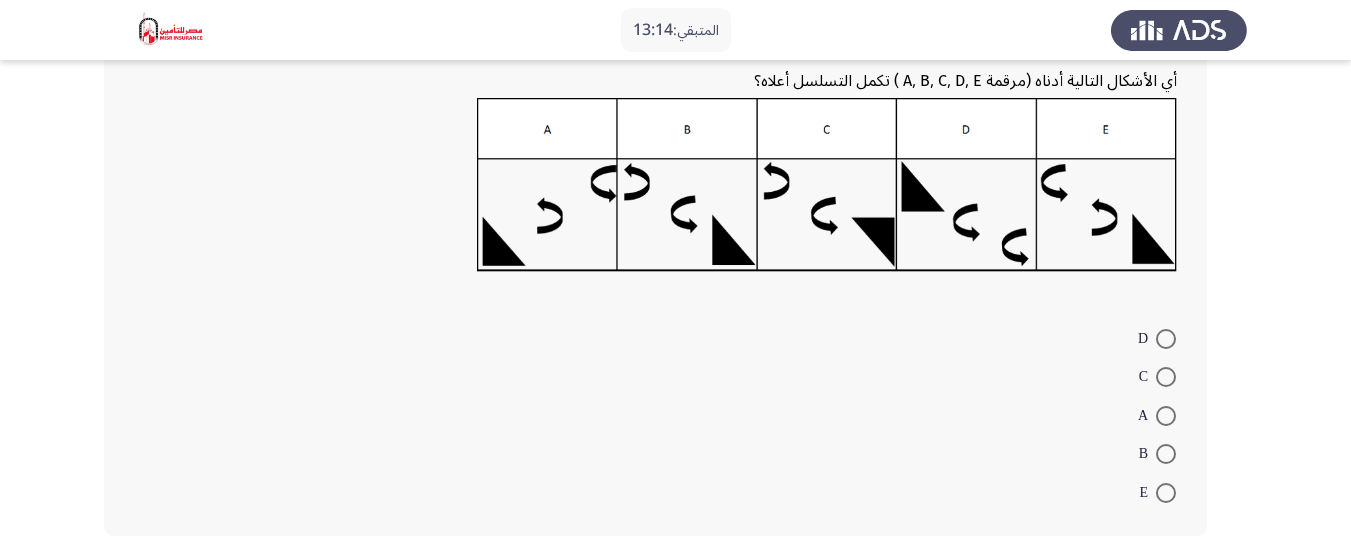 scroll, scrollTop: 343, scrollLeft: 0, axis: vertical 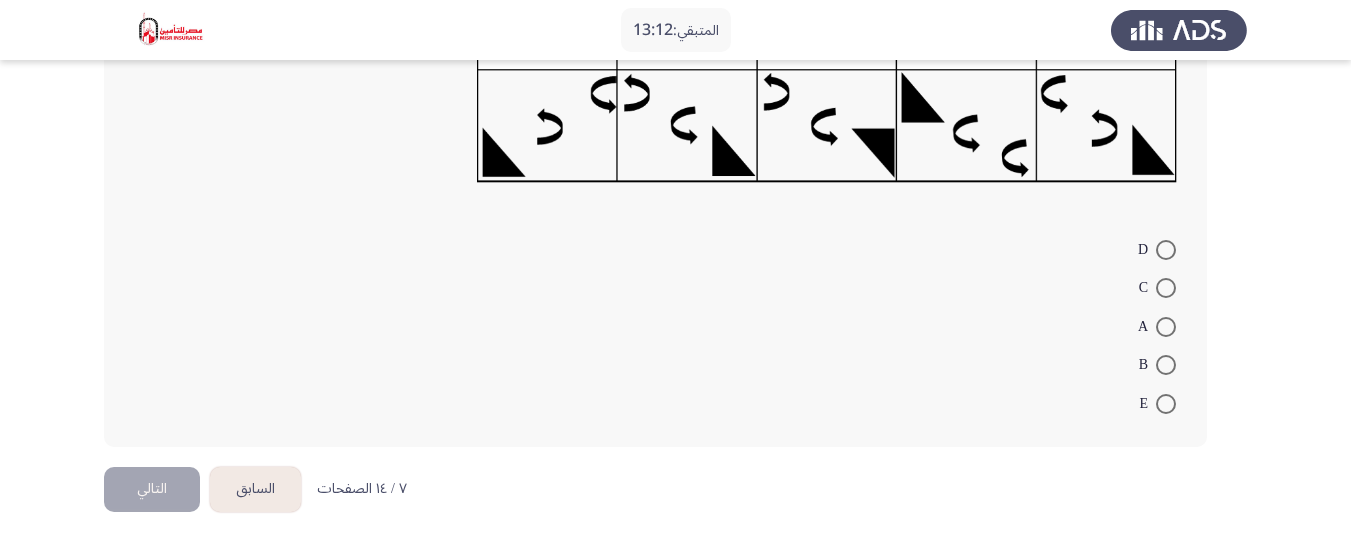 click on "B" at bounding box center (1157, 364) 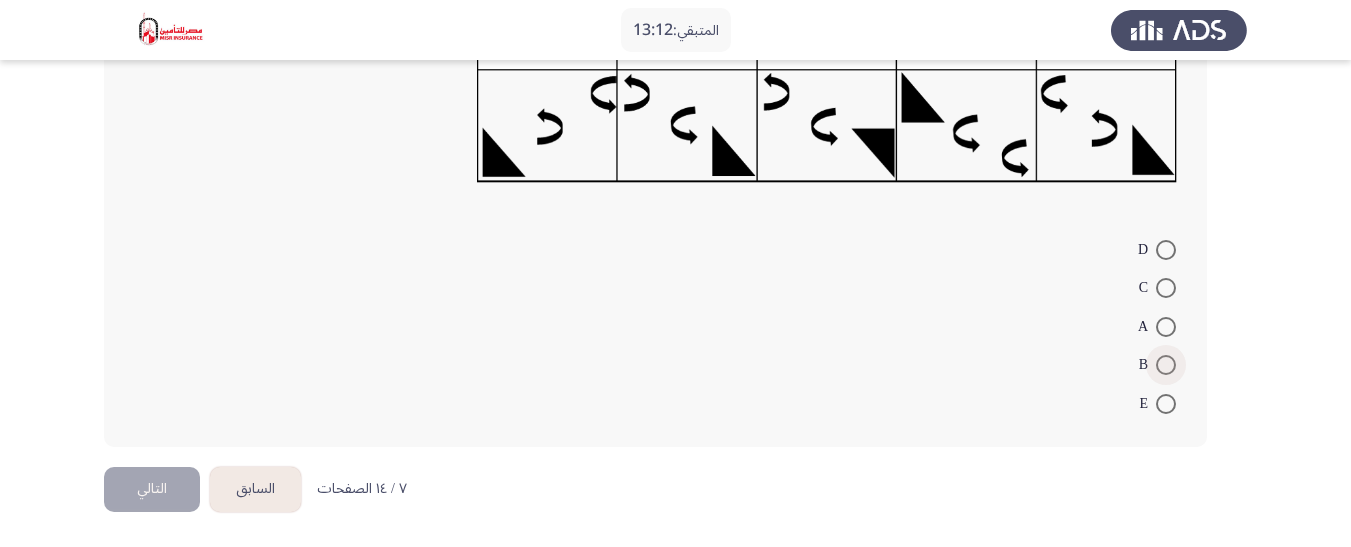 click at bounding box center [1166, 365] 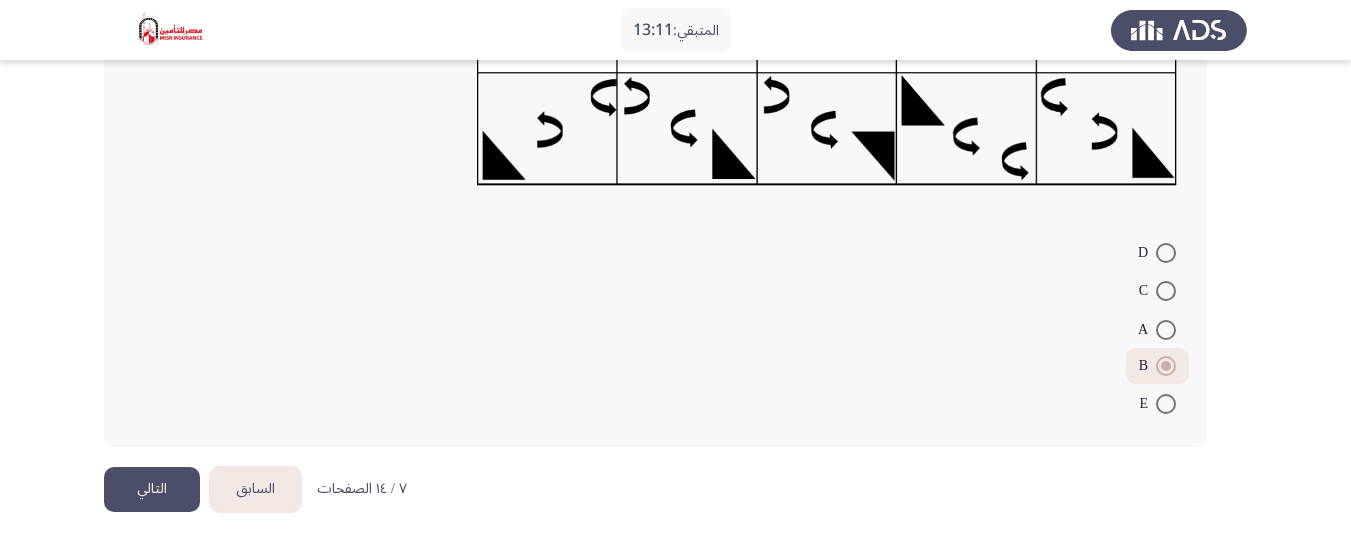 click on "التالي" 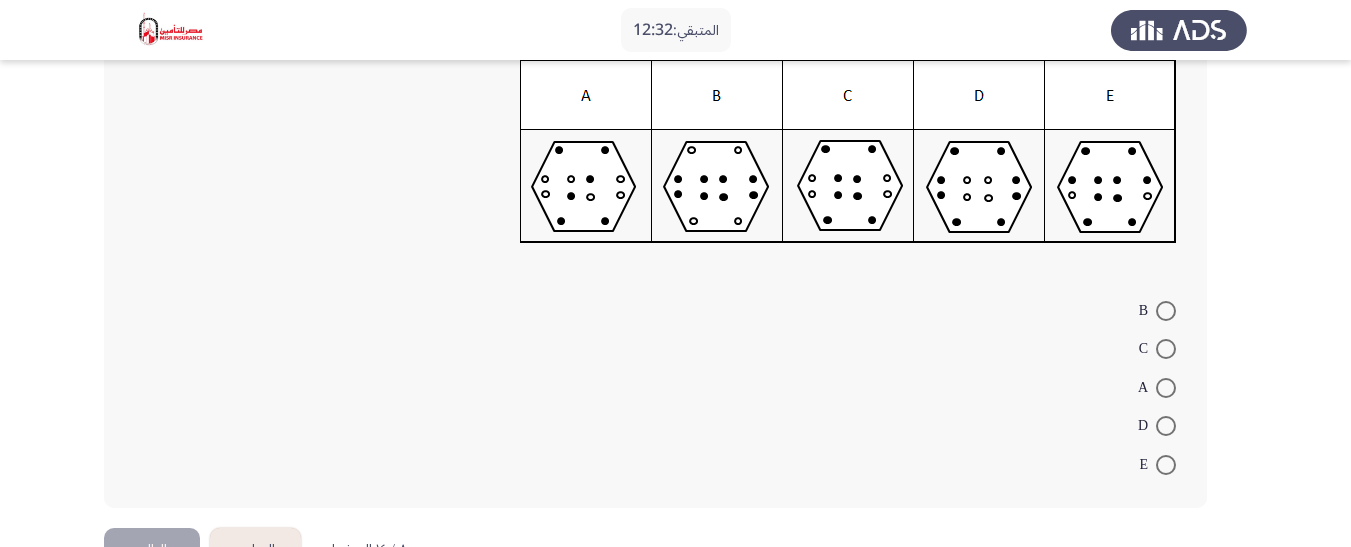 scroll, scrollTop: 300, scrollLeft: 0, axis: vertical 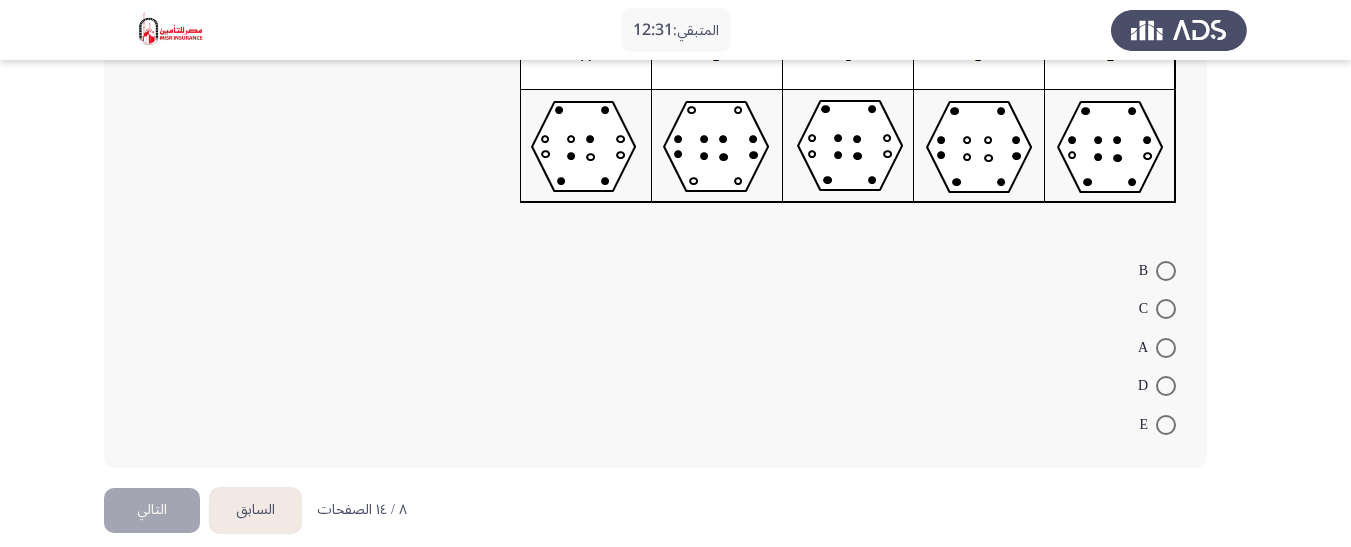 click at bounding box center (1166, 309) 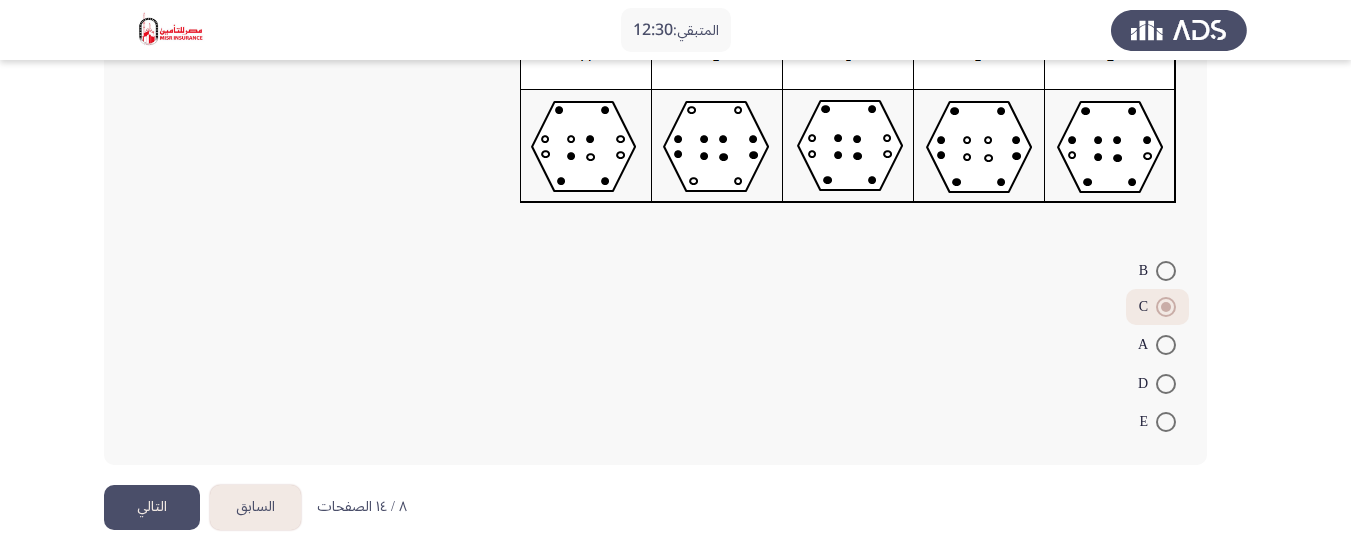 click on "التالي" 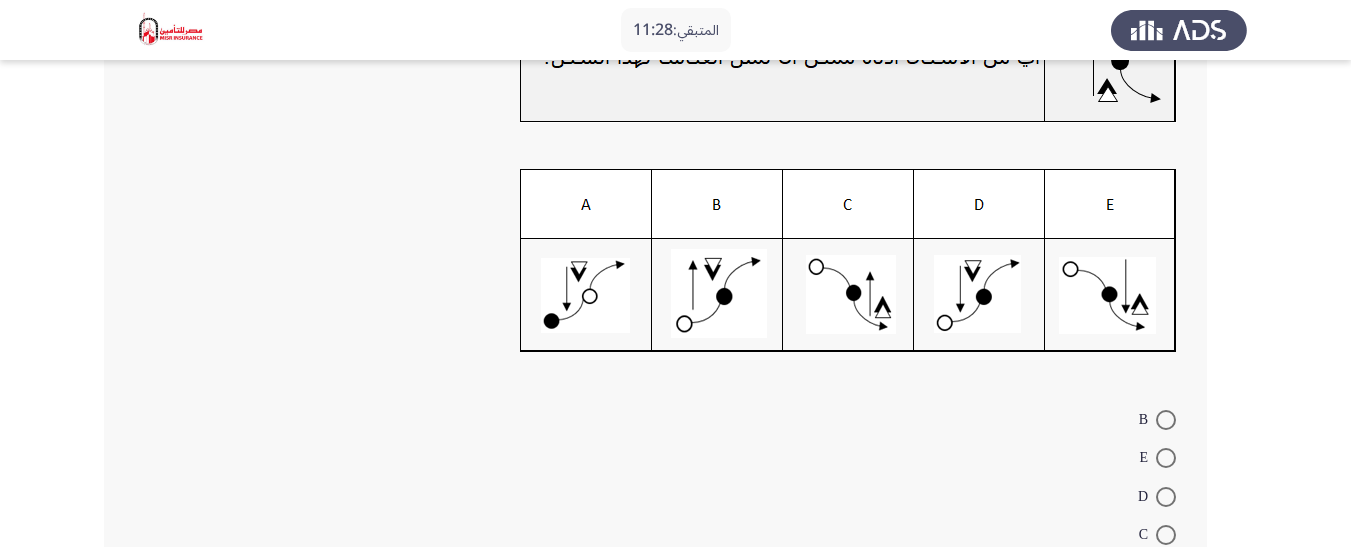 scroll, scrollTop: 200, scrollLeft: 0, axis: vertical 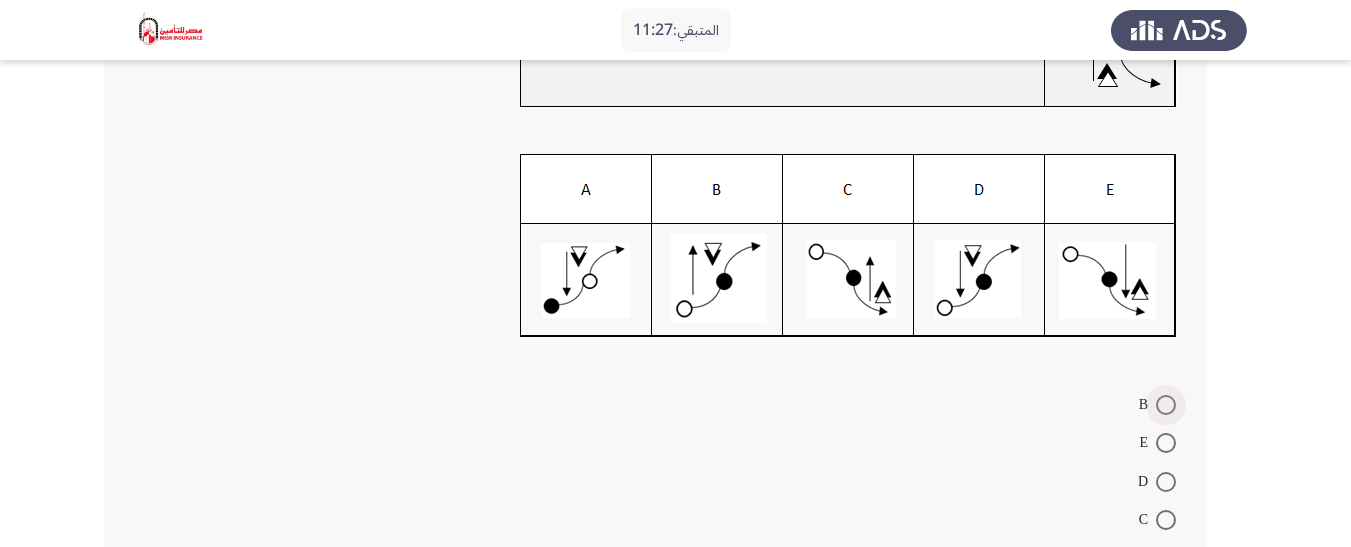 click at bounding box center [1166, 405] 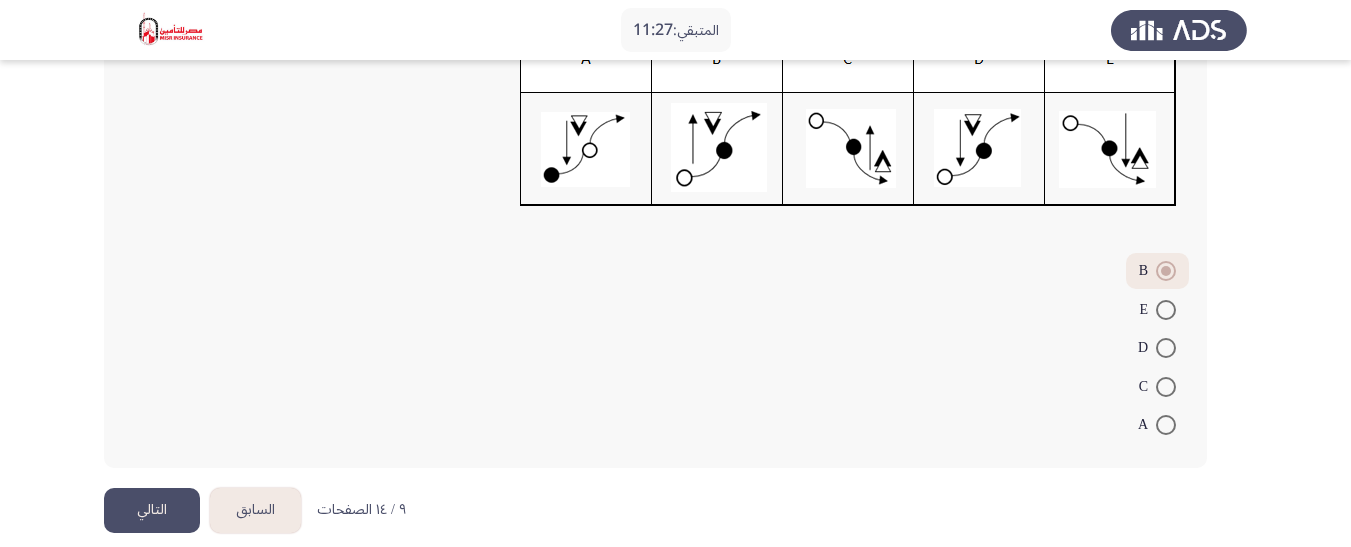 scroll, scrollTop: 352, scrollLeft: 0, axis: vertical 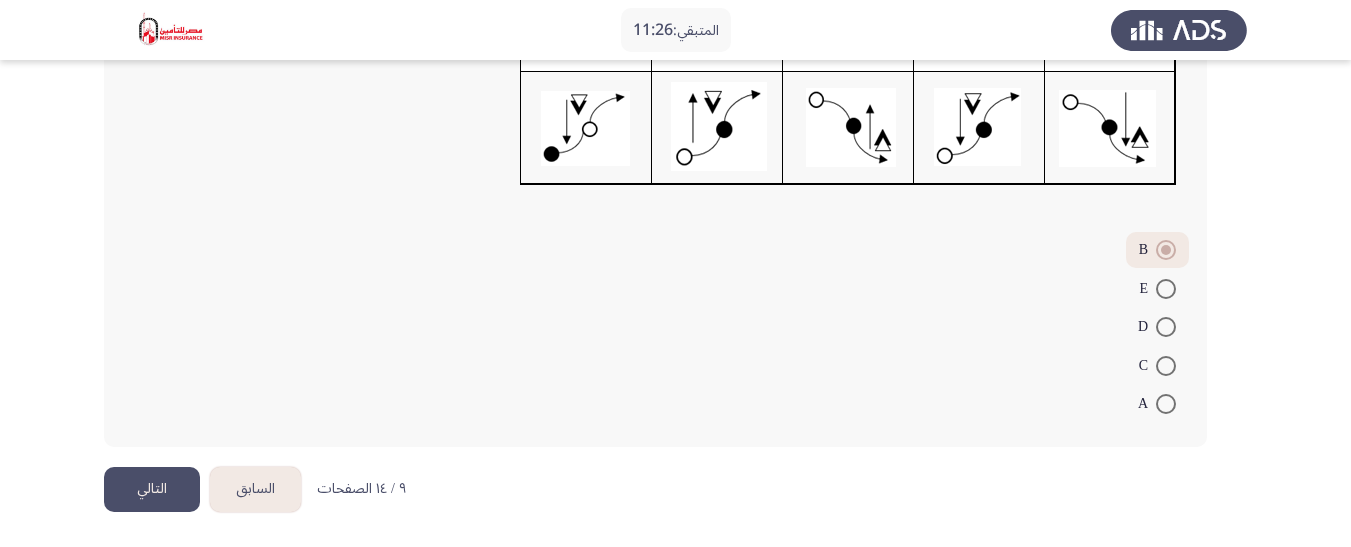 click on "التالي" 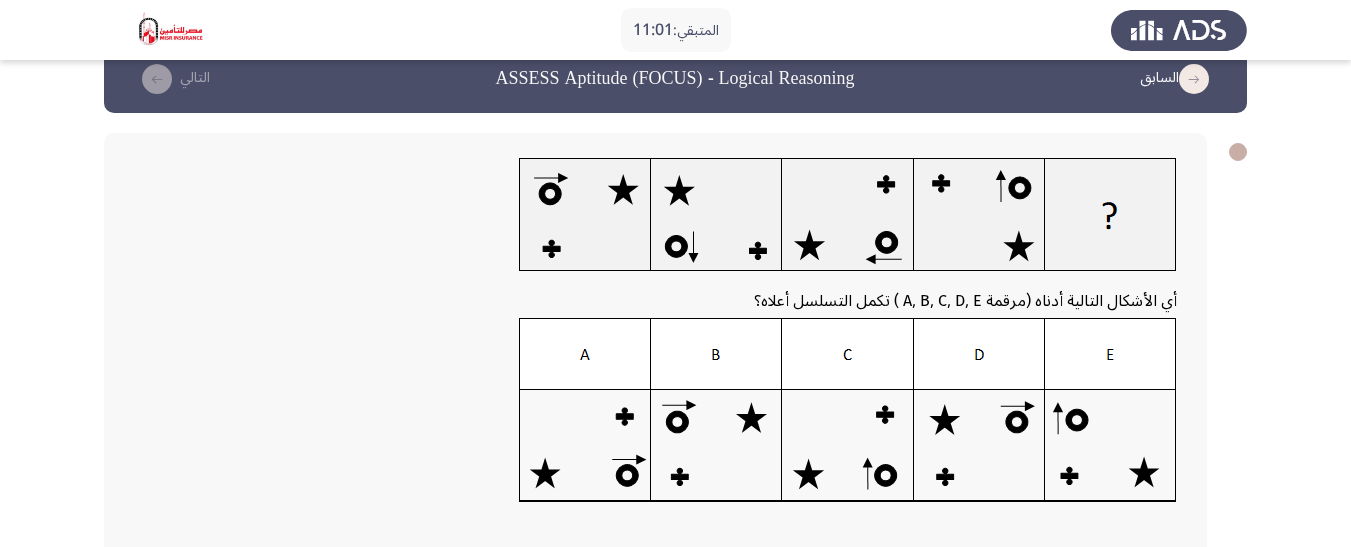 scroll, scrollTop: 0, scrollLeft: 0, axis: both 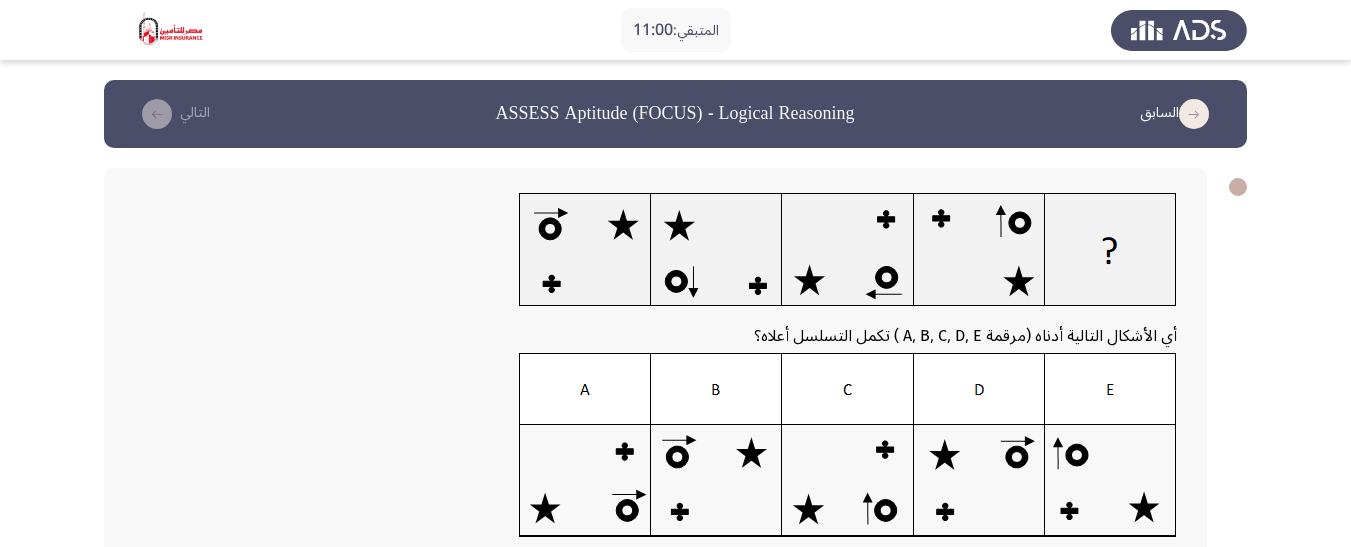 click 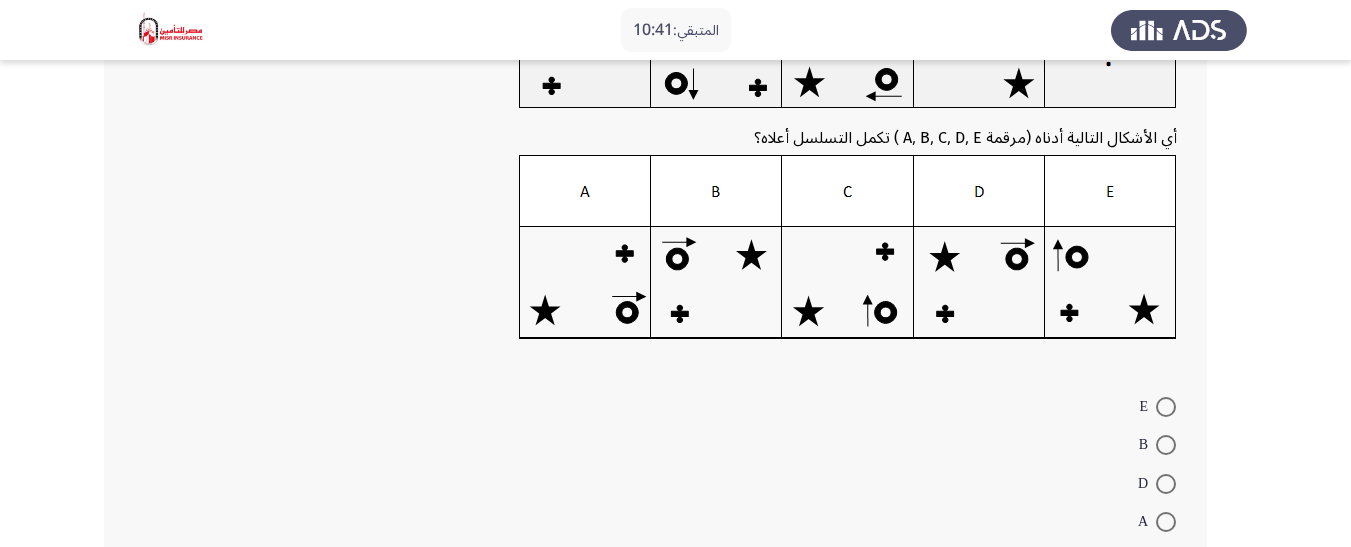 scroll, scrollTop: 200, scrollLeft: 0, axis: vertical 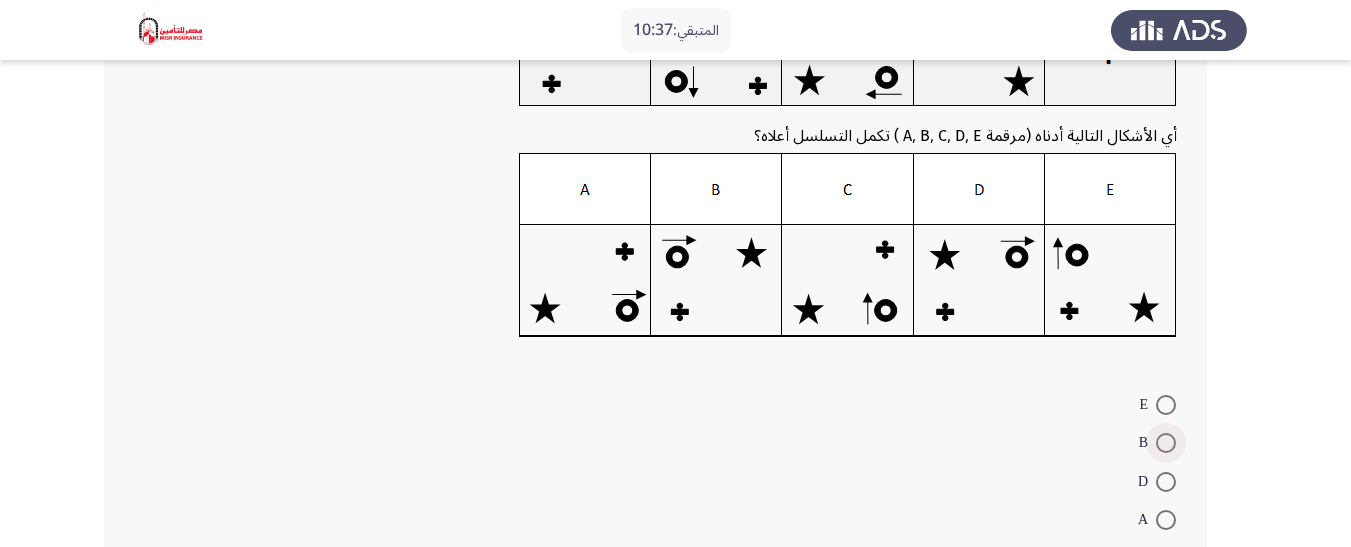 click at bounding box center [1166, 443] 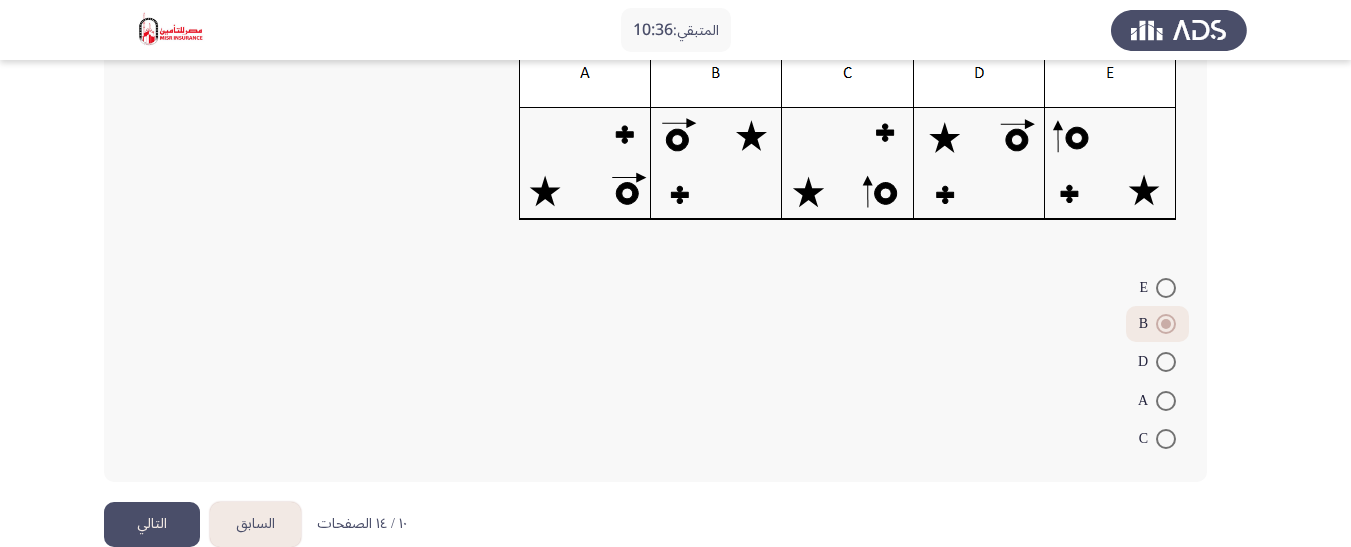 scroll, scrollTop: 352, scrollLeft: 0, axis: vertical 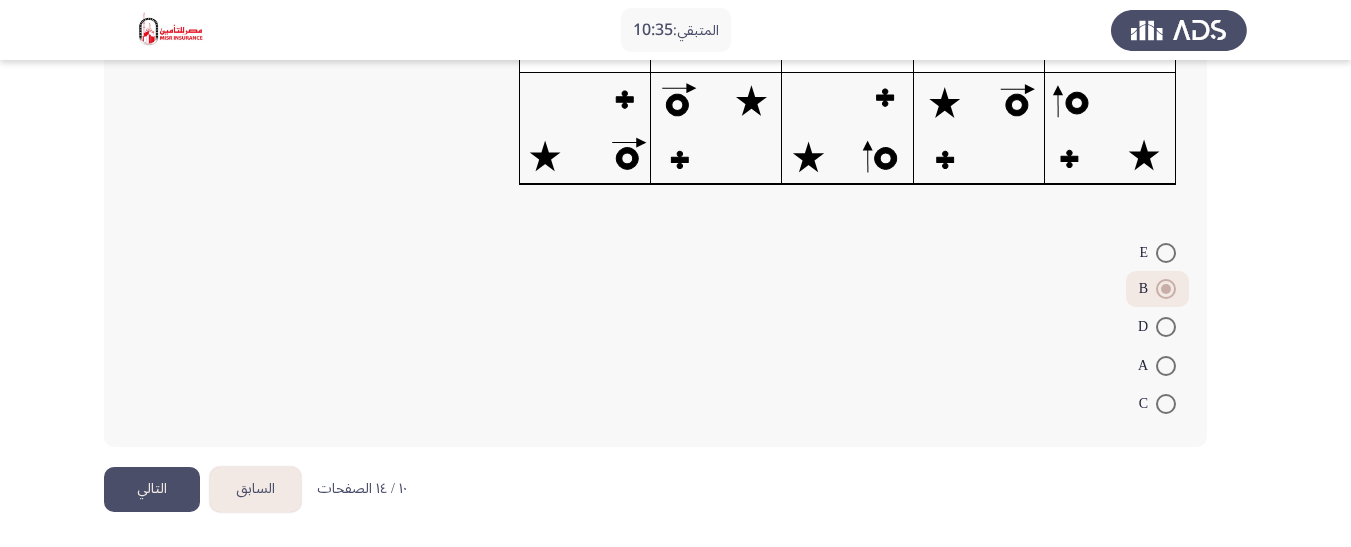 click on "التالي" 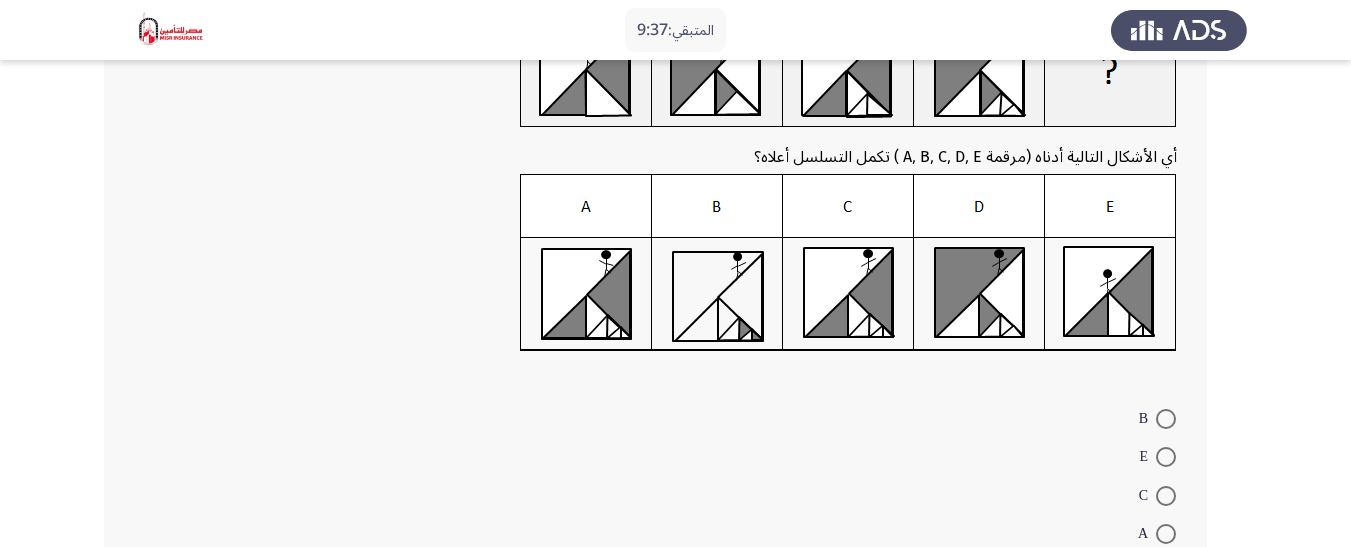 scroll, scrollTop: 349, scrollLeft: 0, axis: vertical 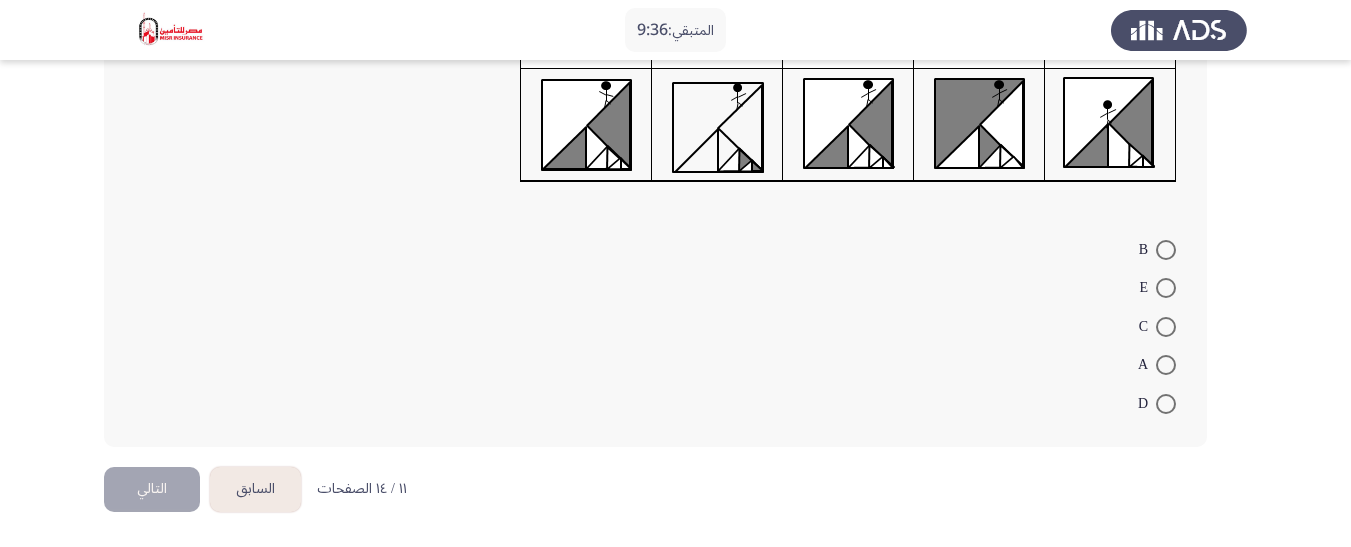 drag, startPoint x: 1158, startPoint y: 323, endPoint x: 1111, endPoint y: 335, distance: 48.507732 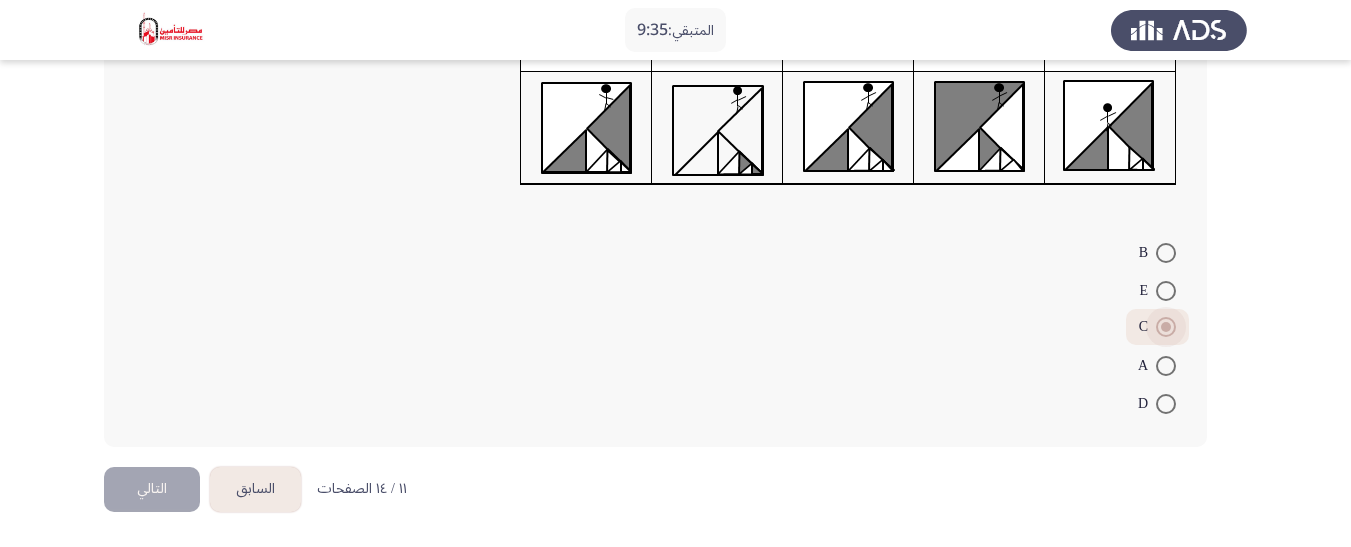 scroll, scrollTop: 346, scrollLeft: 0, axis: vertical 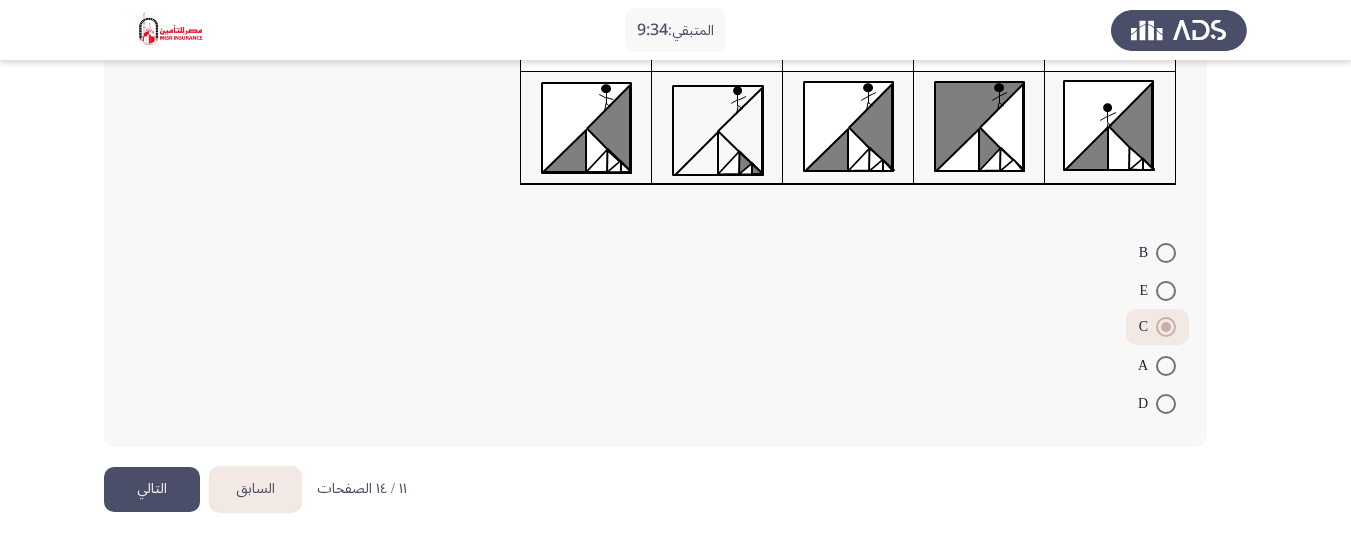 click on "التالي" 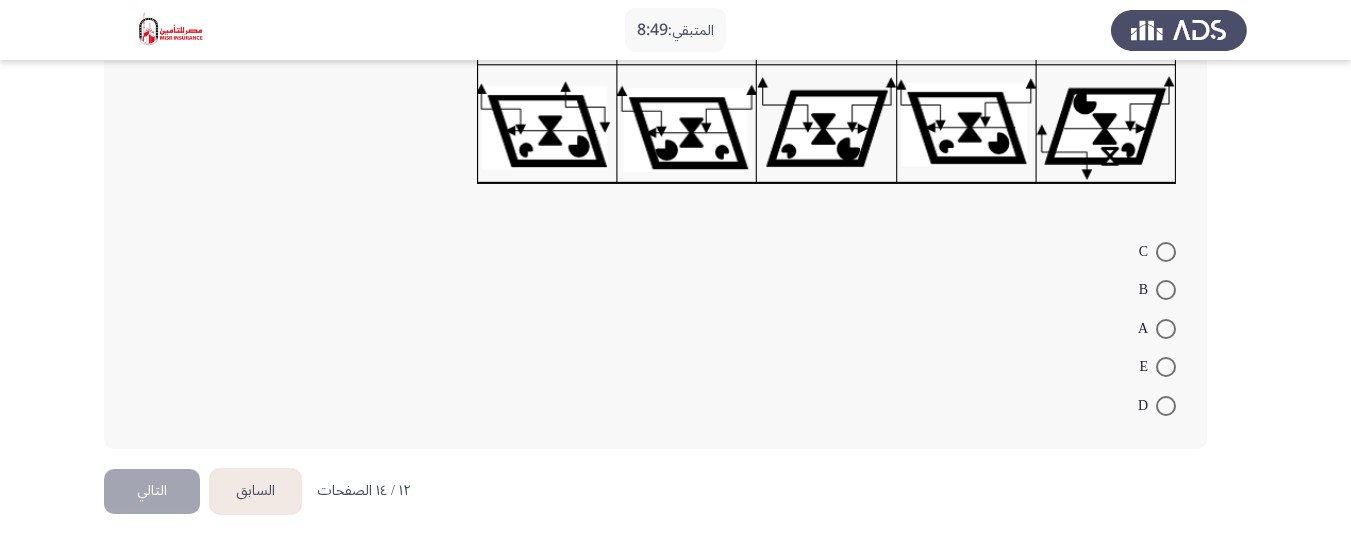scroll, scrollTop: 373, scrollLeft: 0, axis: vertical 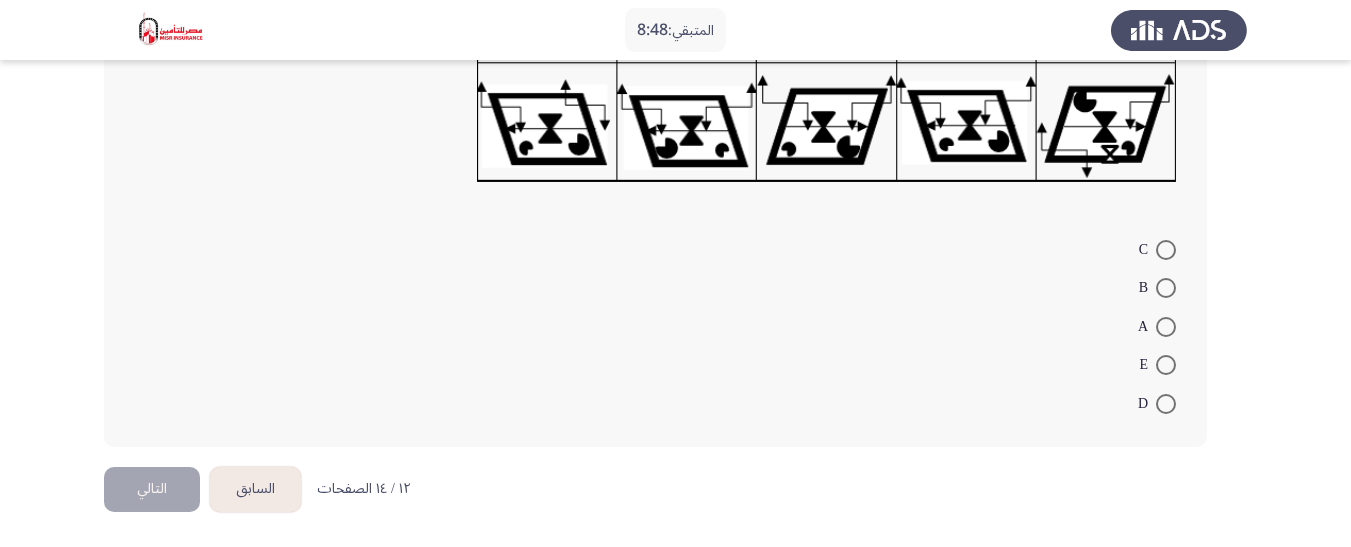 click at bounding box center (1166, 404) 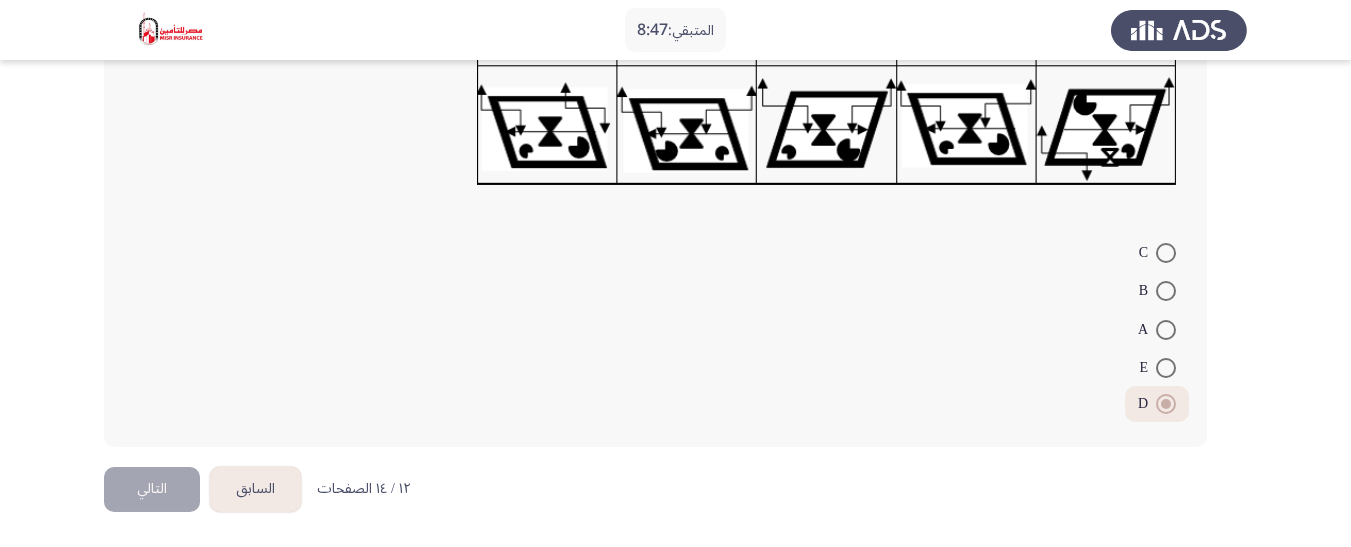 scroll, scrollTop: 370, scrollLeft: 0, axis: vertical 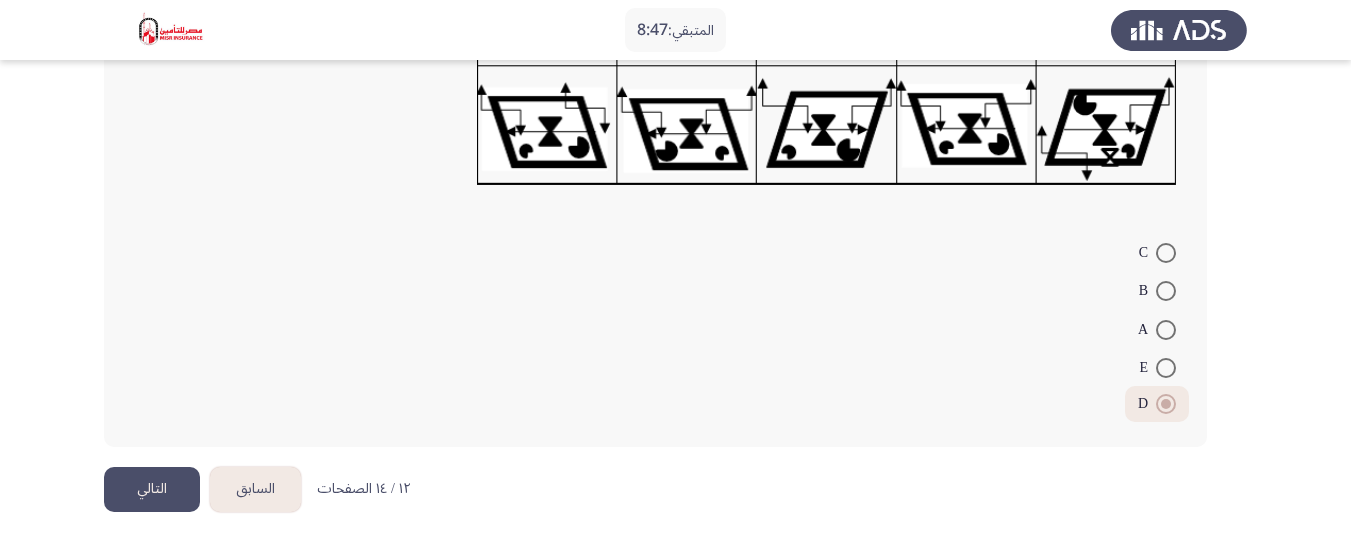 click on "C     B     A     E     D" 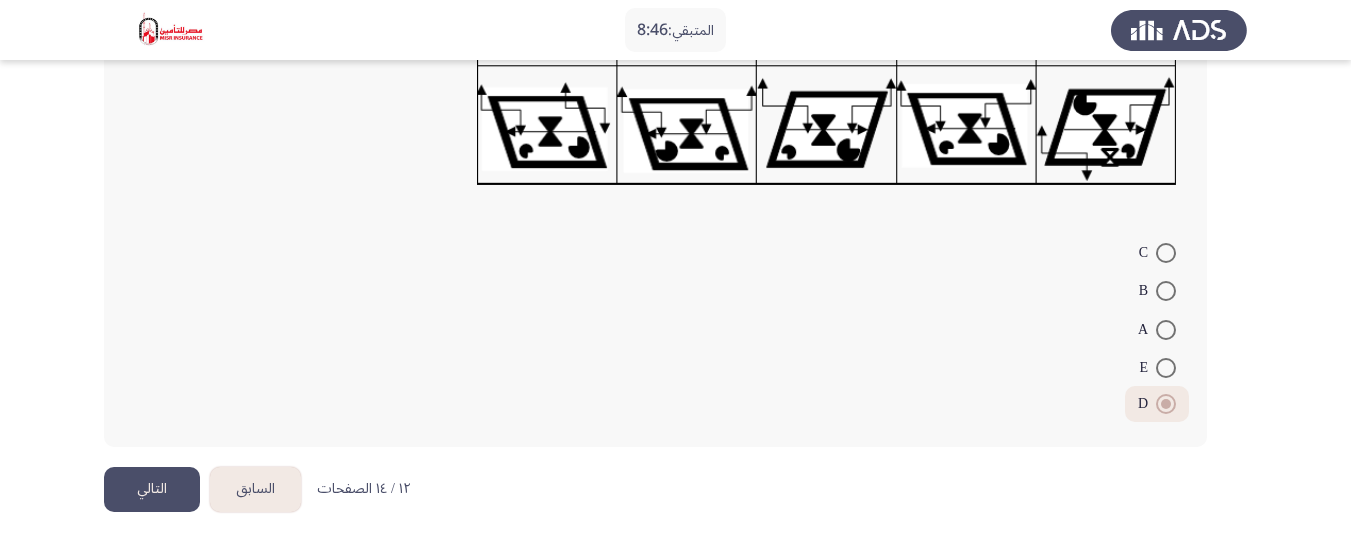 click on "التالي" 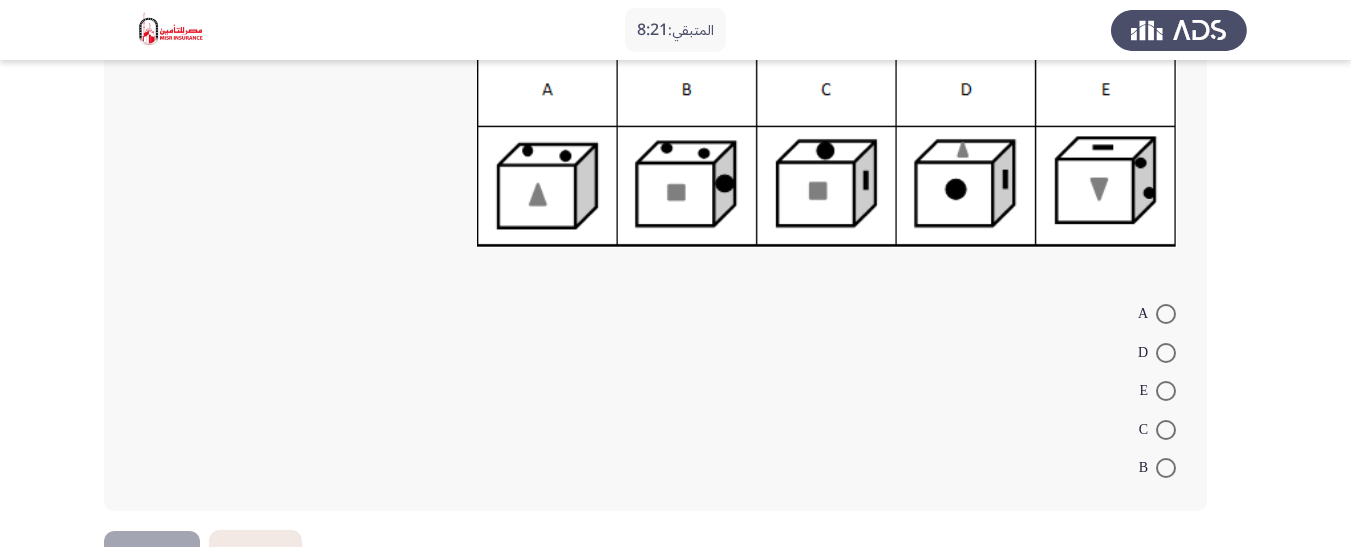 scroll, scrollTop: 376, scrollLeft: 0, axis: vertical 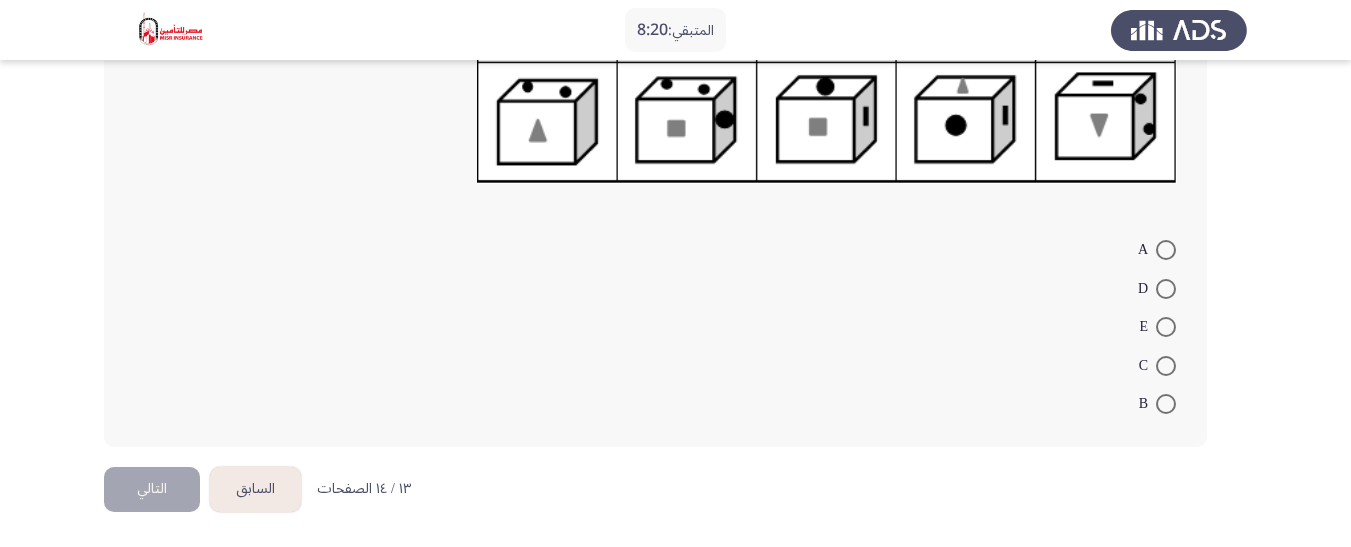 click at bounding box center [1166, 404] 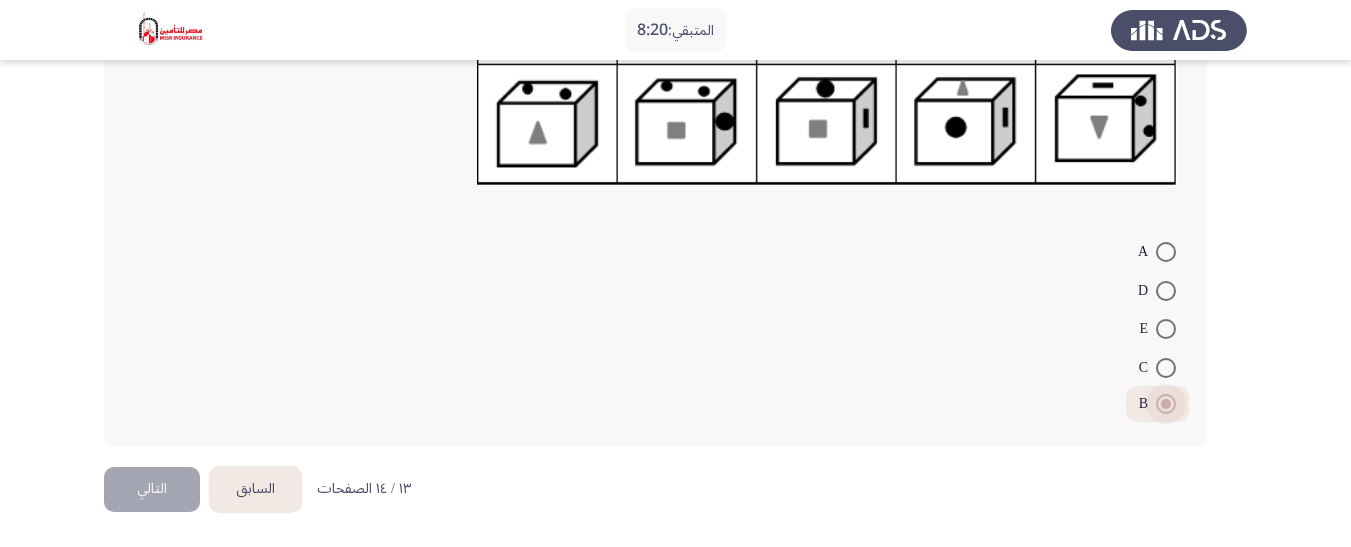 scroll, scrollTop: 374, scrollLeft: 0, axis: vertical 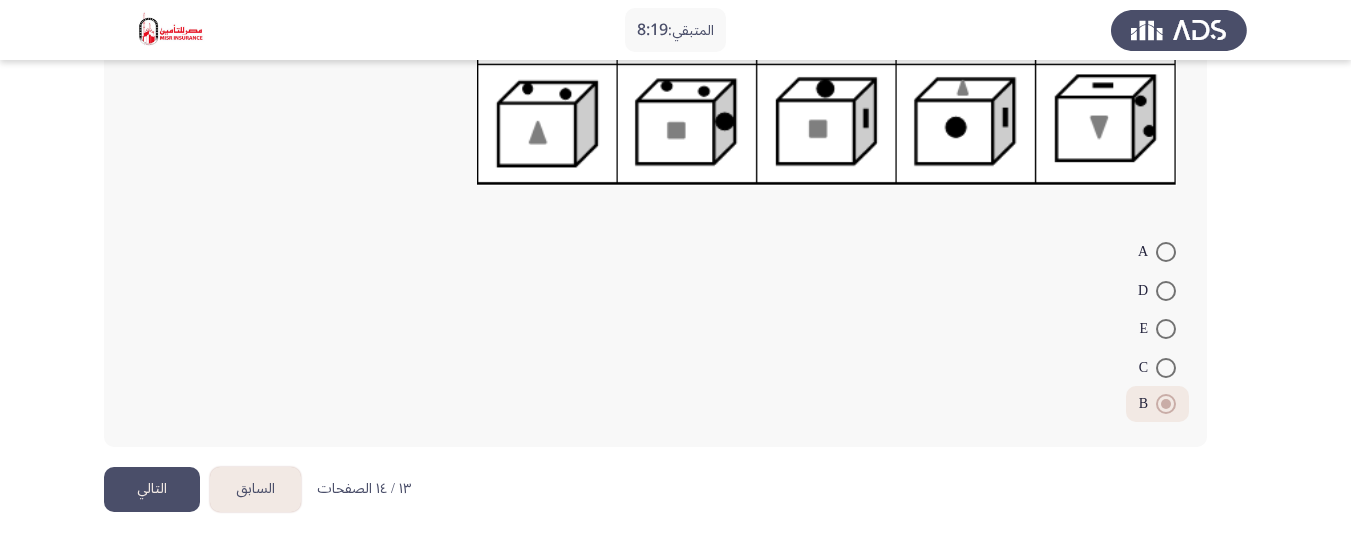 click on "السابق
التالي" 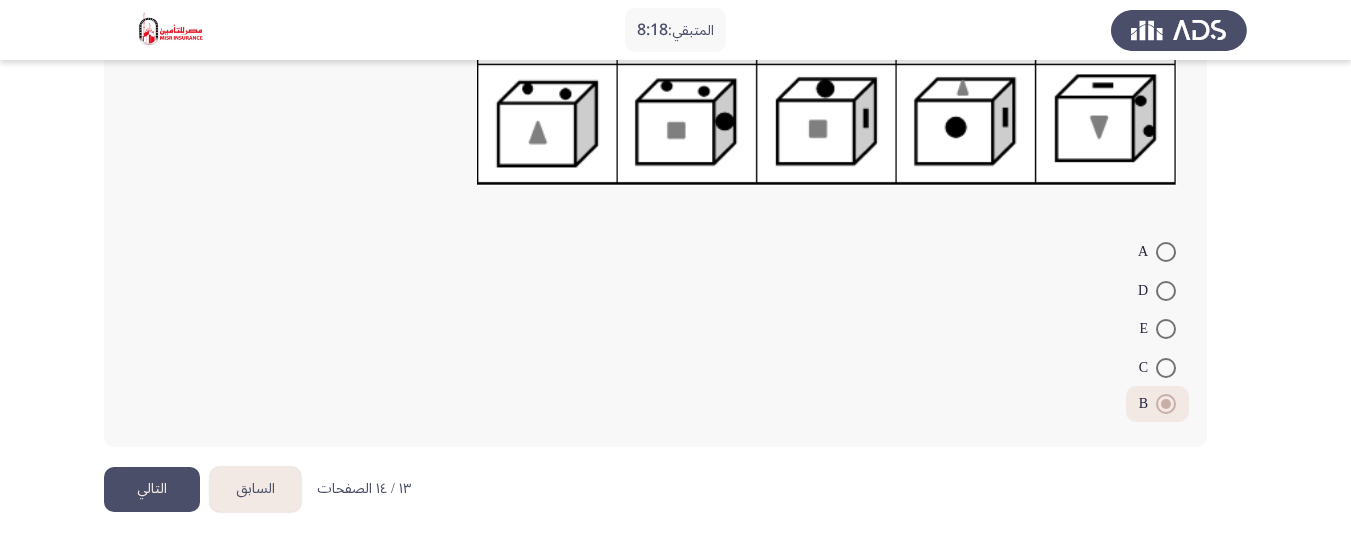 click on "التالي" 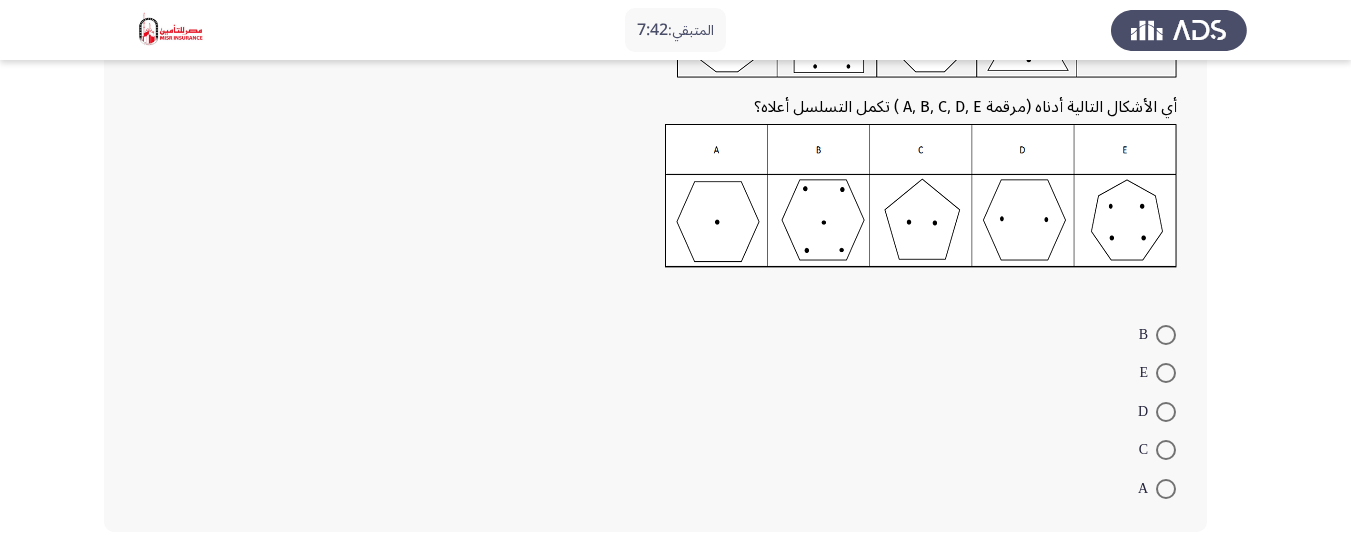 scroll, scrollTop: 281, scrollLeft: 0, axis: vertical 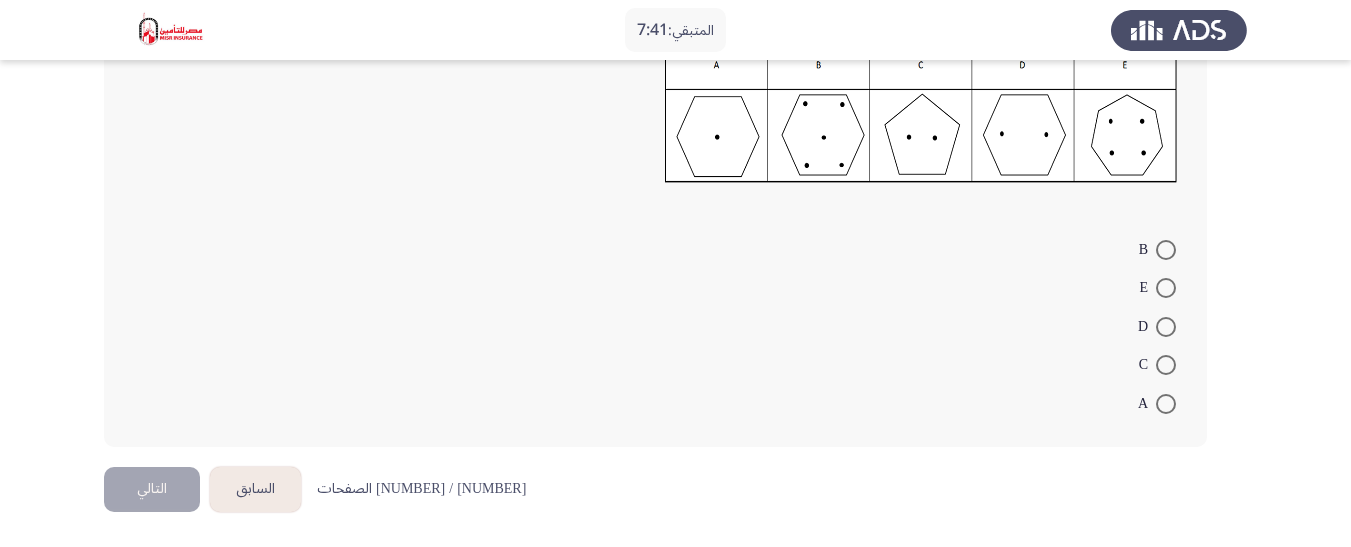 click at bounding box center [1166, 327] 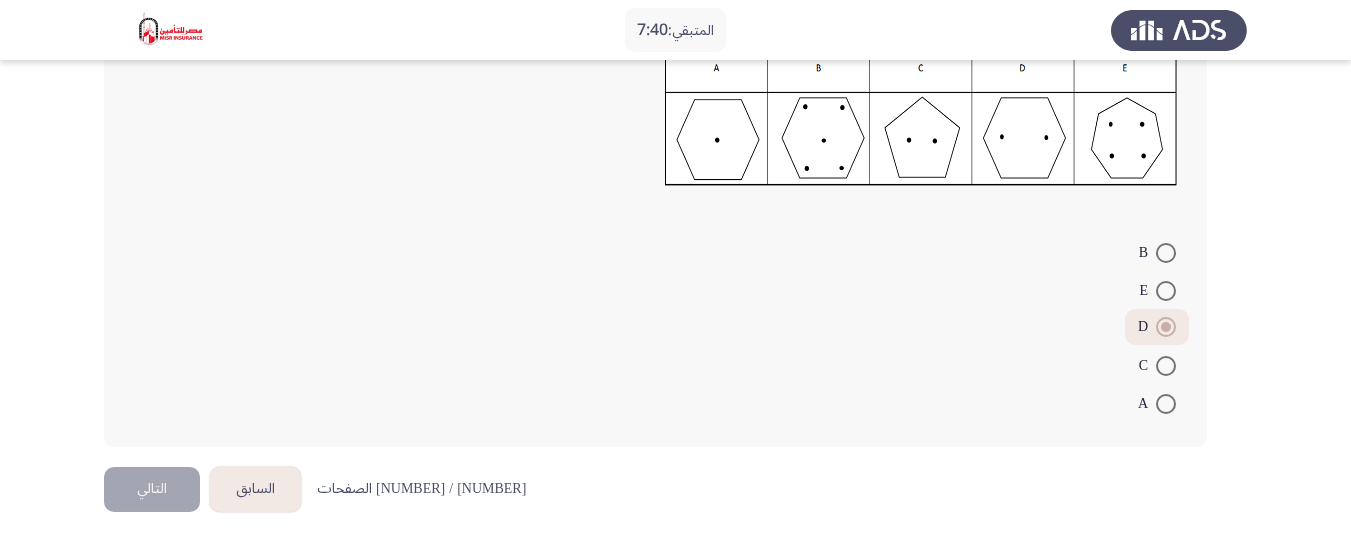 scroll, scrollTop: 278, scrollLeft: 0, axis: vertical 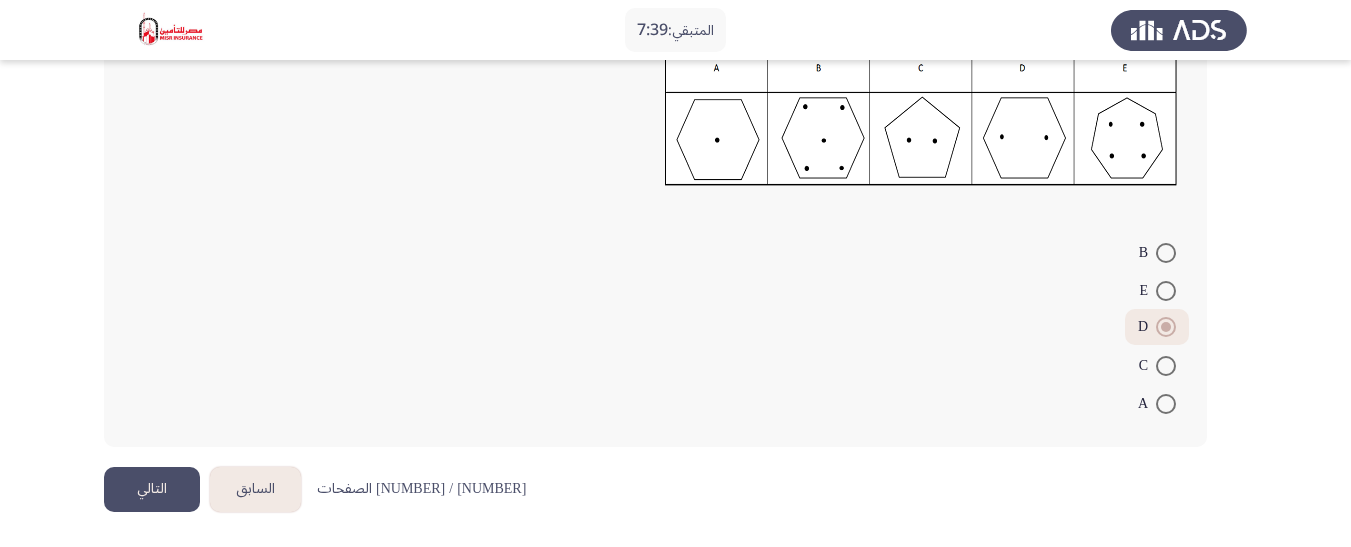 click on "التالي" 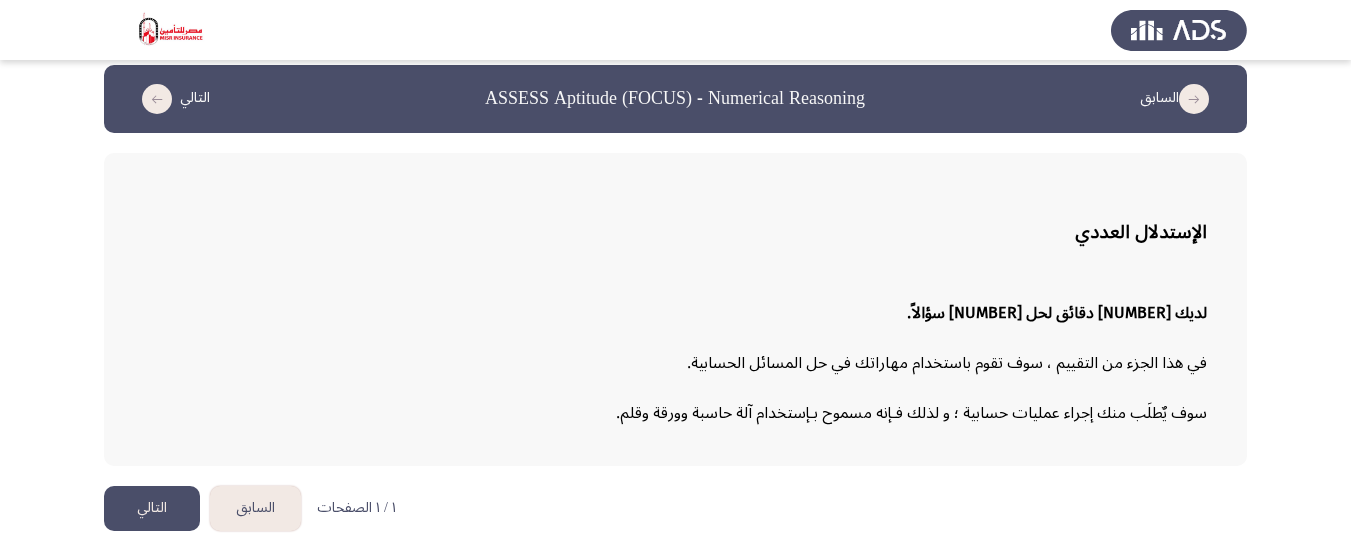 scroll, scrollTop: 19, scrollLeft: 0, axis: vertical 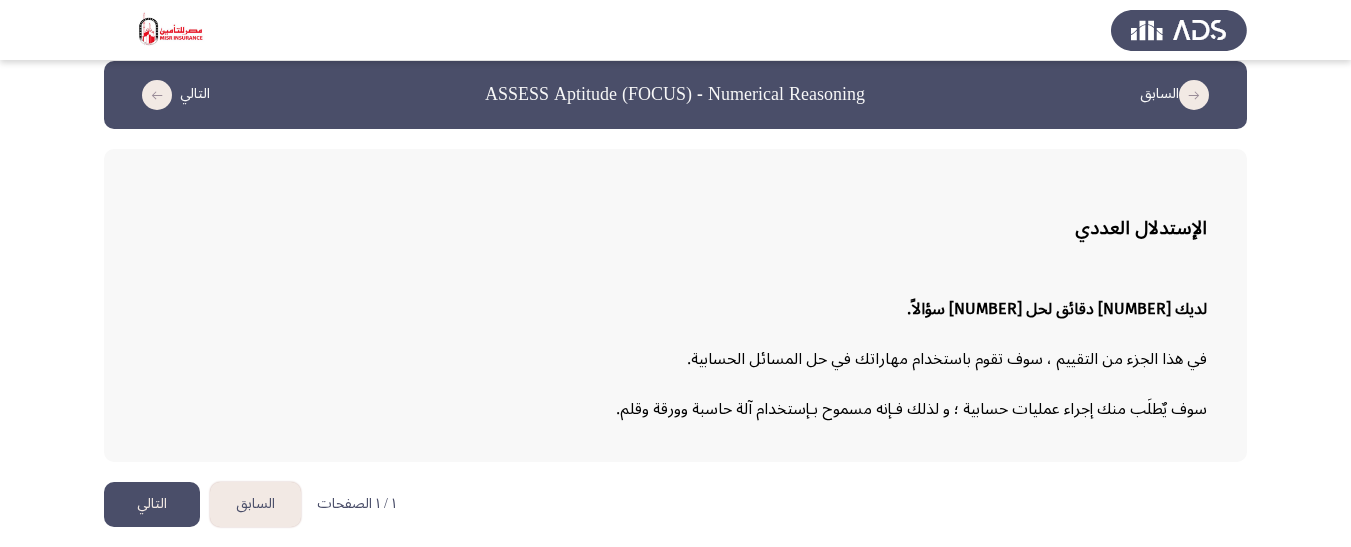 click on "التالي" 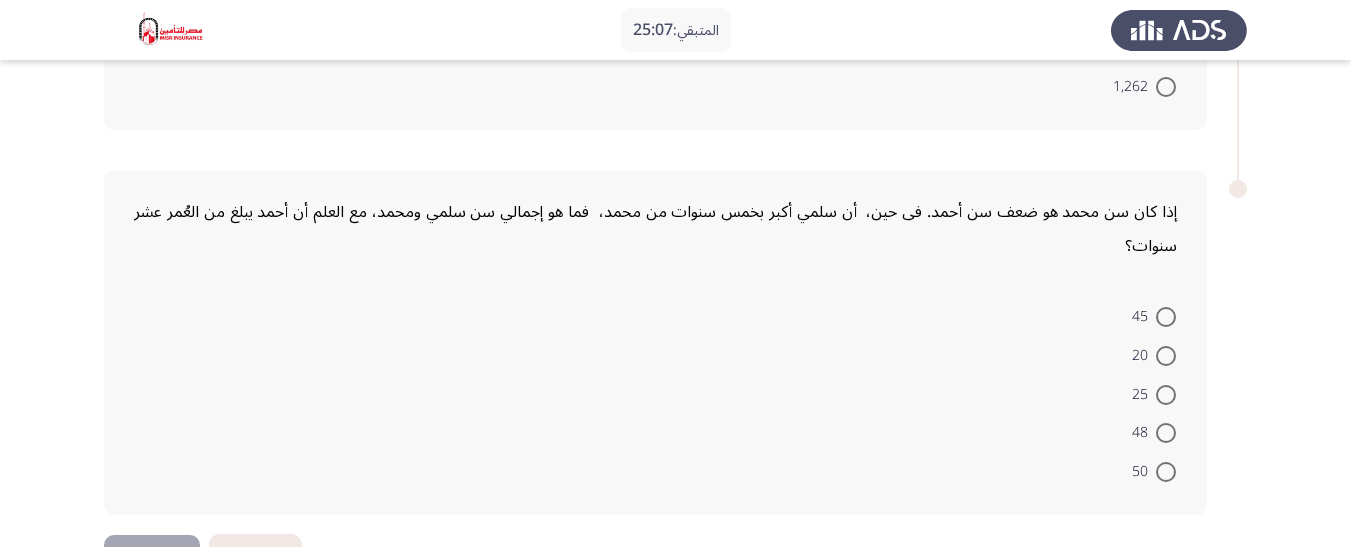 scroll, scrollTop: 1667, scrollLeft: 0, axis: vertical 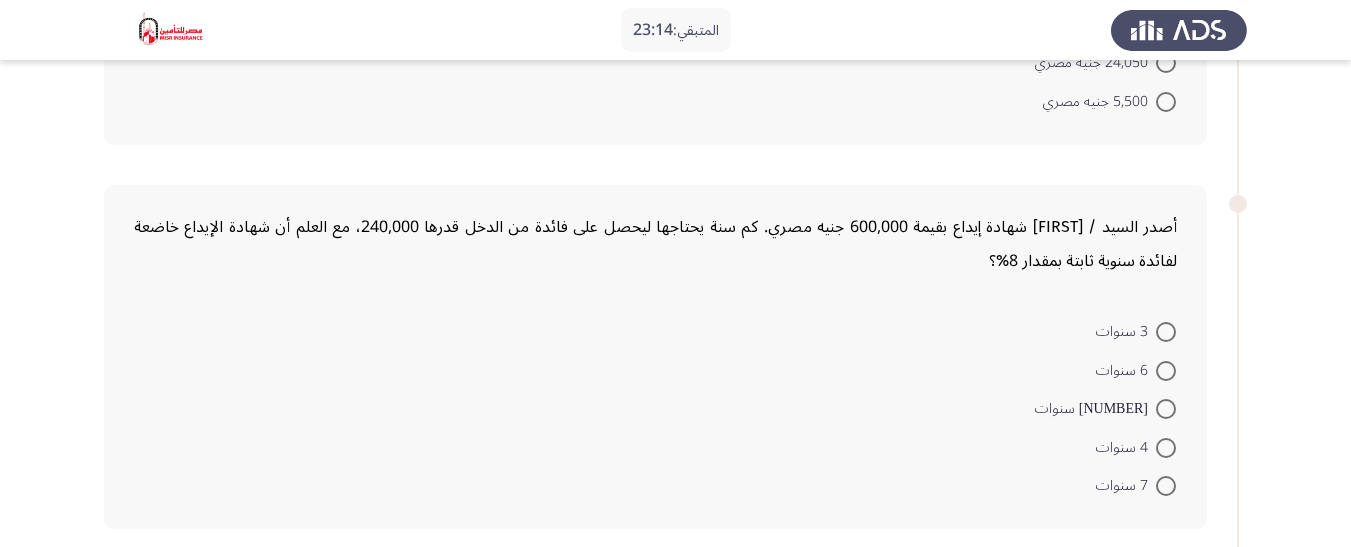 click at bounding box center (1166, 448) 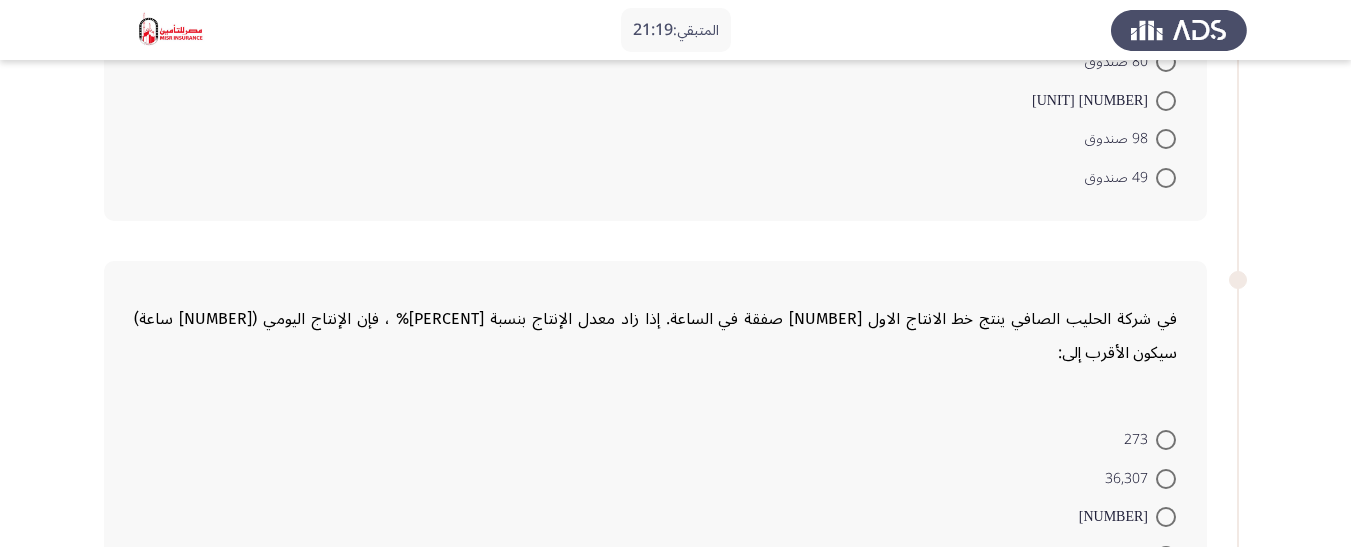 scroll, scrollTop: 1200, scrollLeft: 0, axis: vertical 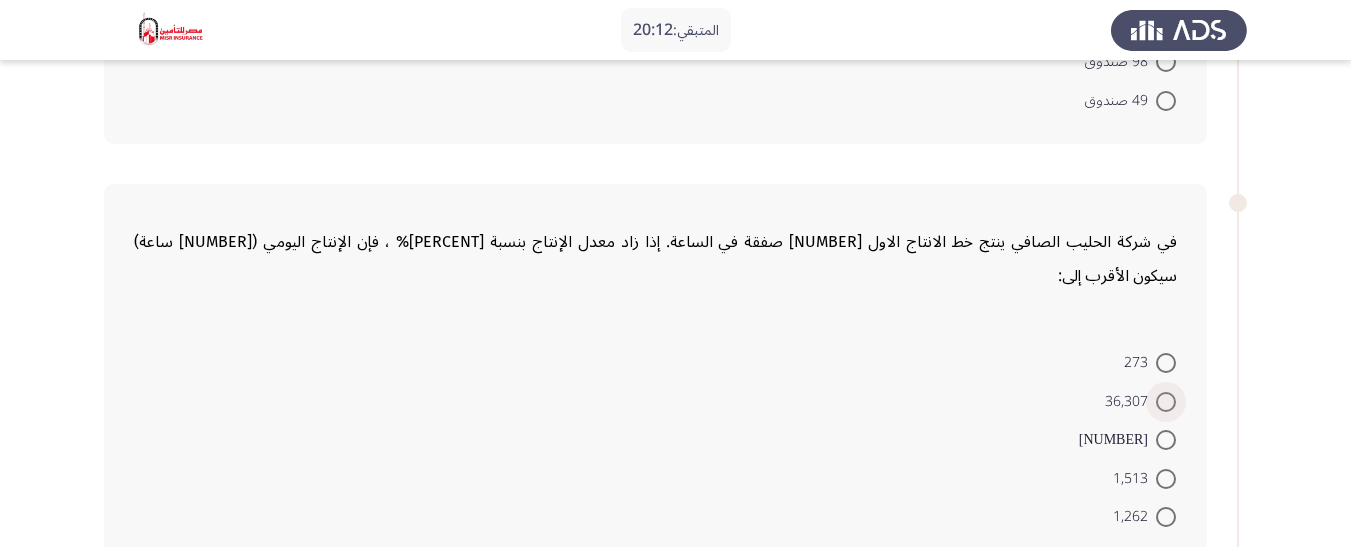 click at bounding box center (1166, 402) 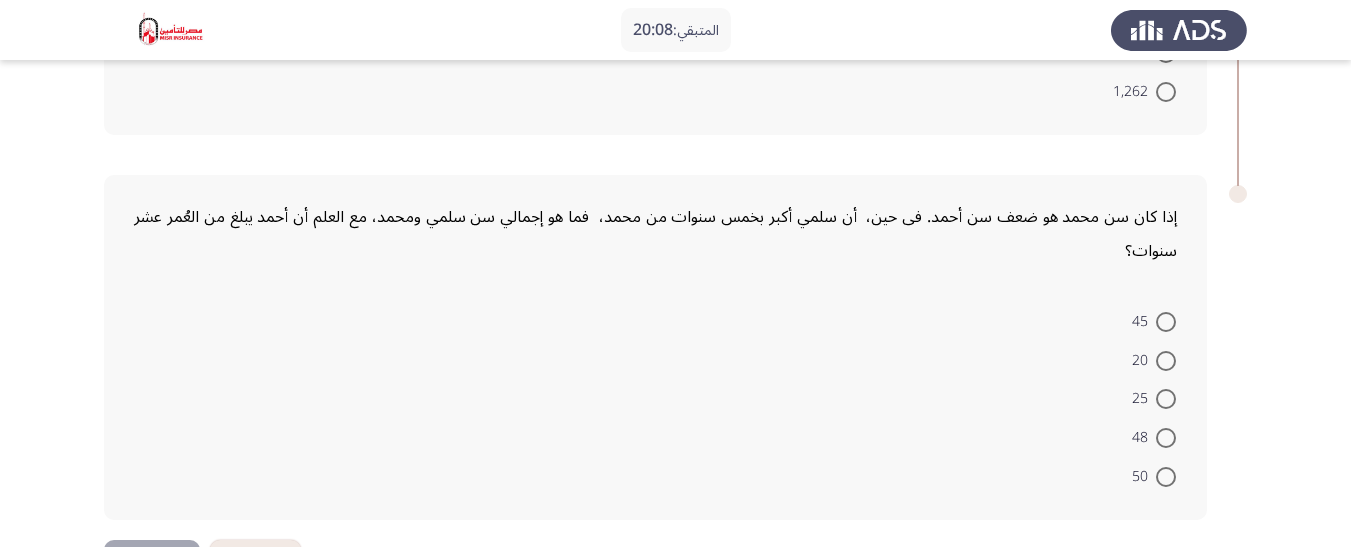 scroll, scrollTop: 1662, scrollLeft: 0, axis: vertical 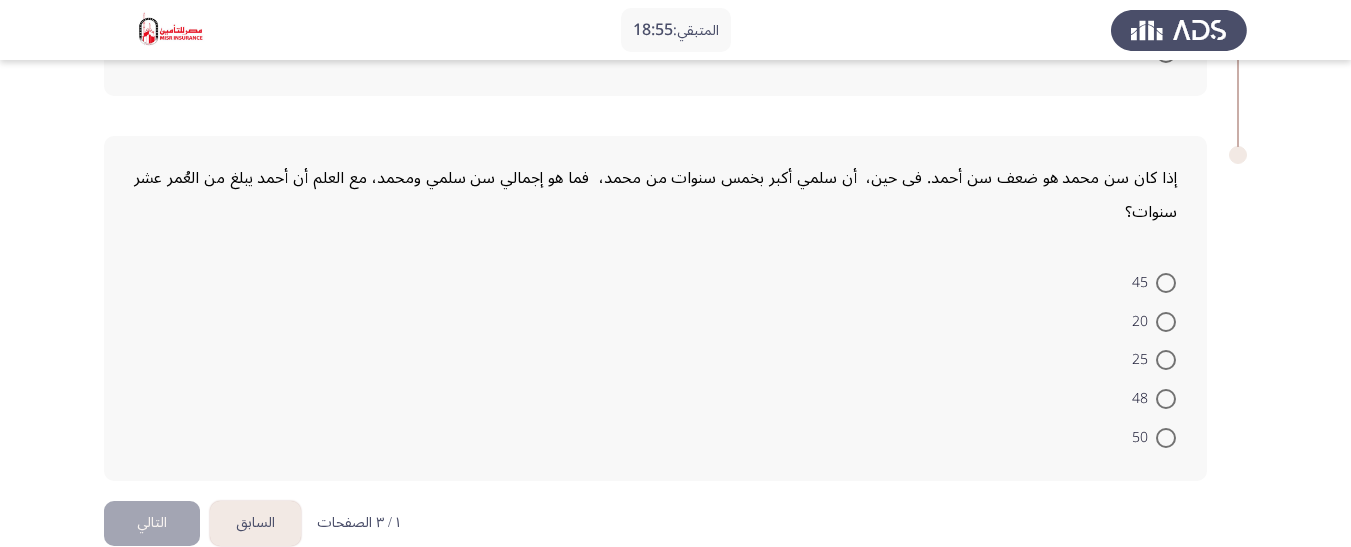click at bounding box center (1166, 360) 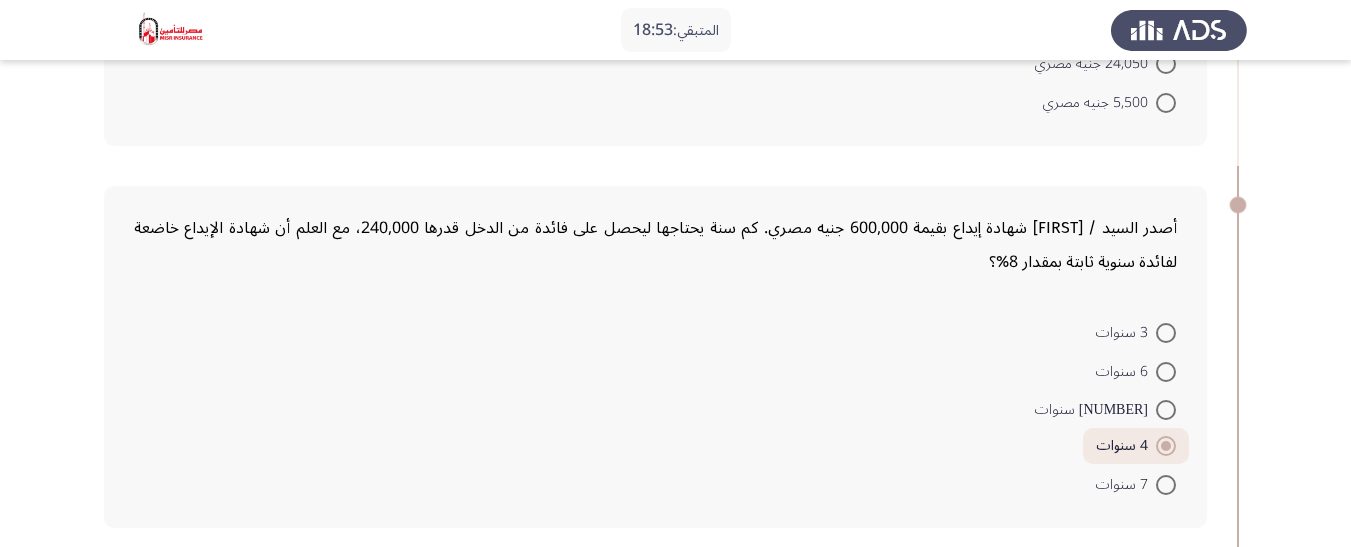 scroll, scrollTop: 59, scrollLeft: 0, axis: vertical 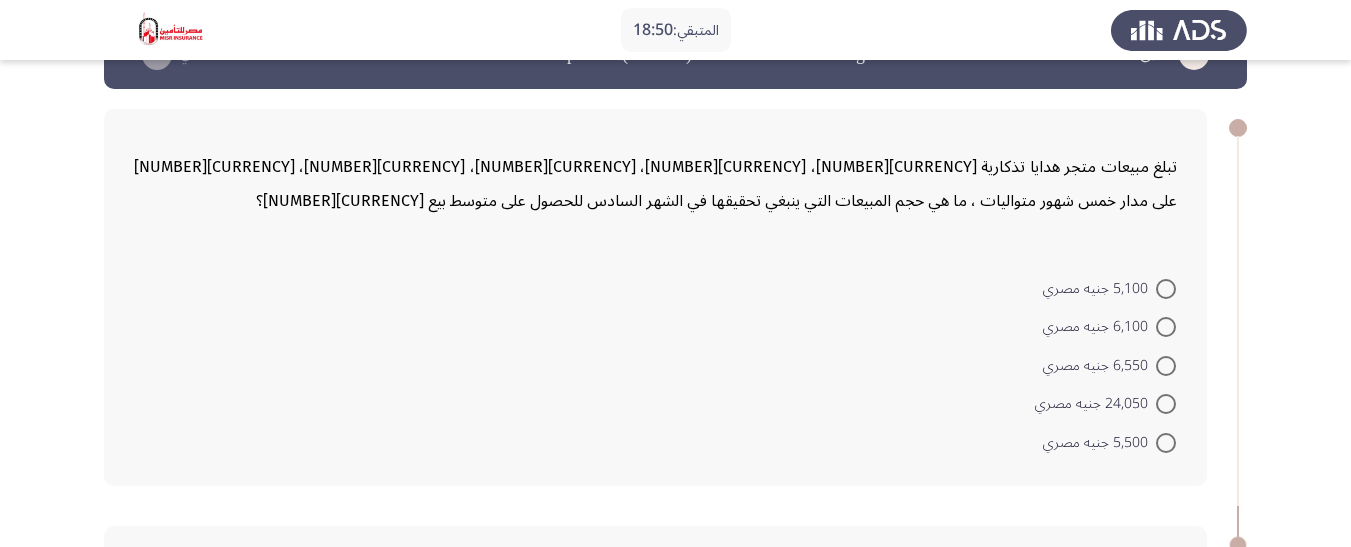 drag, startPoint x: 799, startPoint y: 199, endPoint x: 824, endPoint y: 198, distance: 25.019993 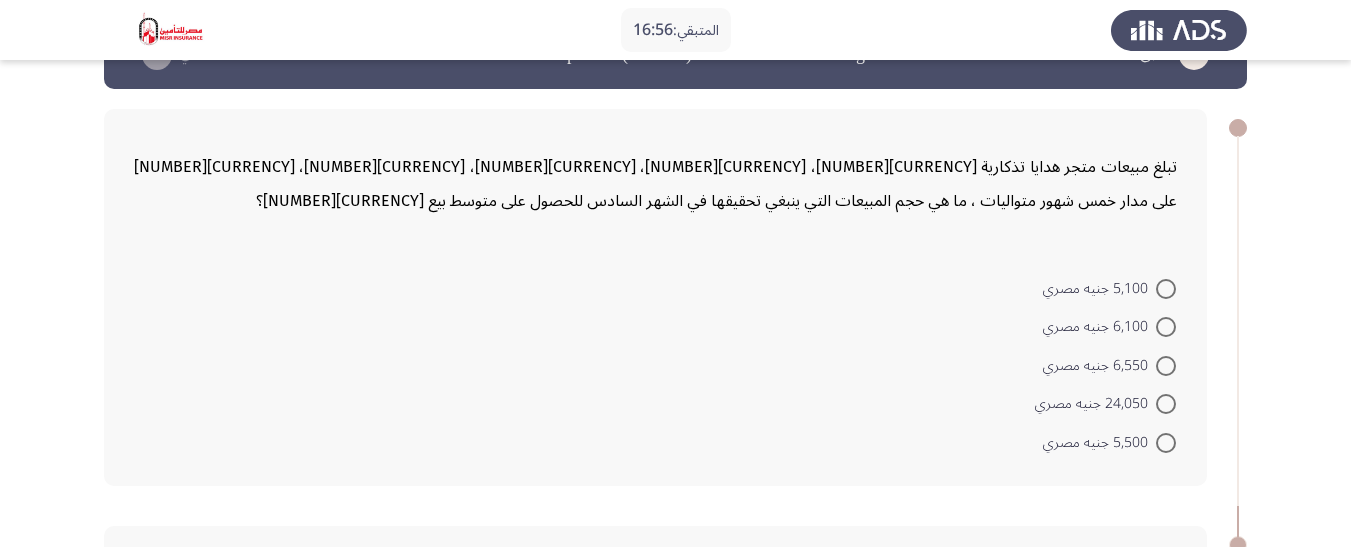click on "6,550 جنيه مصري" at bounding box center [1109, 364] 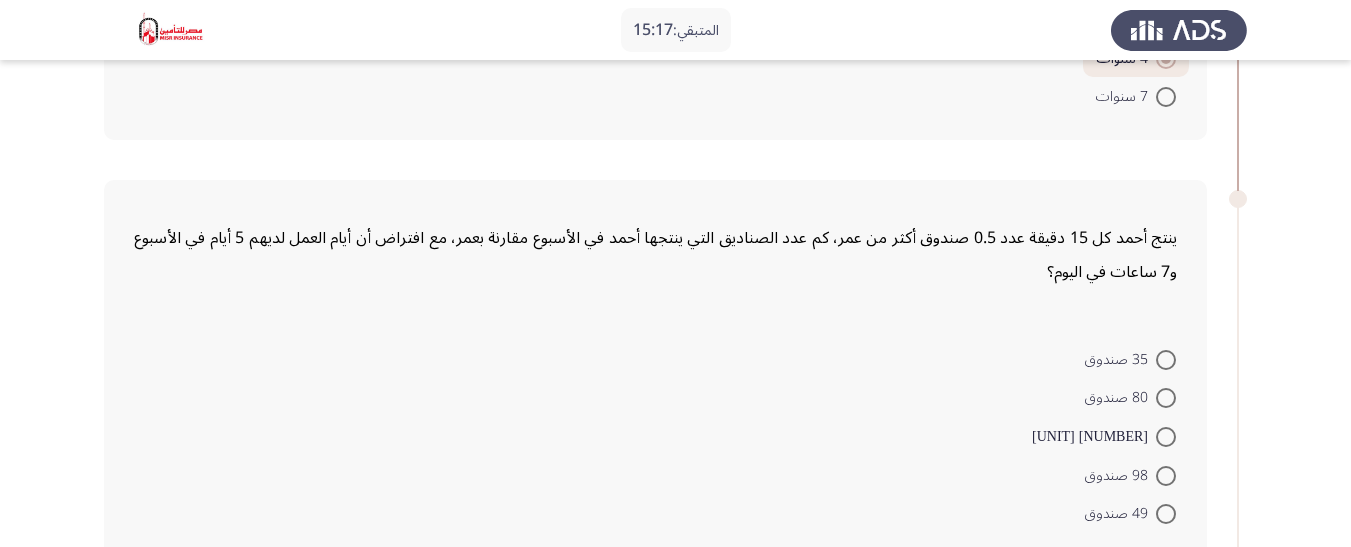 scroll, scrollTop: 859, scrollLeft: 0, axis: vertical 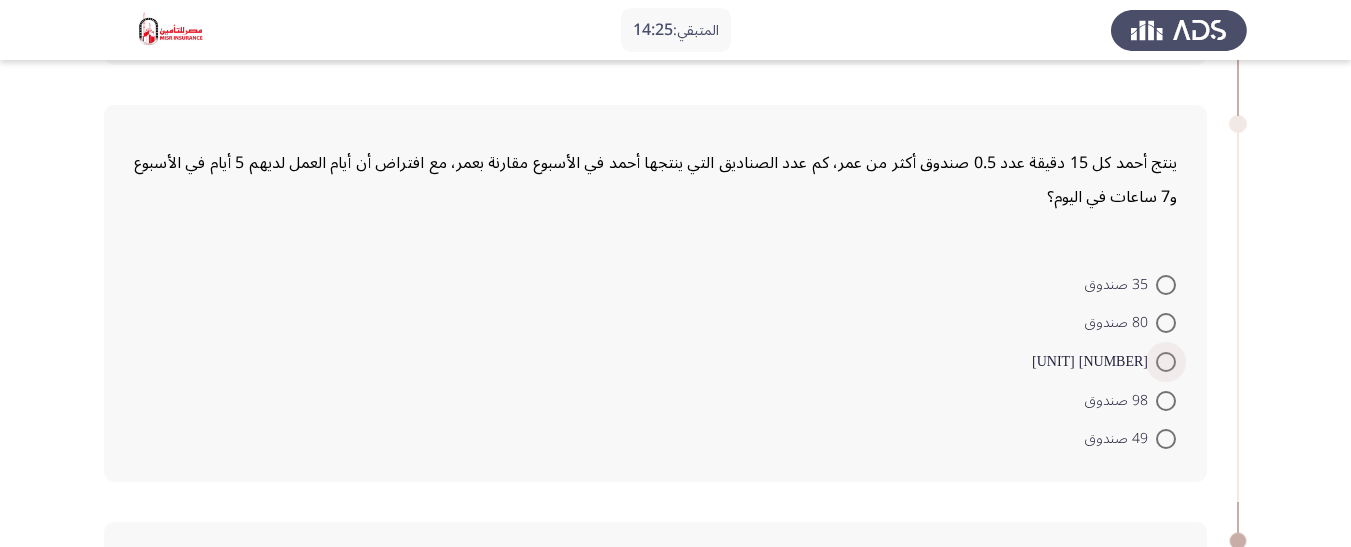click on "[NUMBER] [UNIT]" at bounding box center (1094, 362) 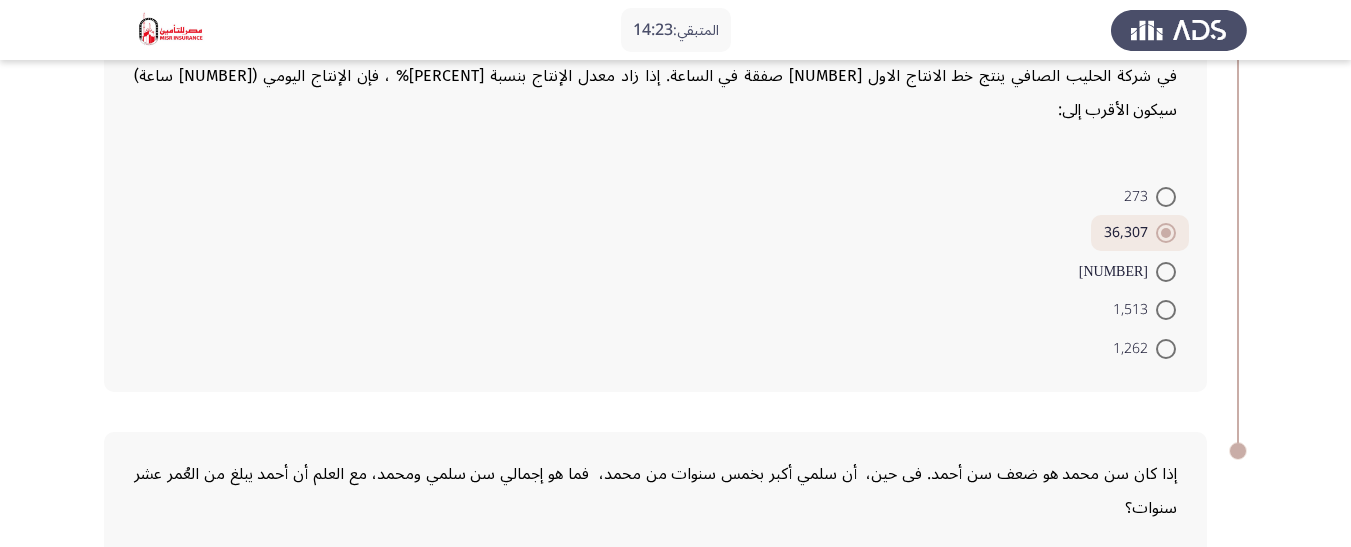 scroll, scrollTop: 1654, scrollLeft: 0, axis: vertical 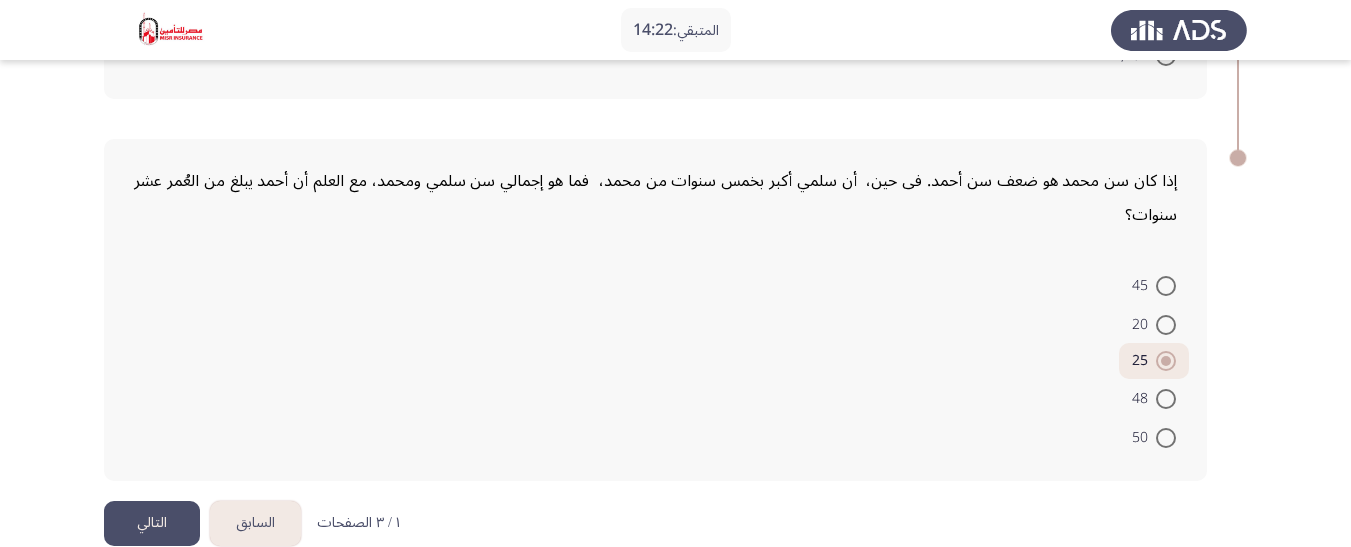 click on "التالي" 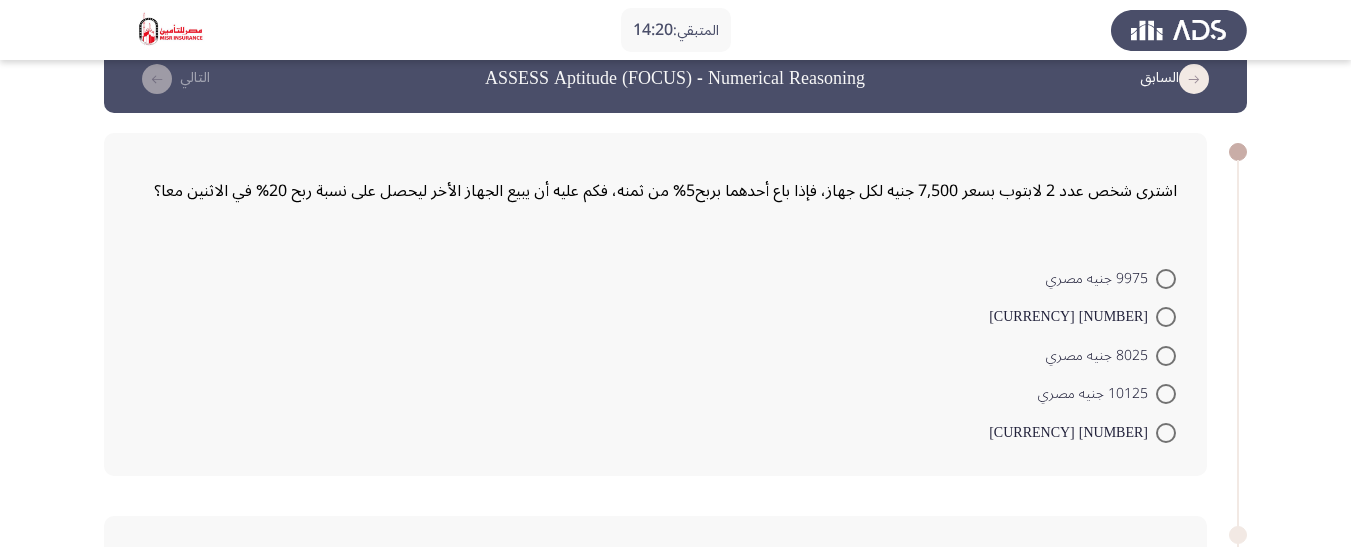 scroll, scrollTop: 0, scrollLeft: 0, axis: both 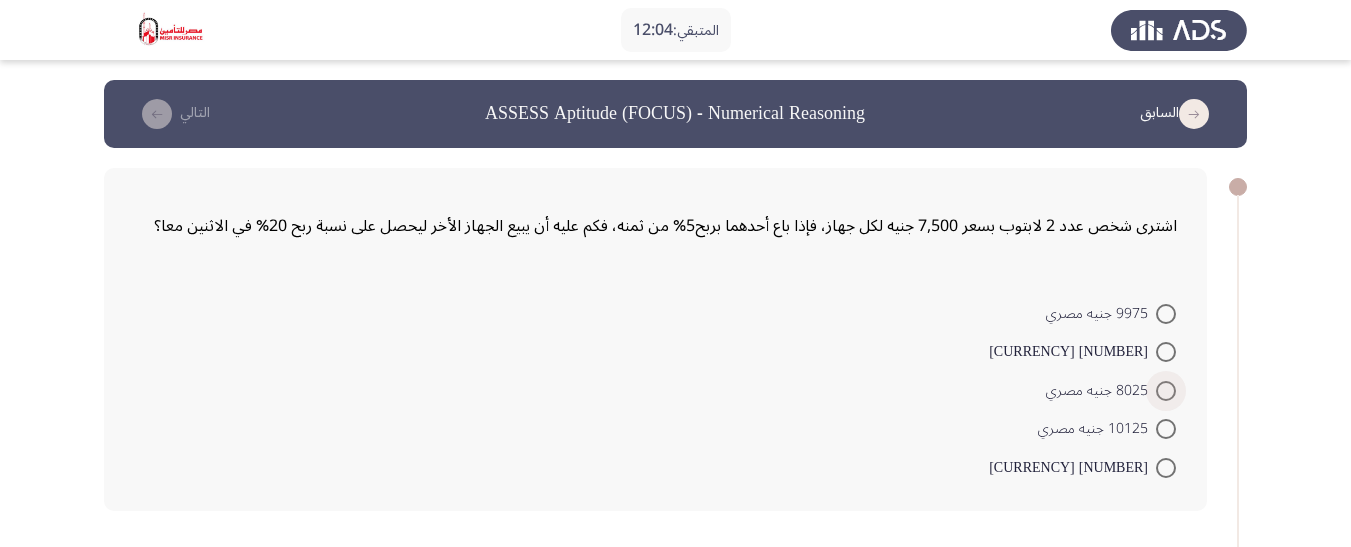 click at bounding box center (1166, 391) 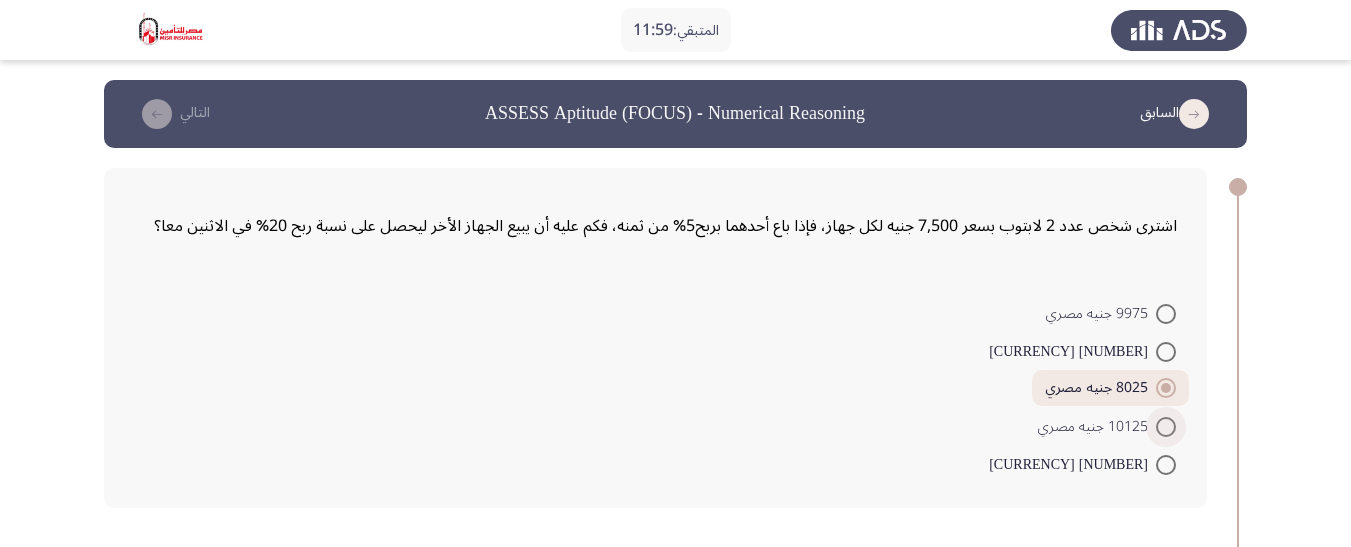 click at bounding box center (1166, 427) 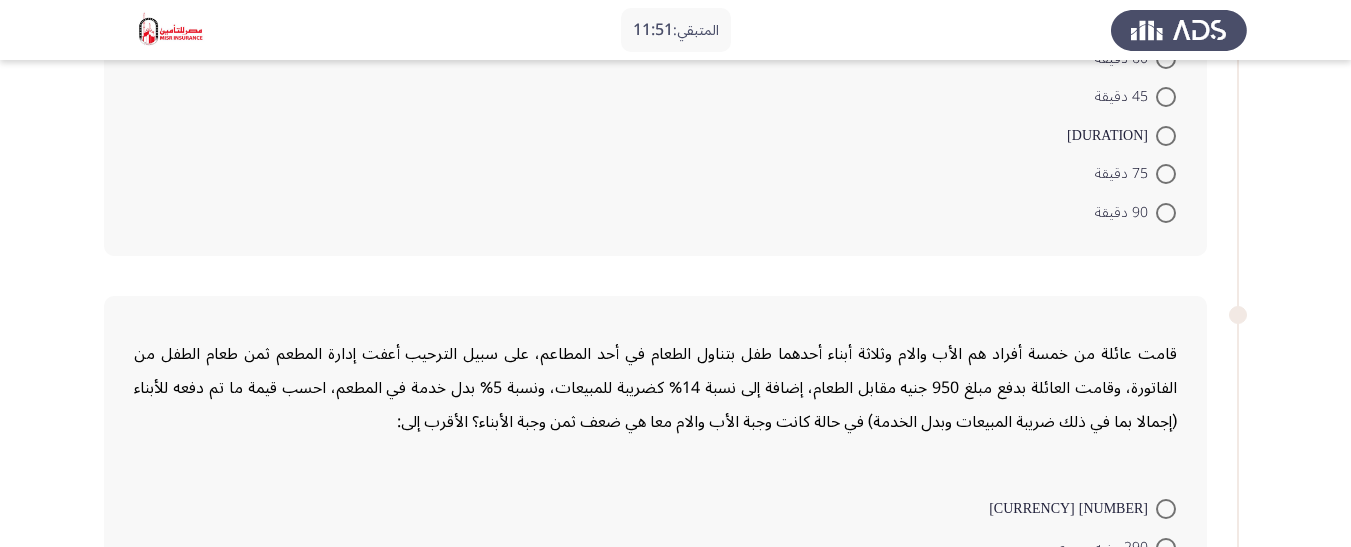 scroll, scrollTop: 396, scrollLeft: 0, axis: vertical 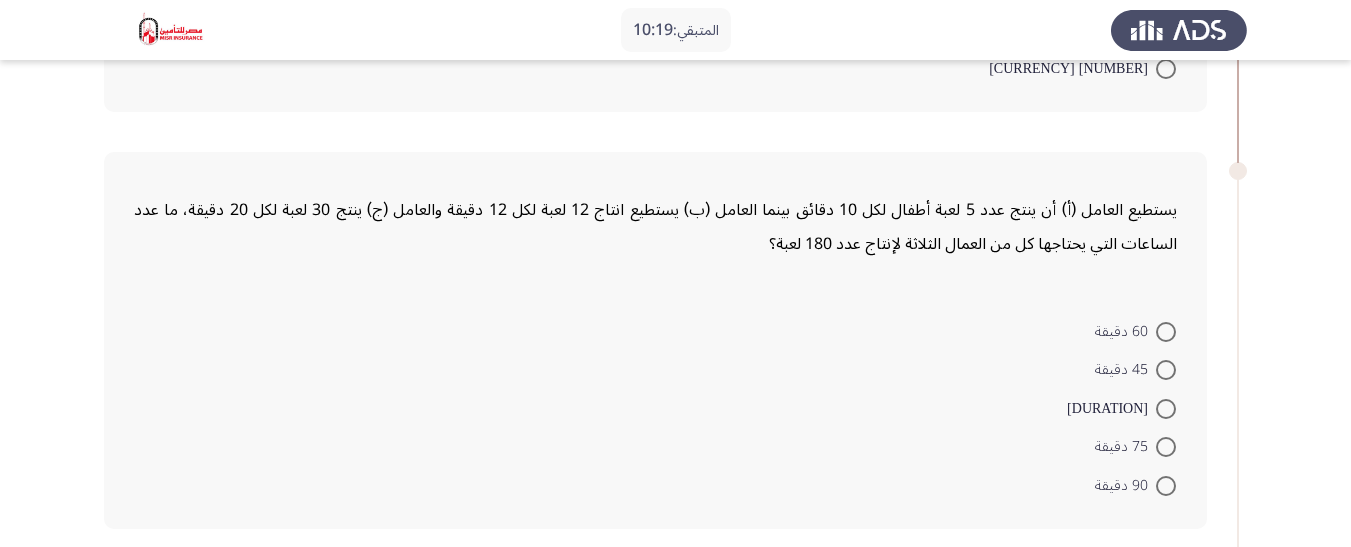 click at bounding box center (1166, 332) 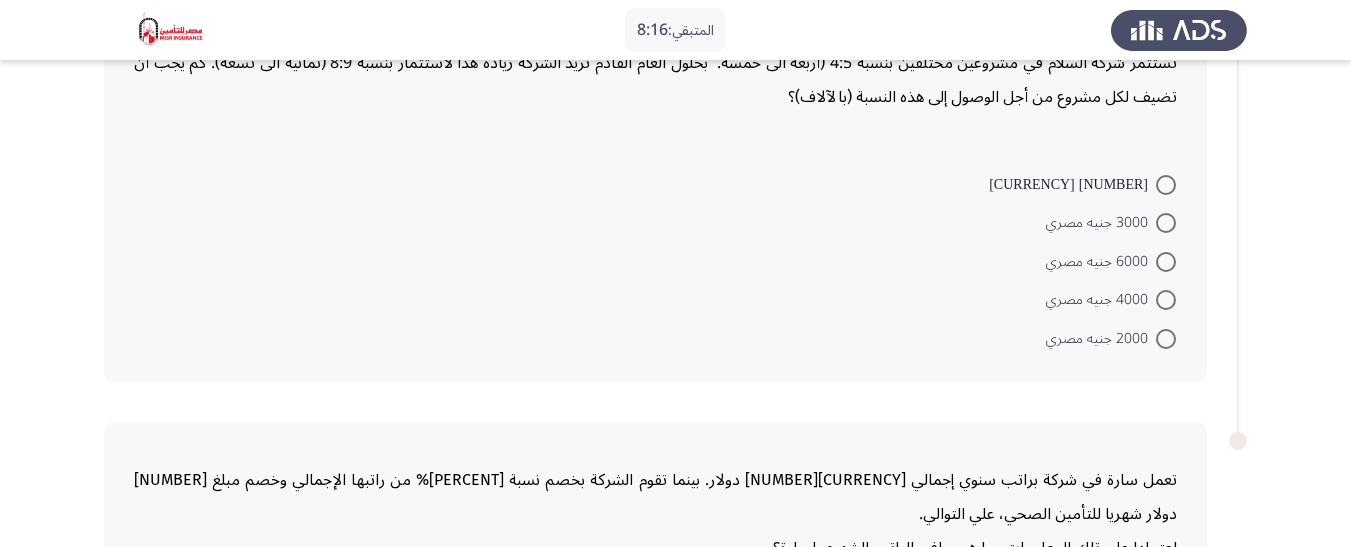 scroll, scrollTop: 1294, scrollLeft: 0, axis: vertical 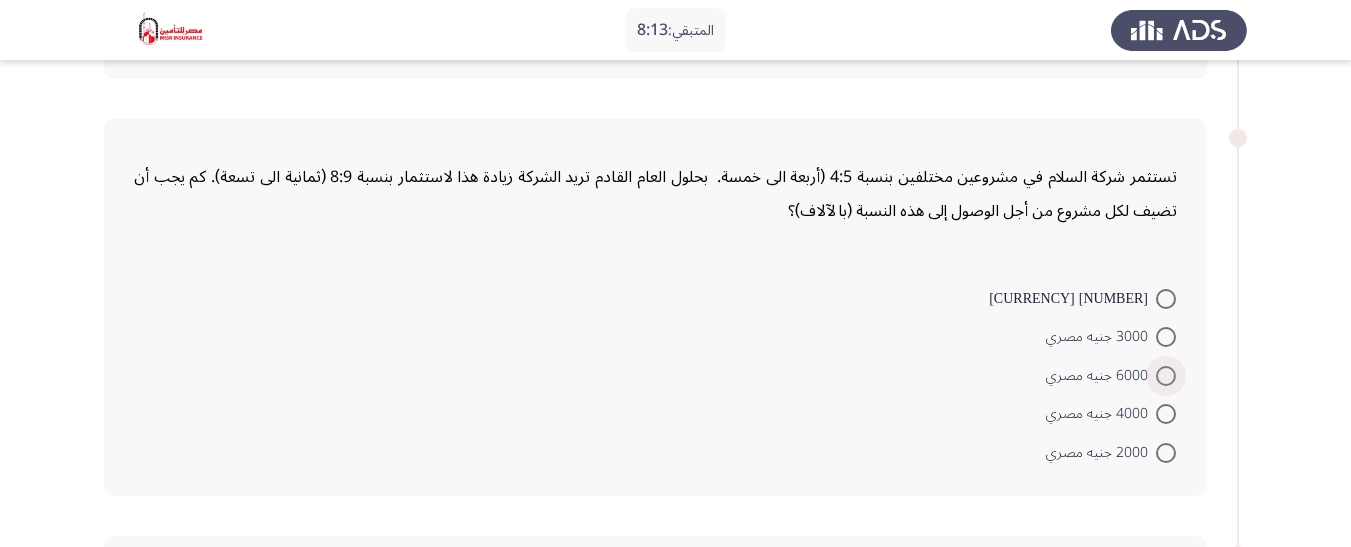 click at bounding box center [1166, 376] 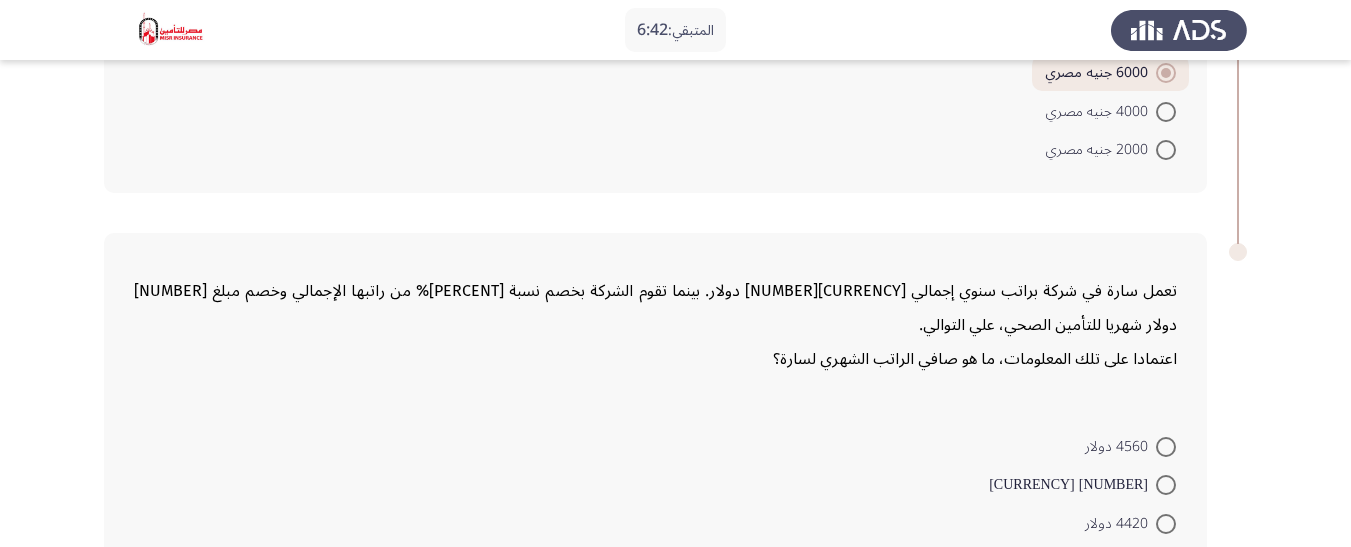 scroll, scrollTop: 1694, scrollLeft: 0, axis: vertical 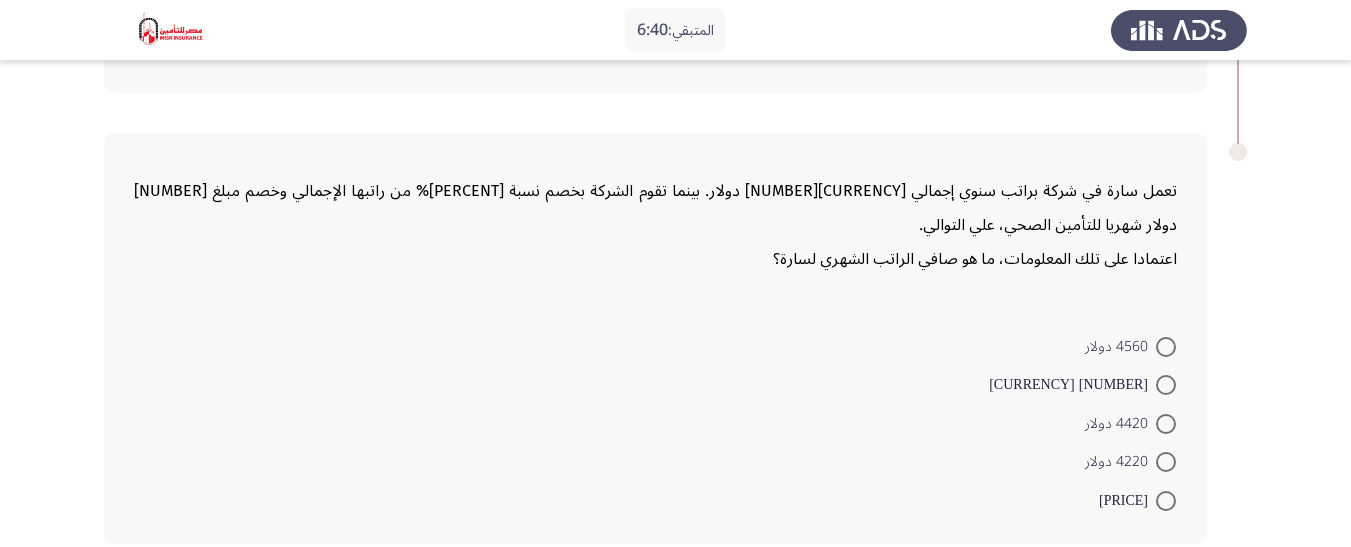 click at bounding box center (1166, 462) 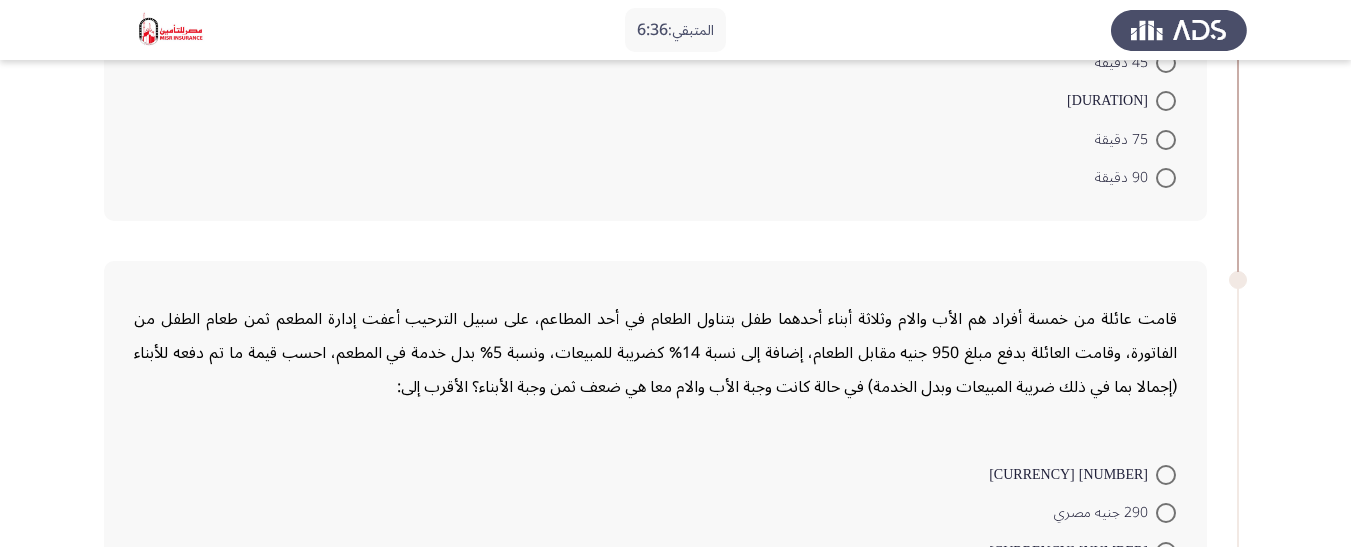 scroll, scrollTop: 900, scrollLeft: 0, axis: vertical 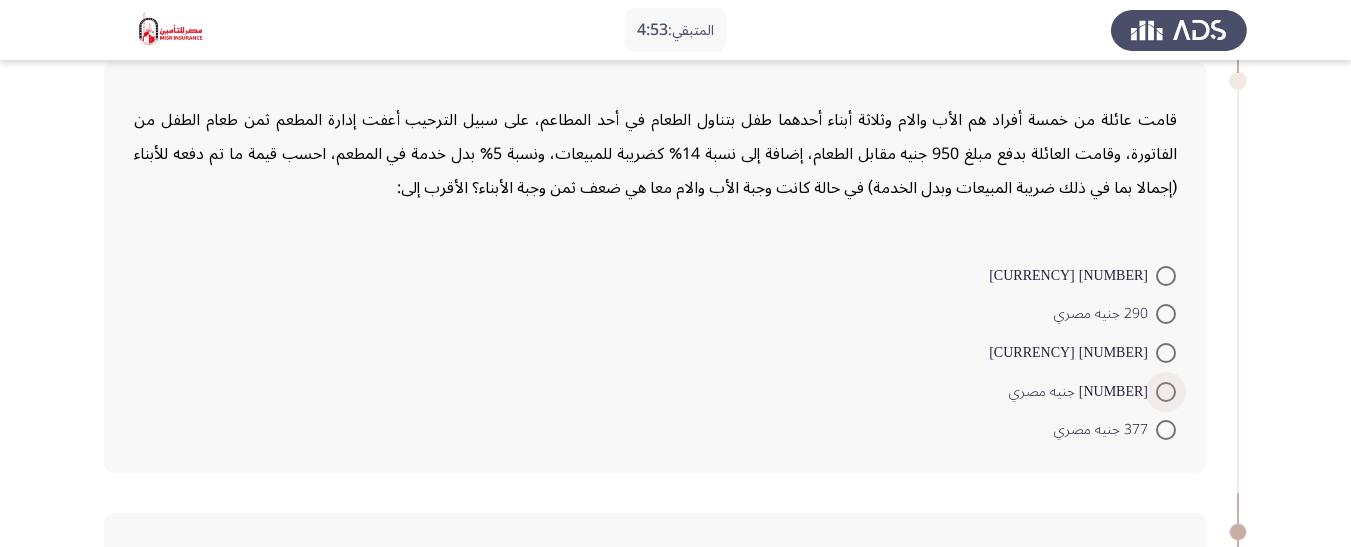 click at bounding box center [1166, 392] 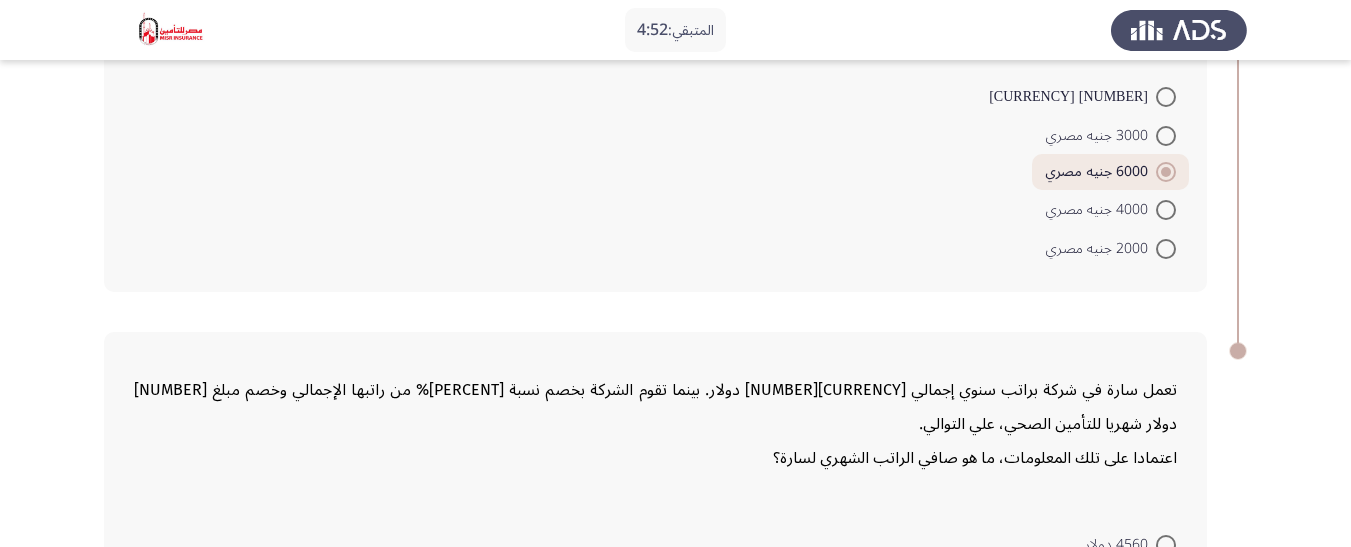 scroll, scrollTop: 1786, scrollLeft: 0, axis: vertical 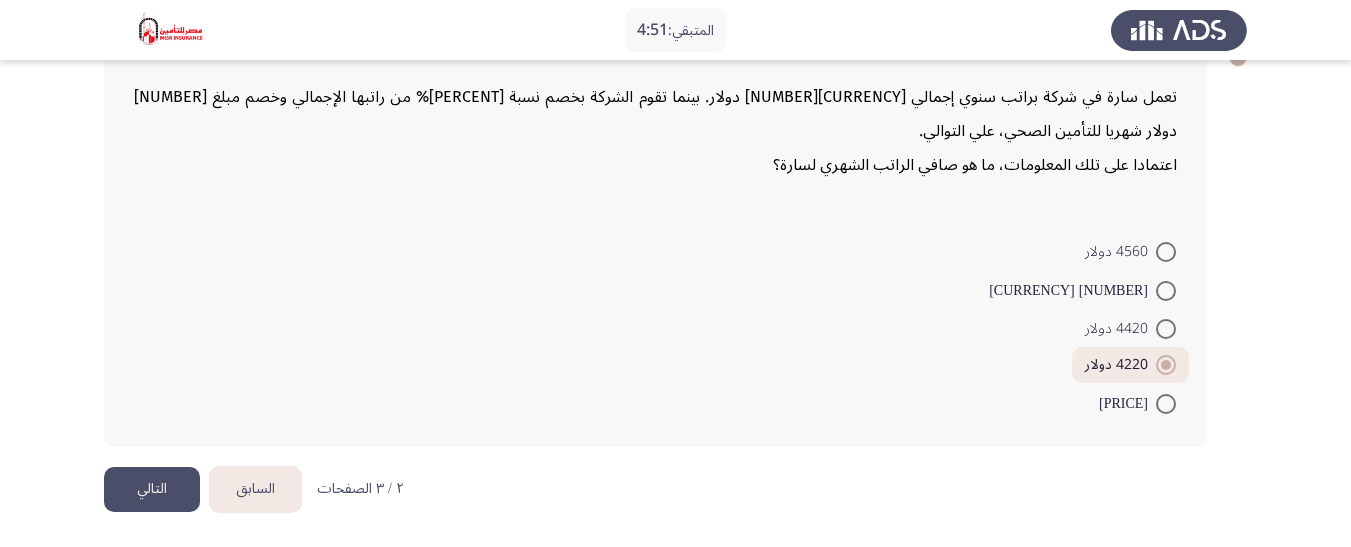 click on "التالي" 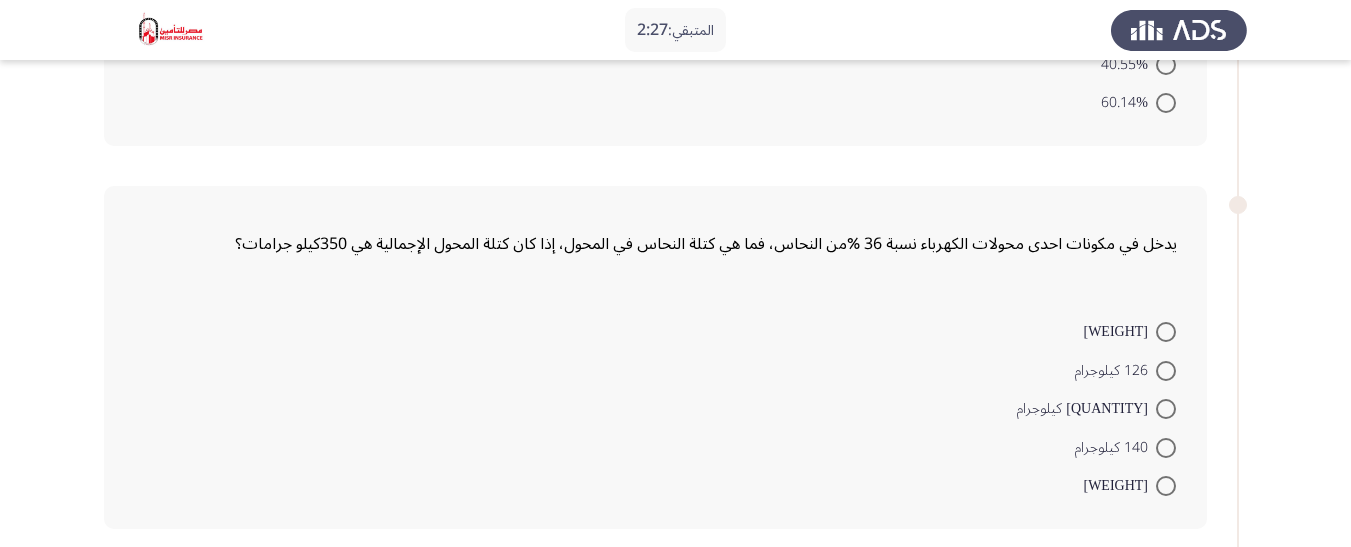 scroll, scrollTop: 746, scrollLeft: 0, axis: vertical 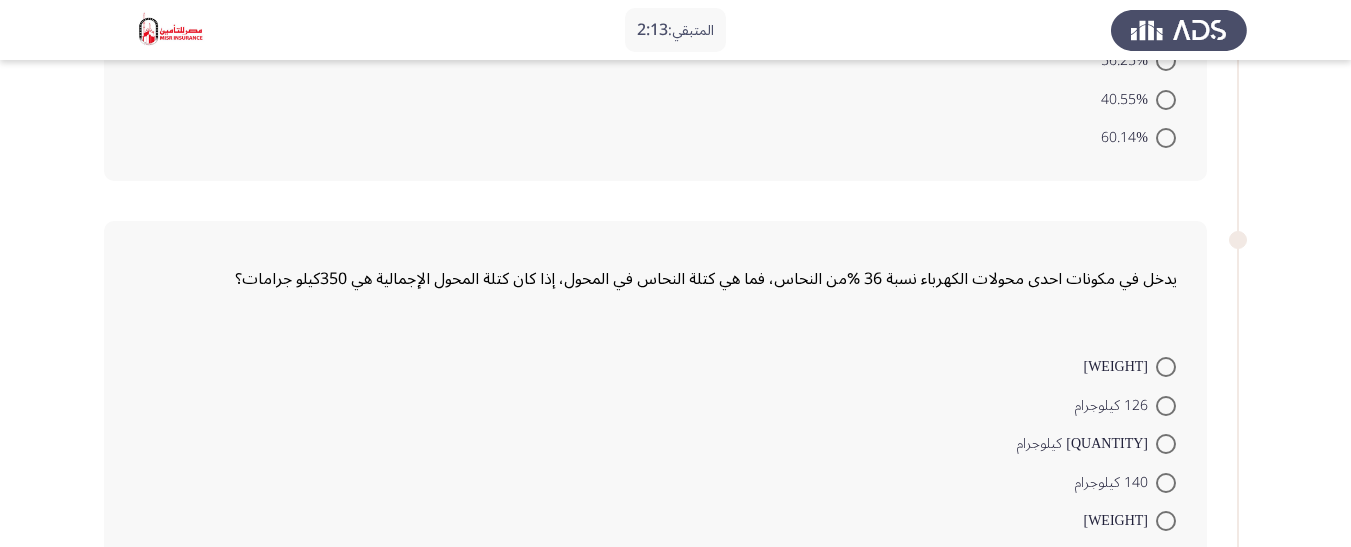 click at bounding box center (1166, 406) 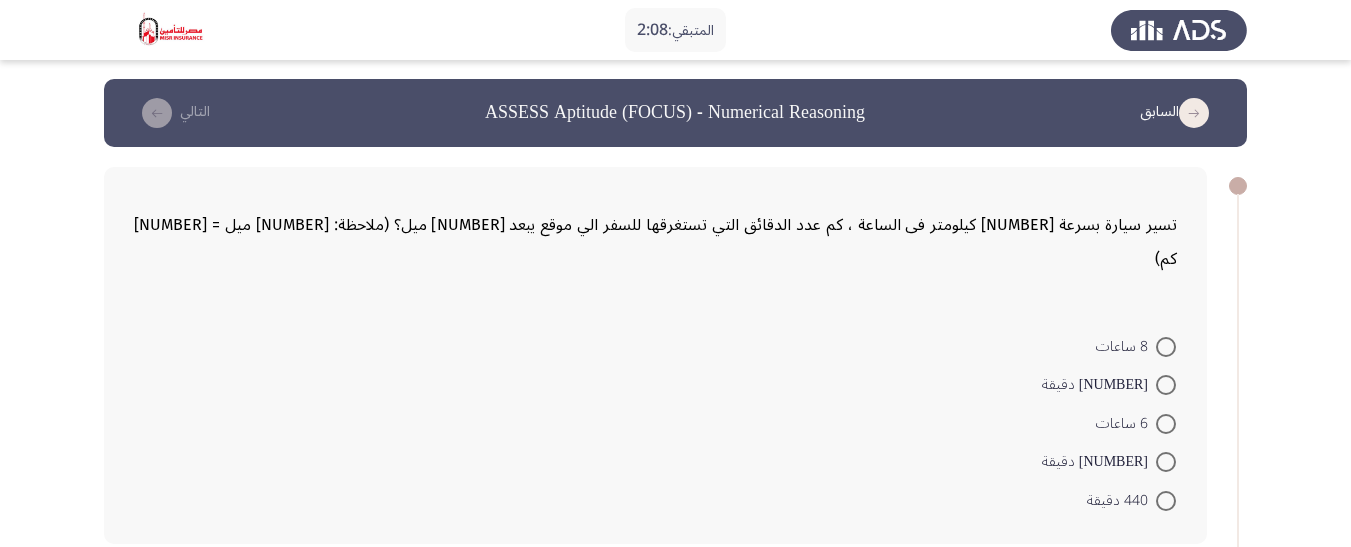 scroll, scrollTop: 0, scrollLeft: 0, axis: both 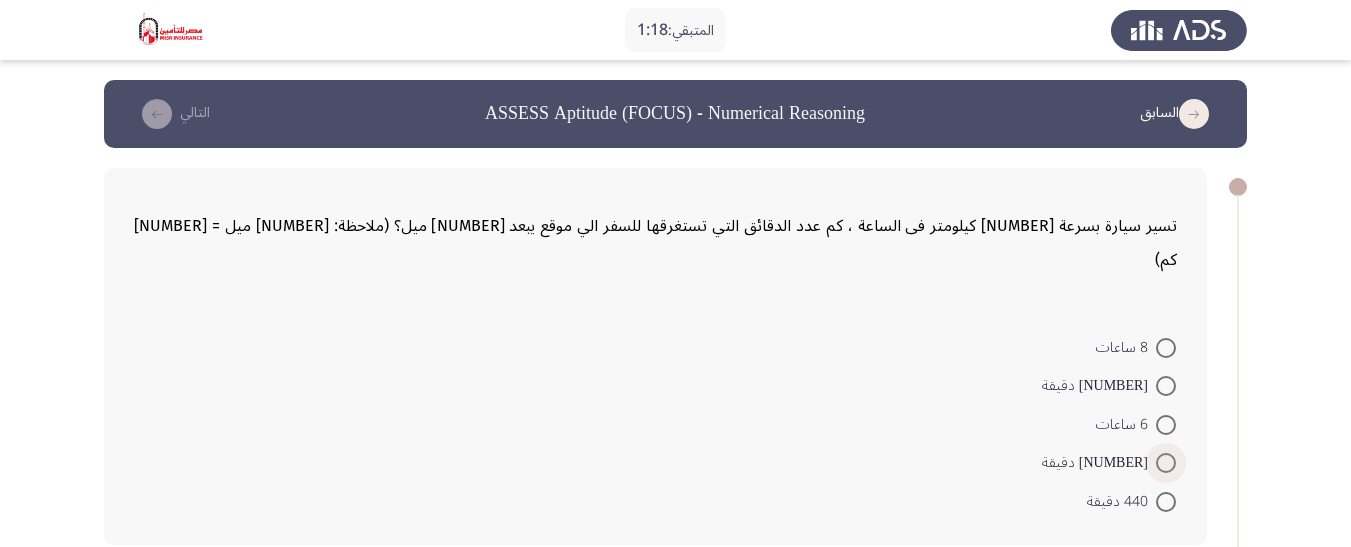 click on "[NUMBER] دقيقة" at bounding box center [1109, 463] 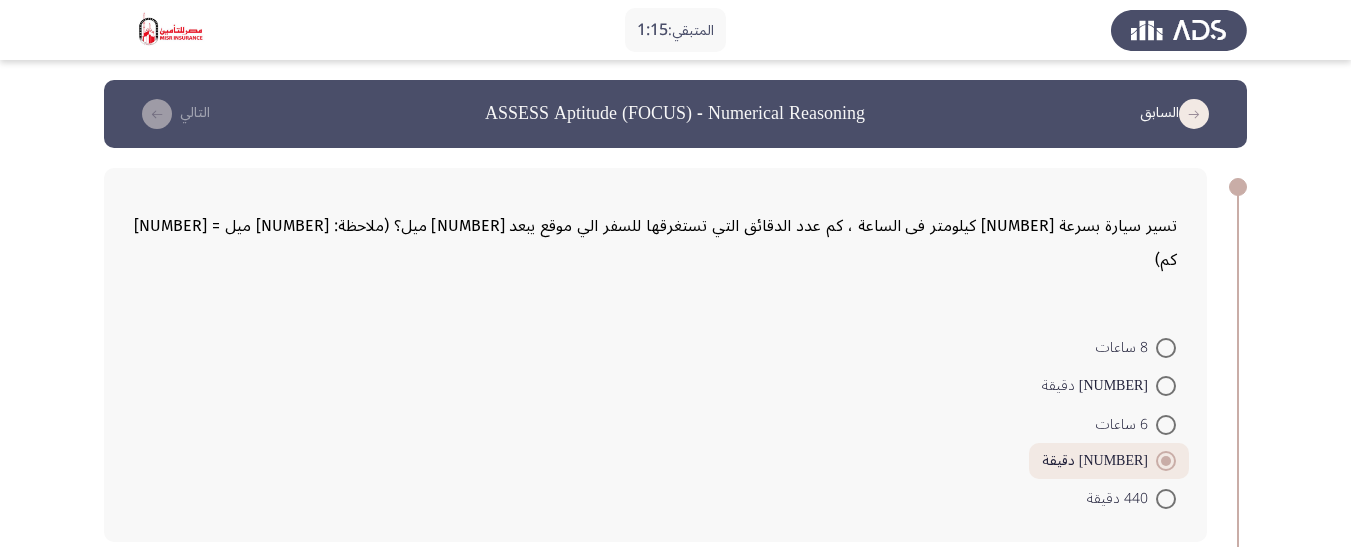 click at bounding box center (1166, 386) 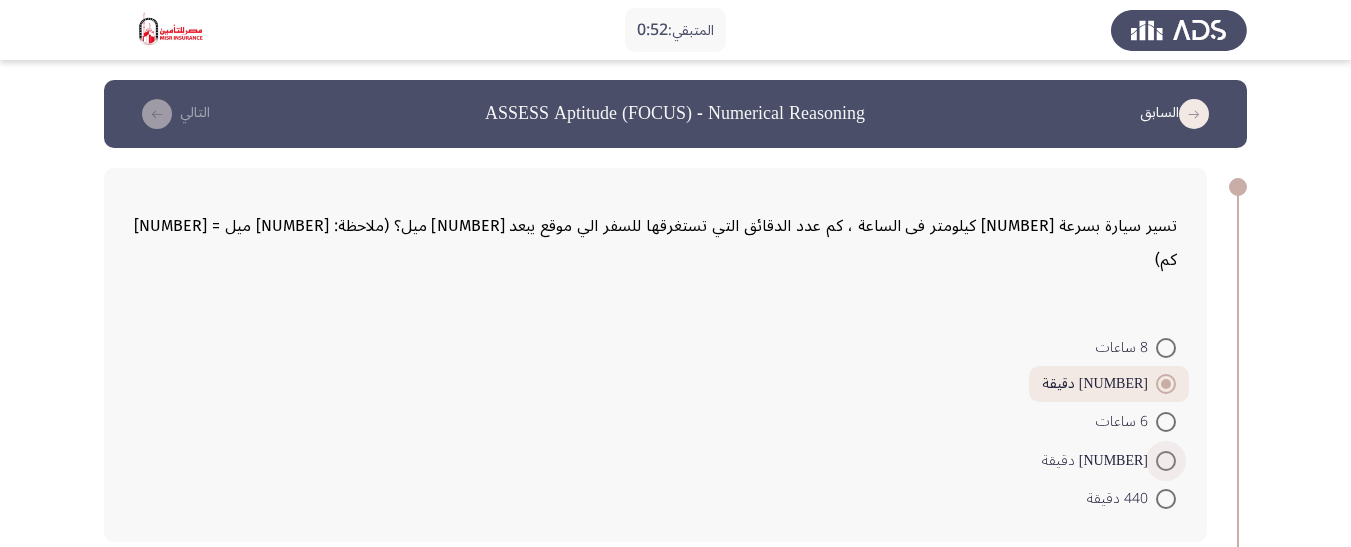click at bounding box center [1166, 461] 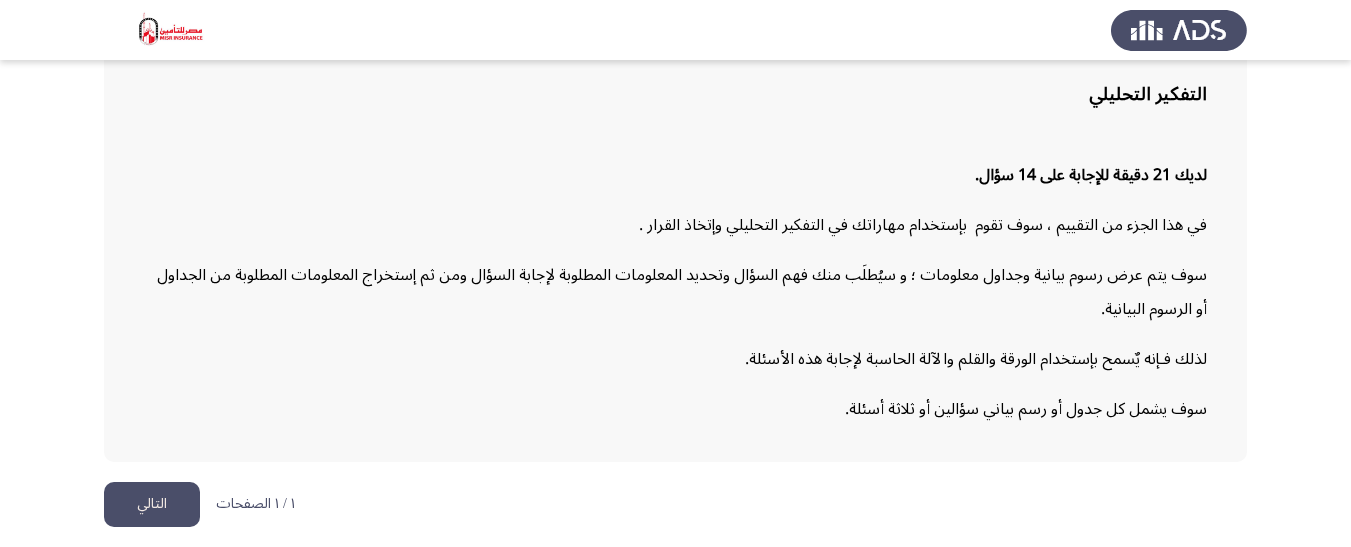 scroll, scrollTop: 187, scrollLeft: 0, axis: vertical 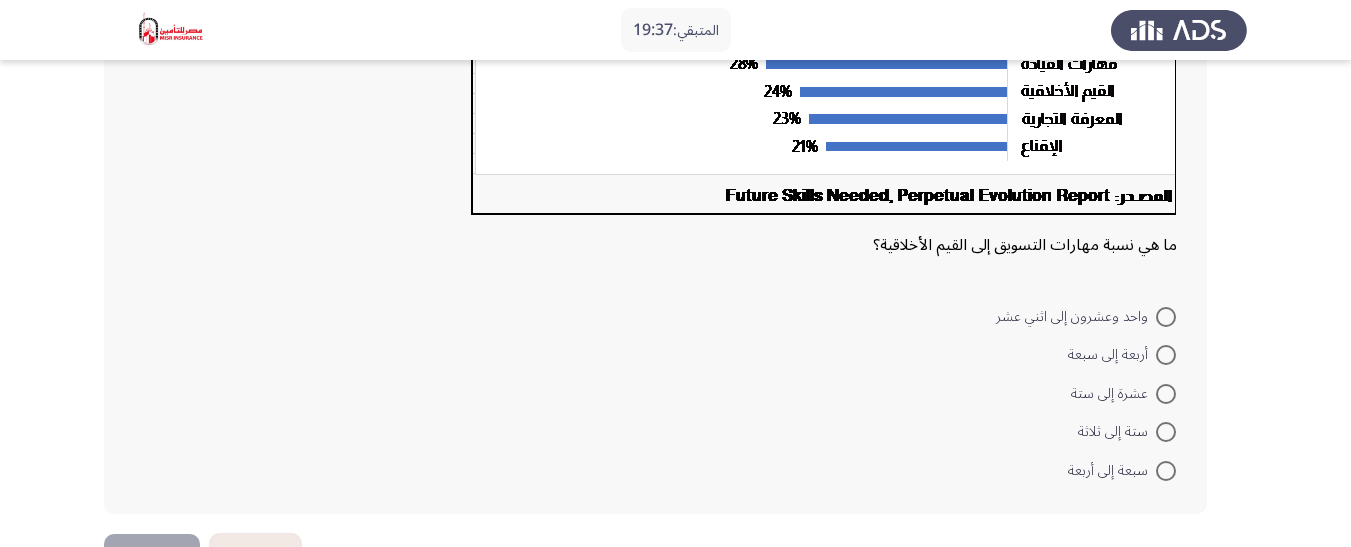 click on "سبعة إلى أربعة" at bounding box center (1122, 469) 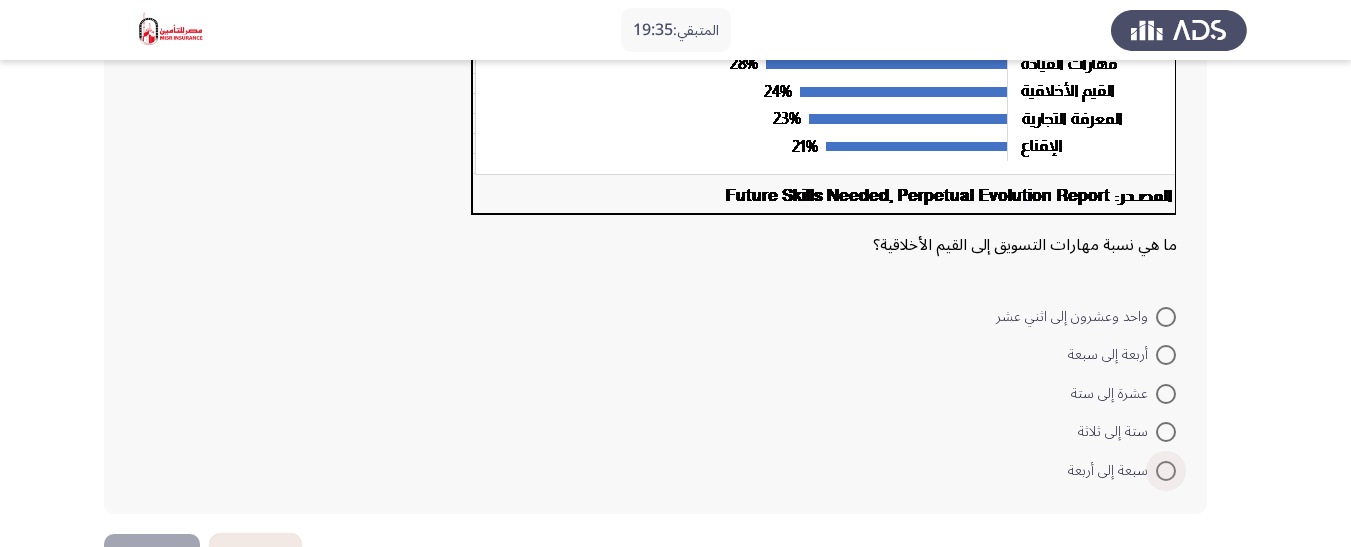 click at bounding box center [1166, 471] 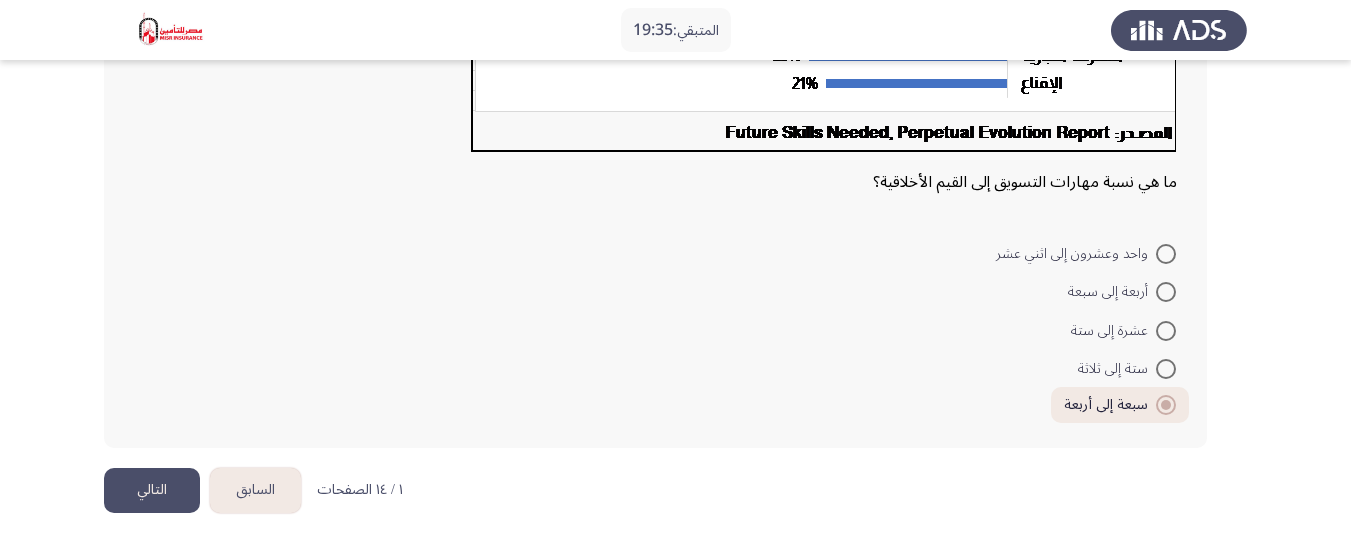 scroll, scrollTop: 564, scrollLeft: 0, axis: vertical 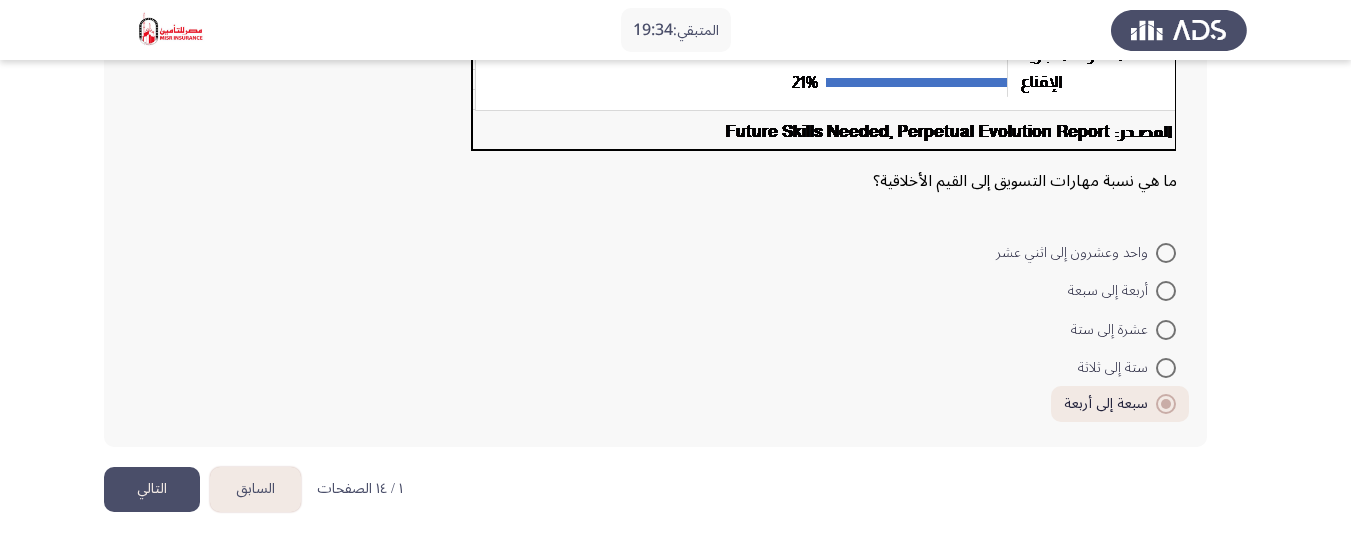 drag, startPoint x: 134, startPoint y: 483, endPoint x: 138, endPoint y: 465, distance: 18.439089 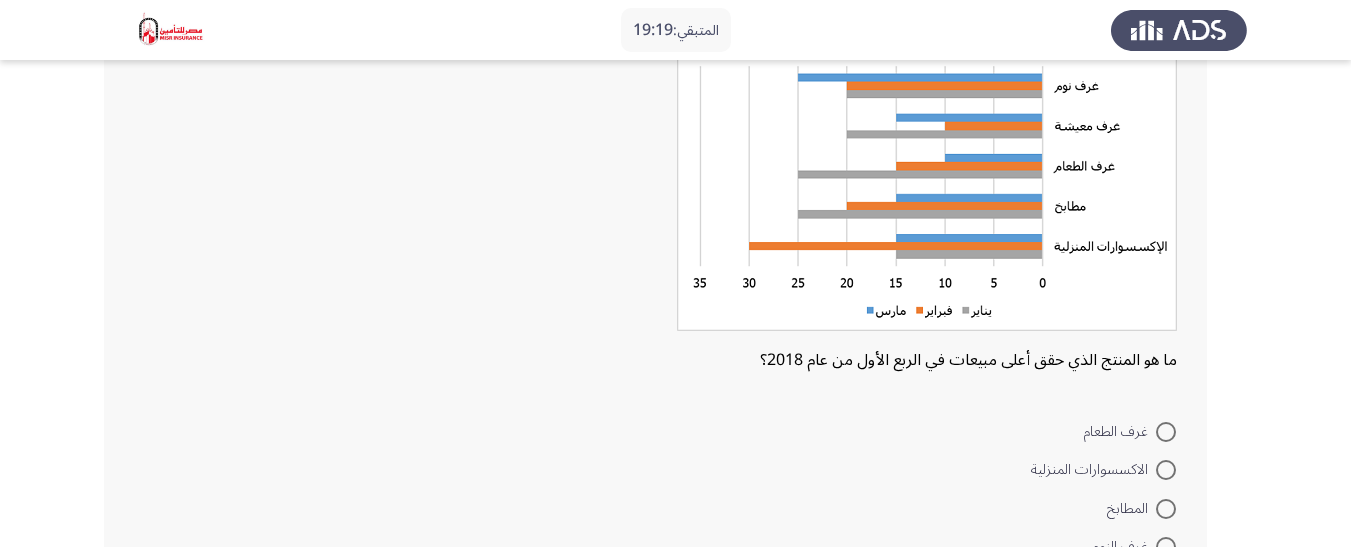 scroll, scrollTop: 300, scrollLeft: 0, axis: vertical 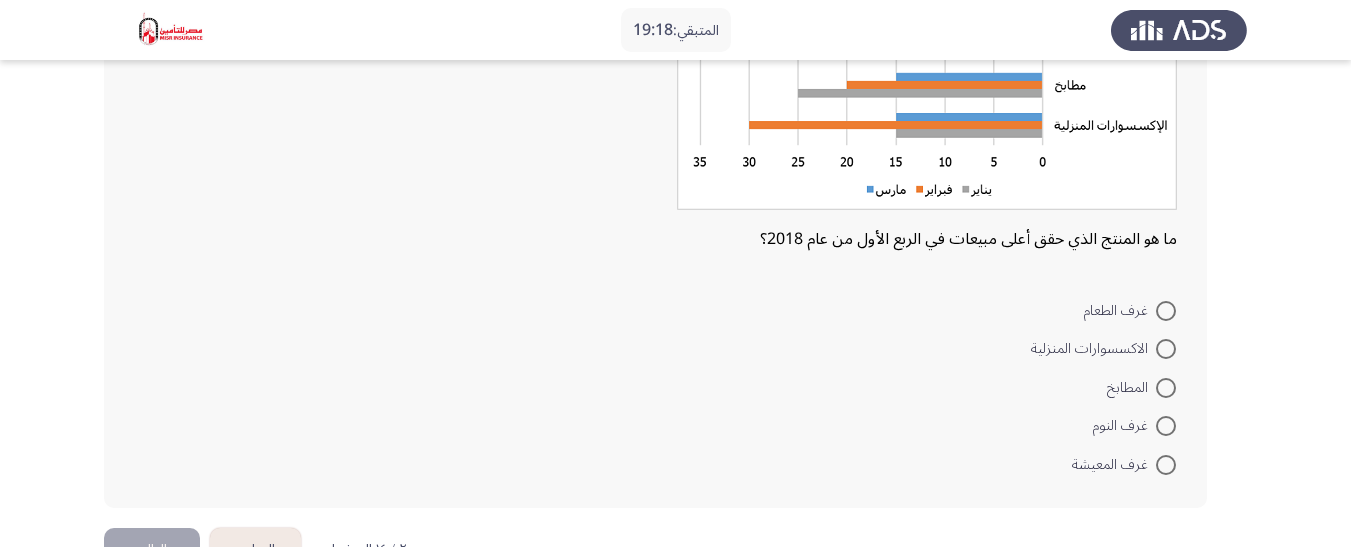 click at bounding box center (1166, 349) 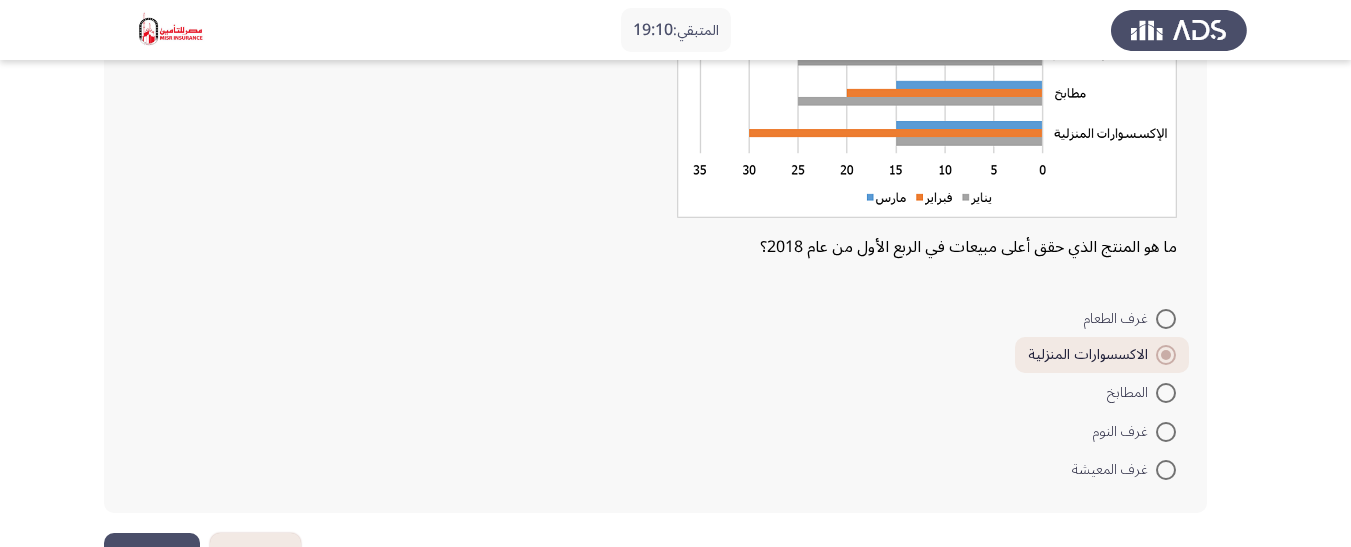 scroll, scrollTop: 300, scrollLeft: 0, axis: vertical 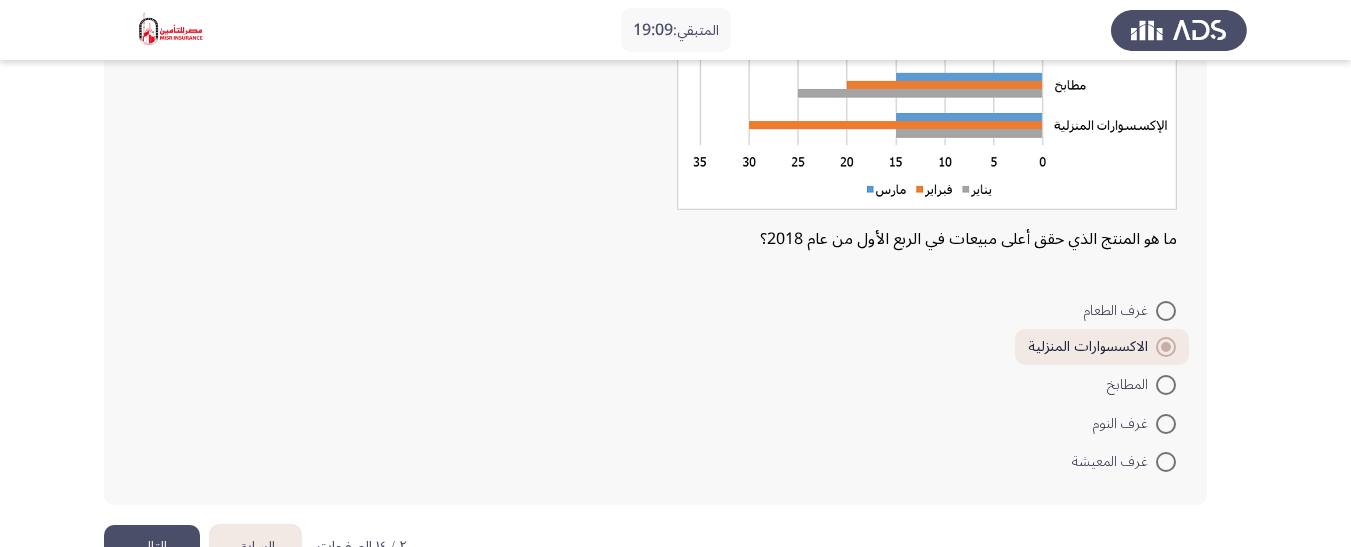 click on "التالي" 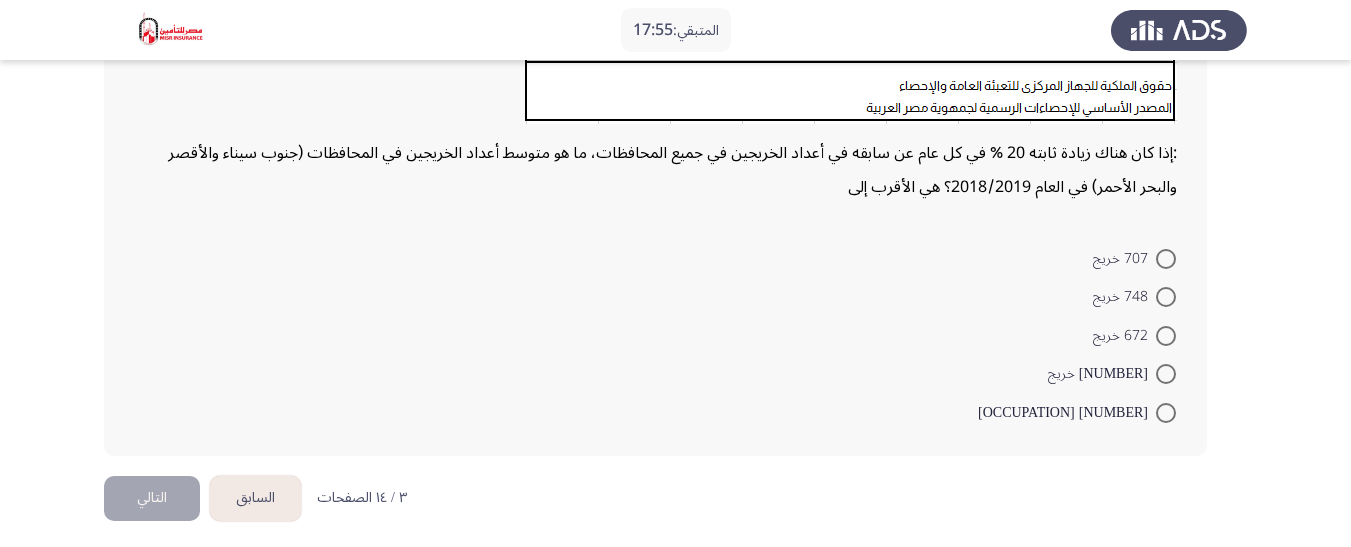 scroll, scrollTop: 632, scrollLeft: 0, axis: vertical 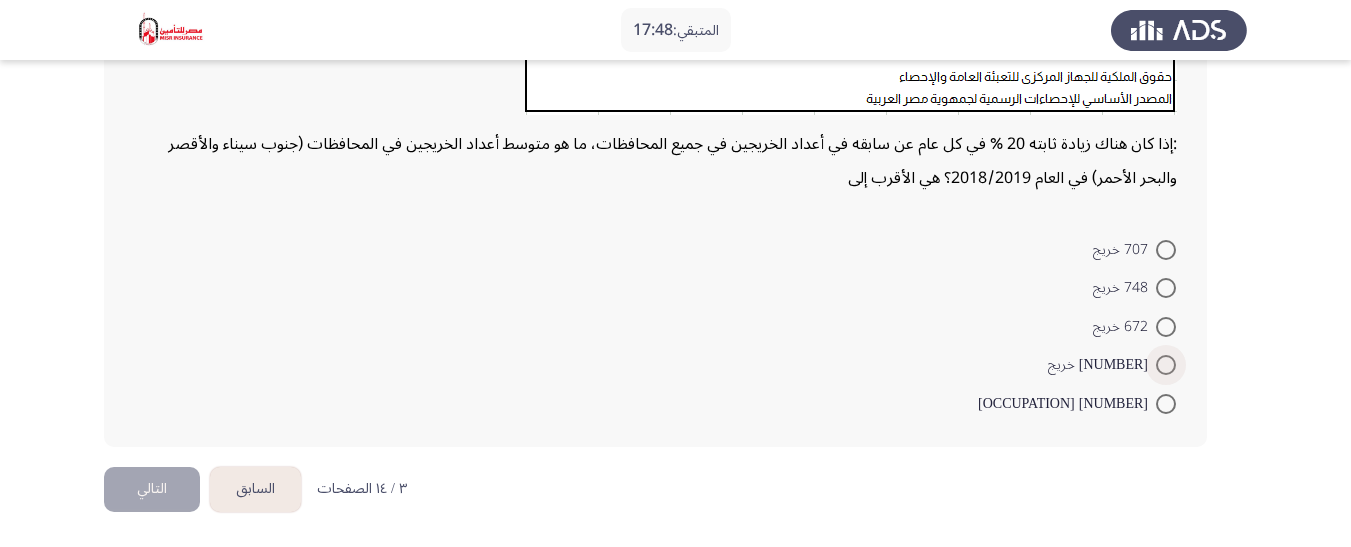 click at bounding box center (1166, 365) 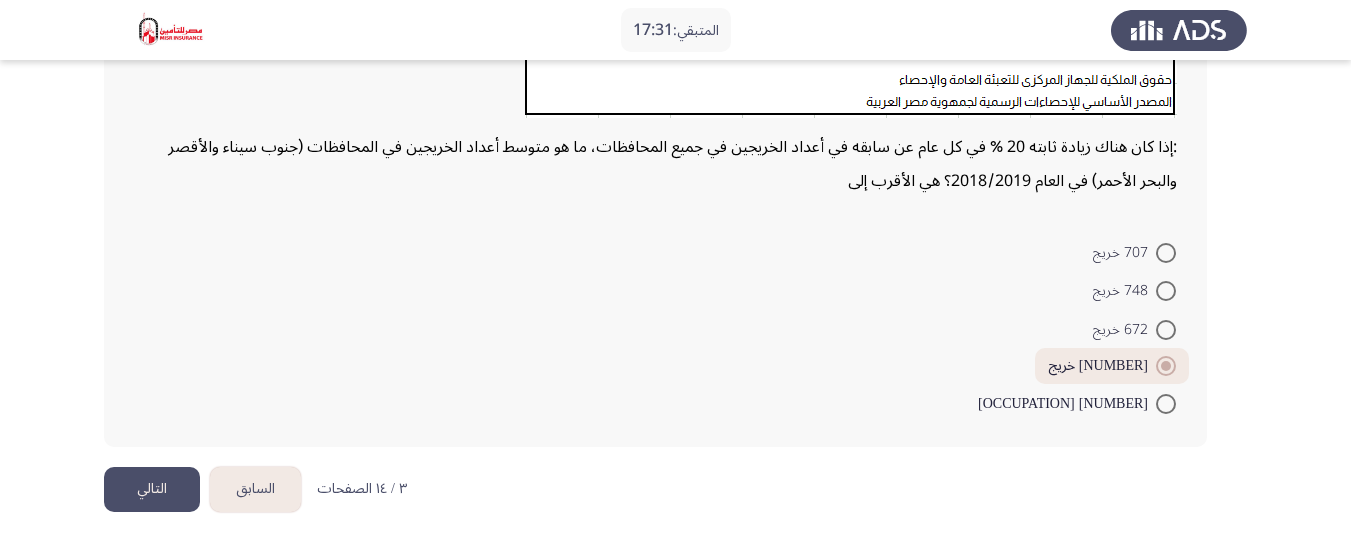 click on "التالي" 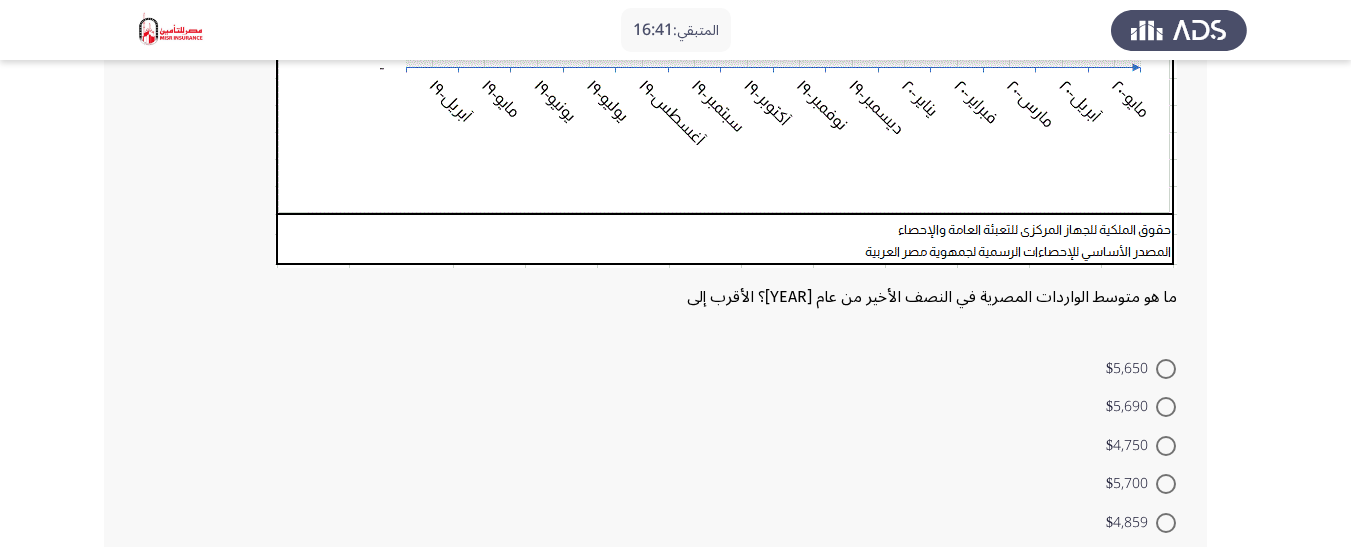 scroll, scrollTop: 600, scrollLeft: 0, axis: vertical 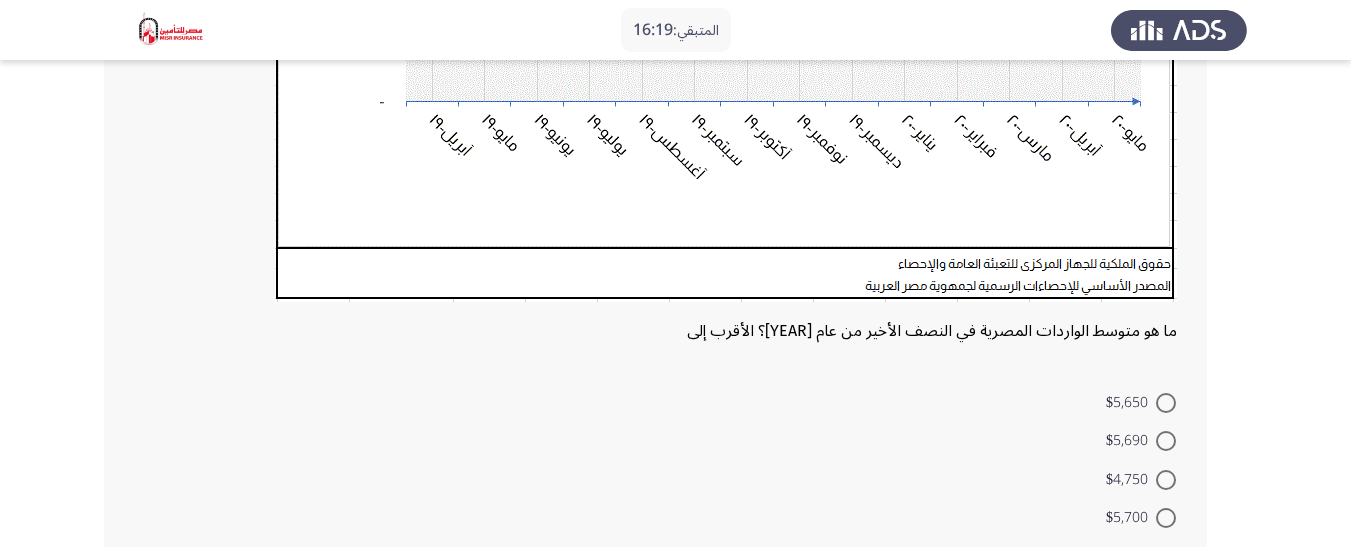click at bounding box center [1166, 403] 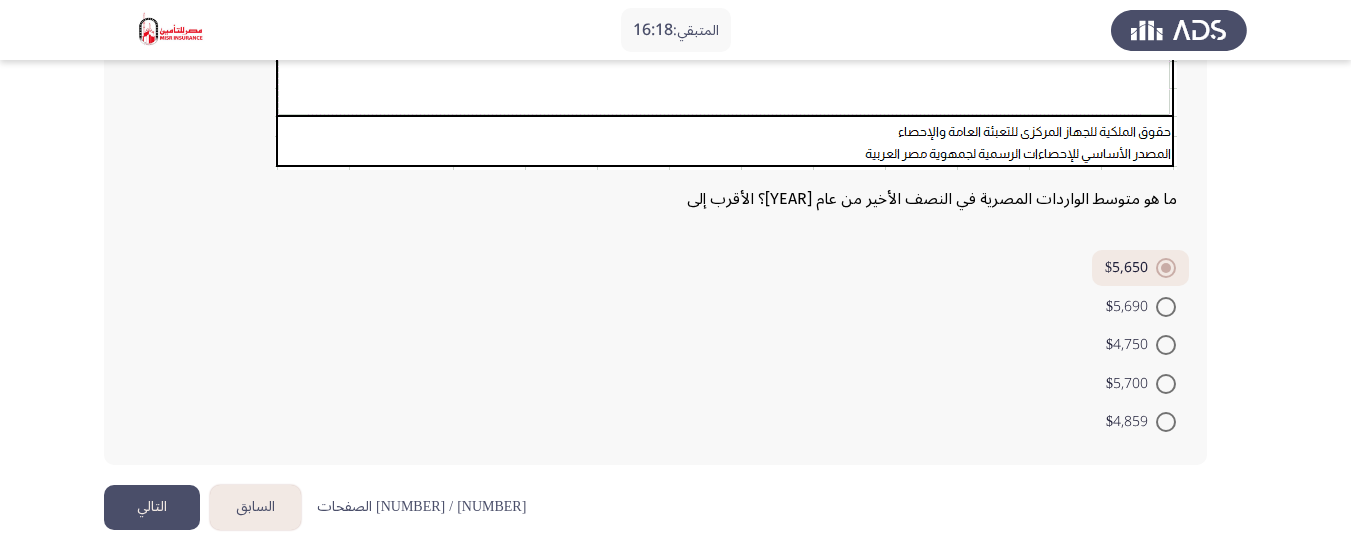 scroll, scrollTop: 750, scrollLeft: 0, axis: vertical 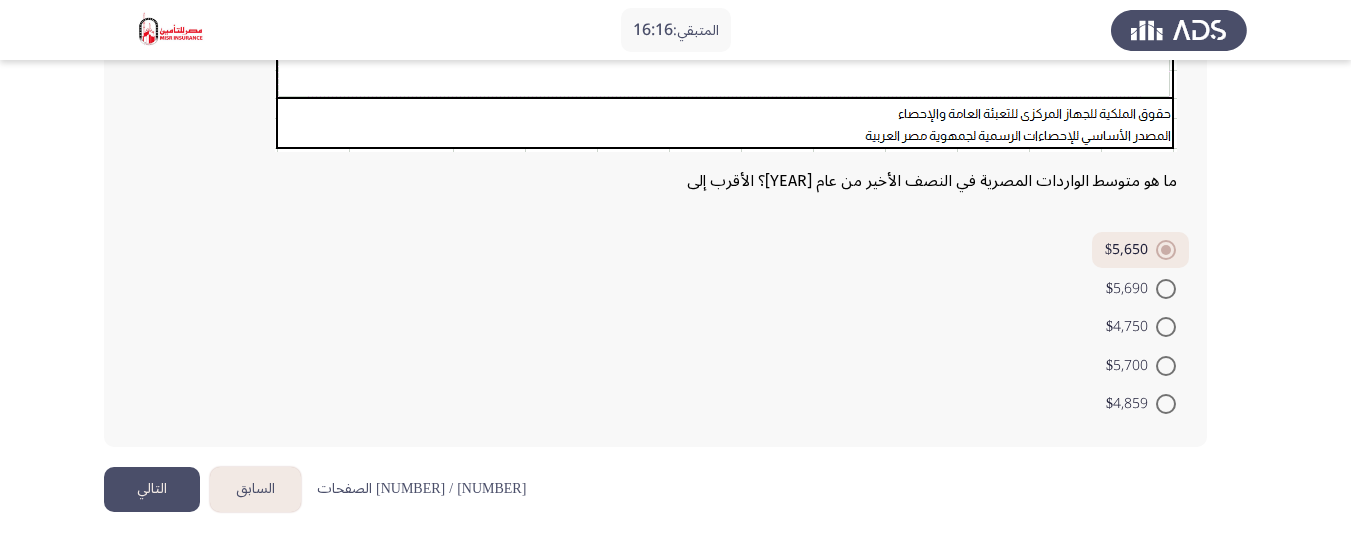 click on "التالي" 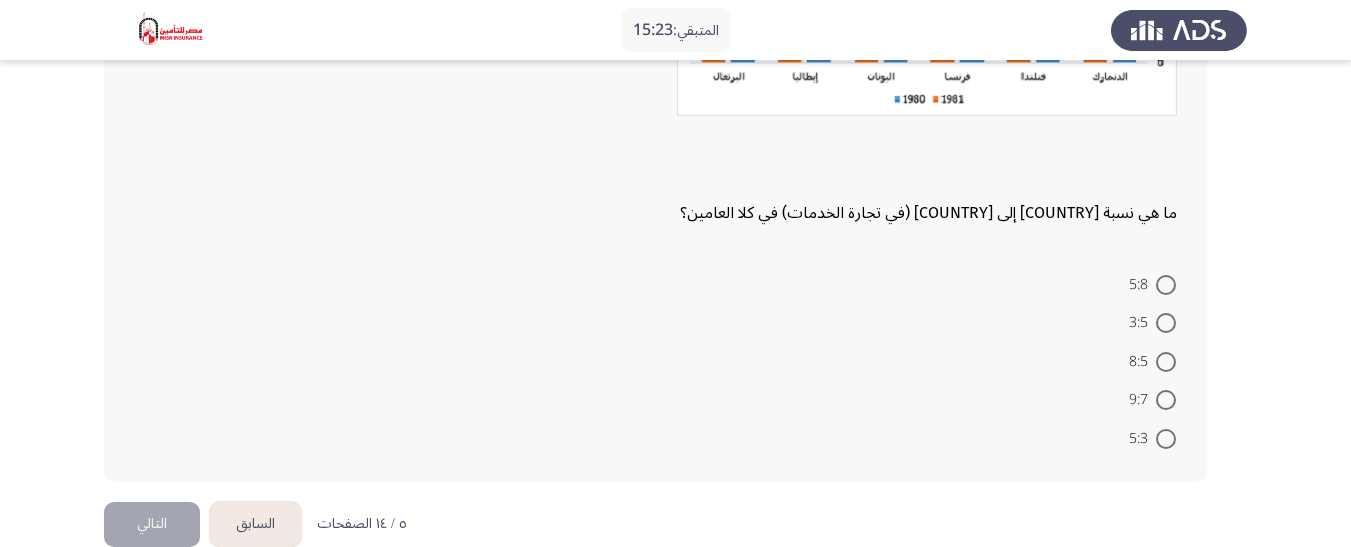 scroll, scrollTop: 406, scrollLeft: 0, axis: vertical 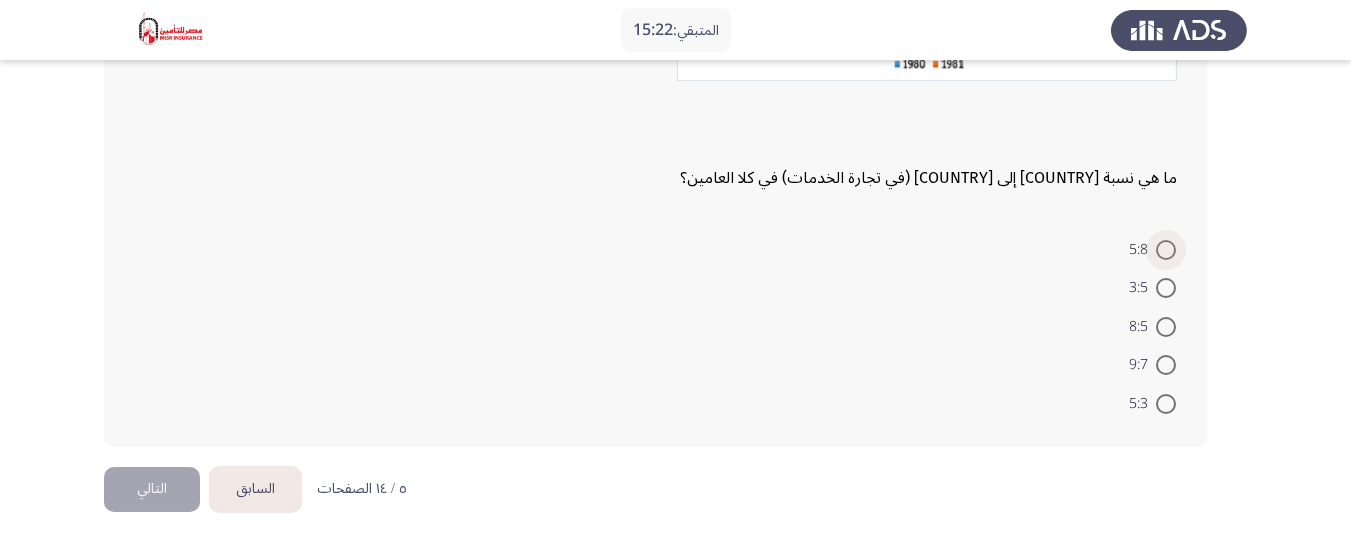 click at bounding box center (1166, 250) 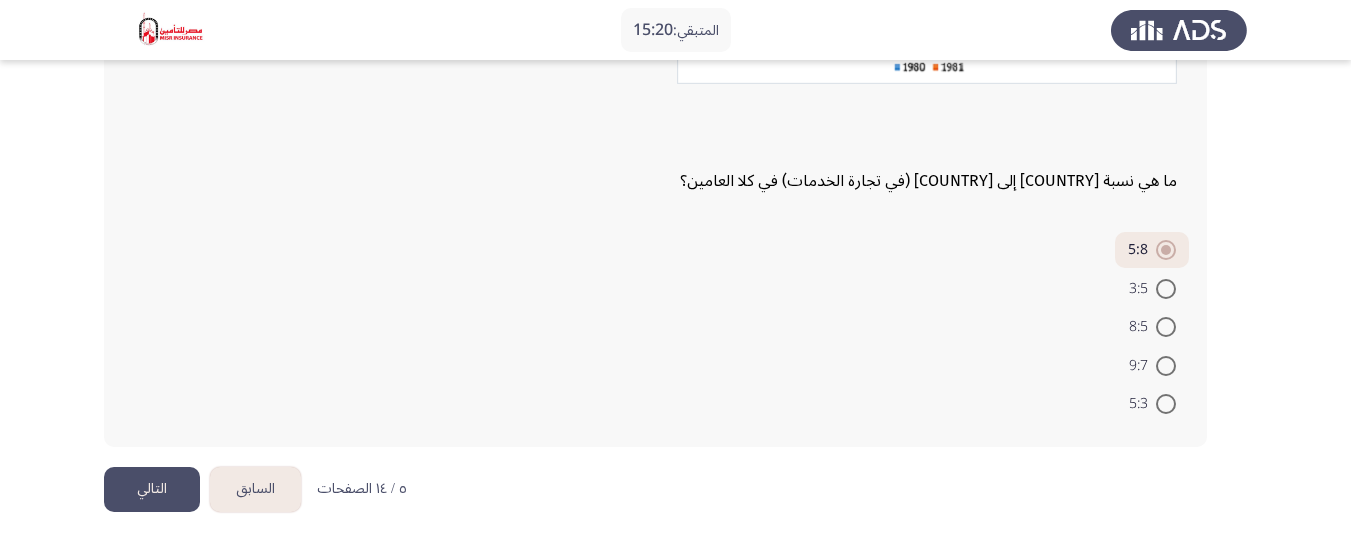 click on "التالي" 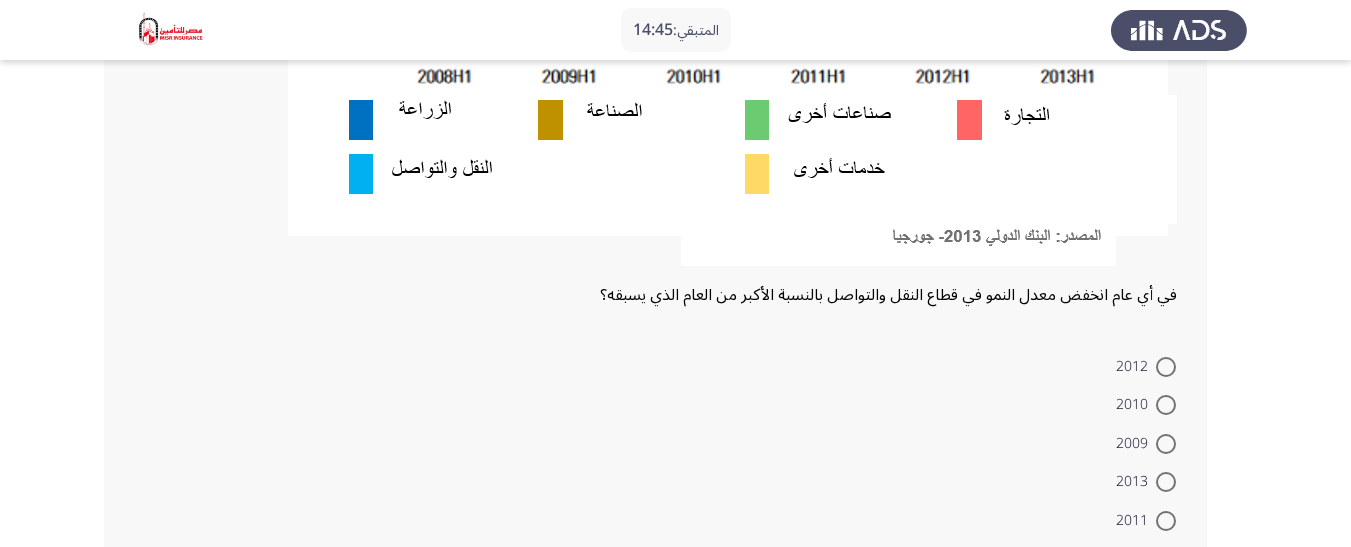 scroll, scrollTop: 700, scrollLeft: 0, axis: vertical 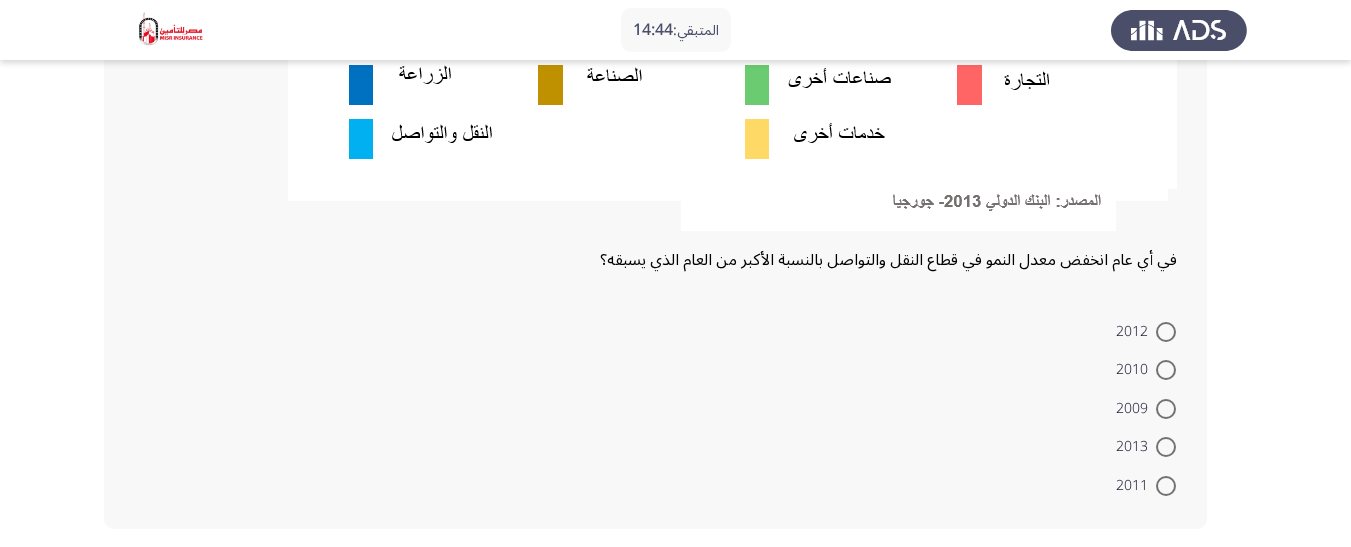 click at bounding box center (1166, 486) 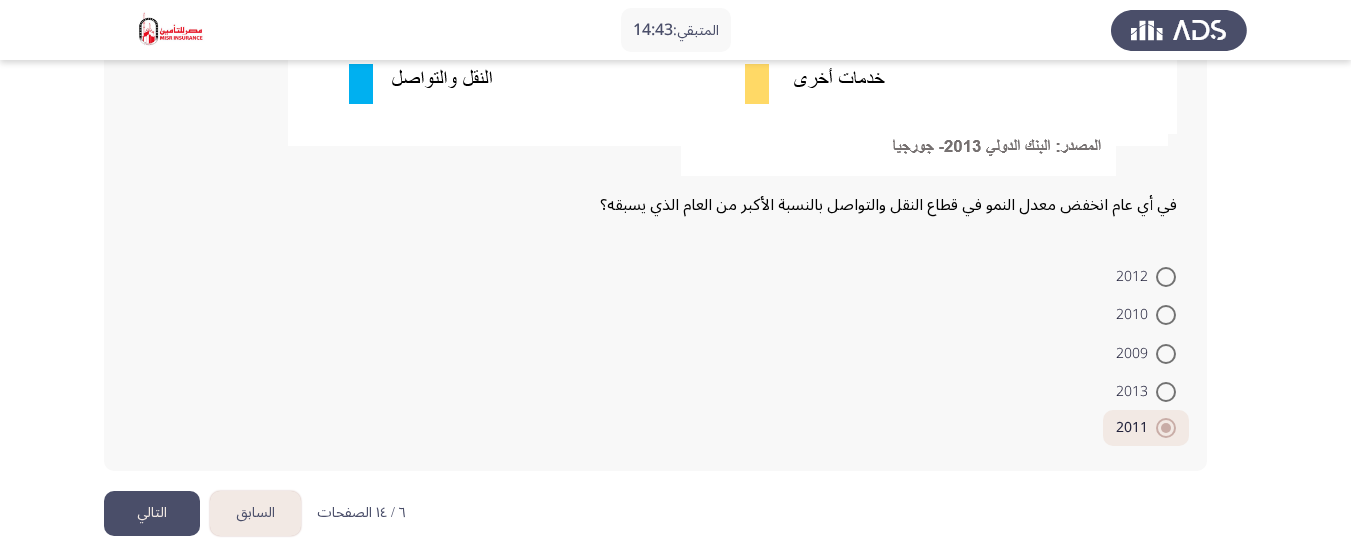 scroll, scrollTop: 779, scrollLeft: 0, axis: vertical 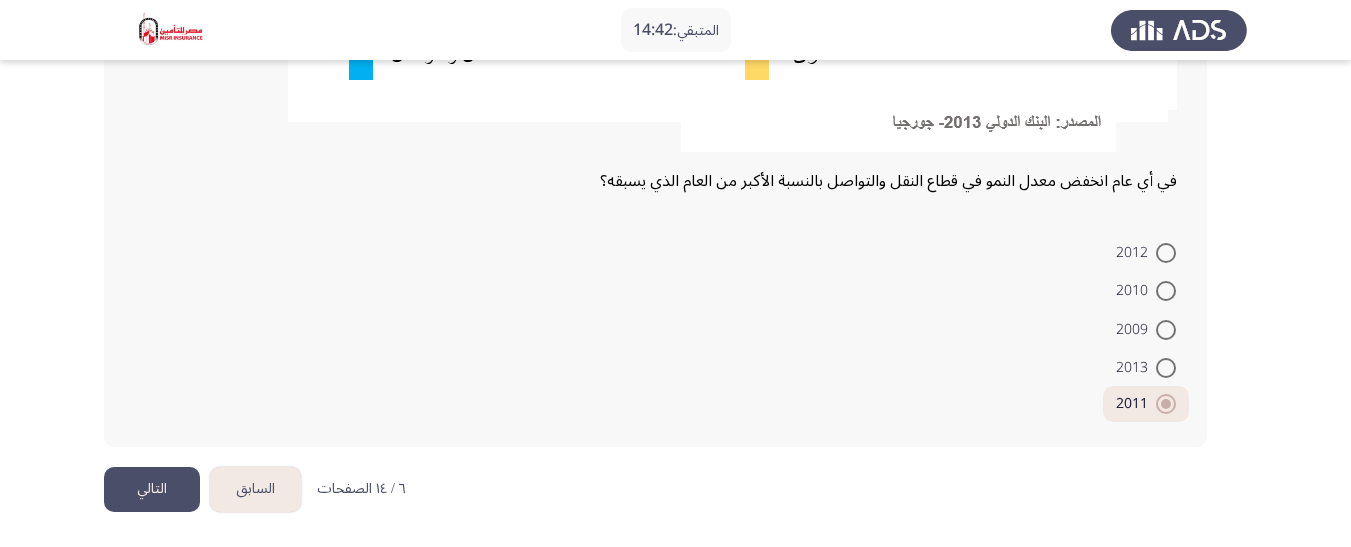 click on "التالي" 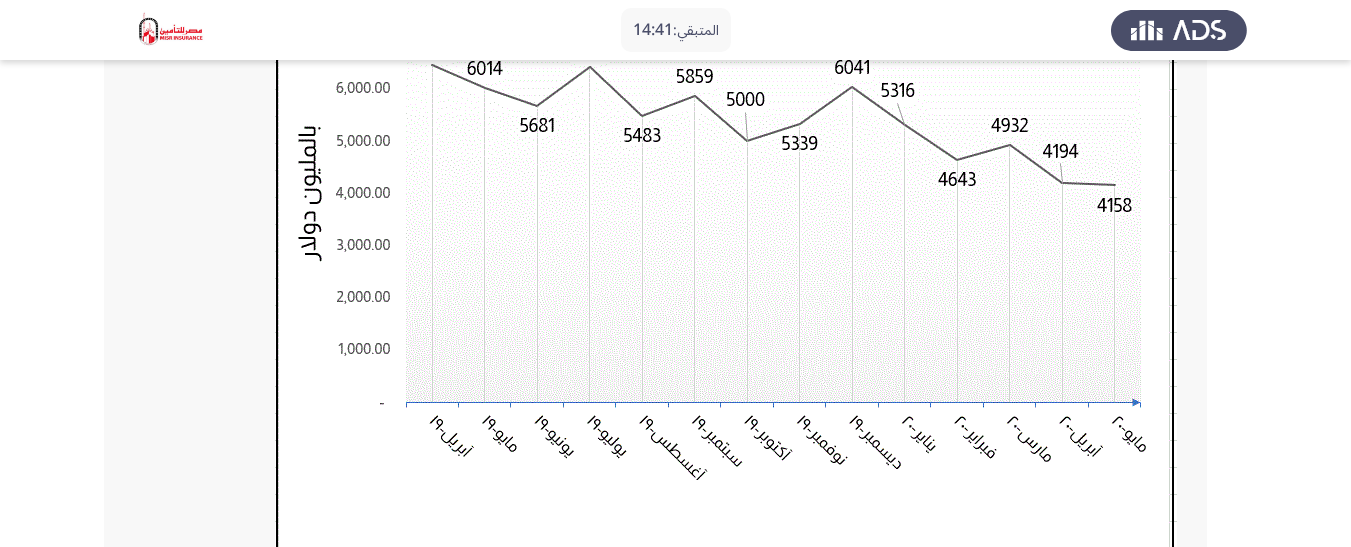scroll, scrollTop: 600, scrollLeft: 0, axis: vertical 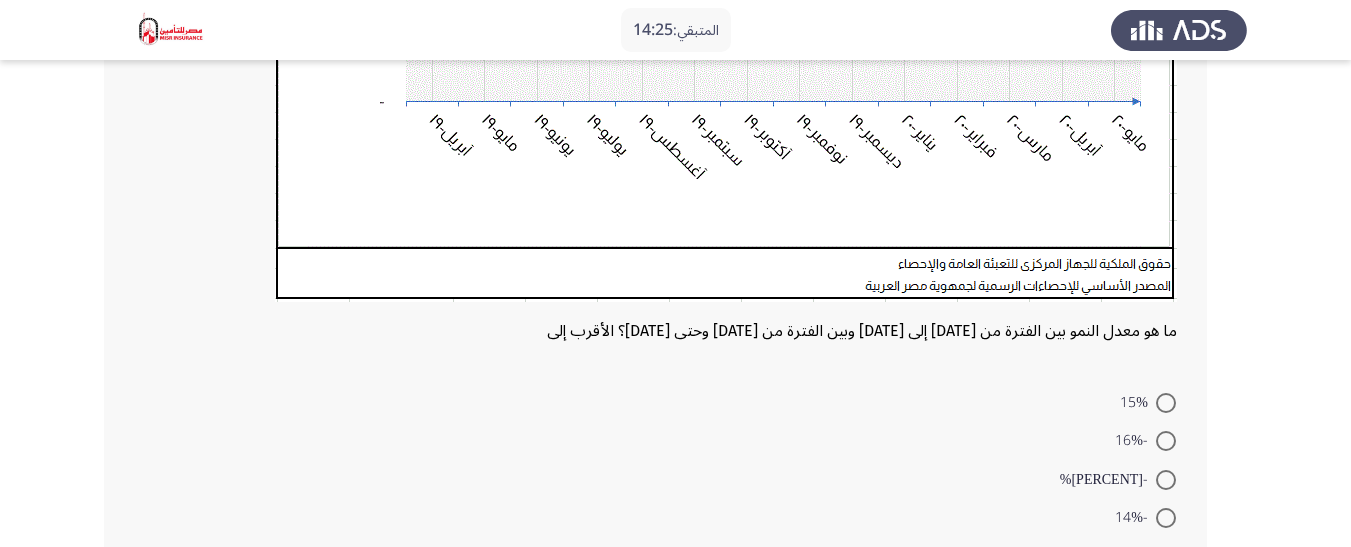 click 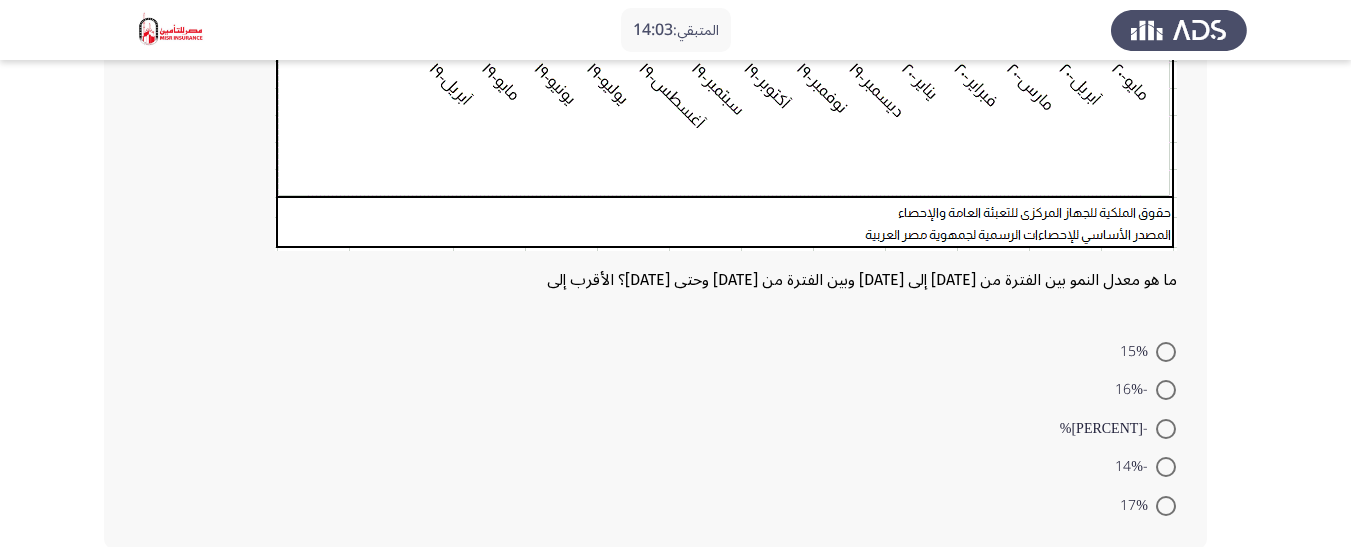 scroll, scrollTop: 700, scrollLeft: 0, axis: vertical 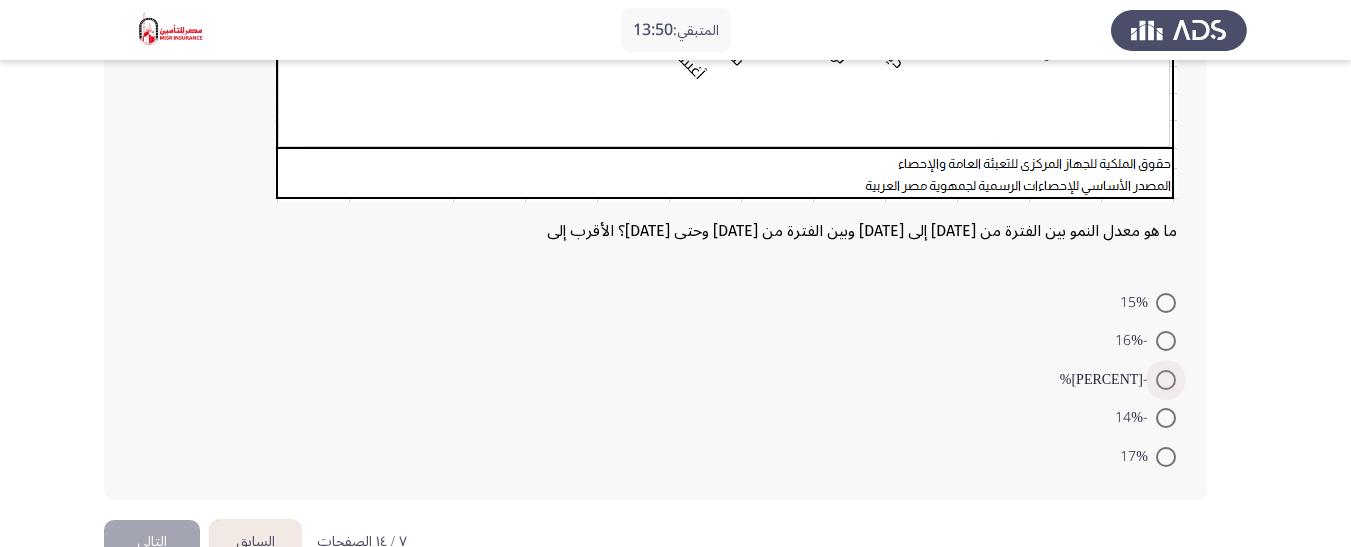 click on "-[PERCENT]%" at bounding box center (1108, 380) 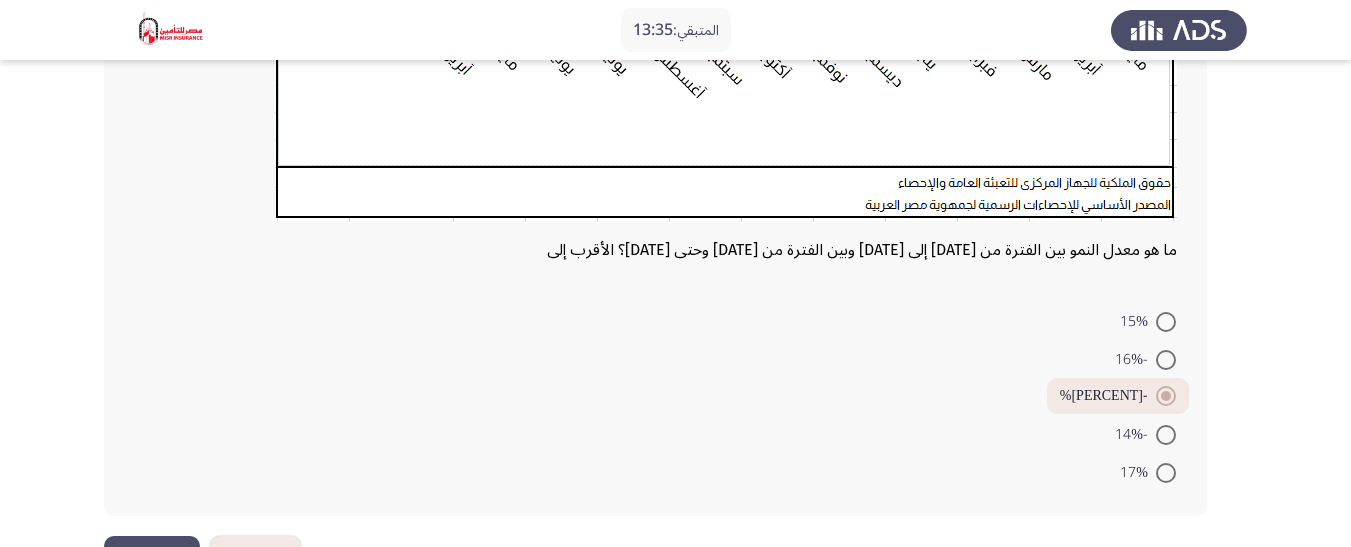 scroll, scrollTop: 700, scrollLeft: 0, axis: vertical 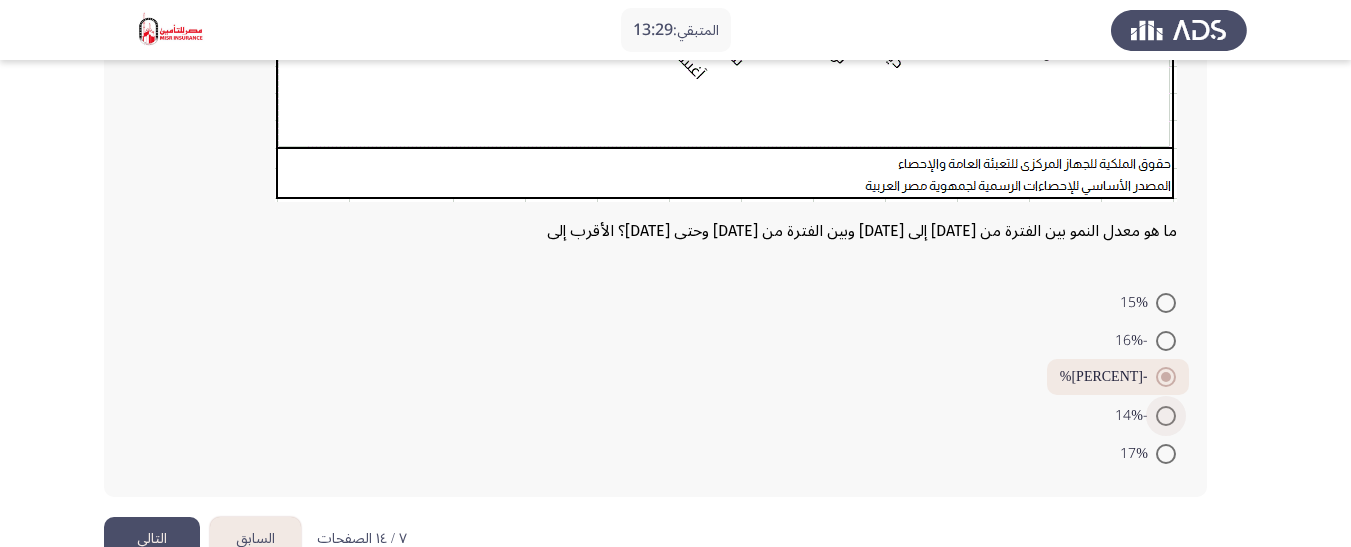 click at bounding box center (1166, 416) 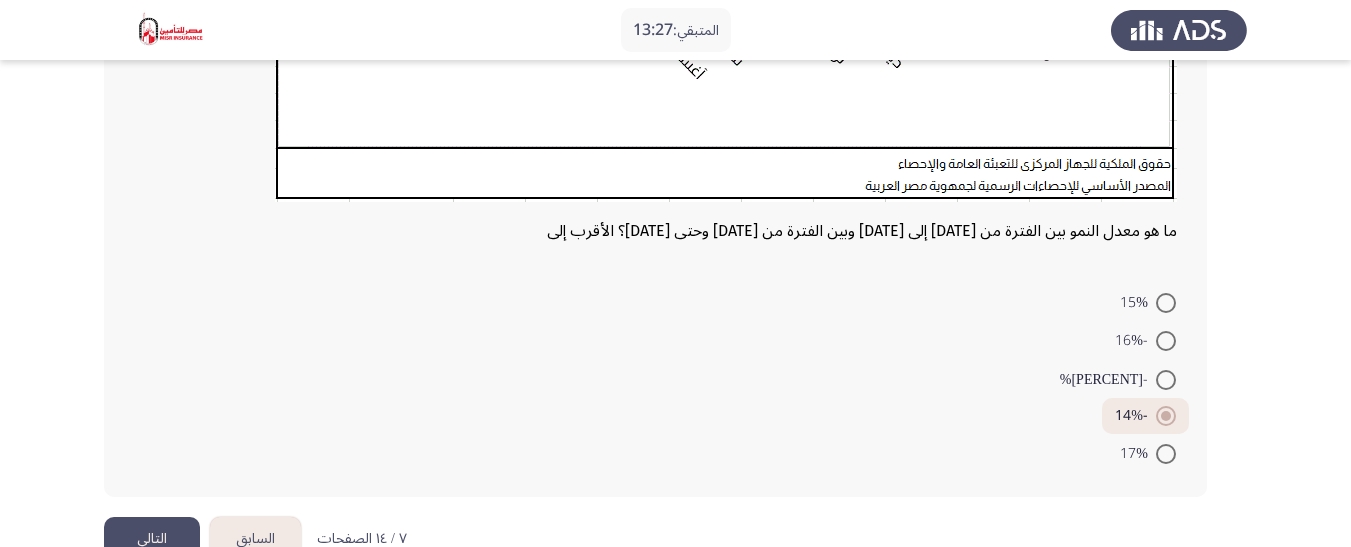 click on "التالي" 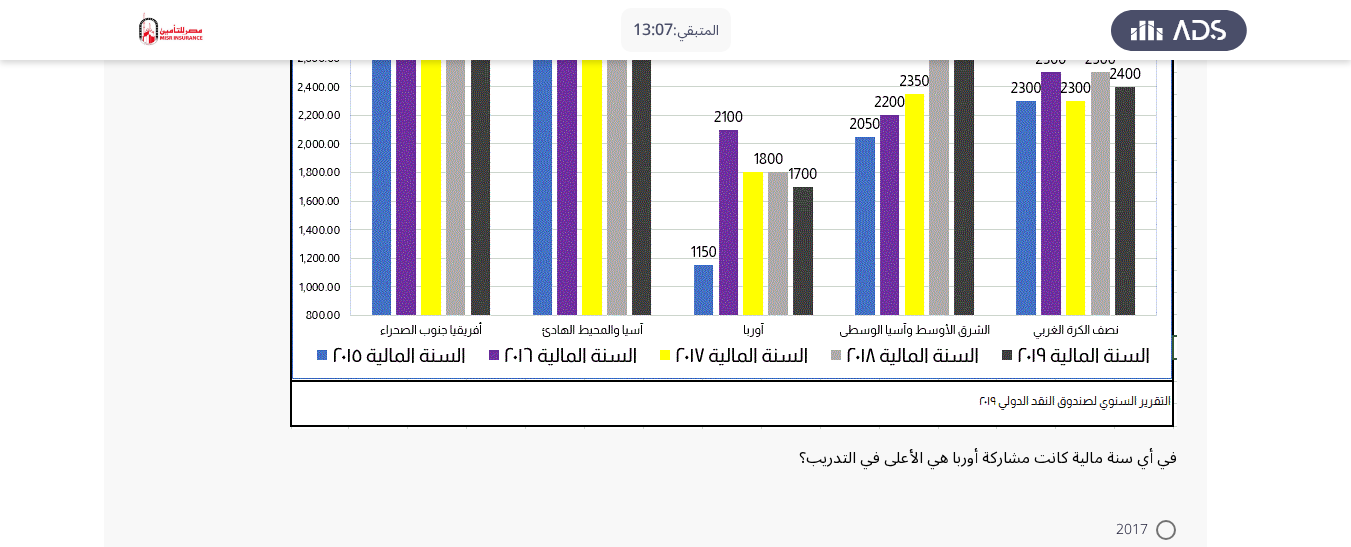 scroll, scrollTop: 777, scrollLeft: 0, axis: vertical 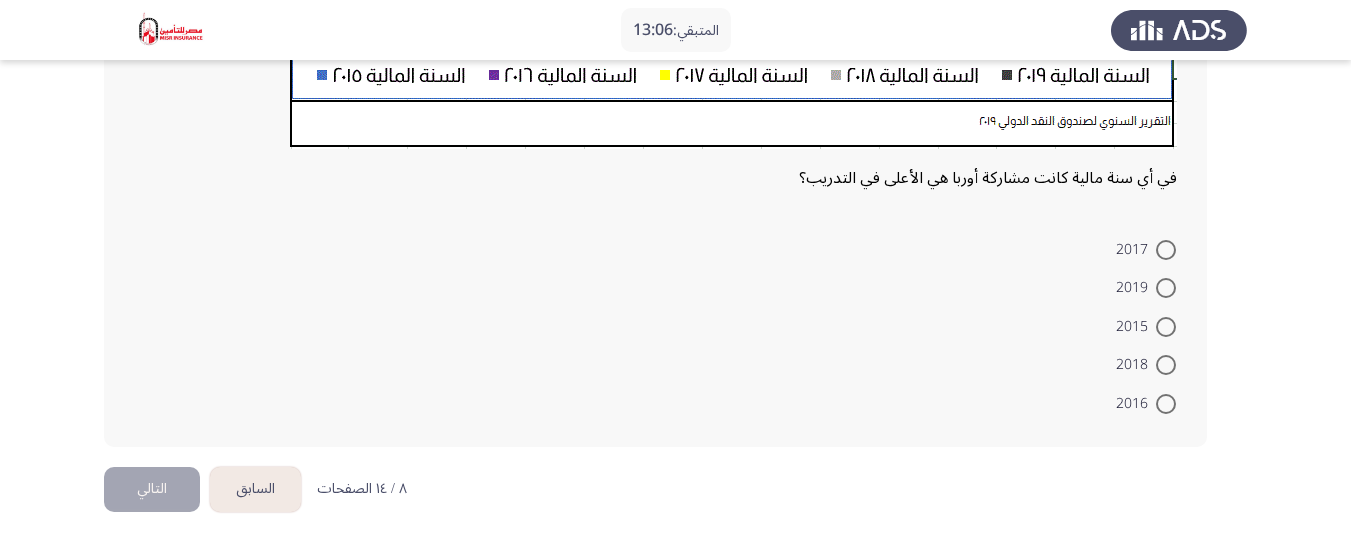 click on "السابق" 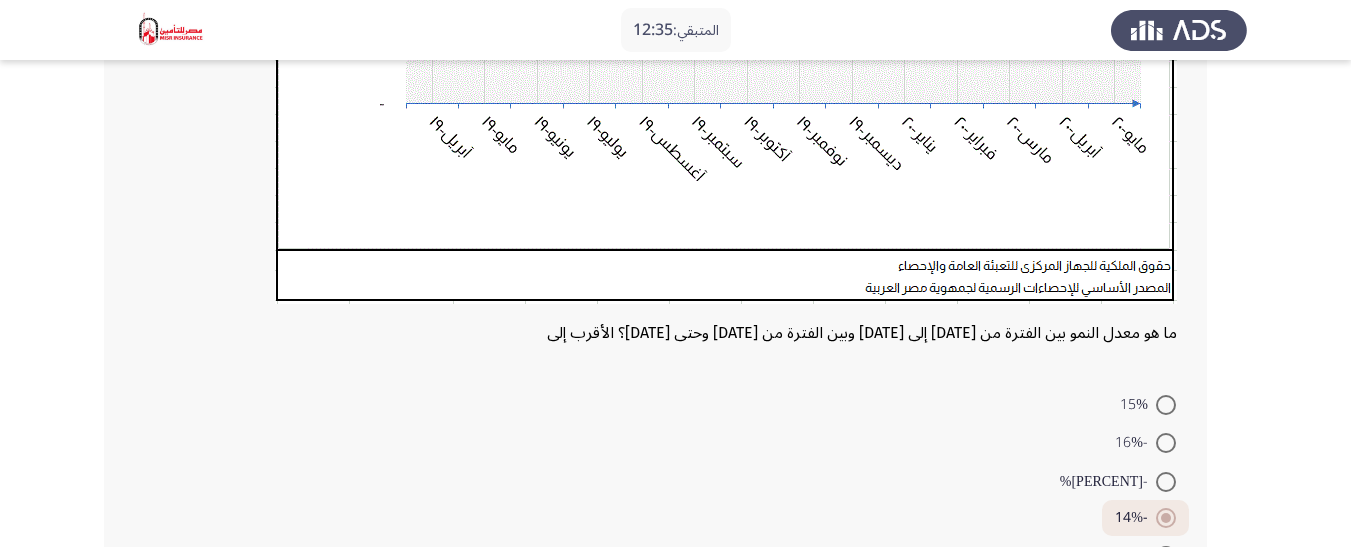 scroll, scrollTop: 750, scrollLeft: 0, axis: vertical 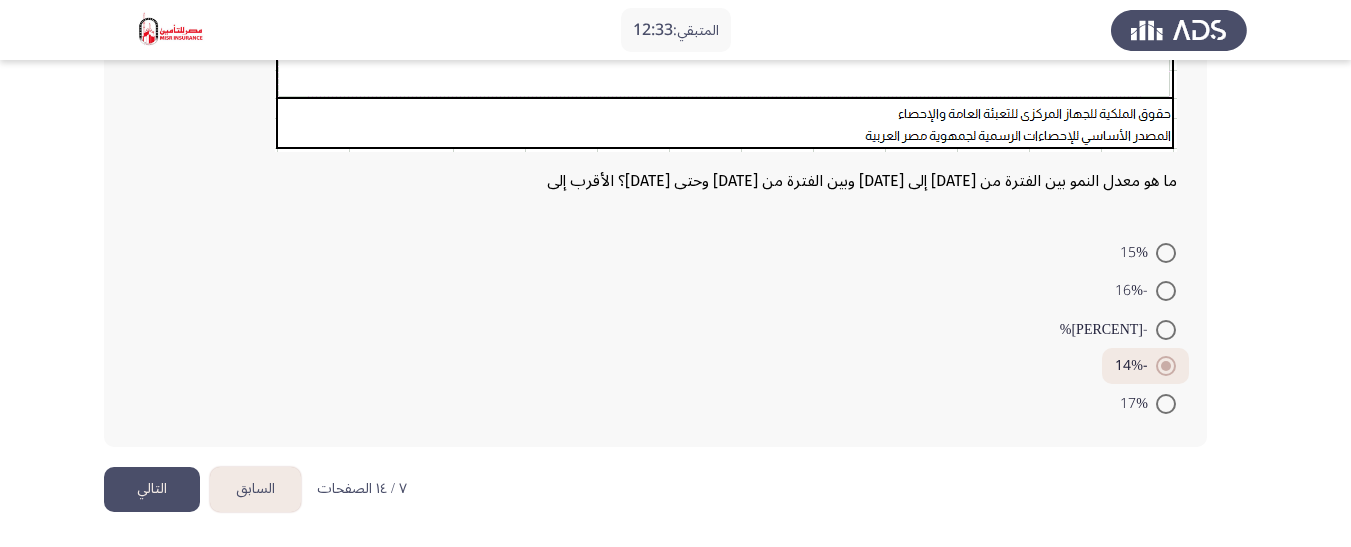 click on "التالي" 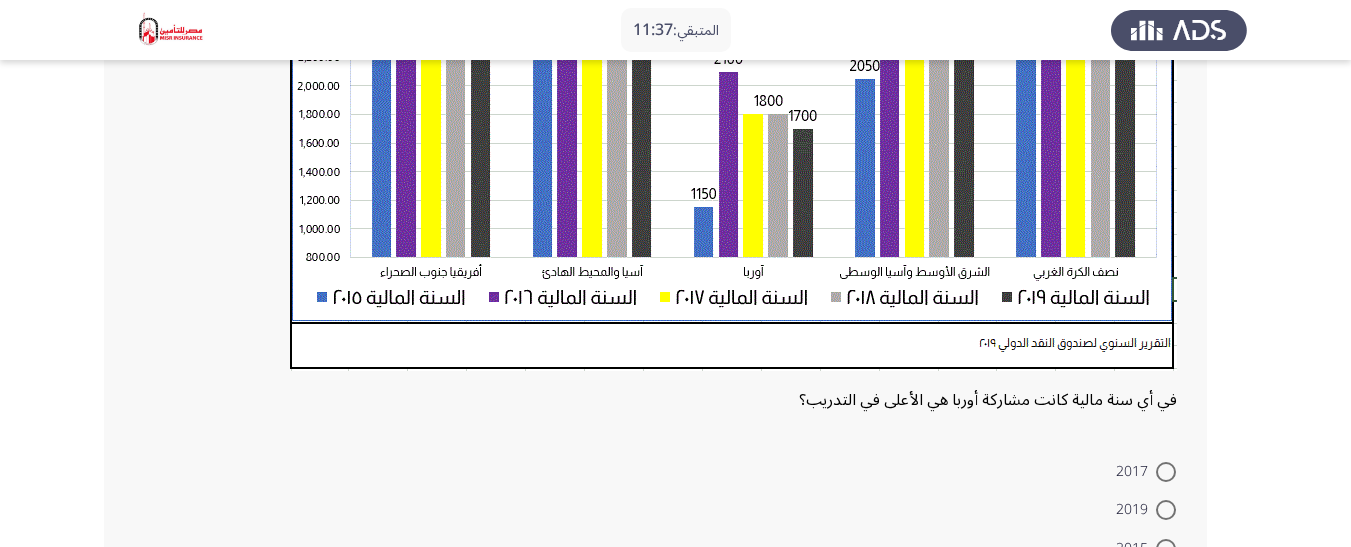 scroll, scrollTop: 777, scrollLeft: 0, axis: vertical 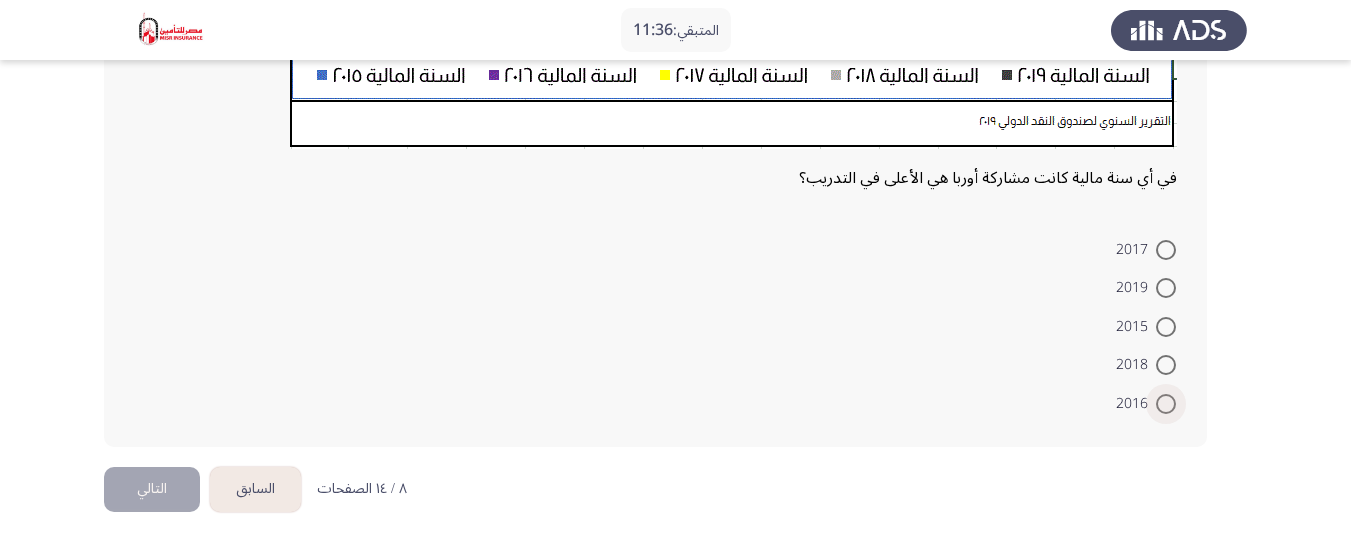 click on "2016" at bounding box center (1146, 404) 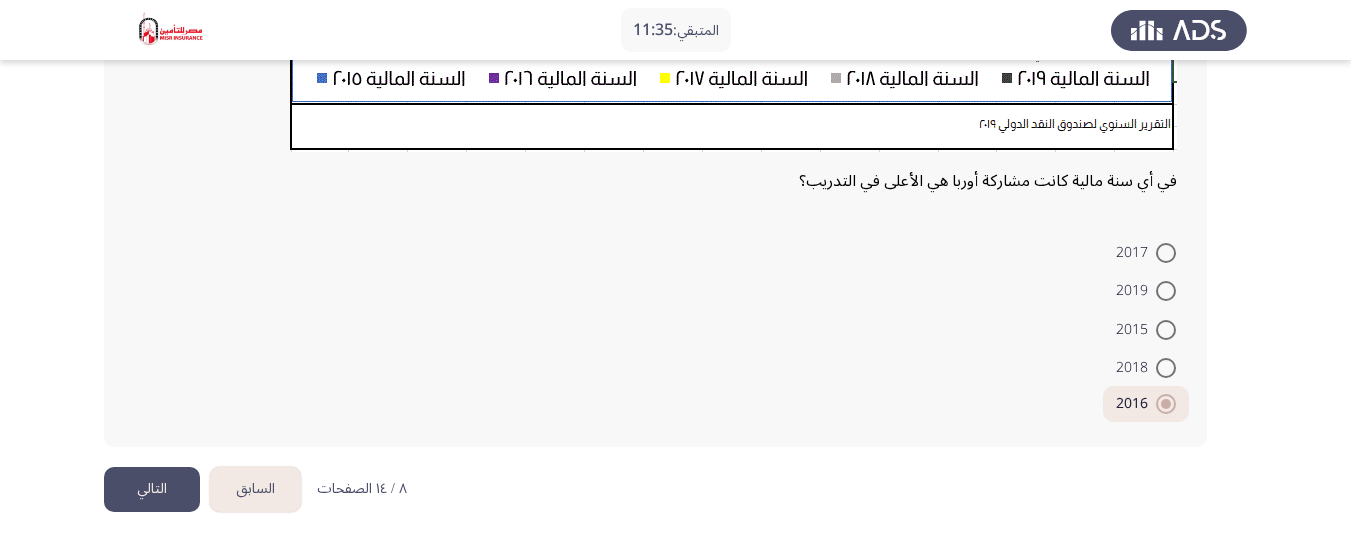 click on "التالي" 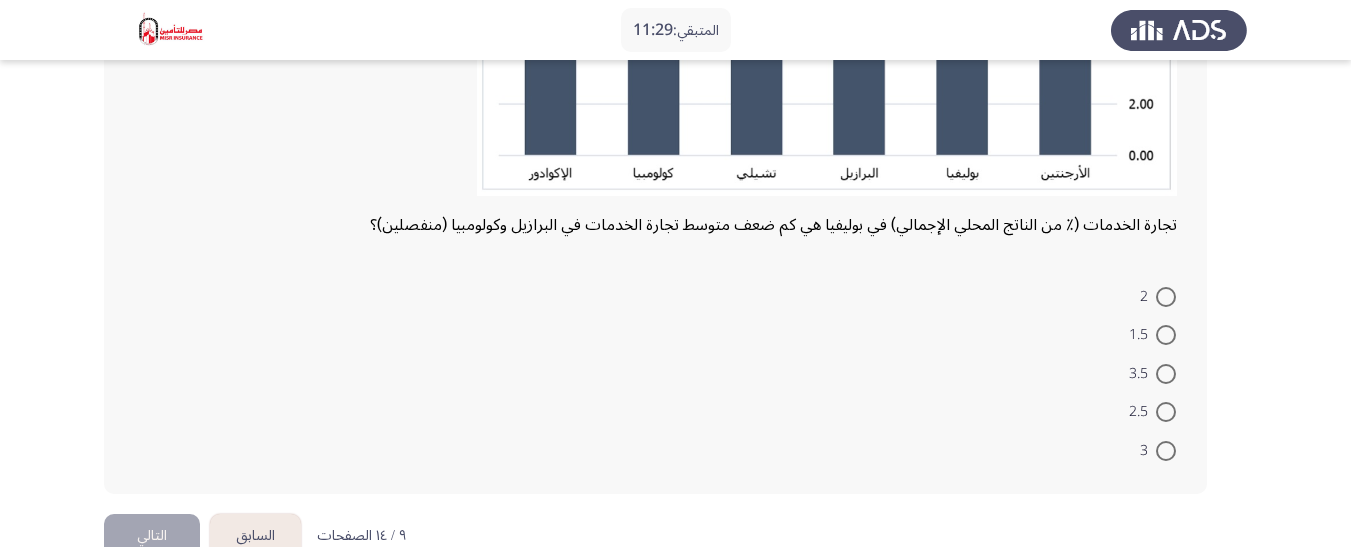 scroll, scrollTop: 530, scrollLeft: 0, axis: vertical 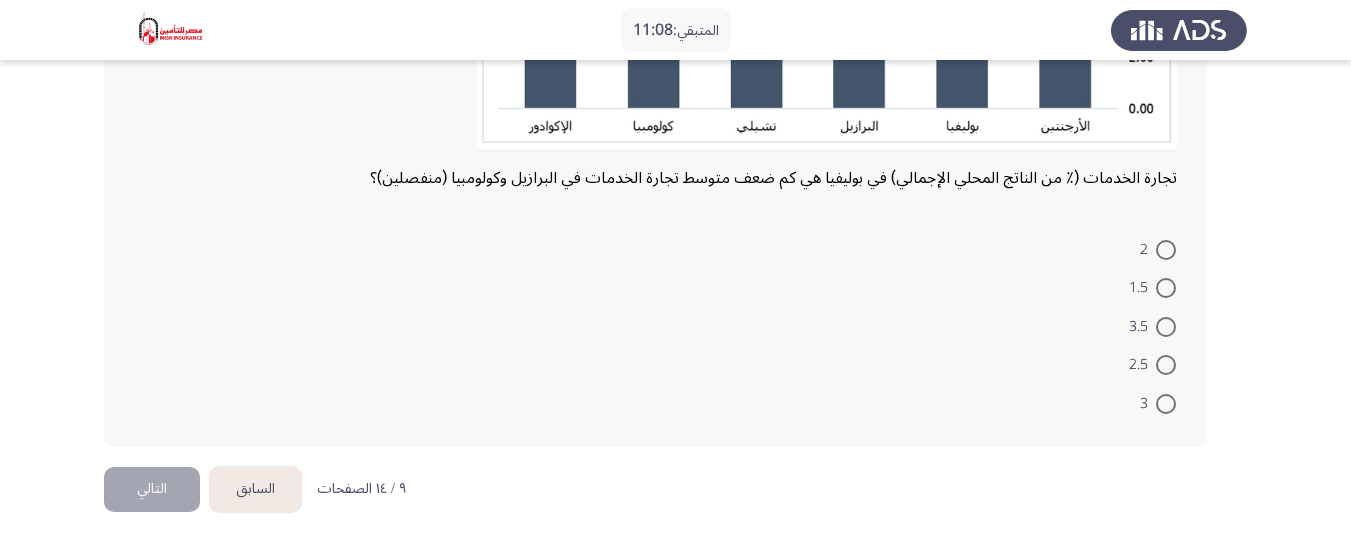 click 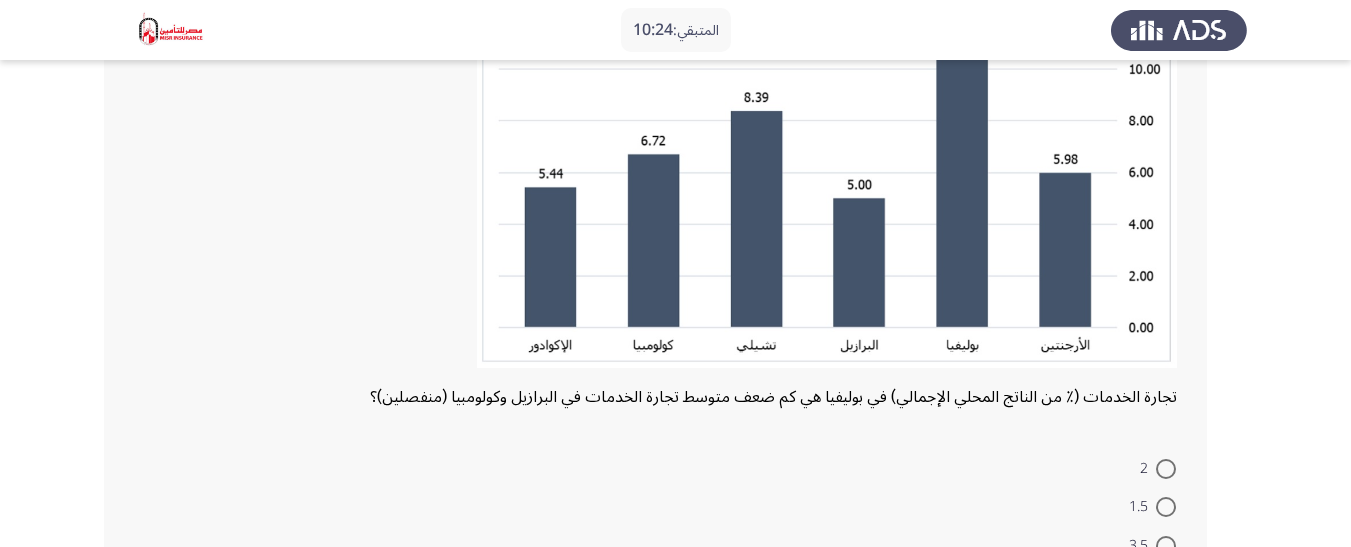 scroll, scrollTop: 530, scrollLeft: 0, axis: vertical 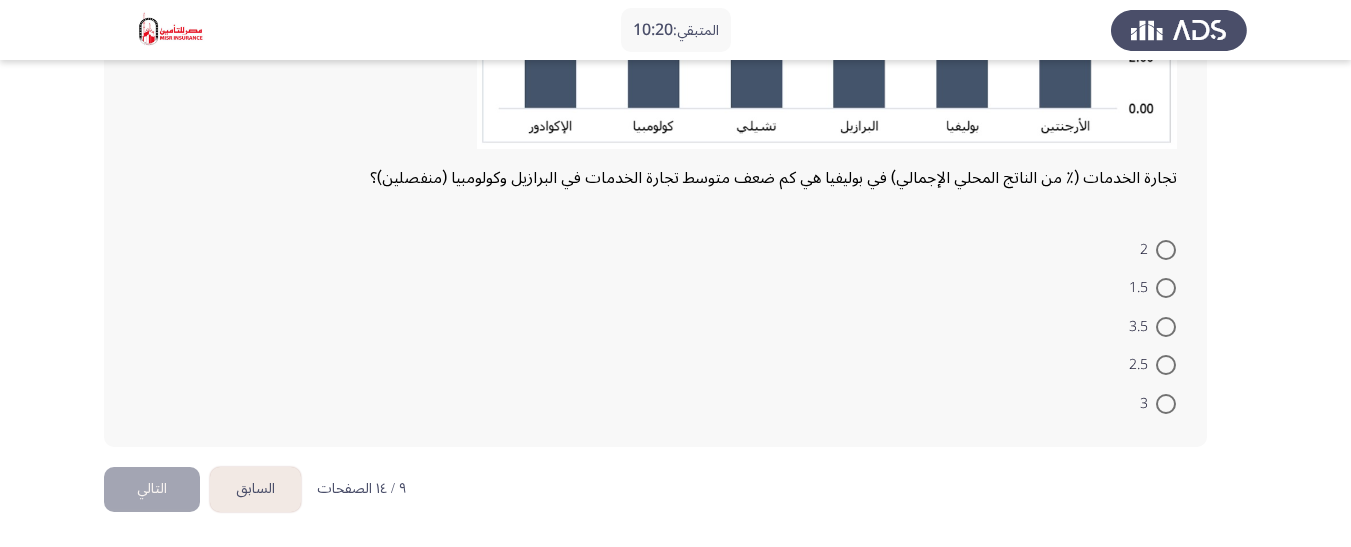 click on "تجارة الخدمات (٪ من الناتج المحلي الإجمالي) في بوليفيا هي كم ضعف متوسط تجارة الخدمات في البرازيل وكولومبيا (منفصلين)؟" 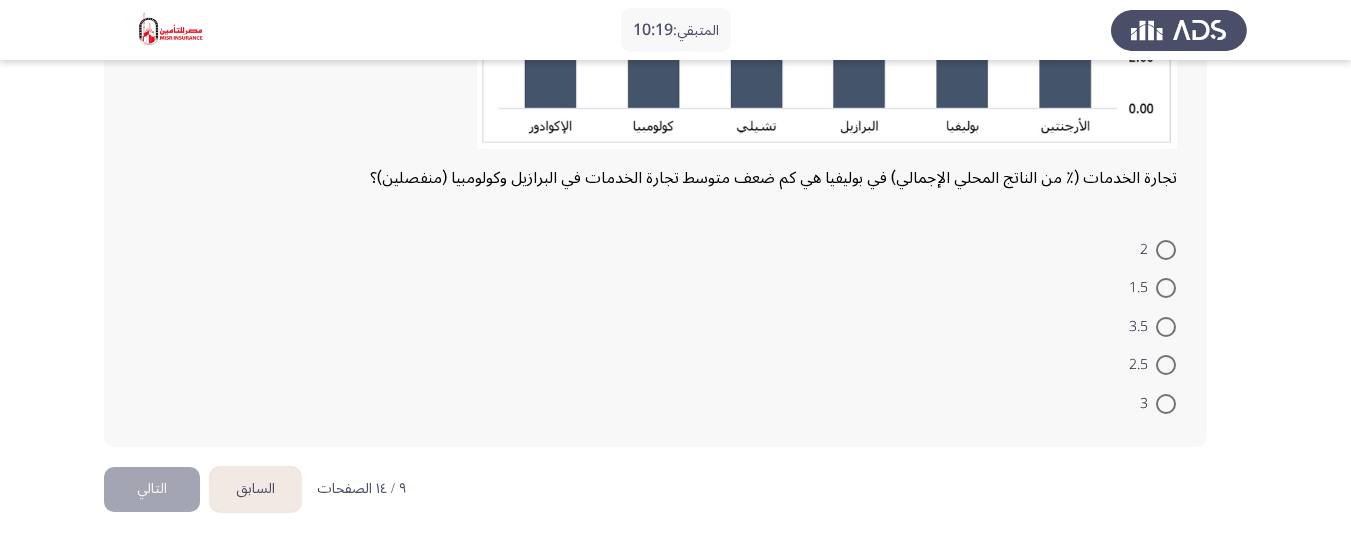 drag, startPoint x: 713, startPoint y: 182, endPoint x: 662, endPoint y: 182, distance: 51 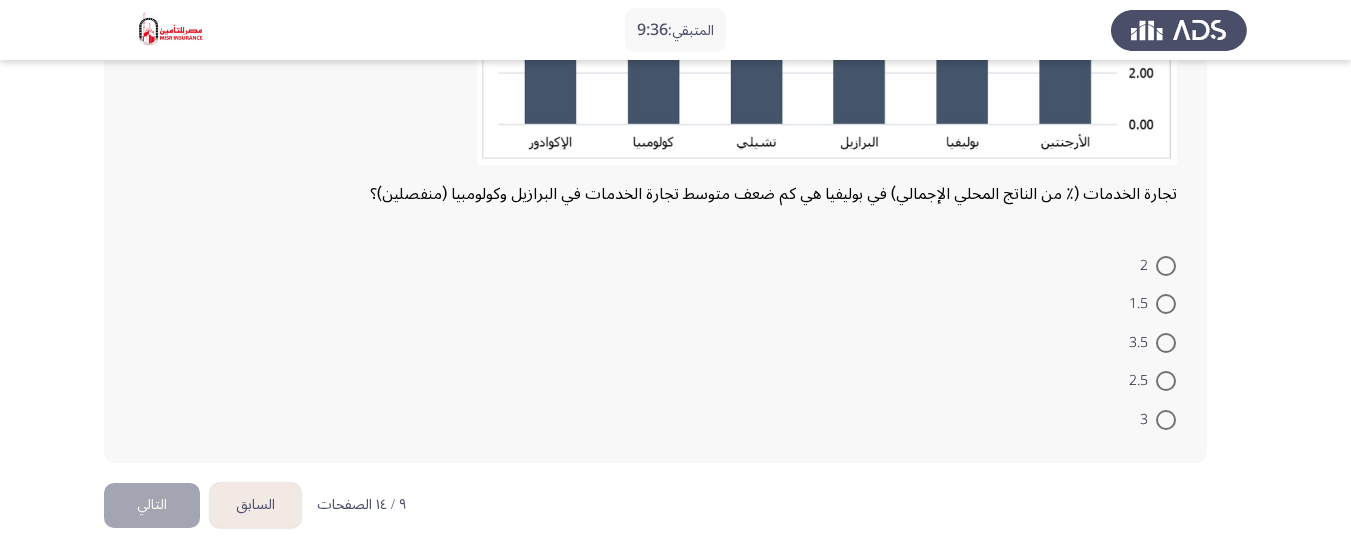 scroll, scrollTop: 530, scrollLeft: 0, axis: vertical 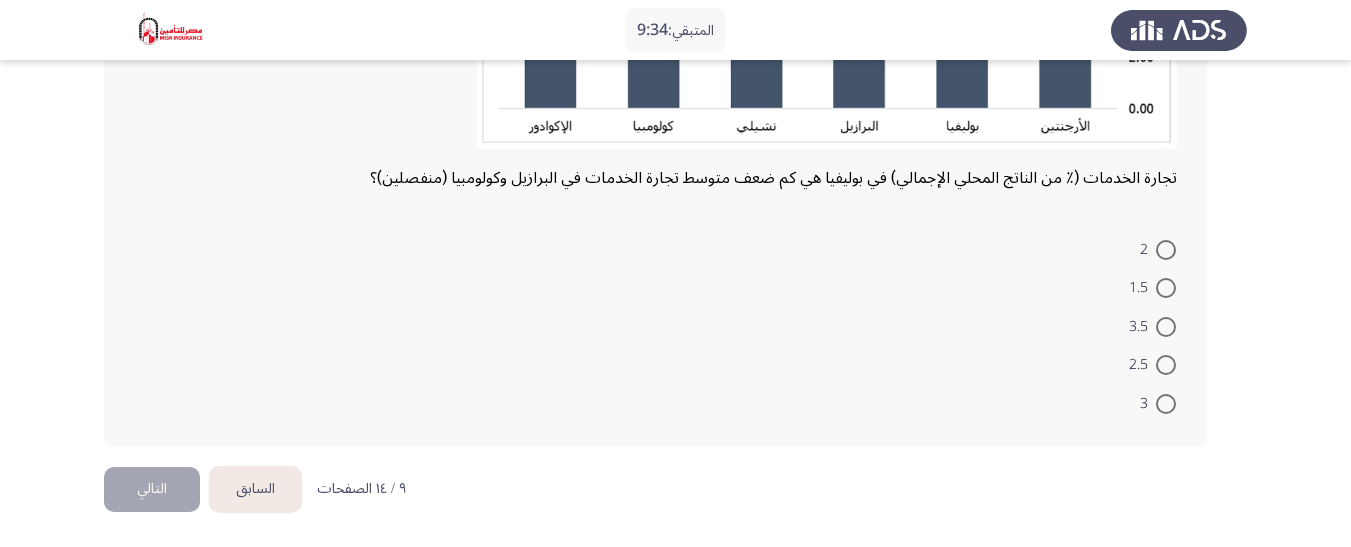 click at bounding box center (1166, 288) 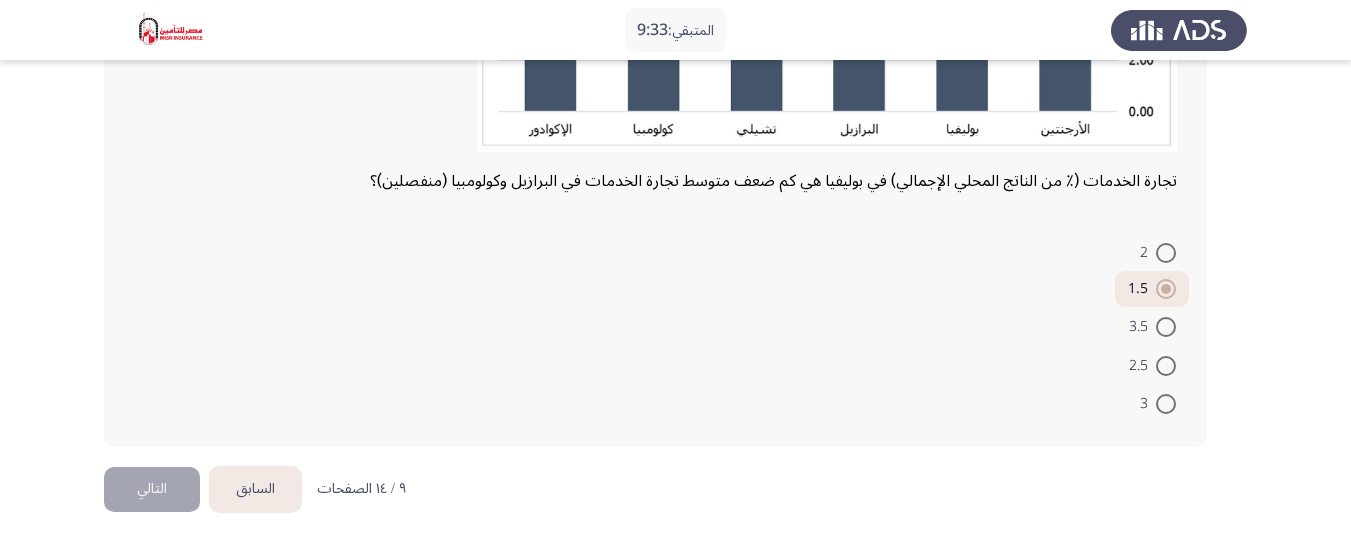 scroll, scrollTop: 527, scrollLeft: 0, axis: vertical 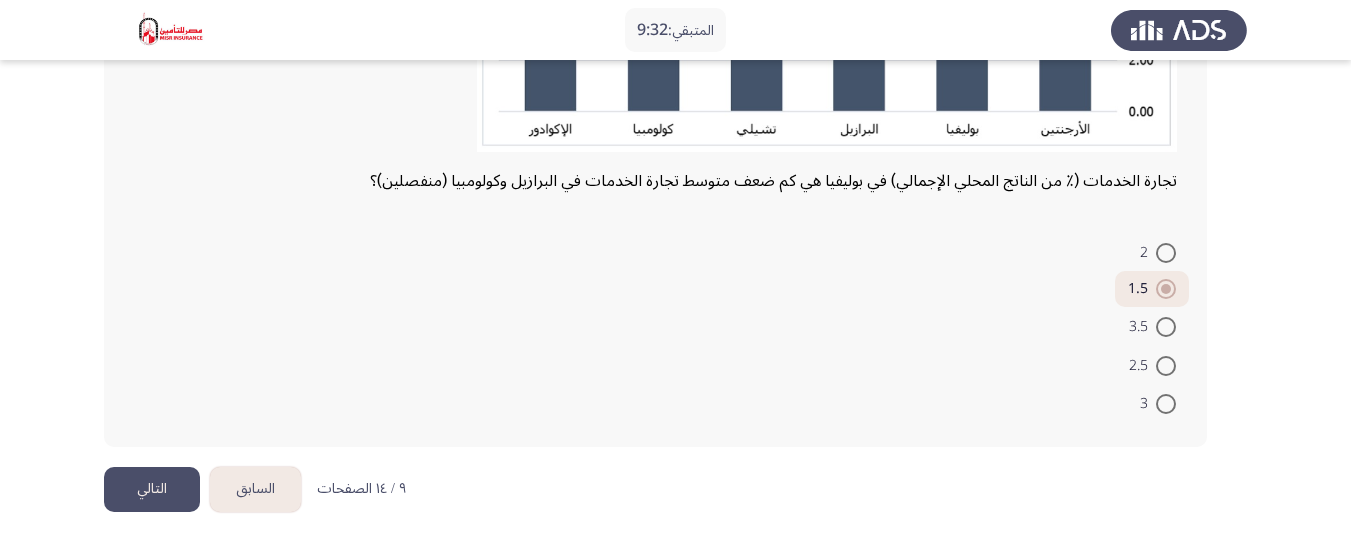 click on "التالي" 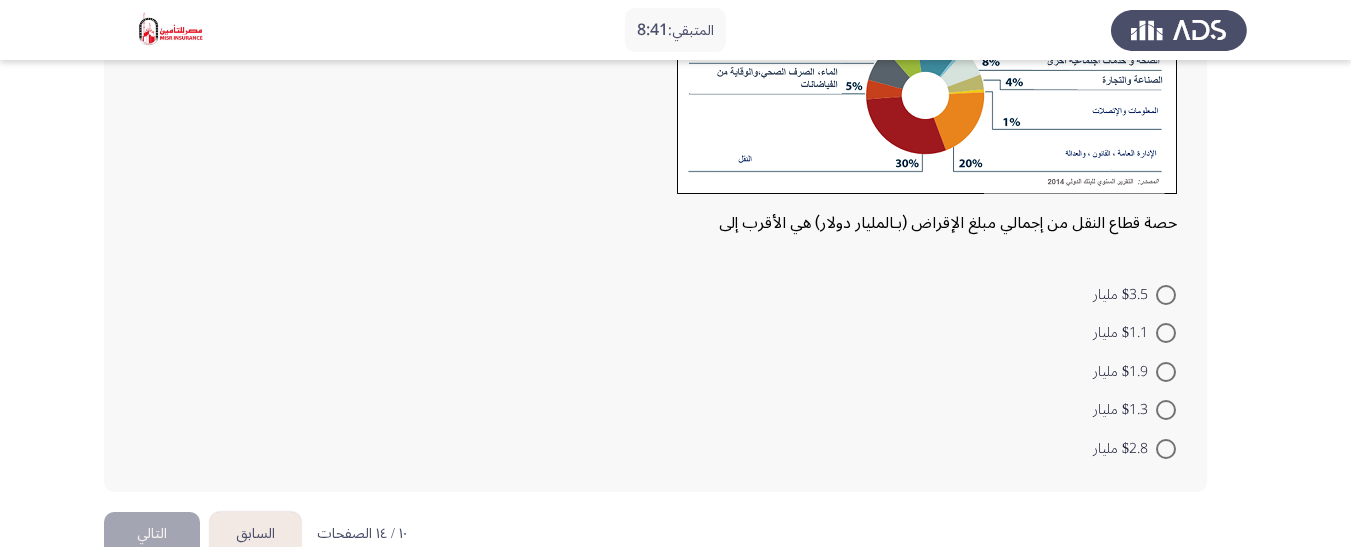 scroll, scrollTop: 300, scrollLeft: 0, axis: vertical 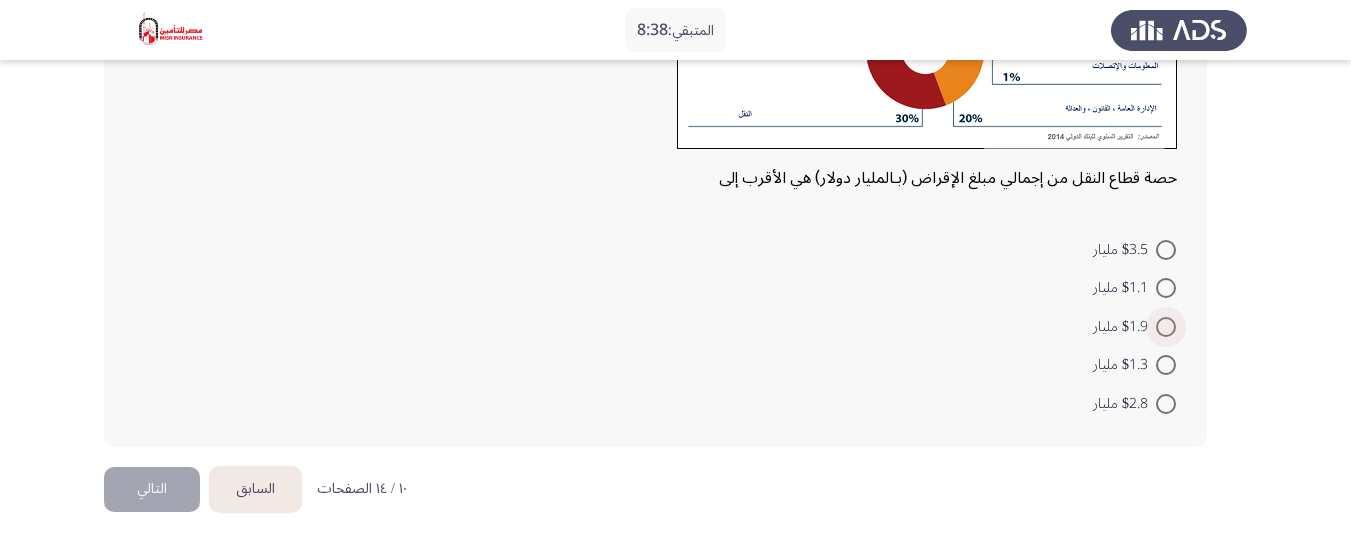 click at bounding box center [1166, 327] 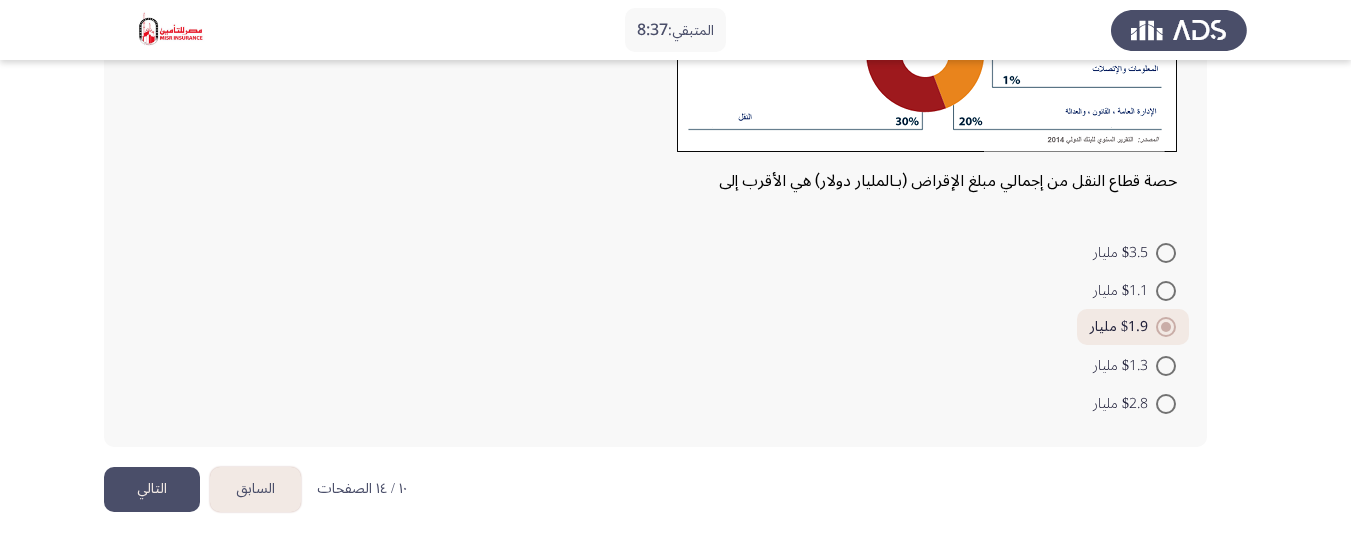 click on "التالي" 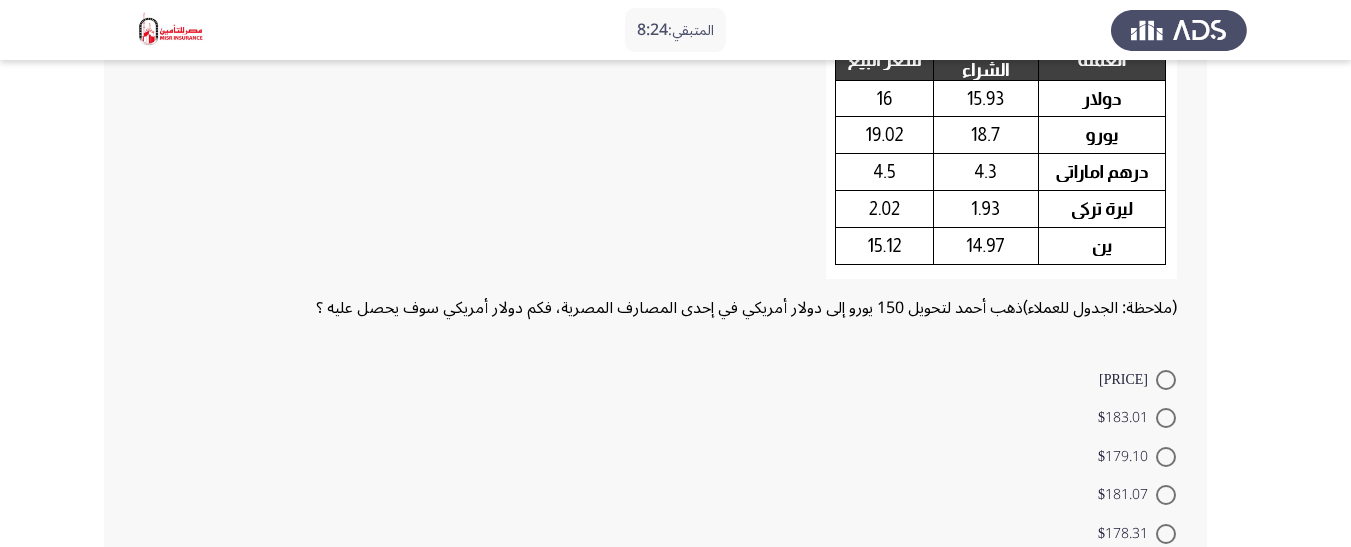 scroll, scrollTop: 100, scrollLeft: 0, axis: vertical 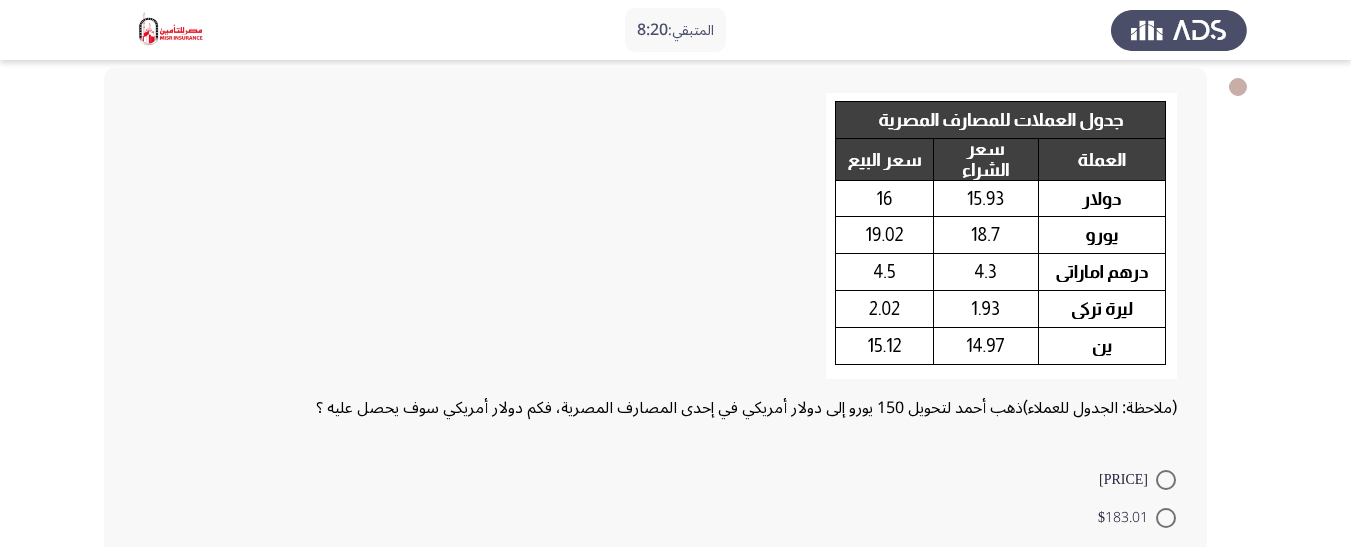 click 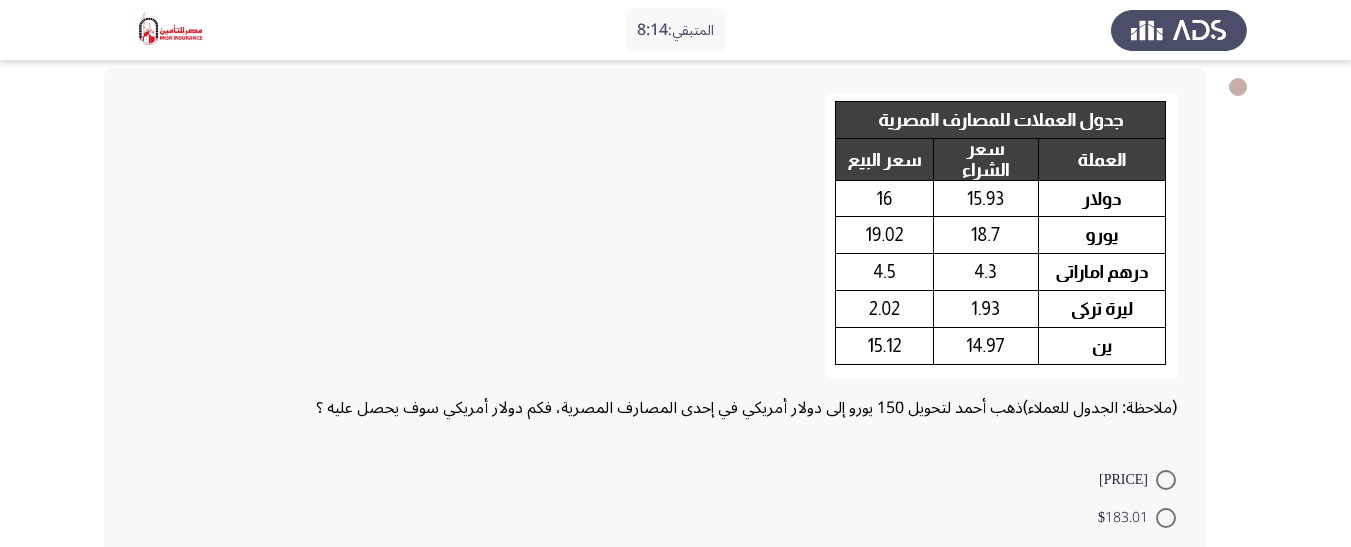 click 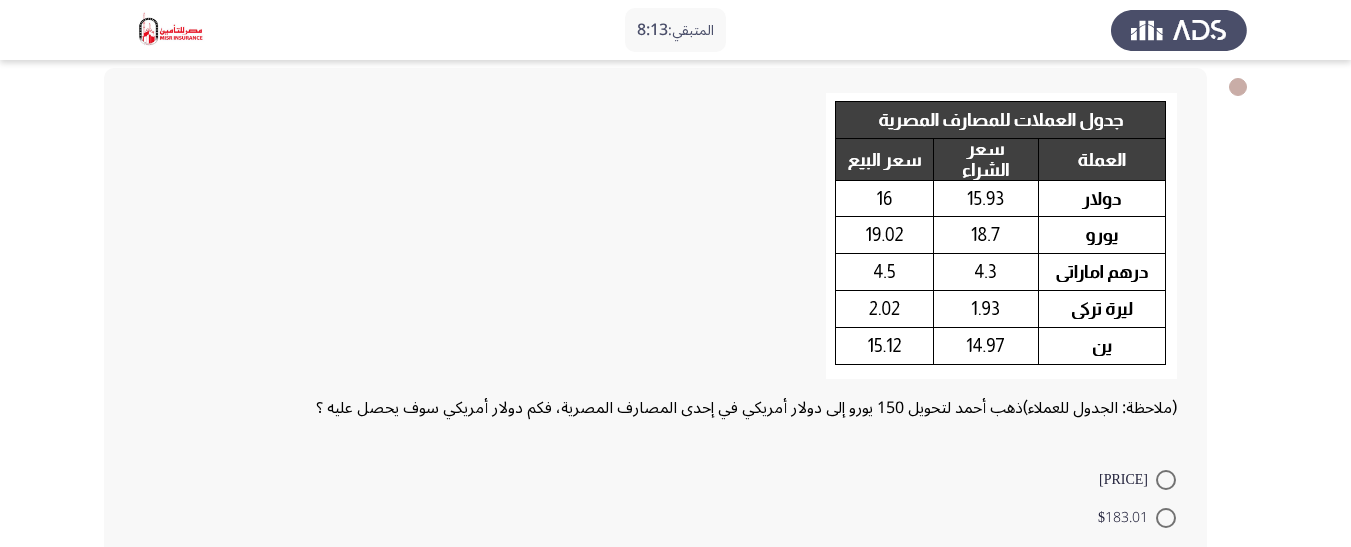click 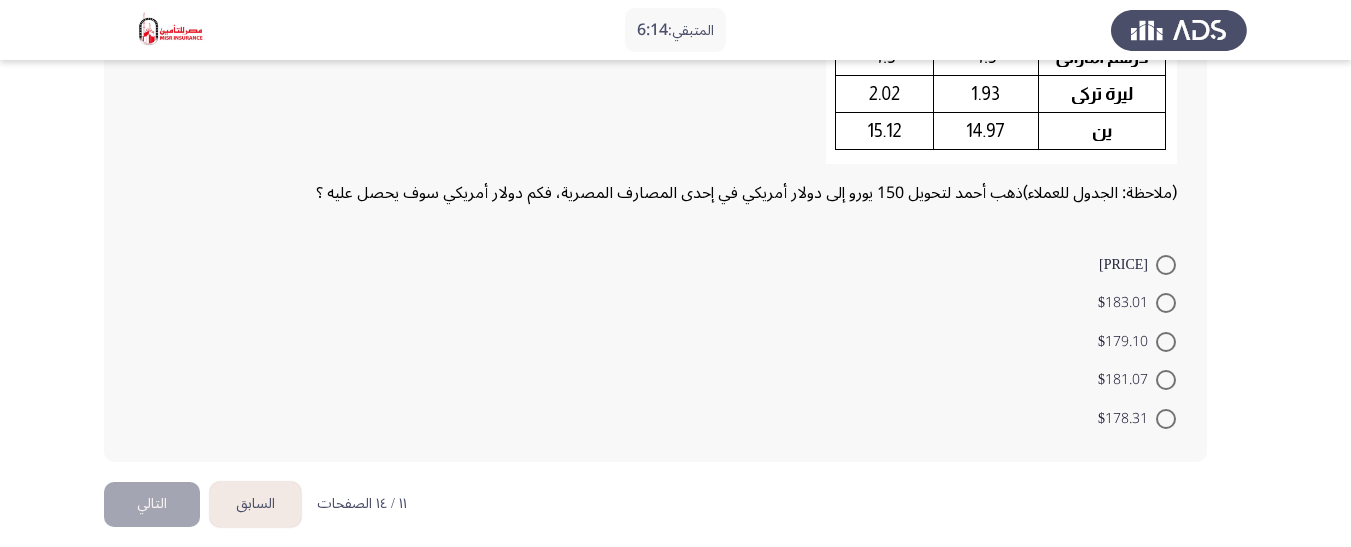 scroll, scrollTop: 330, scrollLeft: 0, axis: vertical 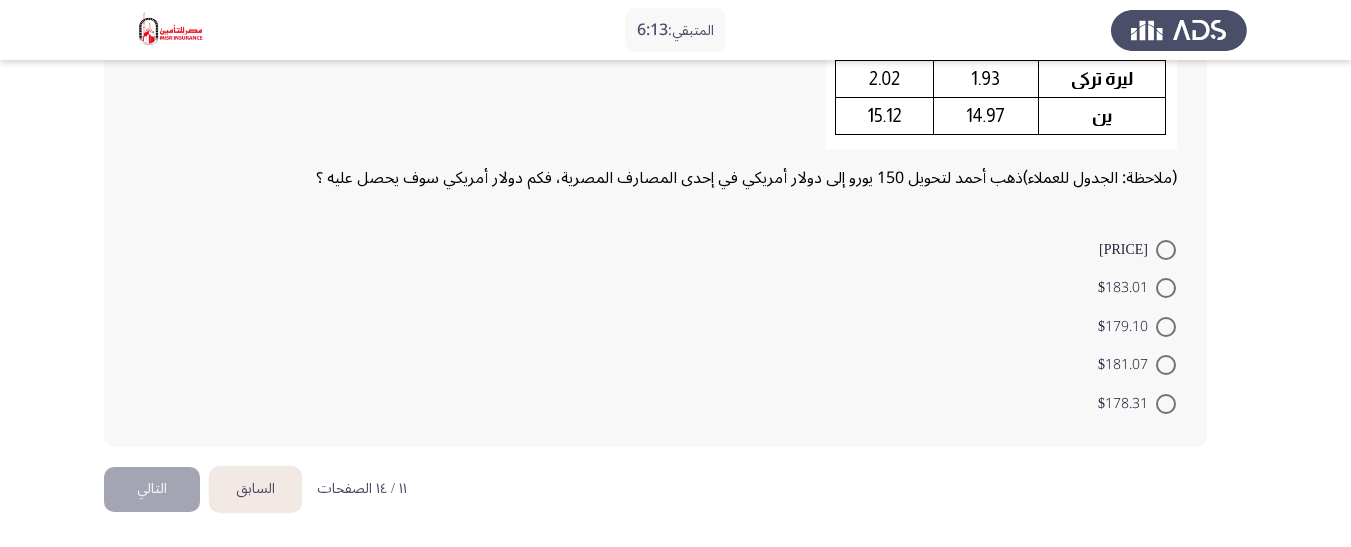 click on "$179.10" at bounding box center (1127, 327) 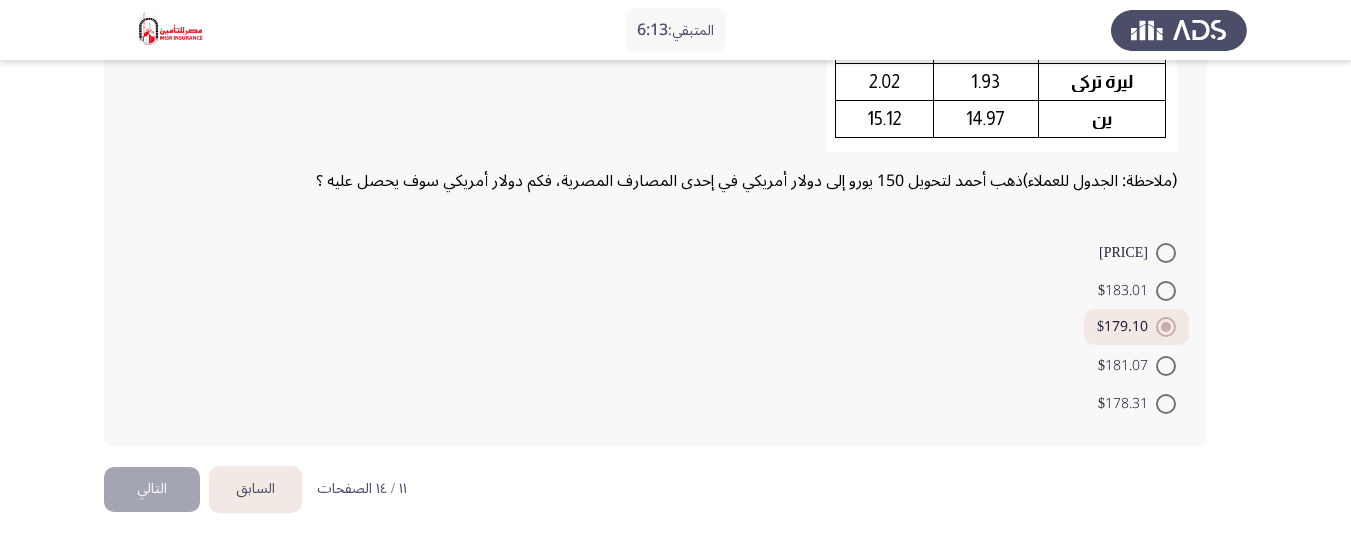 scroll, scrollTop: 327, scrollLeft: 0, axis: vertical 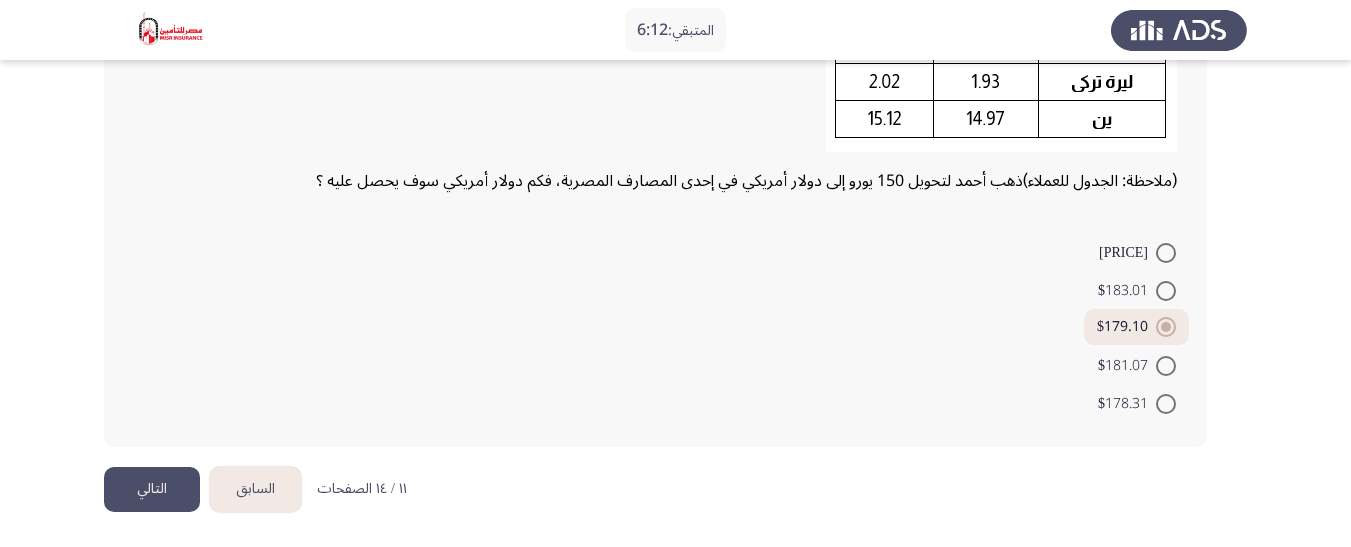 click on "السابق
التالي" 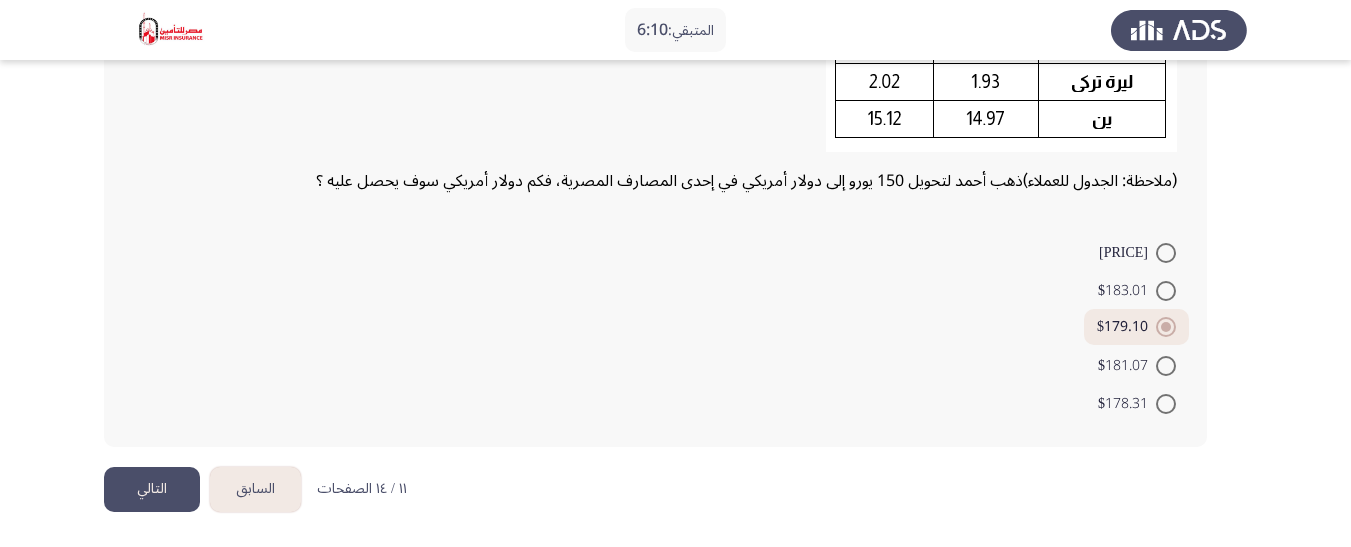 click on "التالي" 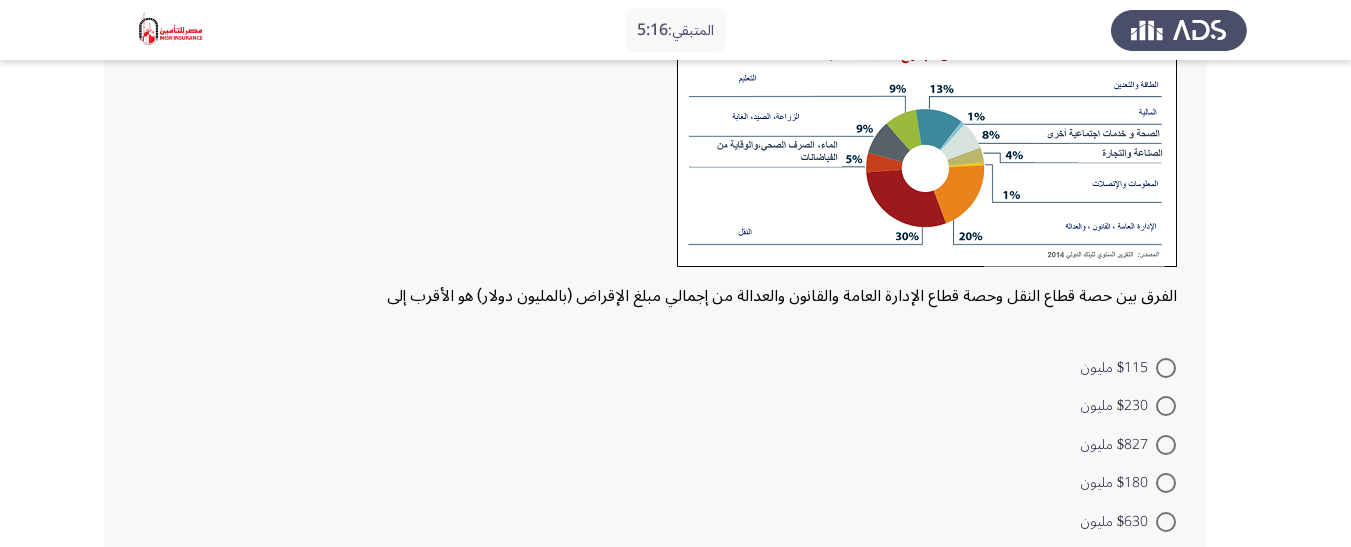 scroll, scrollTop: 200, scrollLeft: 0, axis: vertical 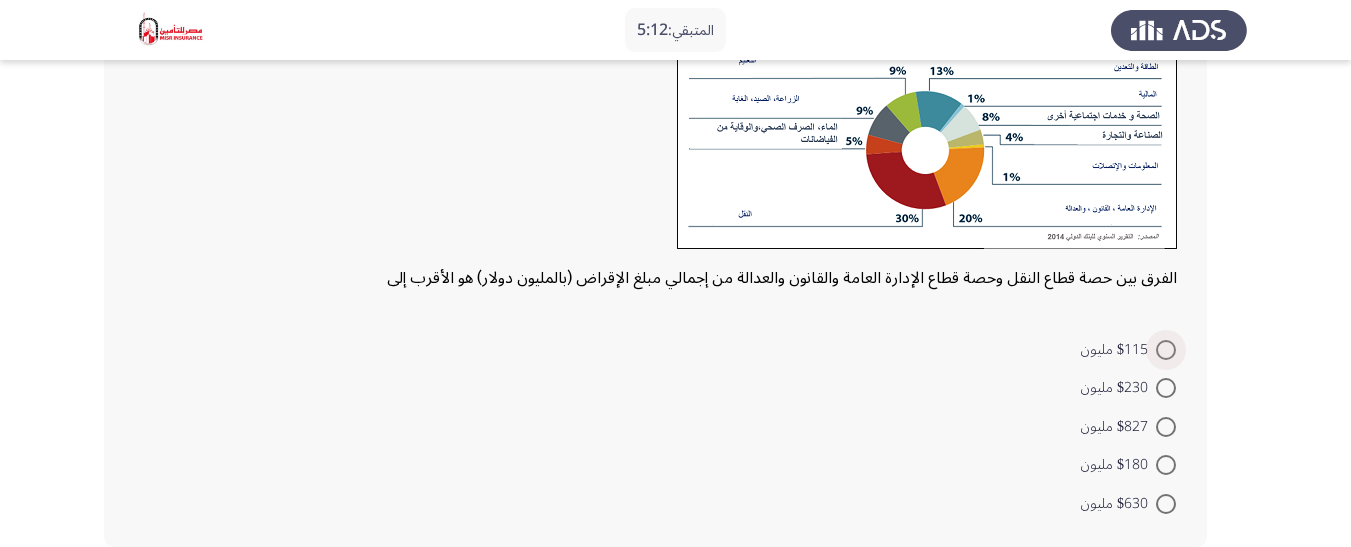 click at bounding box center (1166, 350) 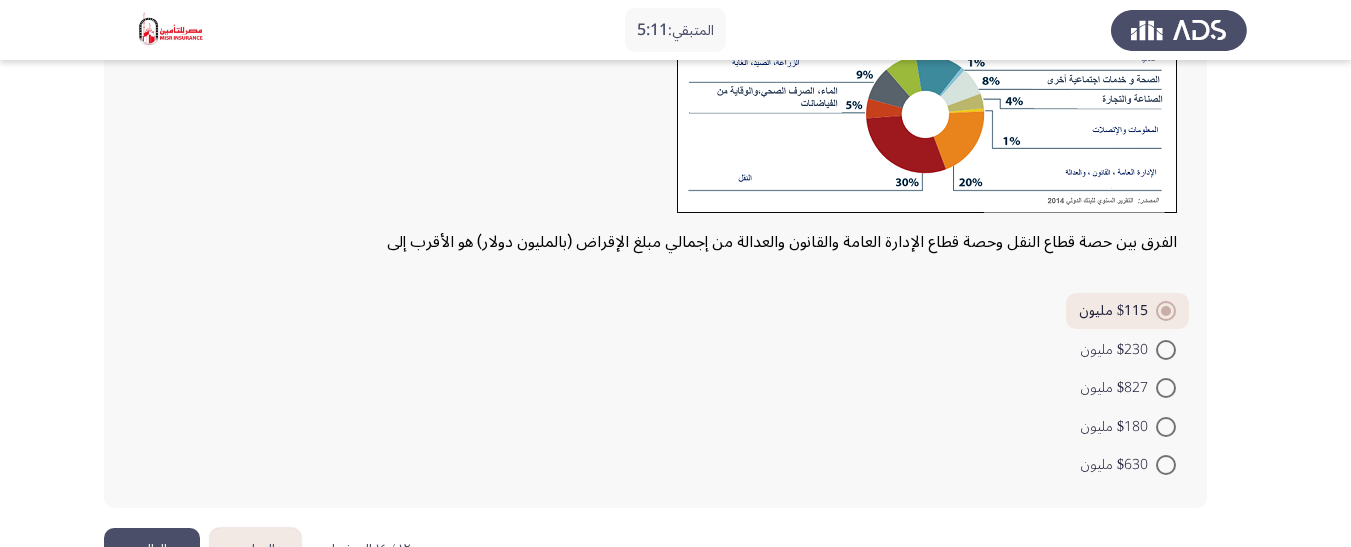 scroll, scrollTop: 297, scrollLeft: 0, axis: vertical 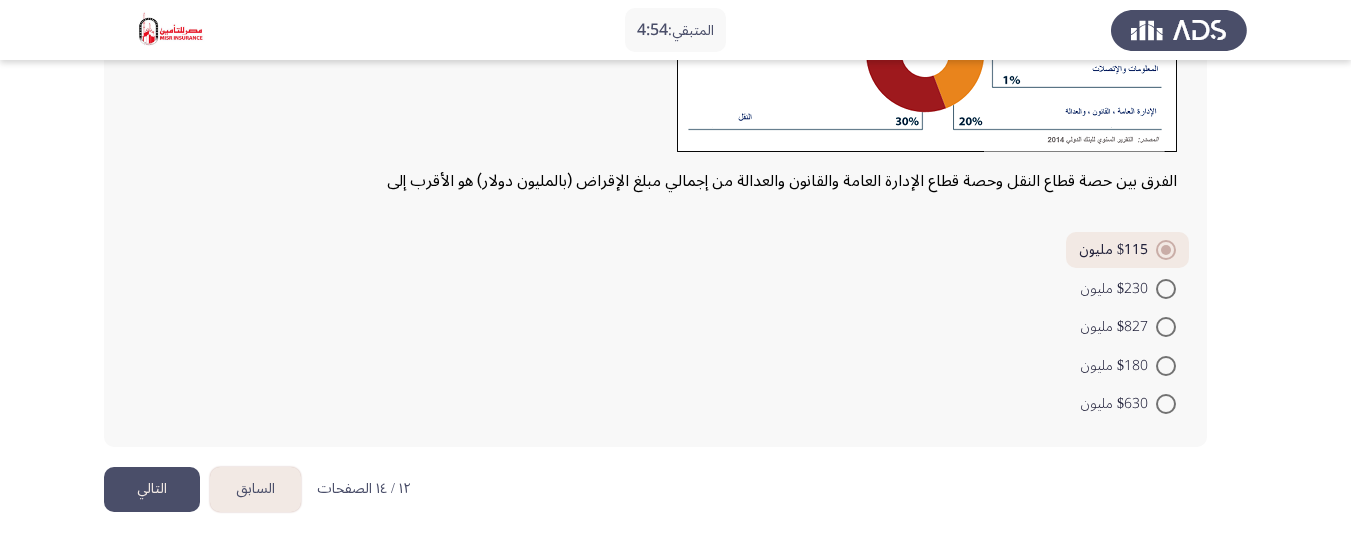 click on "التالي" 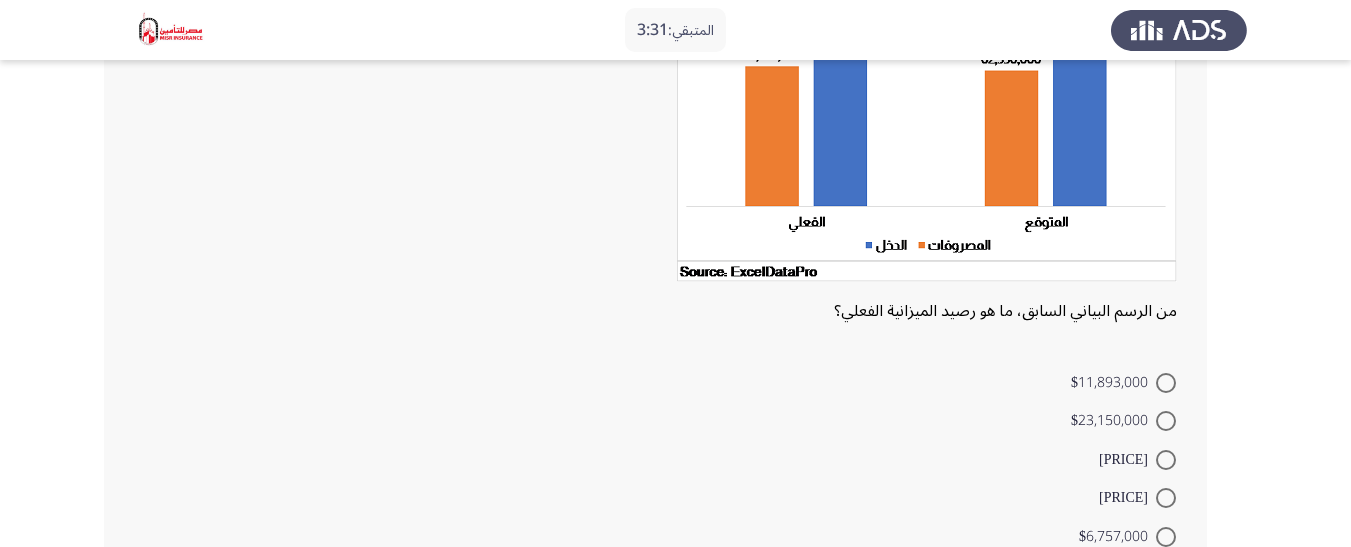 scroll, scrollTop: 270, scrollLeft: 0, axis: vertical 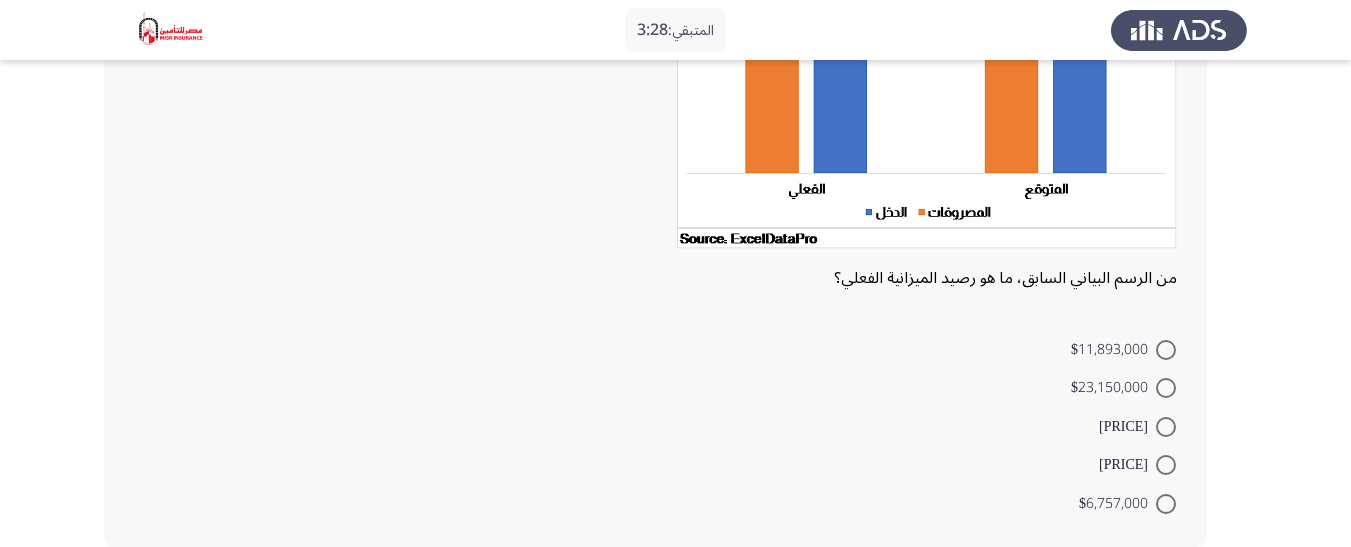 click on "$23,150,000" at bounding box center [1123, 387] 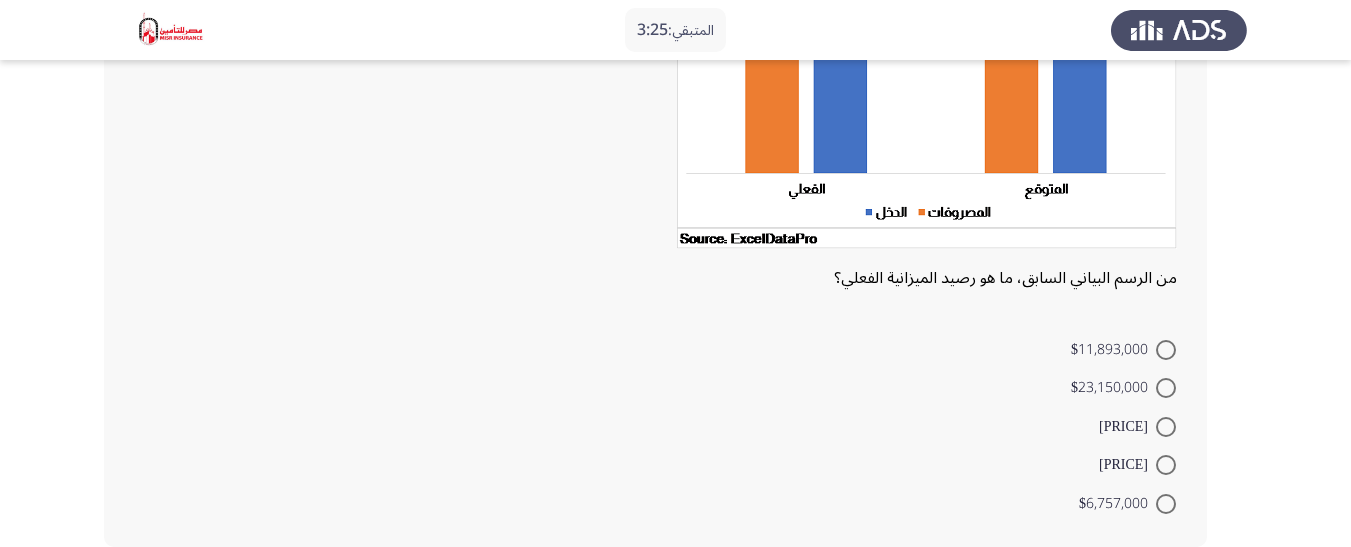 click at bounding box center (1166, 427) 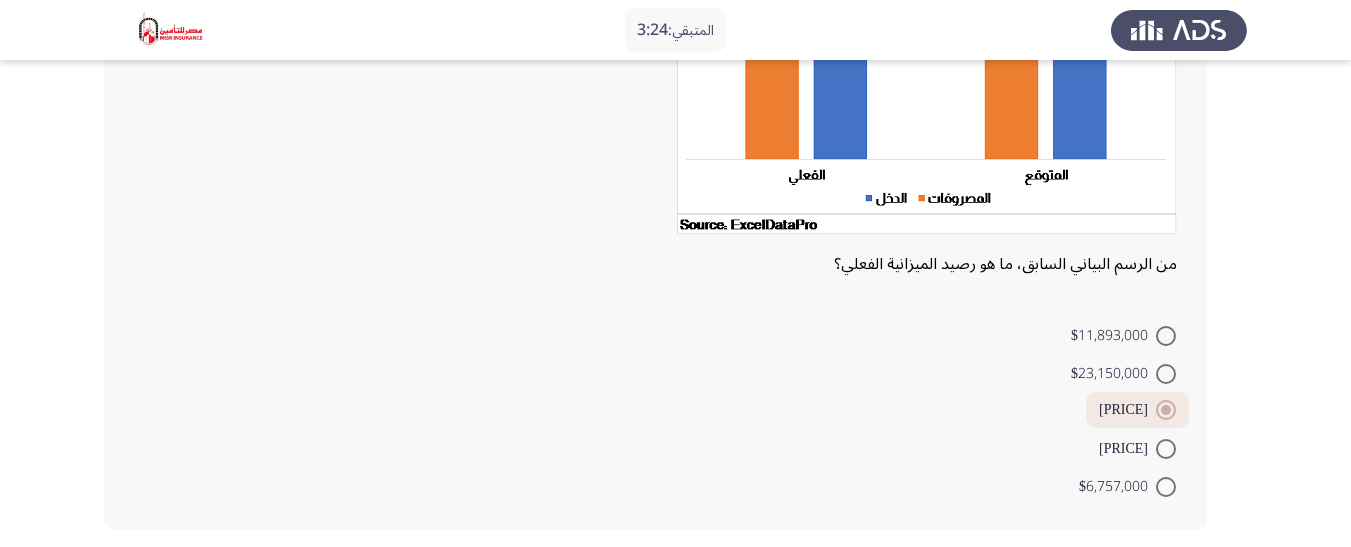 scroll, scrollTop: 367, scrollLeft: 0, axis: vertical 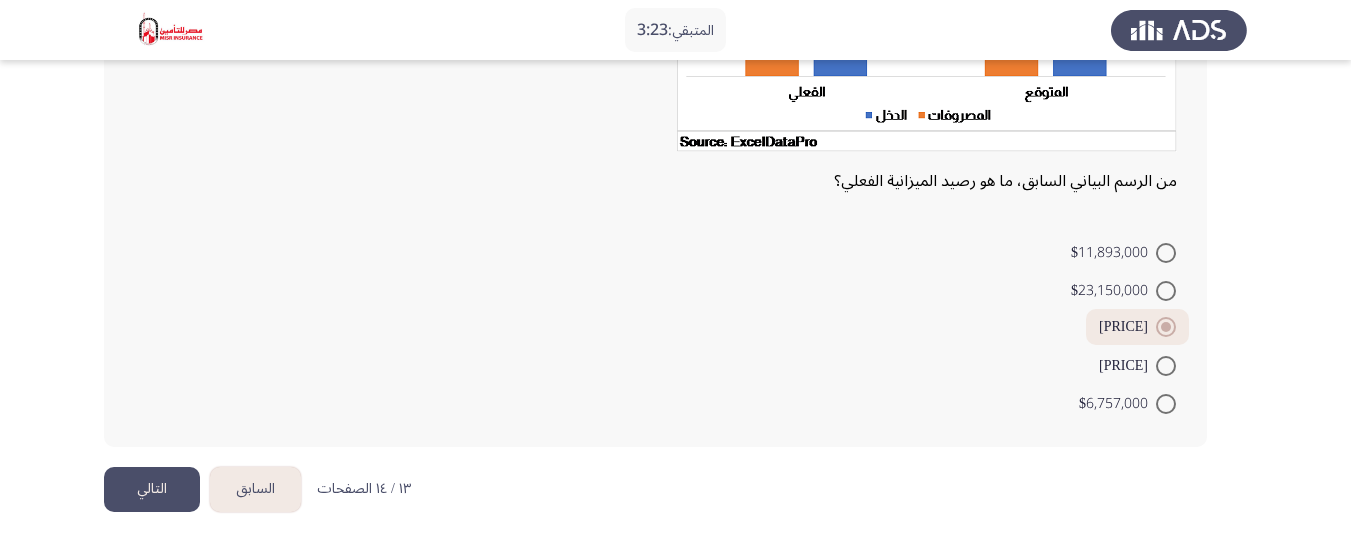 click on "التالي" 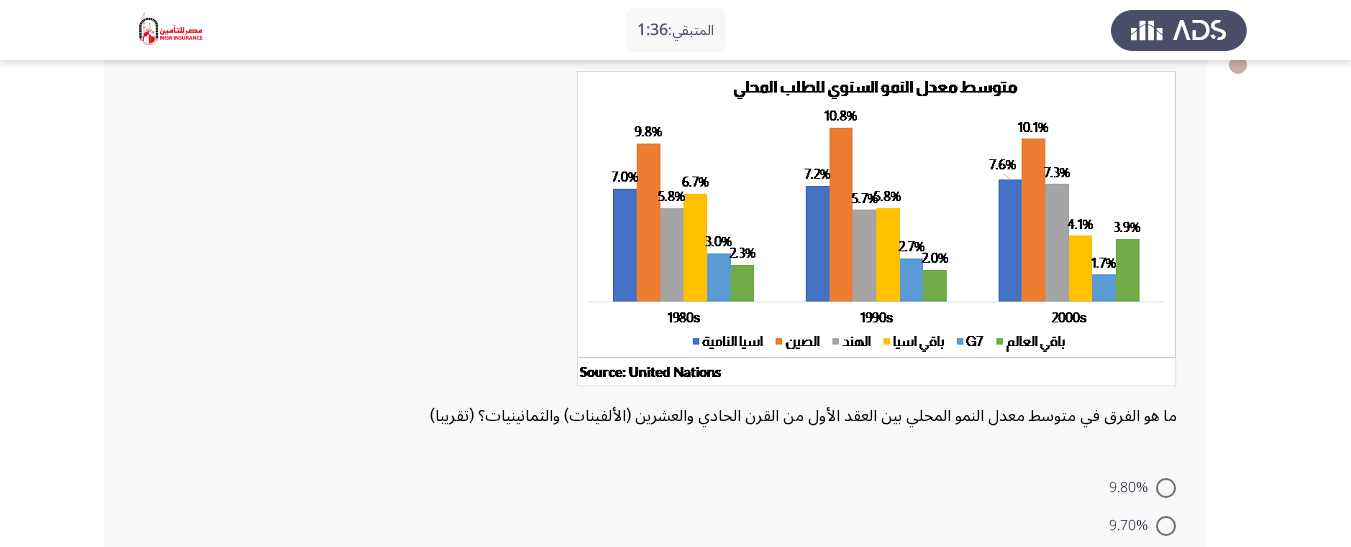 scroll, scrollTop: 360, scrollLeft: 0, axis: vertical 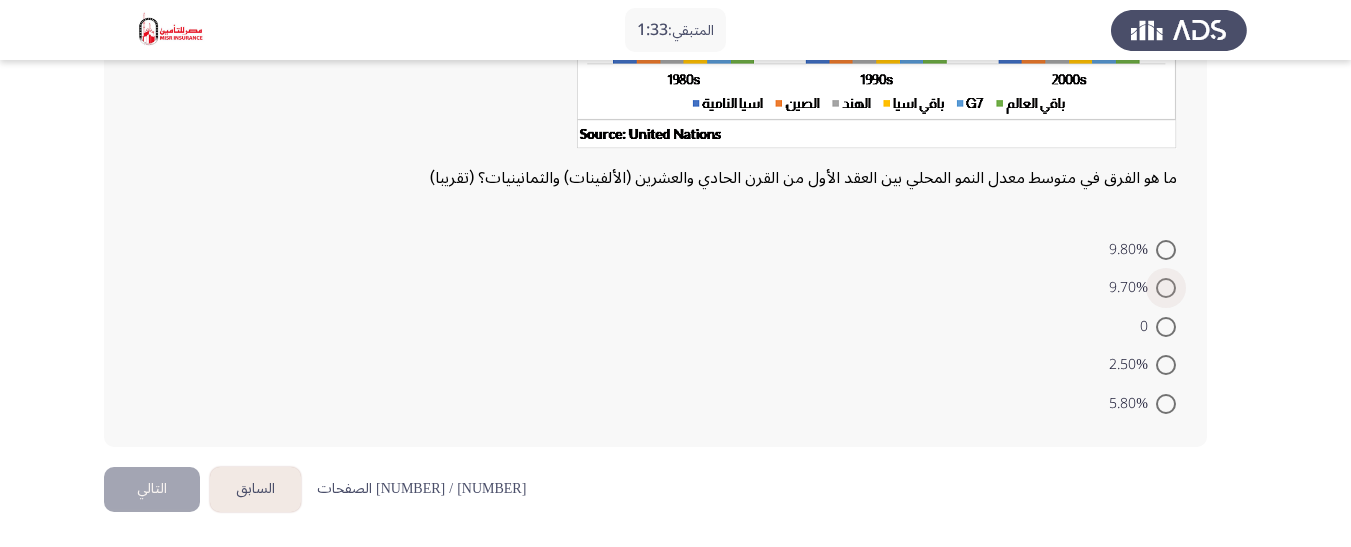 click at bounding box center (1166, 288) 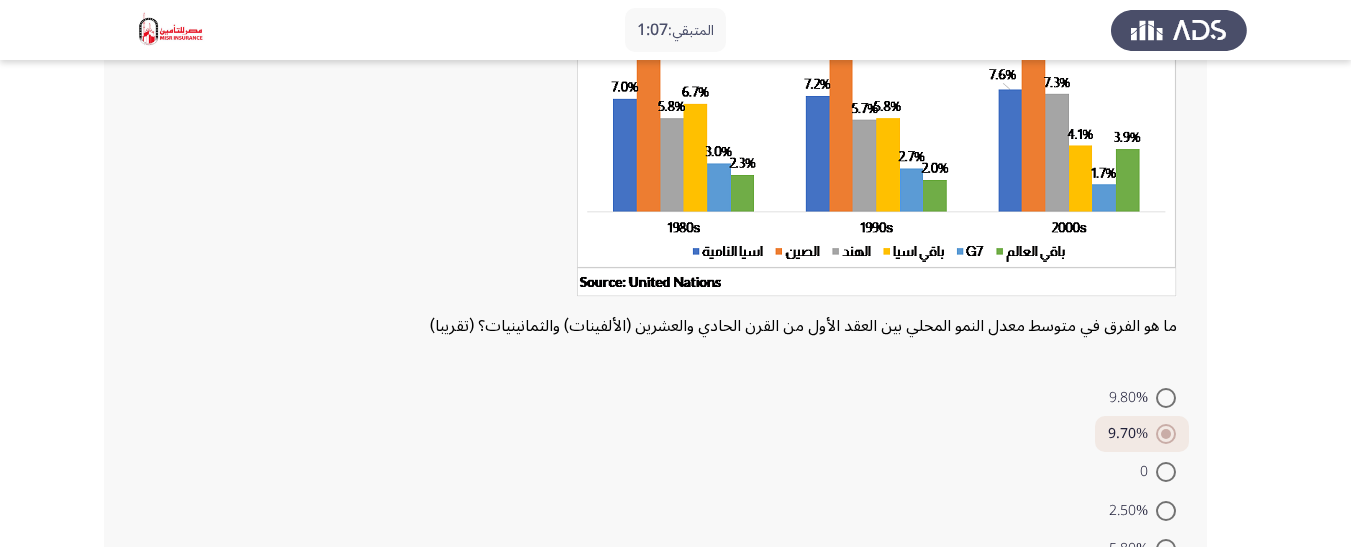 scroll, scrollTop: 357, scrollLeft: 0, axis: vertical 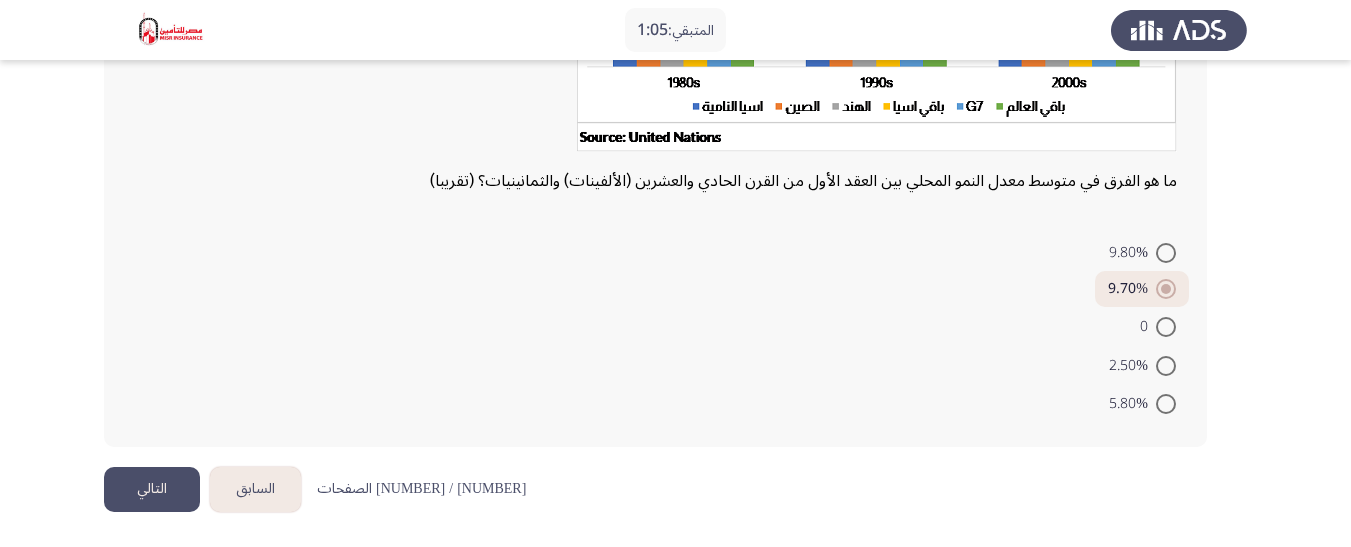 click on "التالي" 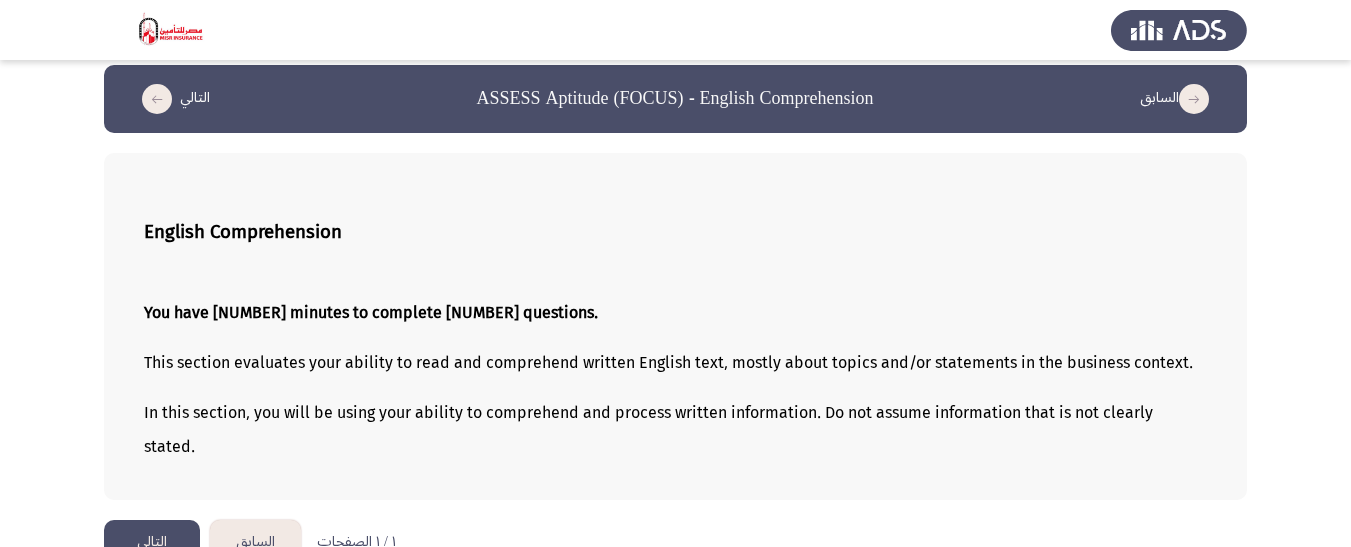scroll, scrollTop: 19, scrollLeft: 0, axis: vertical 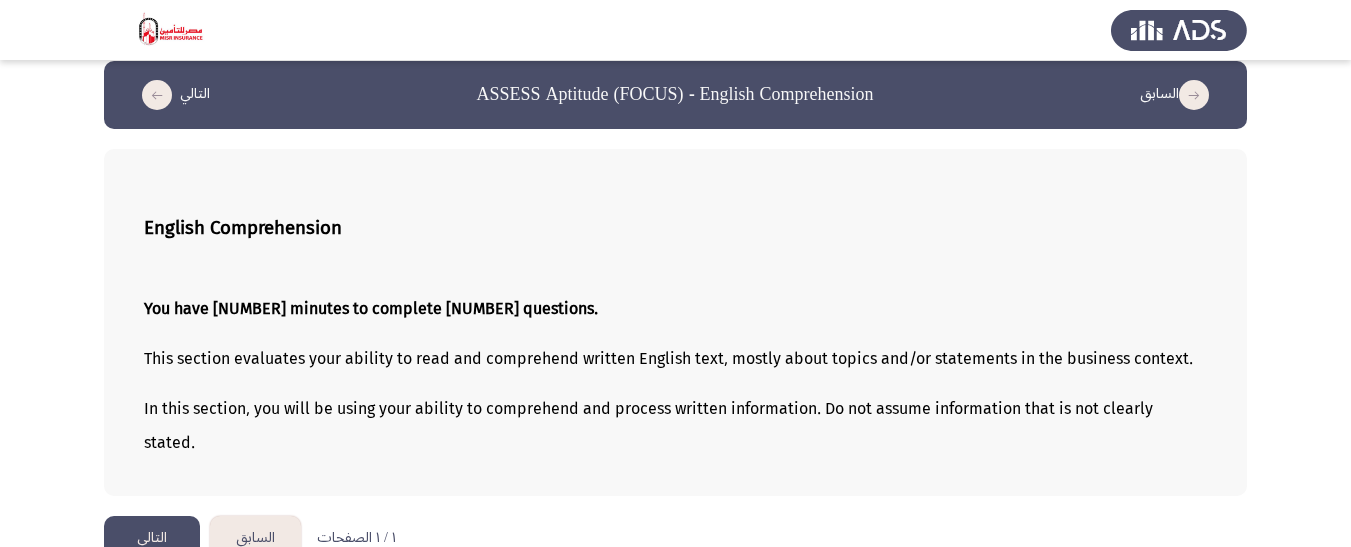 drag, startPoint x: 953, startPoint y: 425, endPoint x: 847, endPoint y: 344, distance: 133.4054 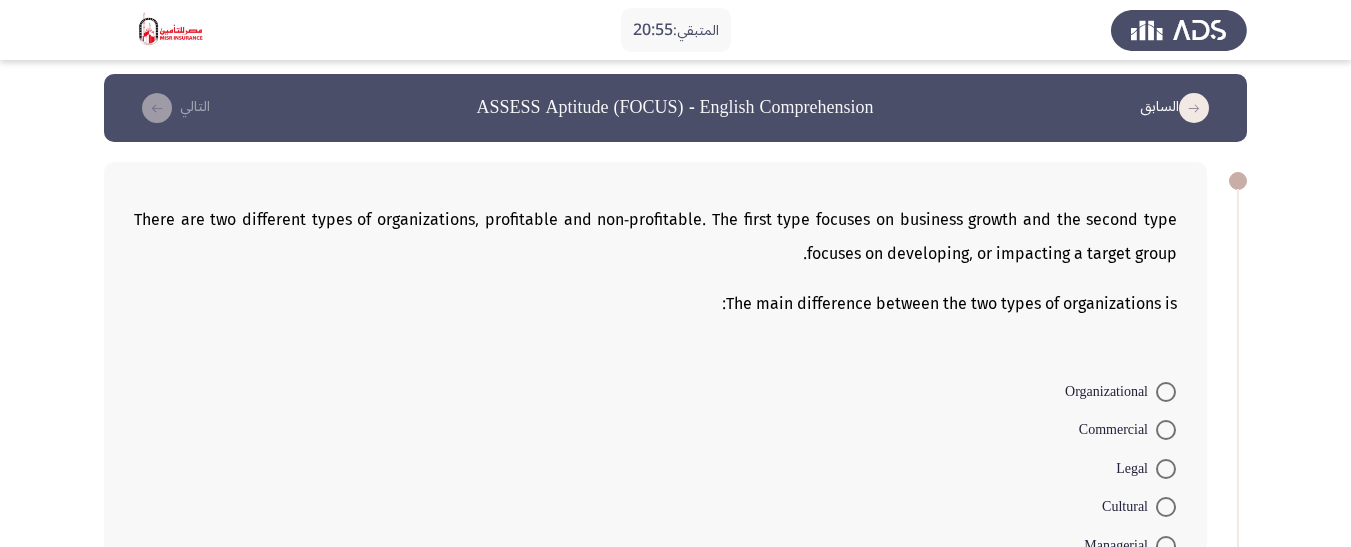 scroll, scrollTop: 0, scrollLeft: 0, axis: both 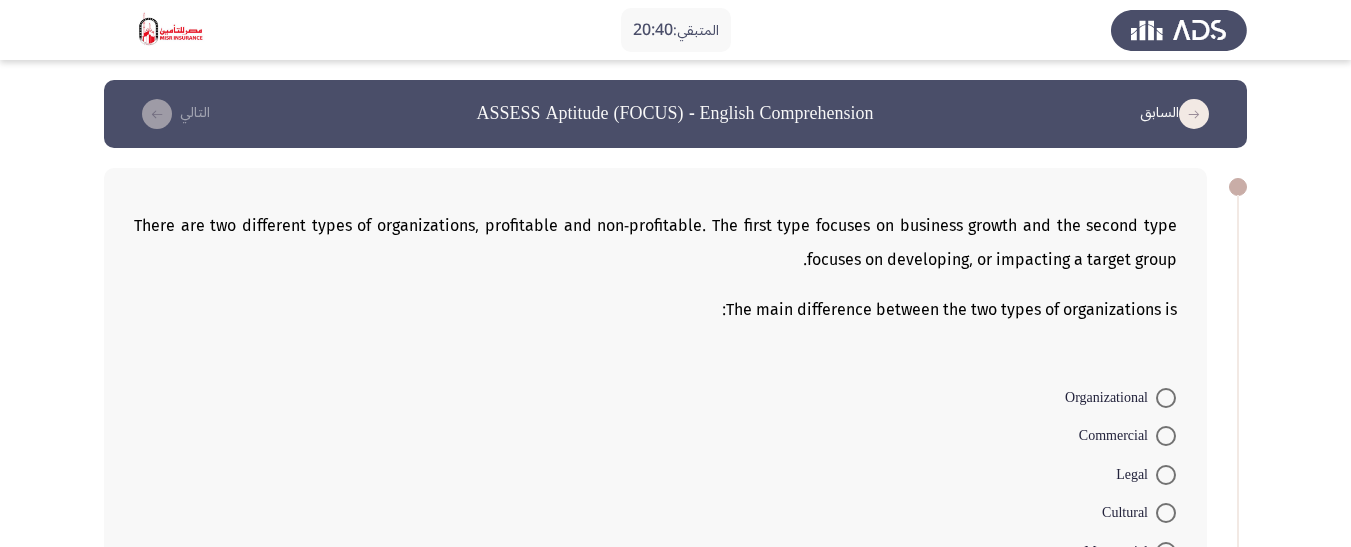 drag, startPoint x: 982, startPoint y: 219, endPoint x: 999, endPoint y: 225, distance: 18.027756 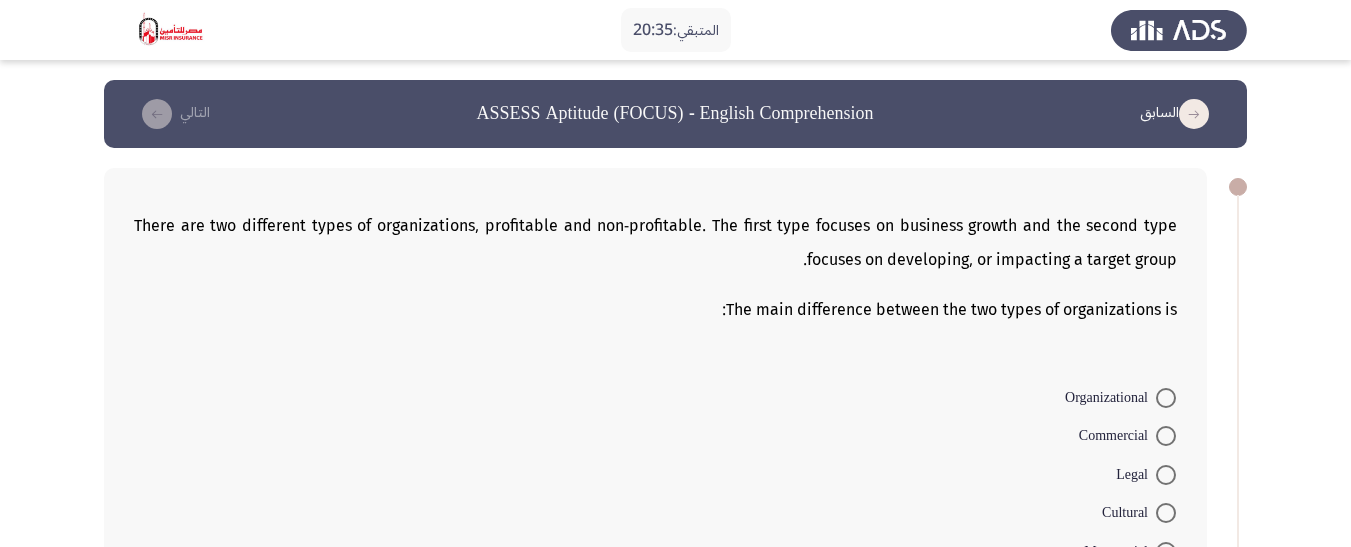 scroll, scrollTop: 100, scrollLeft: 0, axis: vertical 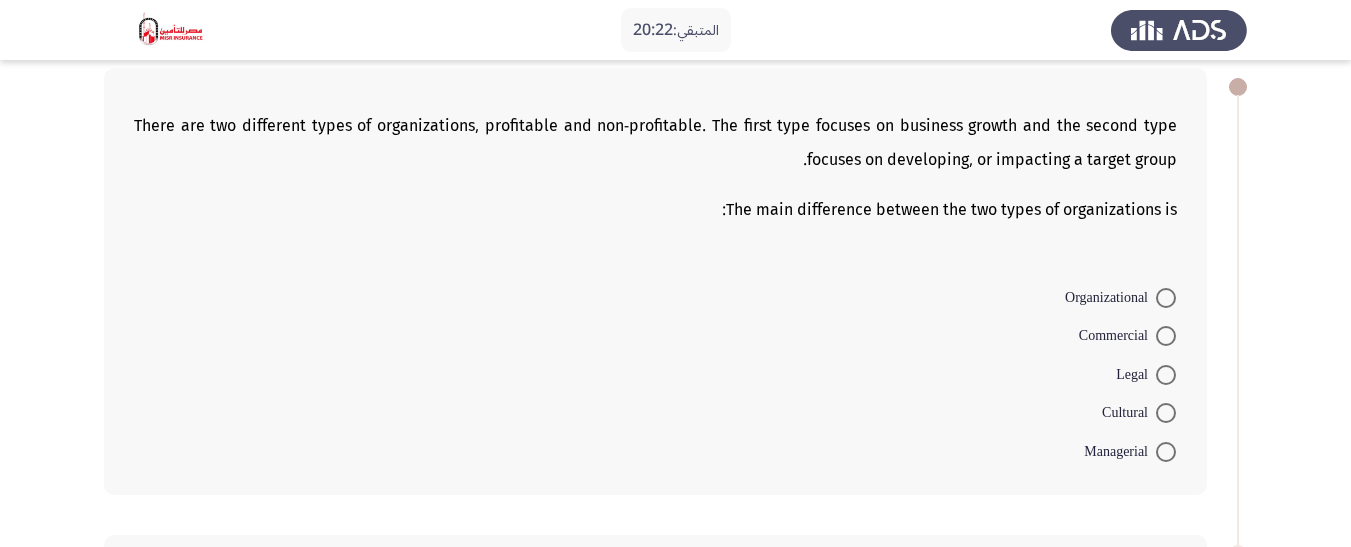 click at bounding box center [1166, 298] 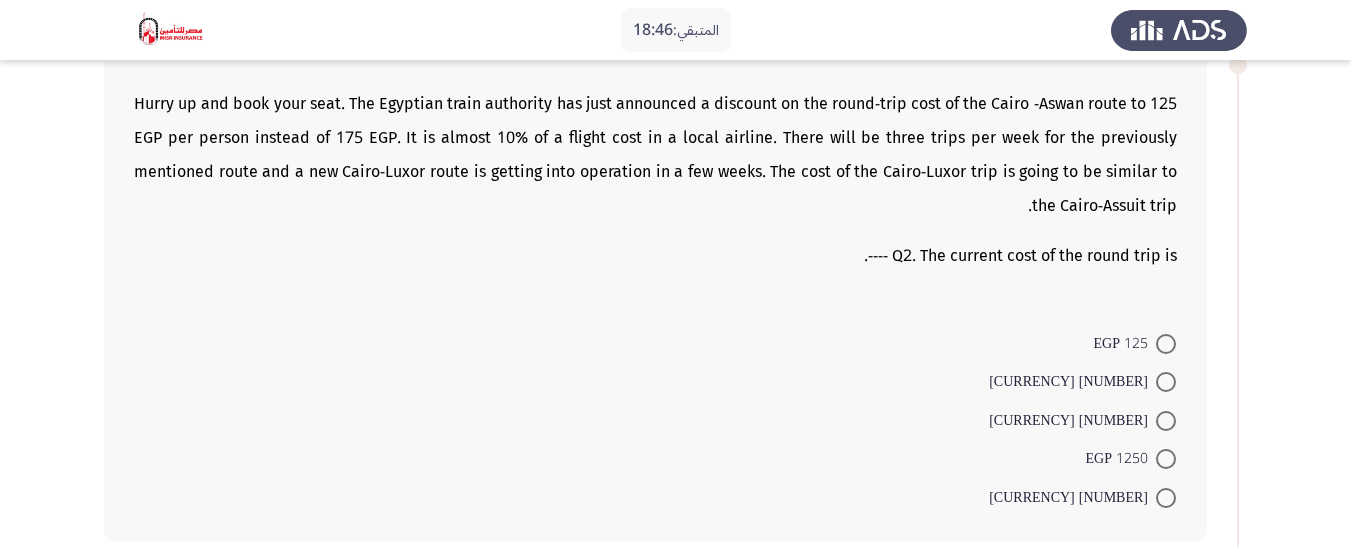 scroll, scrollTop: 700, scrollLeft: 0, axis: vertical 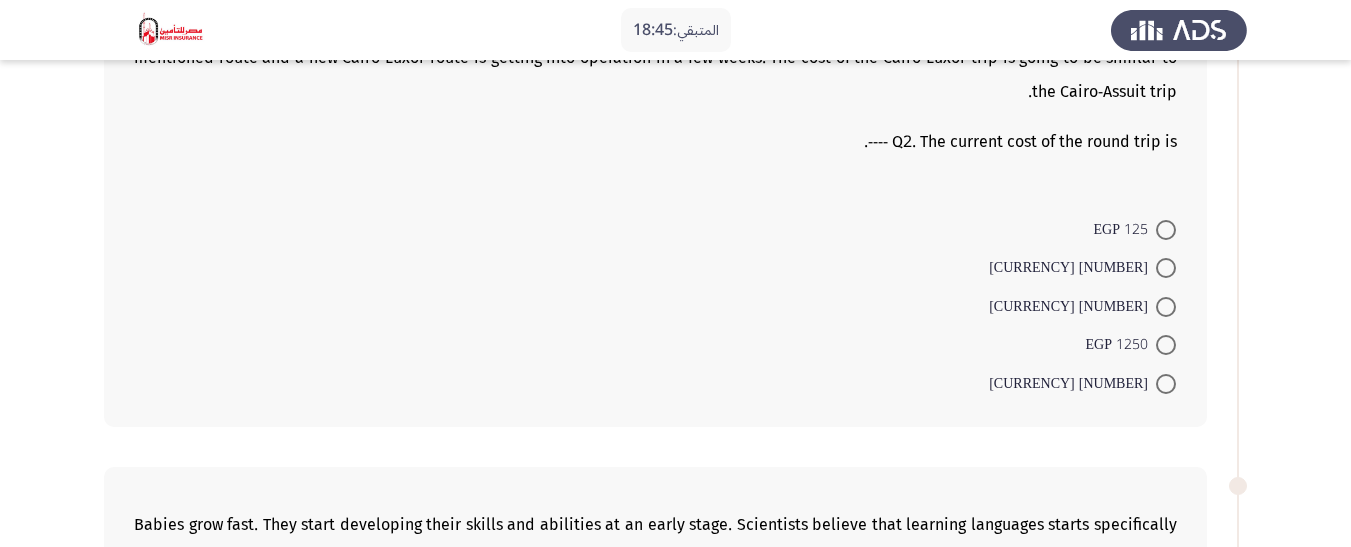 click on "125 EGP" at bounding box center (1135, 228) 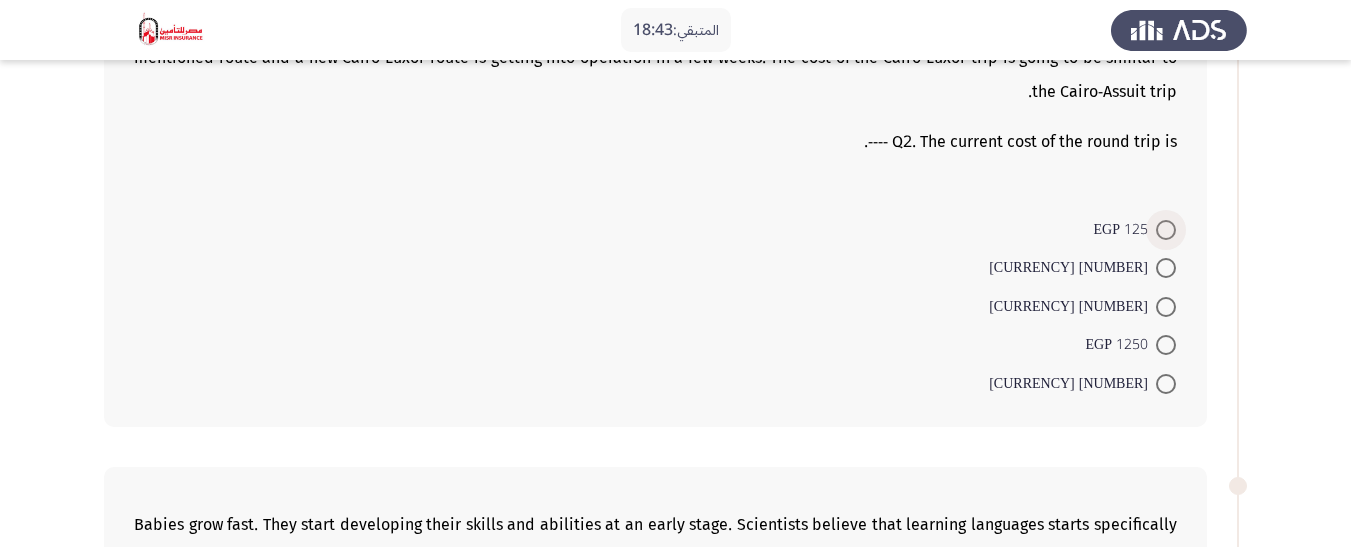 click at bounding box center (1166, 230) 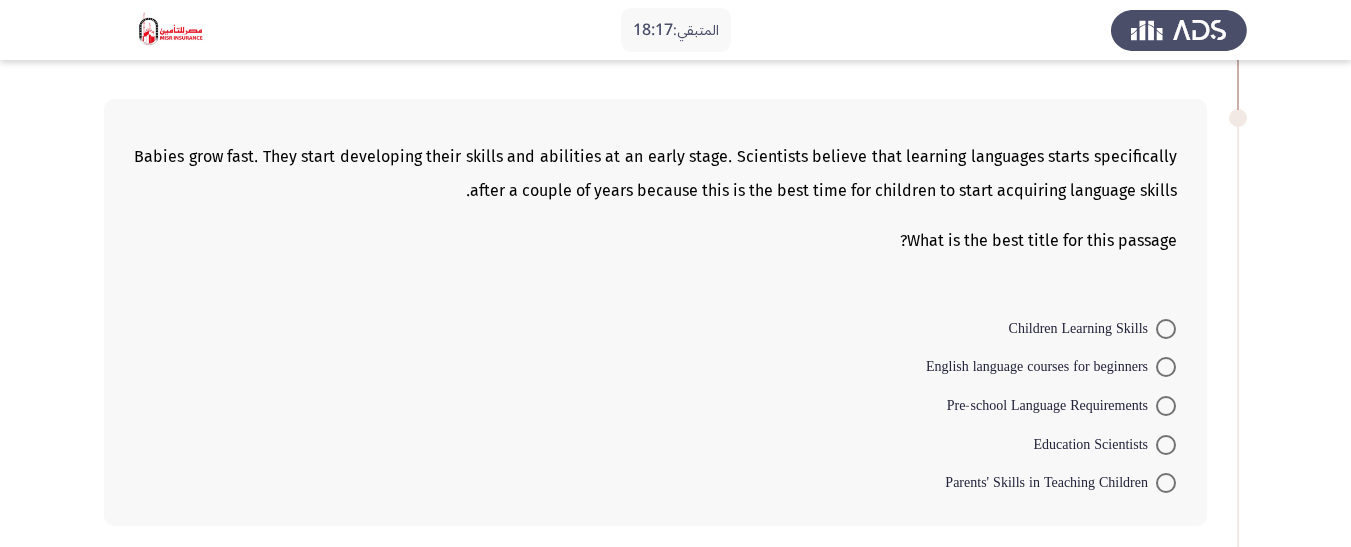 scroll, scrollTop: 1100, scrollLeft: 0, axis: vertical 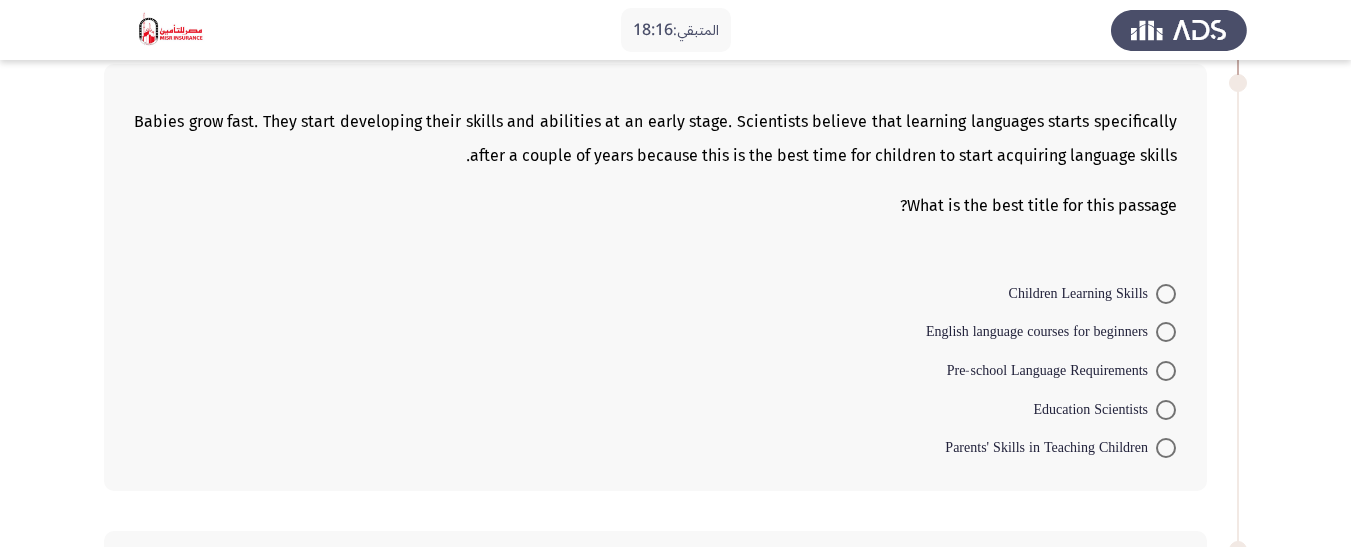 click on "Children Learning Skills" at bounding box center (1082, 294) 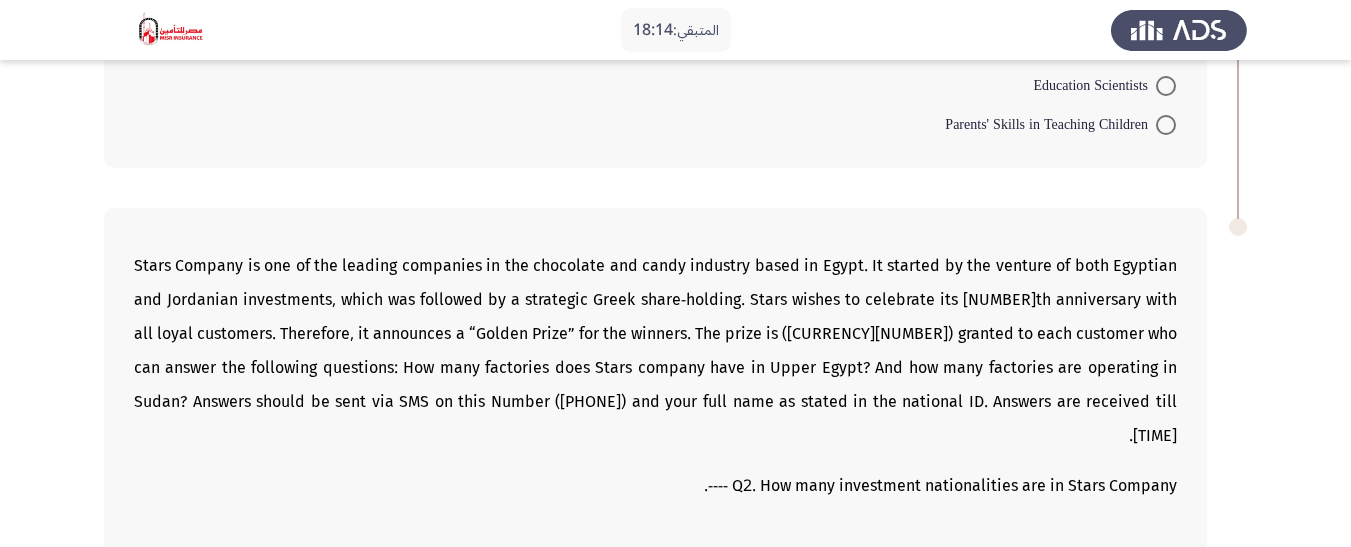 scroll, scrollTop: 1400, scrollLeft: 0, axis: vertical 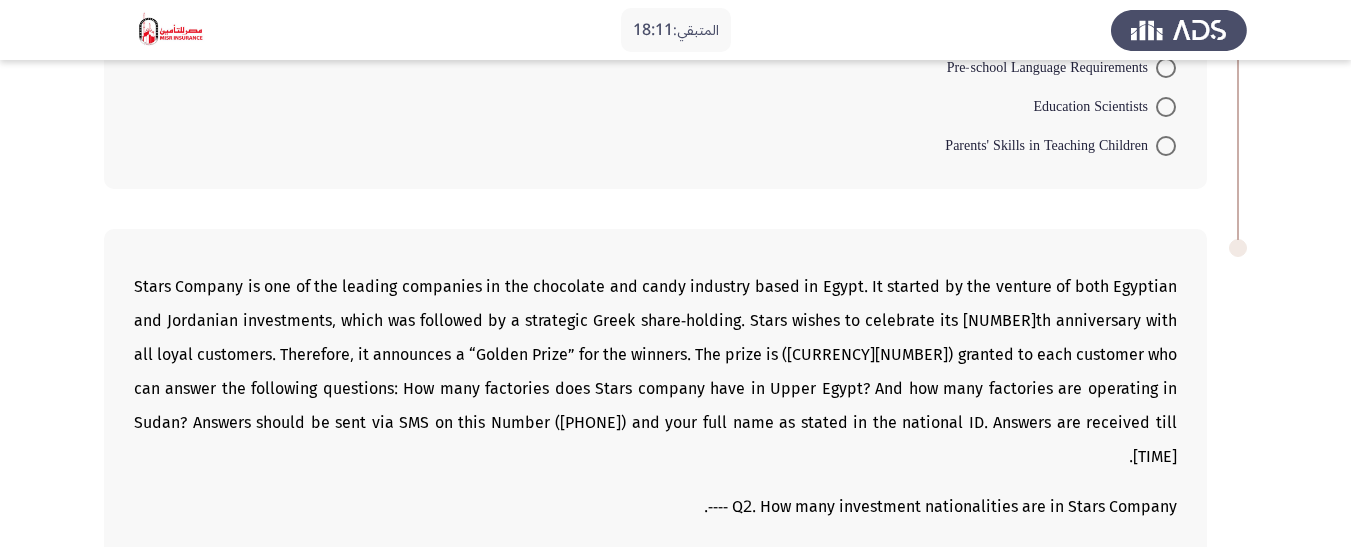 drag, startPoint x: 885, startPoint y: 475, endPoint x: 987, endPoint y: 490, distance: 103.09704 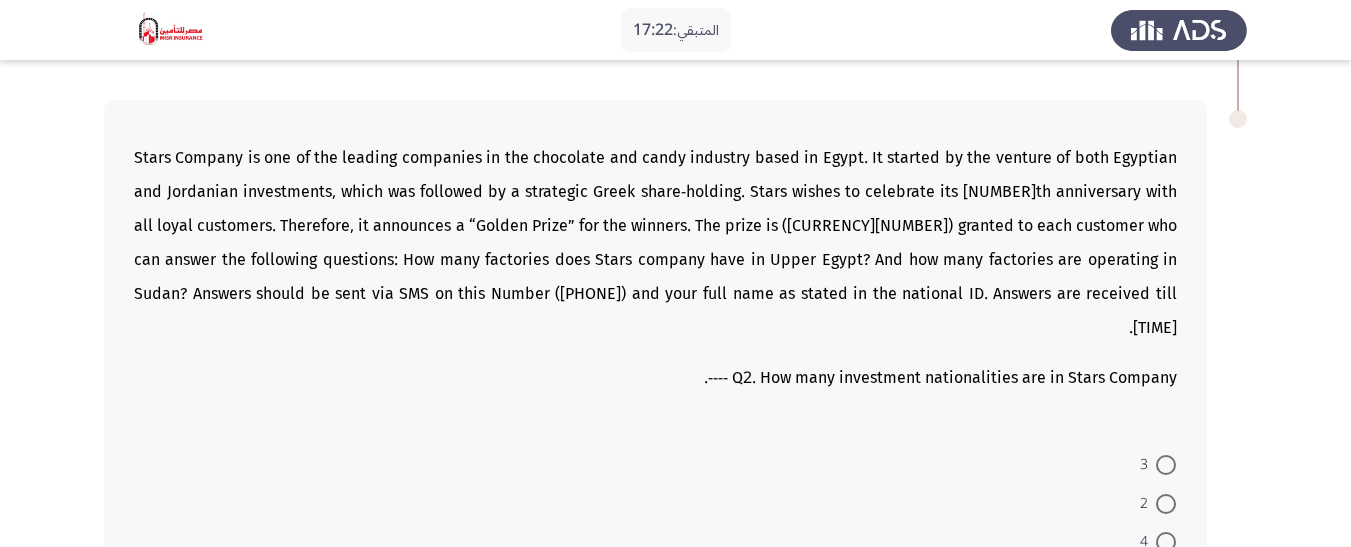 scroll, scrollTop: 1700, scrollLeft: 0, axis: vertical 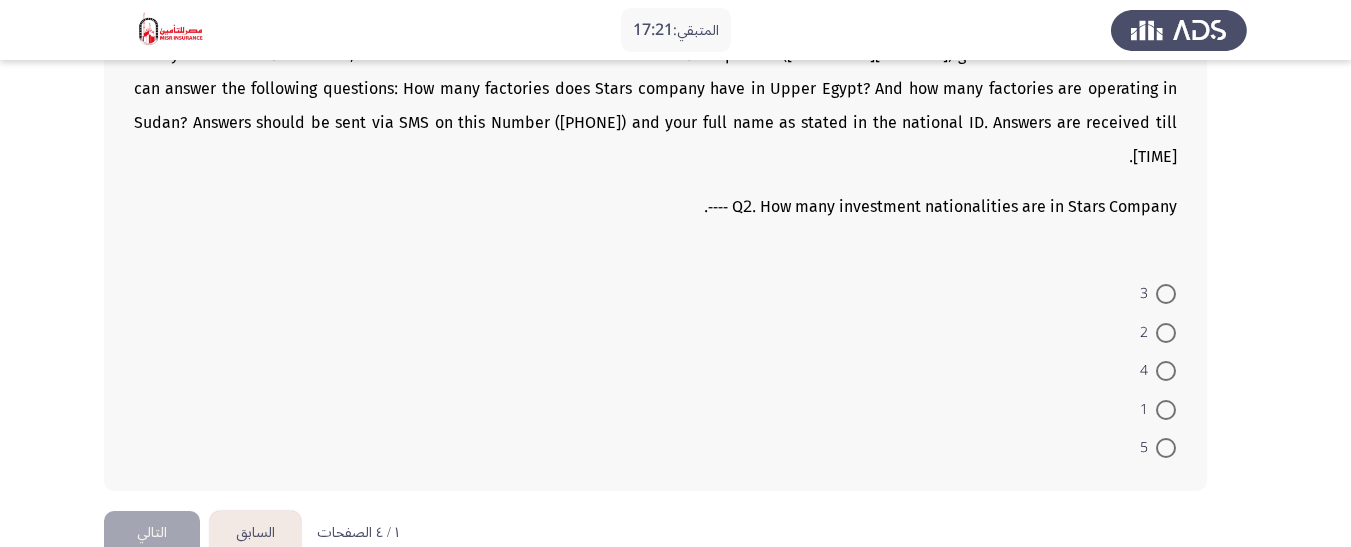click on "2" at bounding box center [1148, 333] 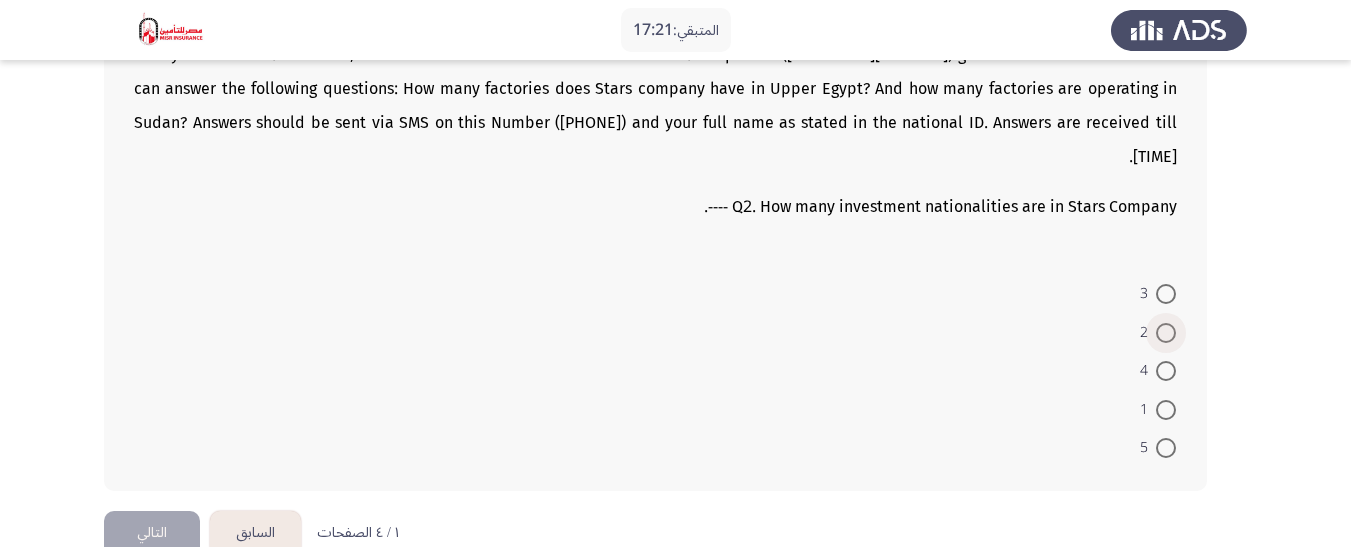 click on "2" at bounding box center [1166, 333] 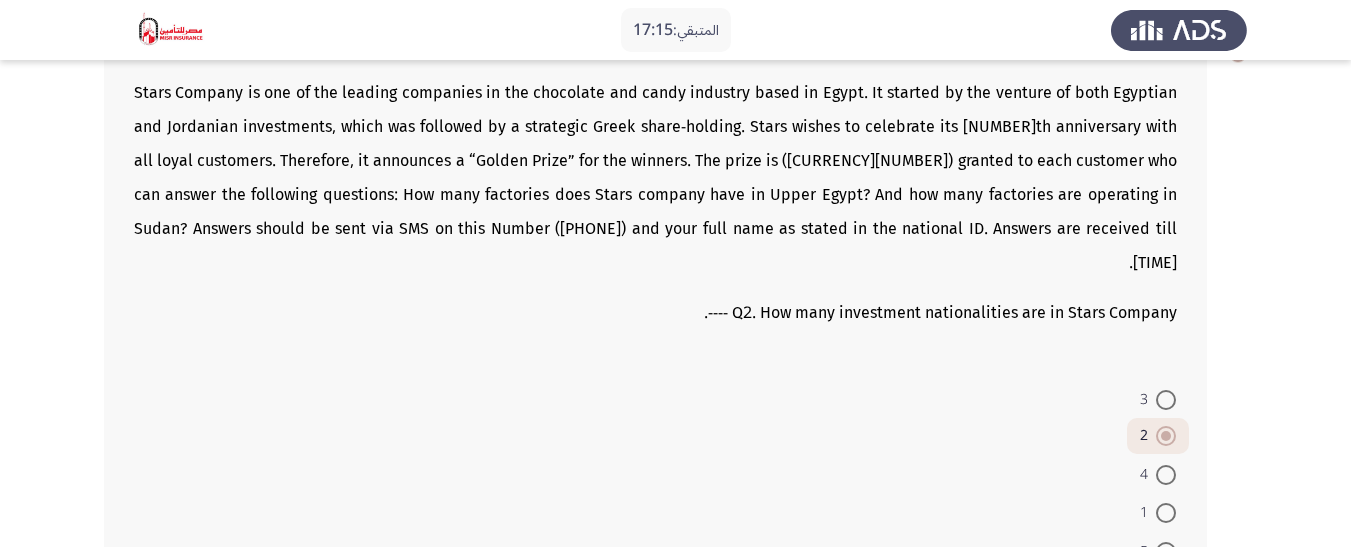 scroll, scrollTop: 1400, scrollLeft: 0, axis: vertical 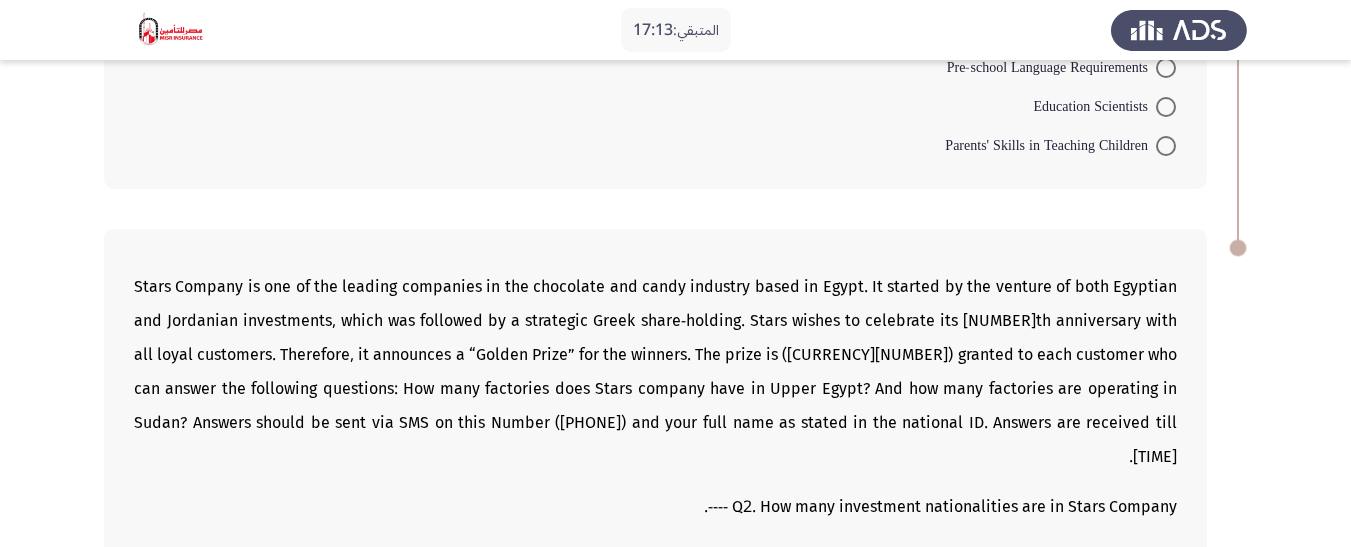 drag, startPoint x: 181, startPoint y: 321, endPoint x: 458, endPoint y: 316, distance: 277.04514 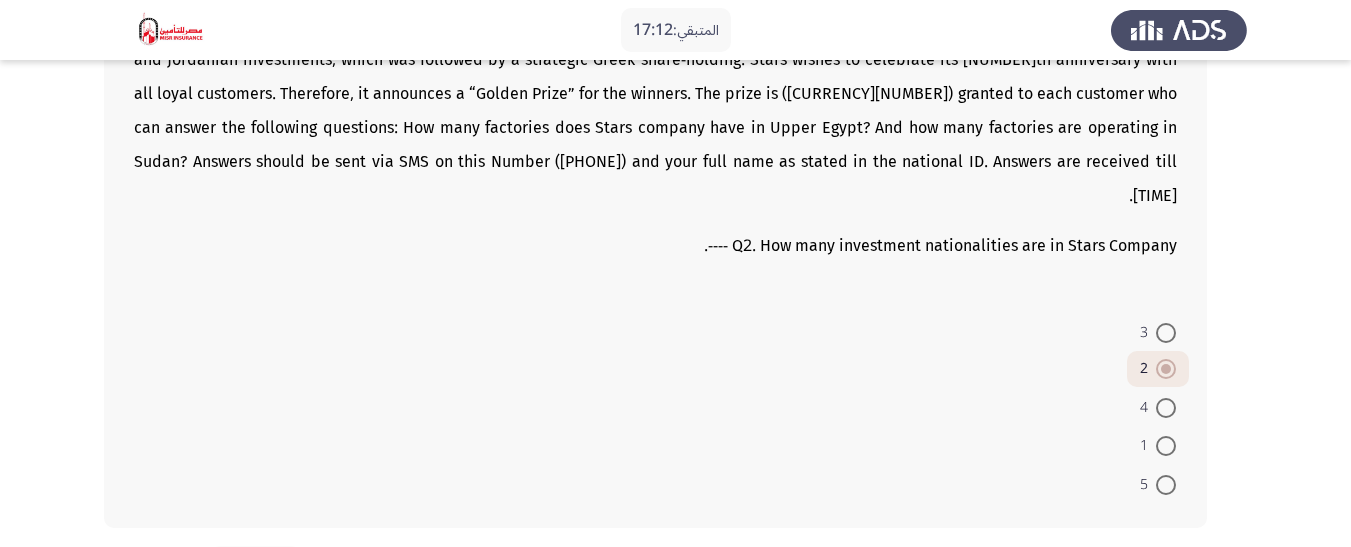 scroll, scrollTop: 1708, scrollLeft: 0, axis: vertical 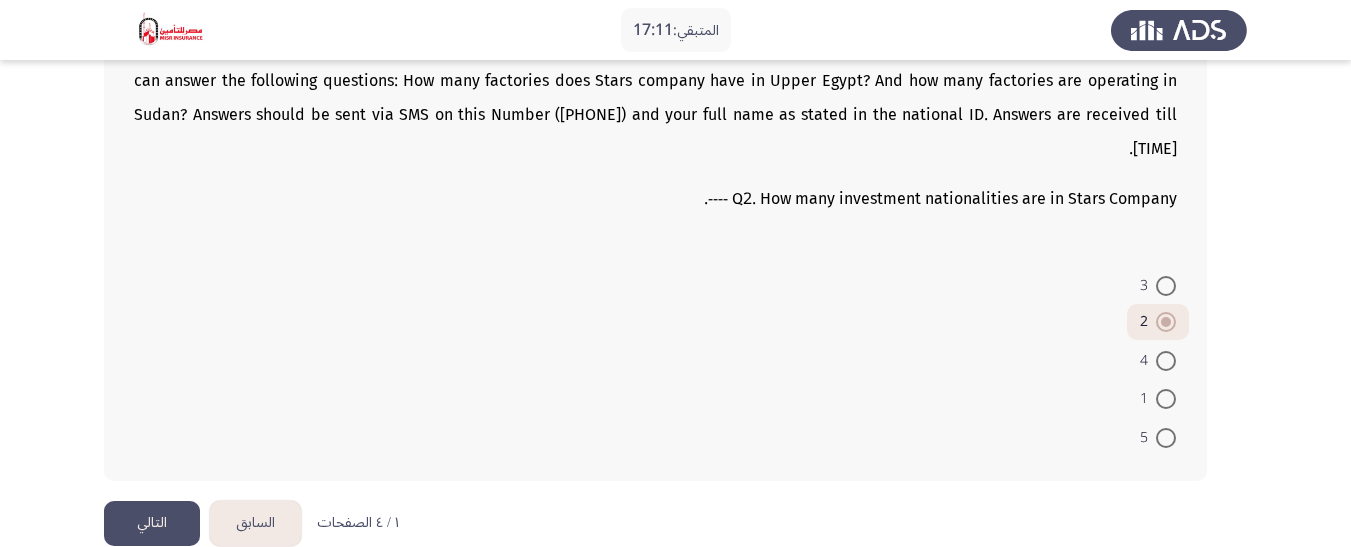 click on "التالي" 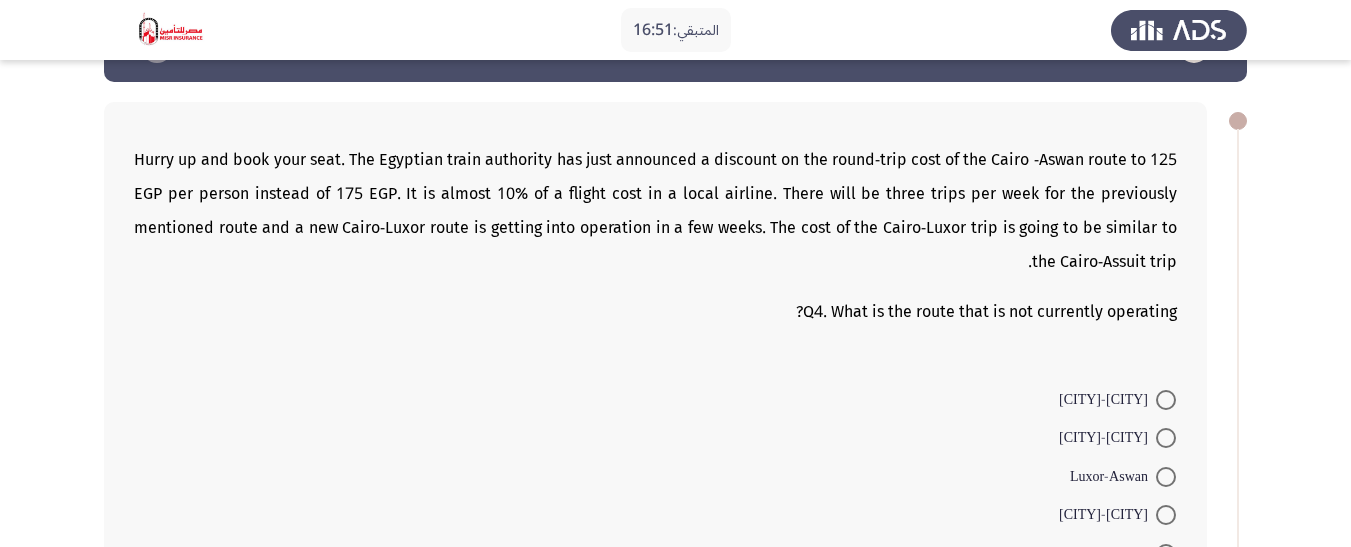 scroll, scrollTop: 100, scrollLeft: 0, axis: vertical 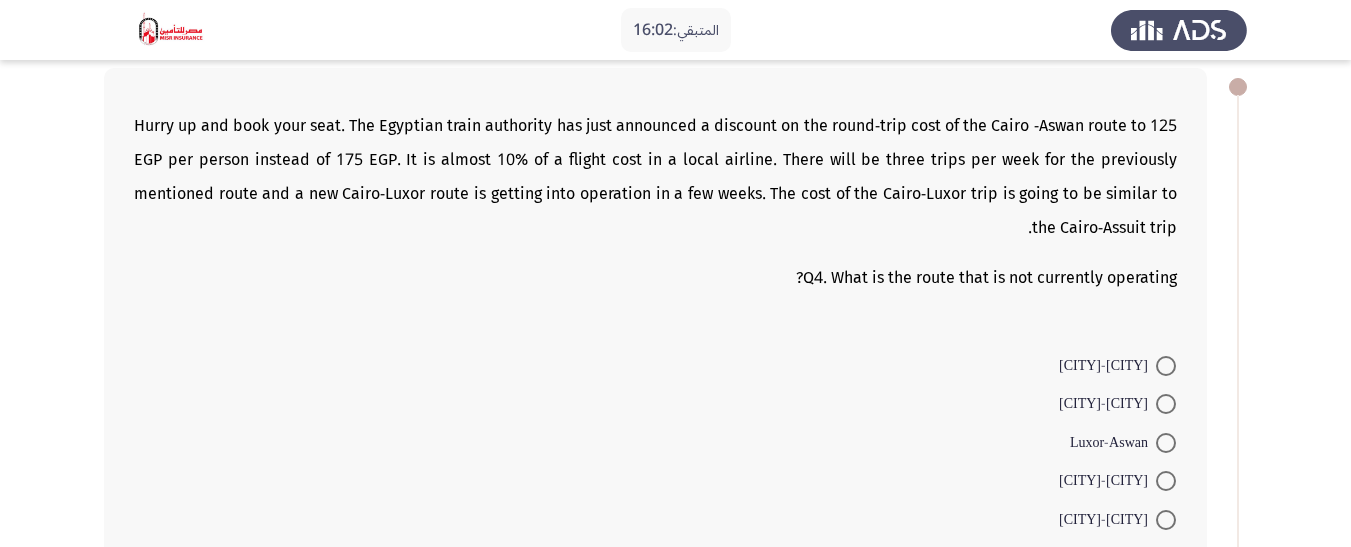 click on "[CITY]-[CITY]" at bounding box center [1107, 481] 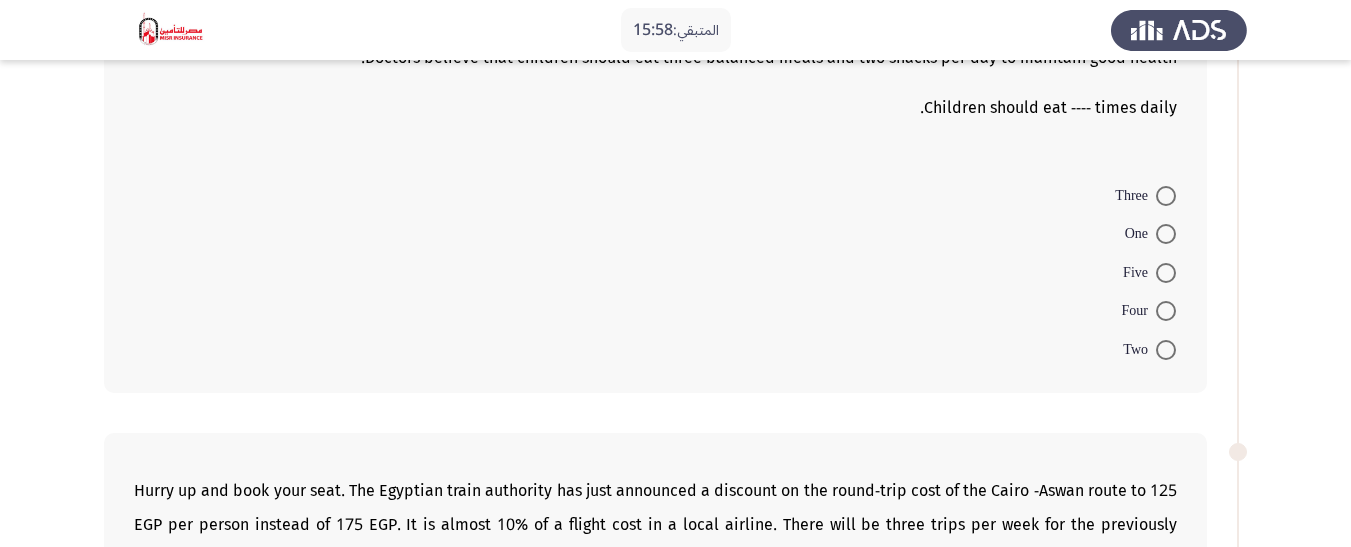 scroll, scrollTop: 600, scrollLeft: 0, axis: vertical 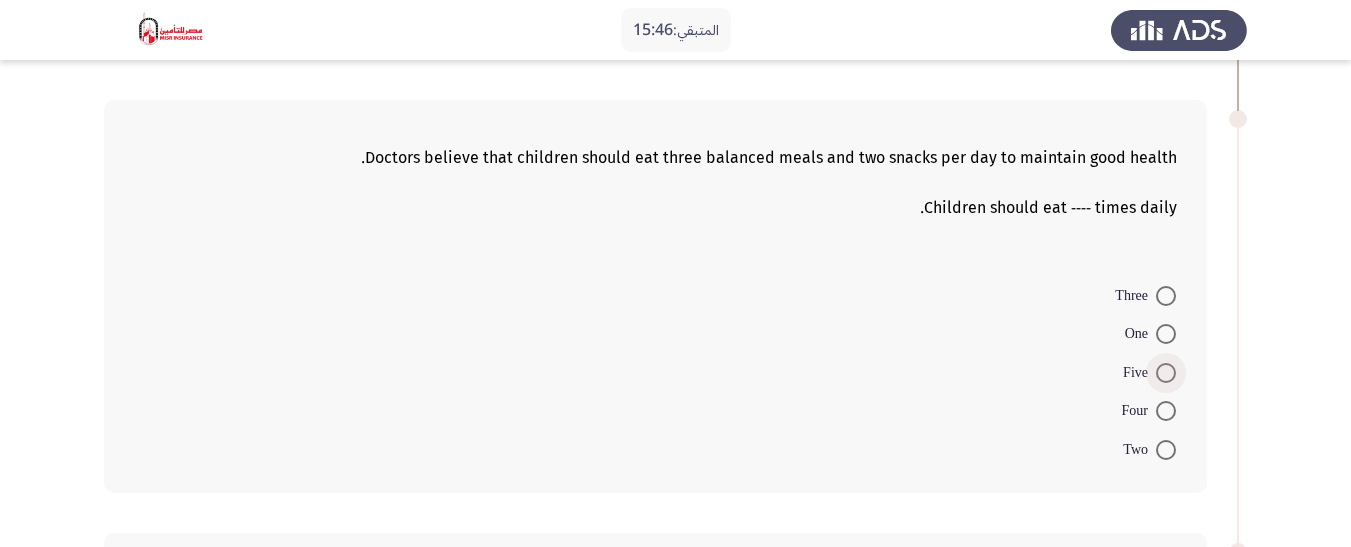 click at bounding box center [1166, 373] 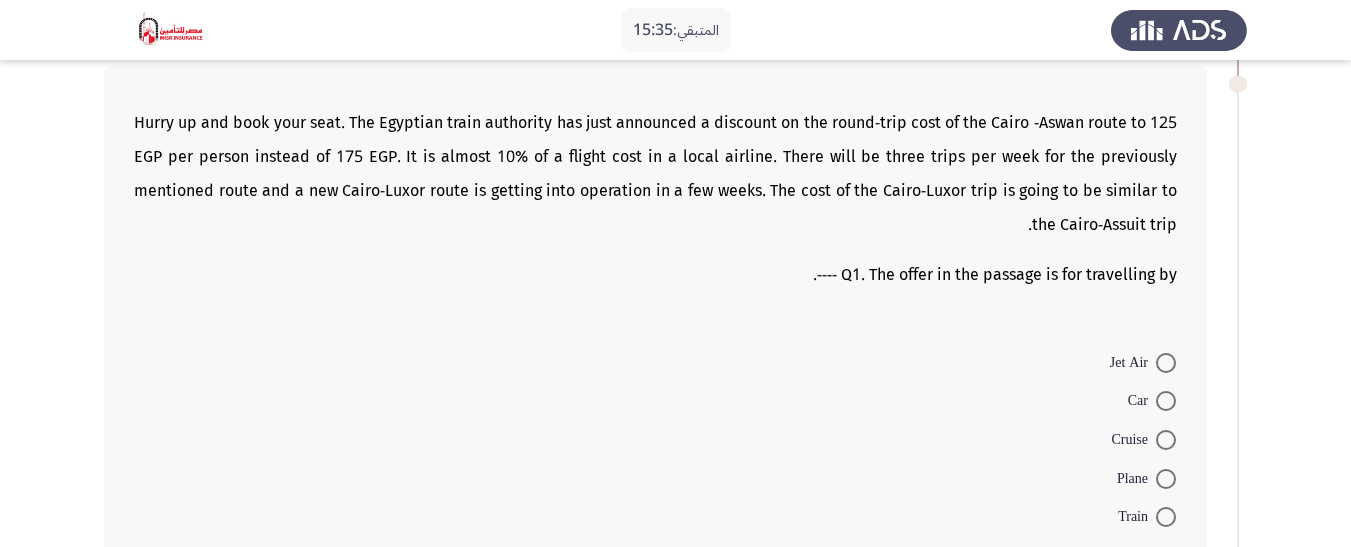 scroll, scrollTop: 1100, scrollLeft: 0, axis: vertical 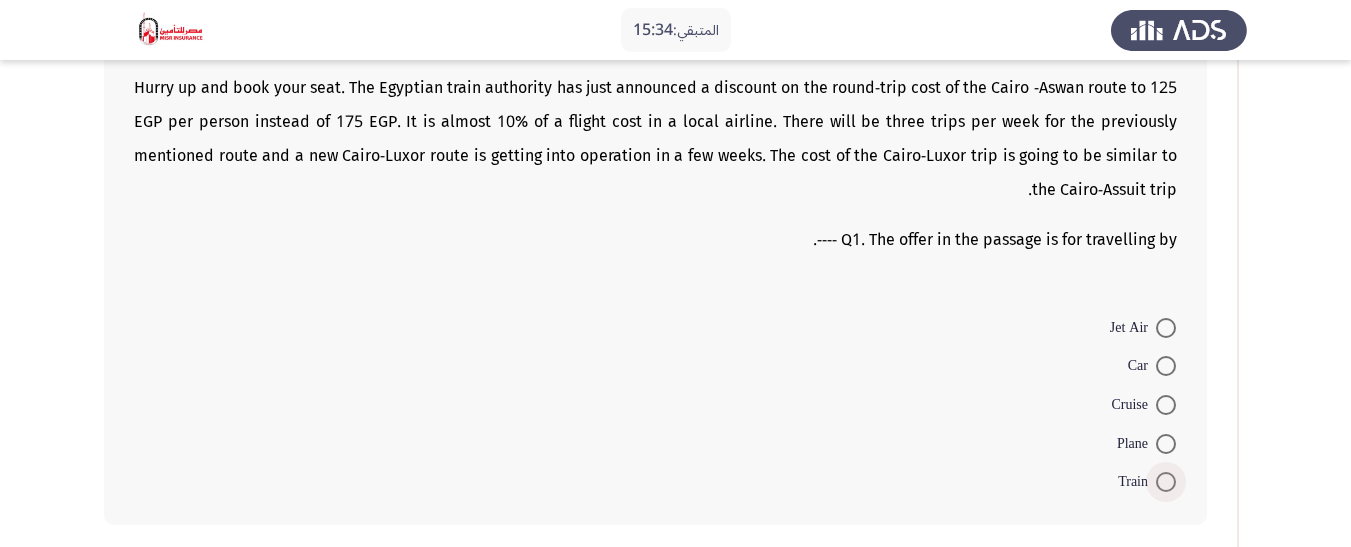 click on "Train" at bounding box center [1137, 482] 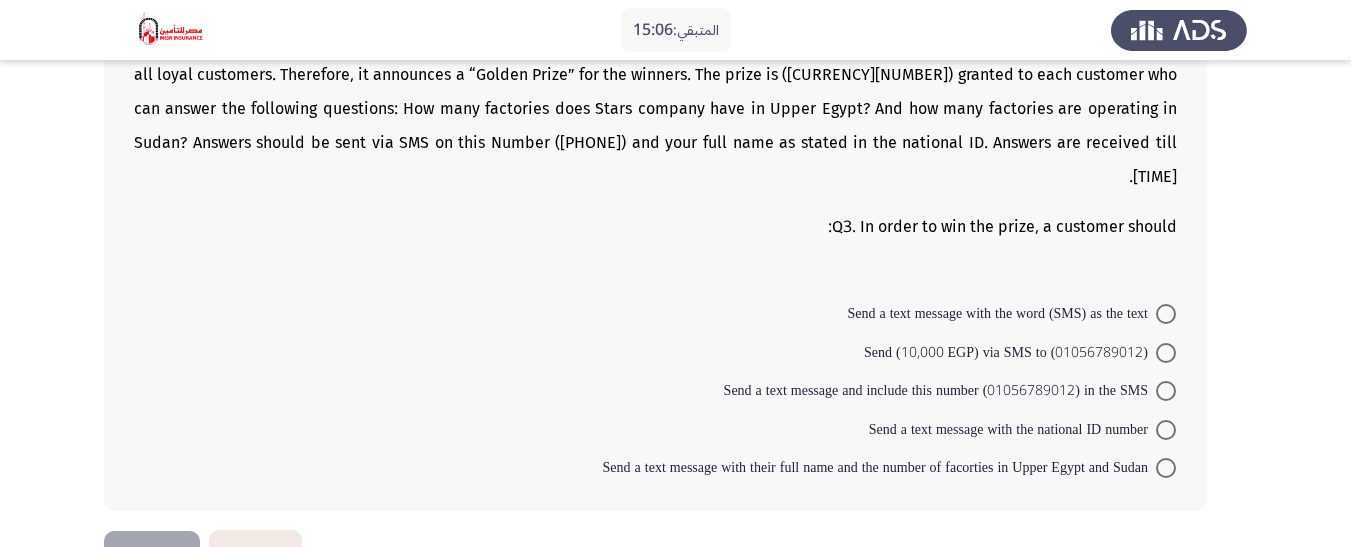 scroll, scrollTop: 1744, scrollLeft: 0, axis: vertical 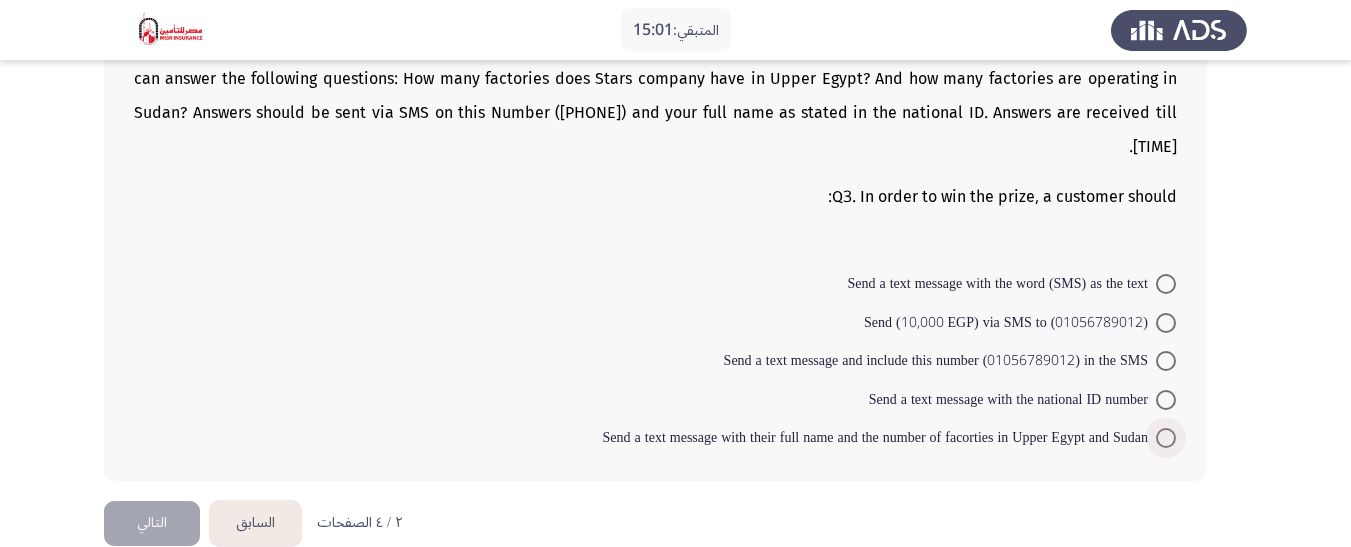click on "Send a text message with their full name and the number of facorties in Upper Egypt and Sudan" at bounding box center [879, 438] 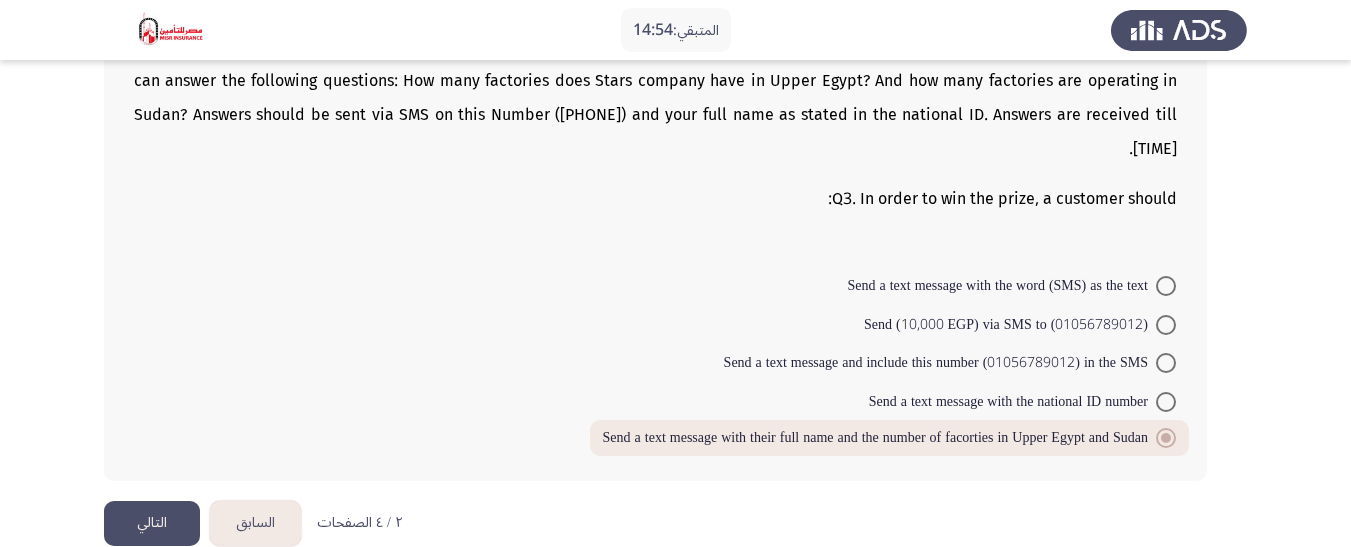 click on "التالي" 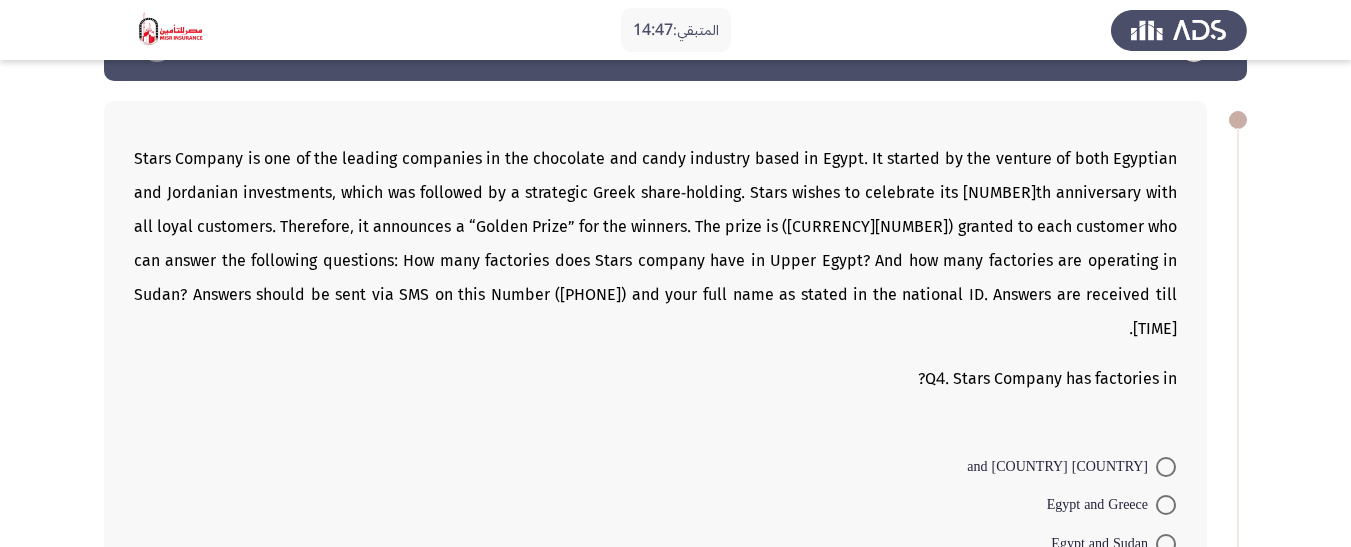 scroll, scrollTop: 100, scrollLeft: 0, axis: vertical 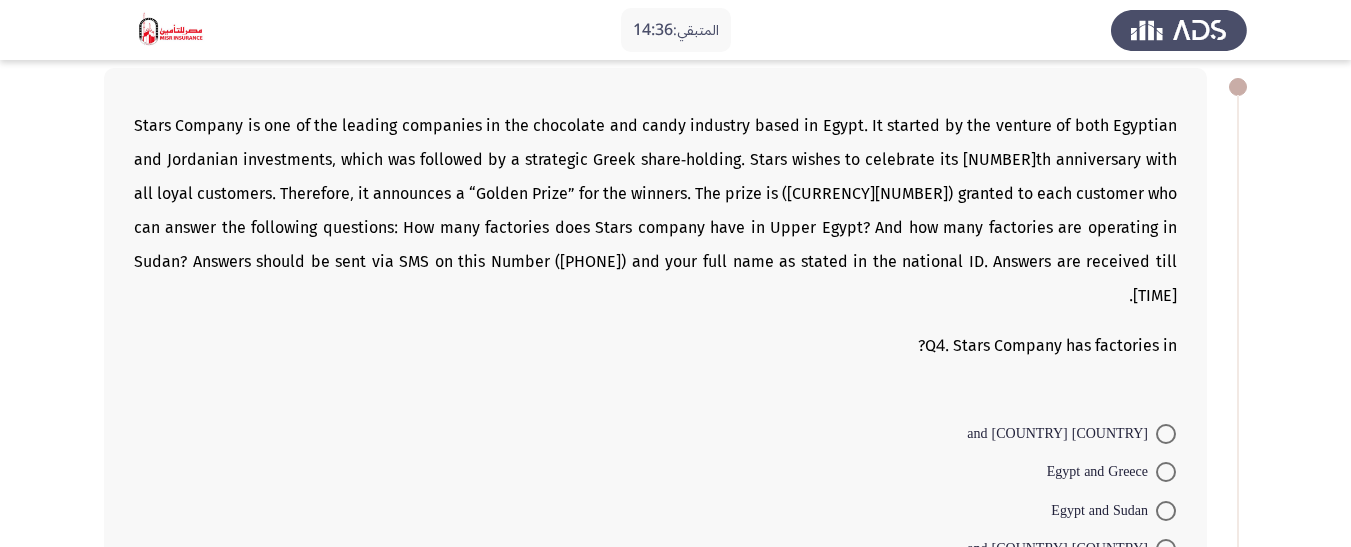 click at bounding box center [1166, 511] 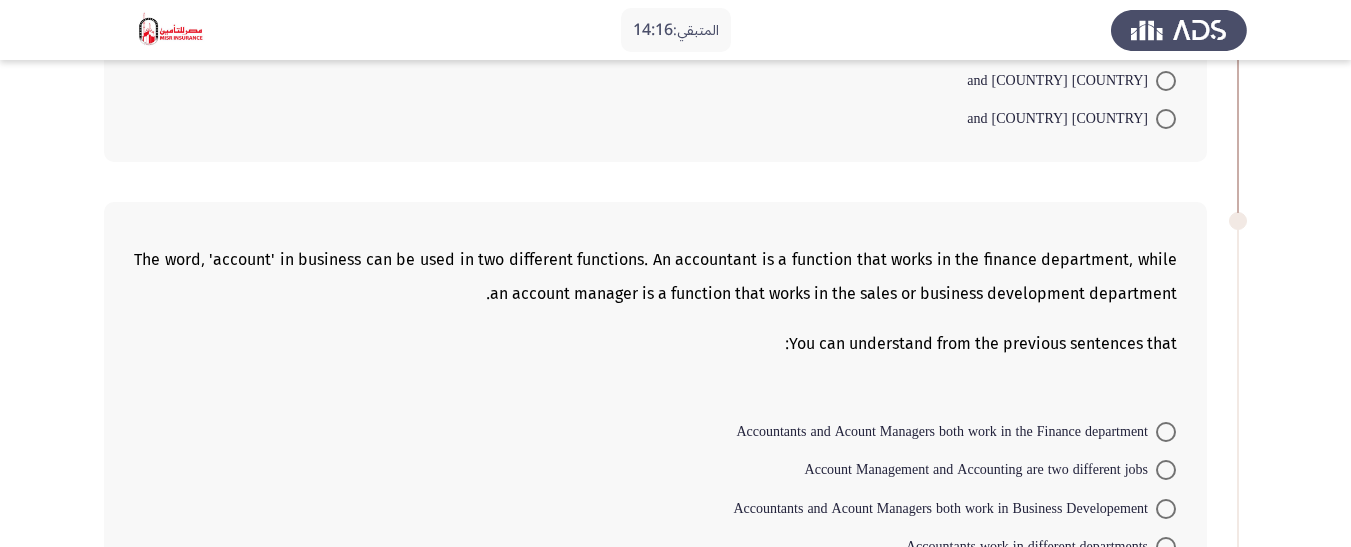 scroll, scrollTop: 600, scrollLeft: 0, axis: vertical 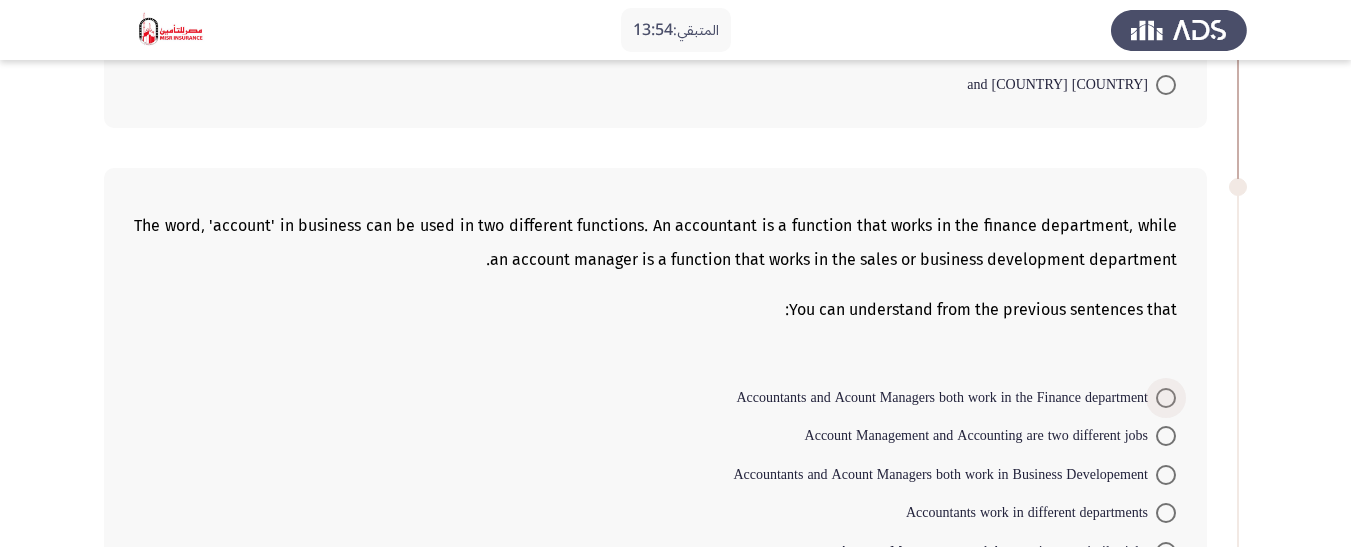 click at bounding box center (1166, 398) 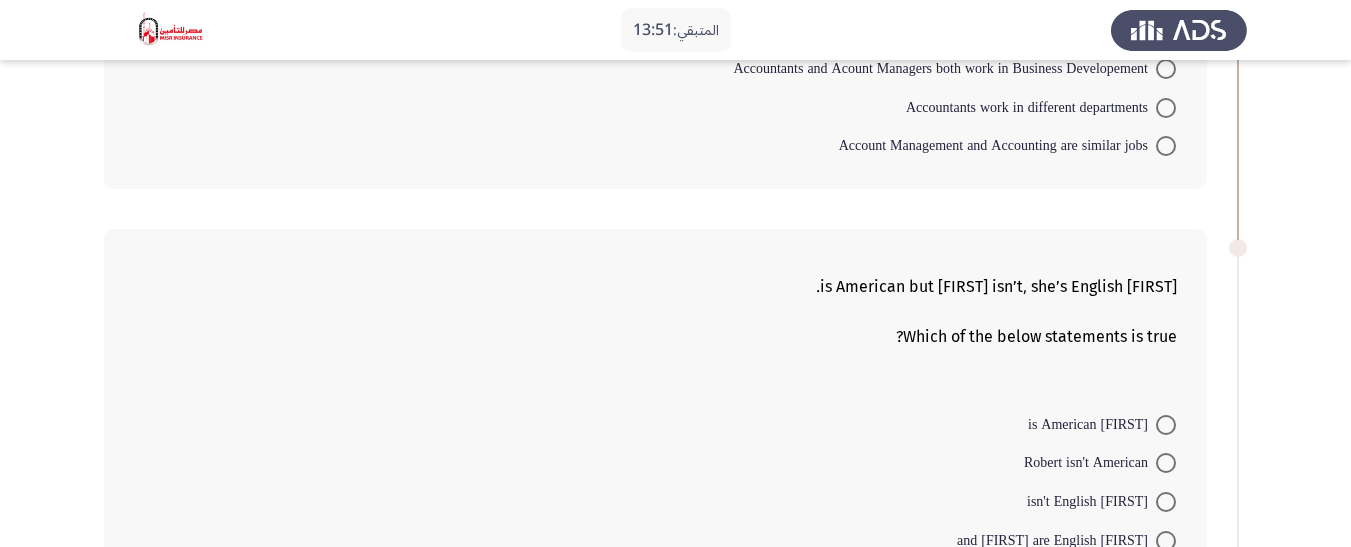 scroll, scrollTop: 1100, scrollLeft: 0, axis: vertical 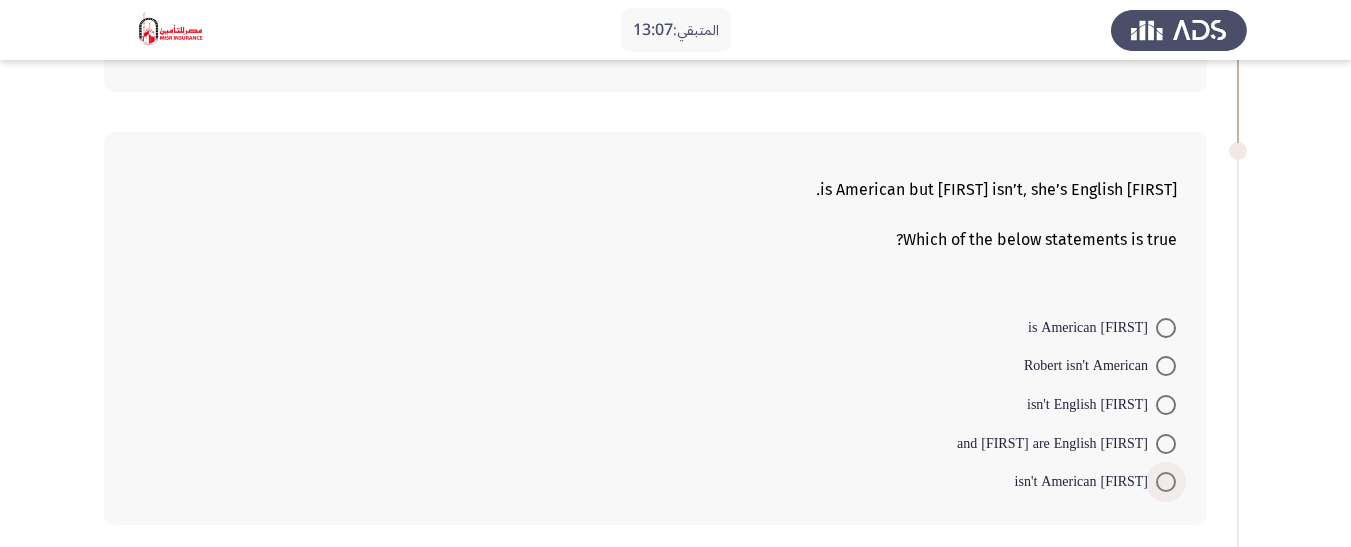 click at bounding box center (1166, 482) 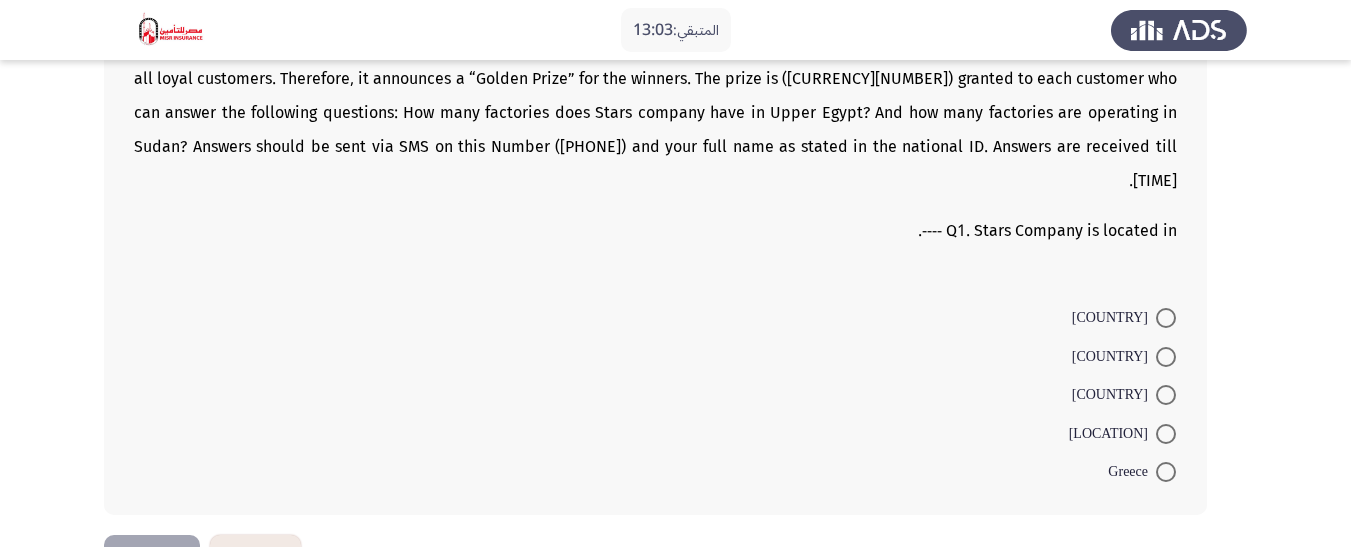 scroll, scrollTop: 1510, scrollLeft: 0, axis: vertical 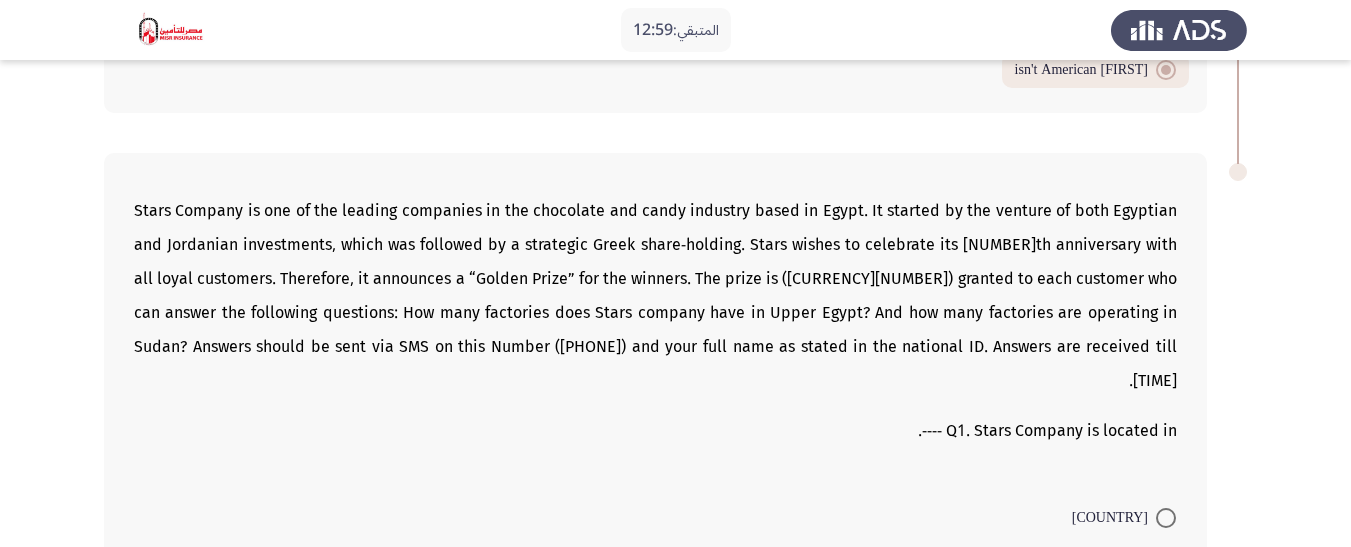 click at bounding box center (1166, 557) 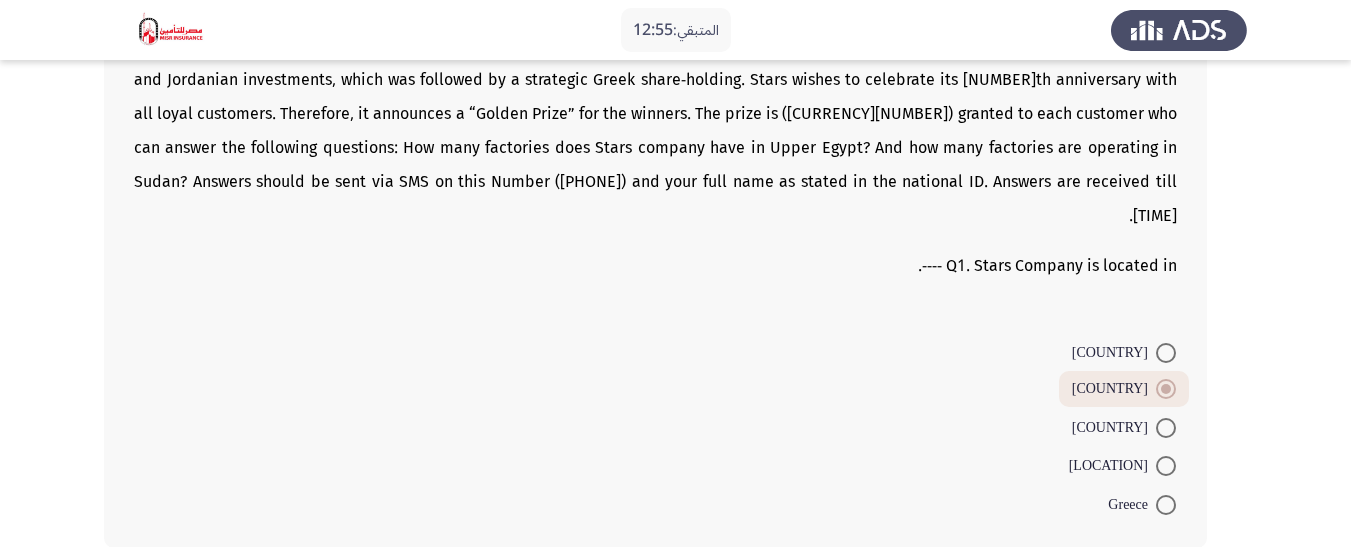 scroll, scrollTop: 1708, scrollLeft: 0, axis: vertical 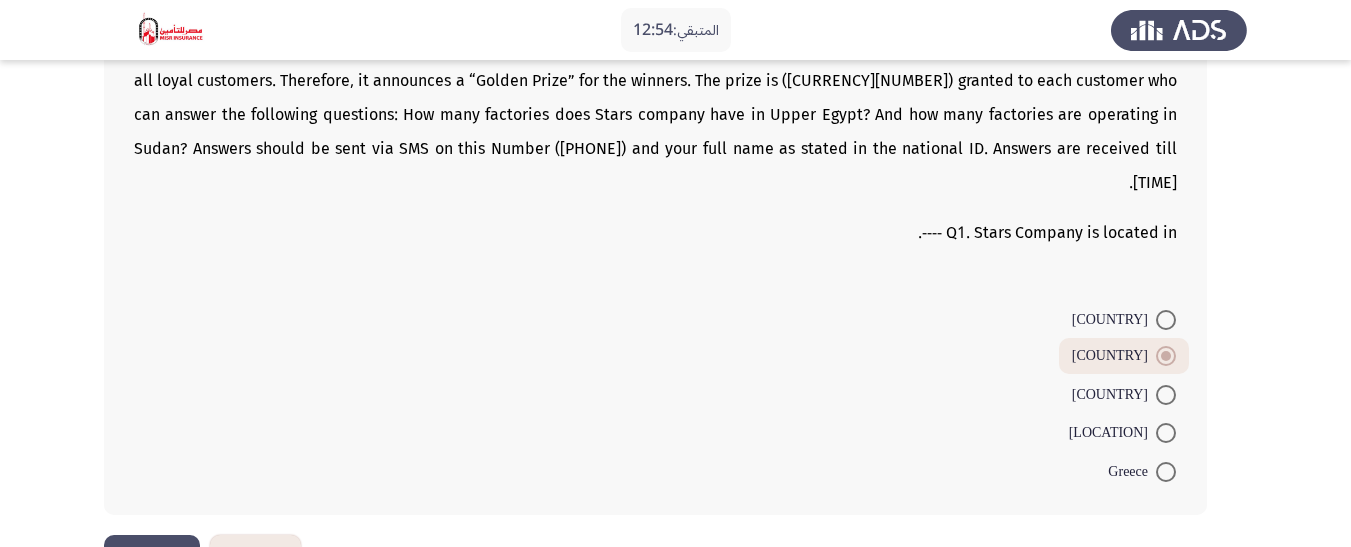 click on "التالي" 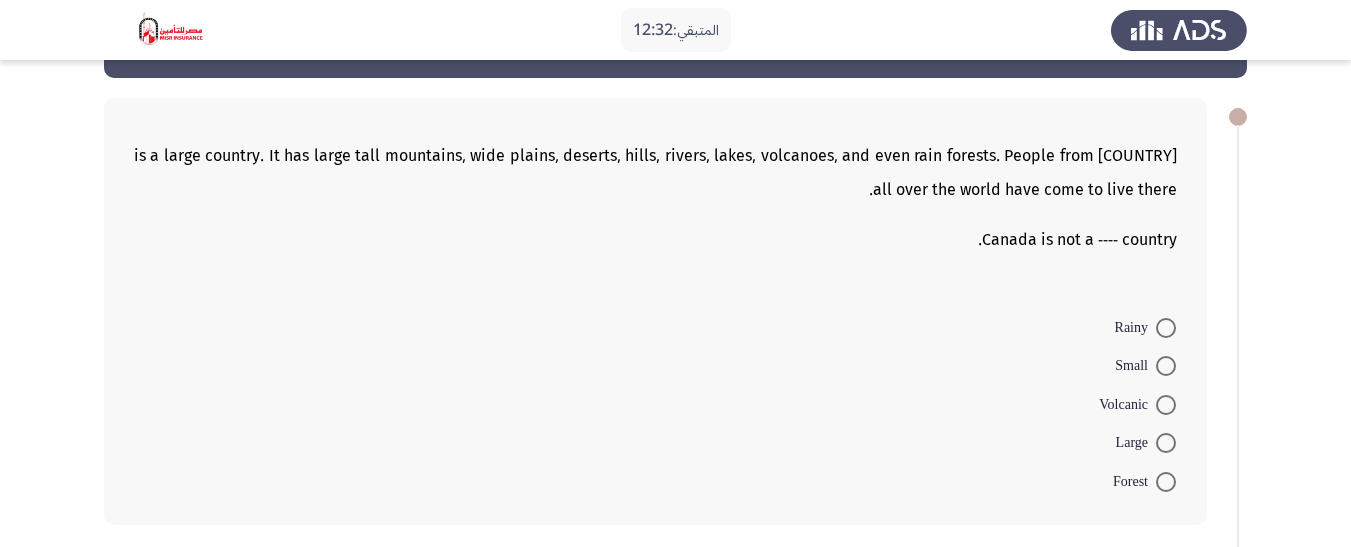 scroll, scrollTop: 100, scrollLeft: 0, axis: vertical 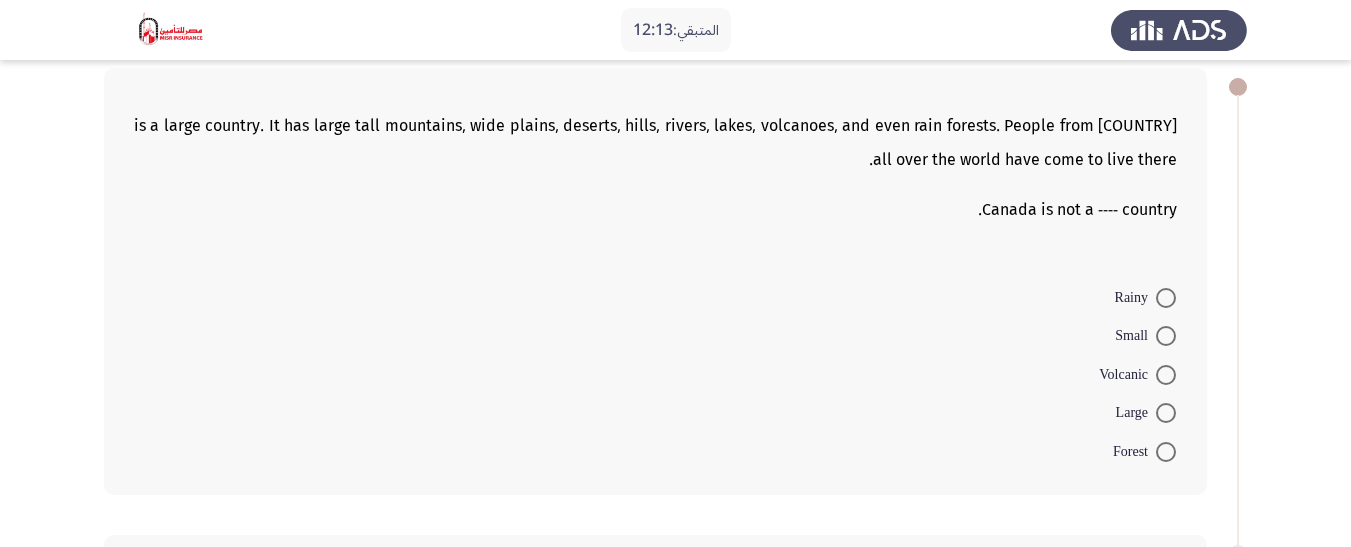 click on "Volcanic" at bounding box center [1127, 375] 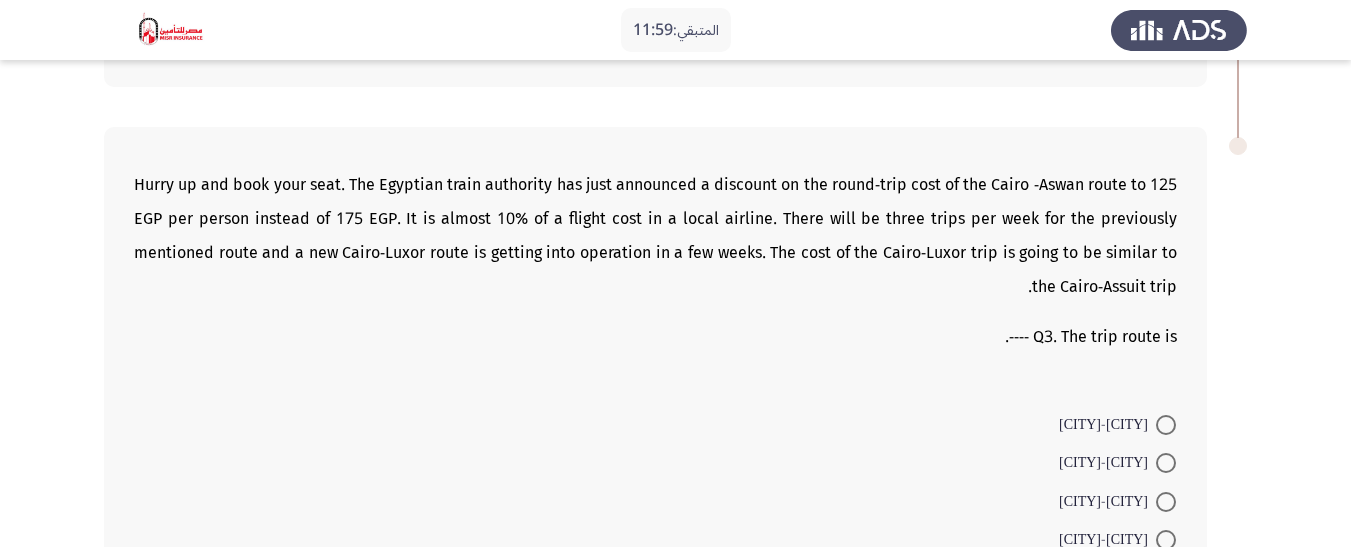 scroll, scrollTop: 680, scrollLeft: 0, axis: vertical 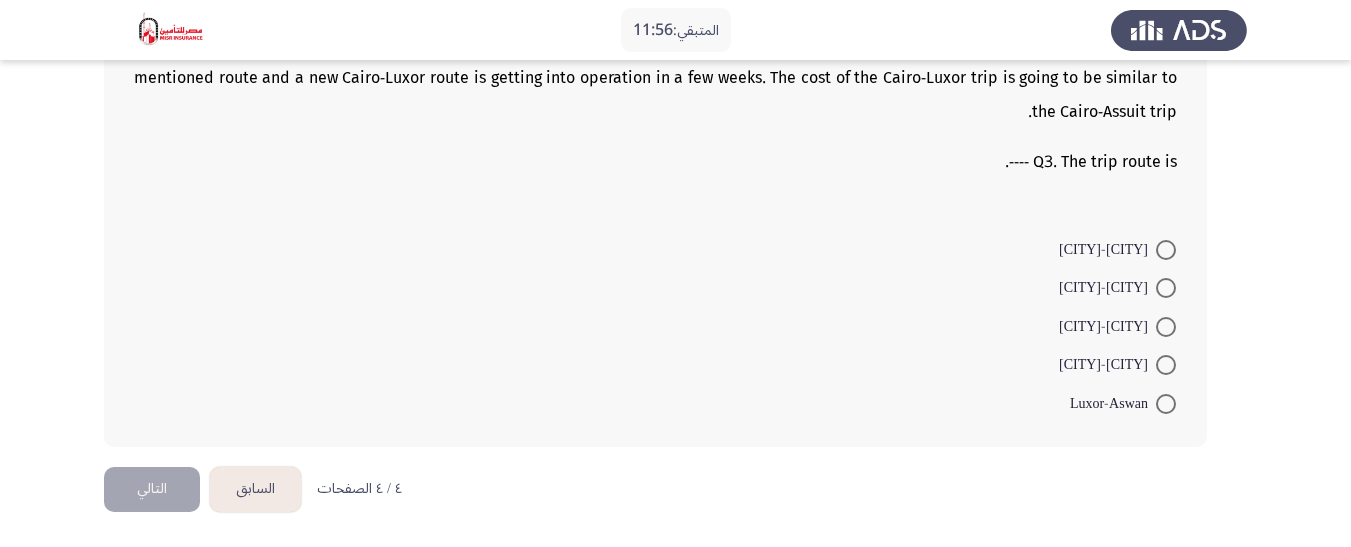 click on "[CITY]-[CITY]" at bounding box center (1117, 288) 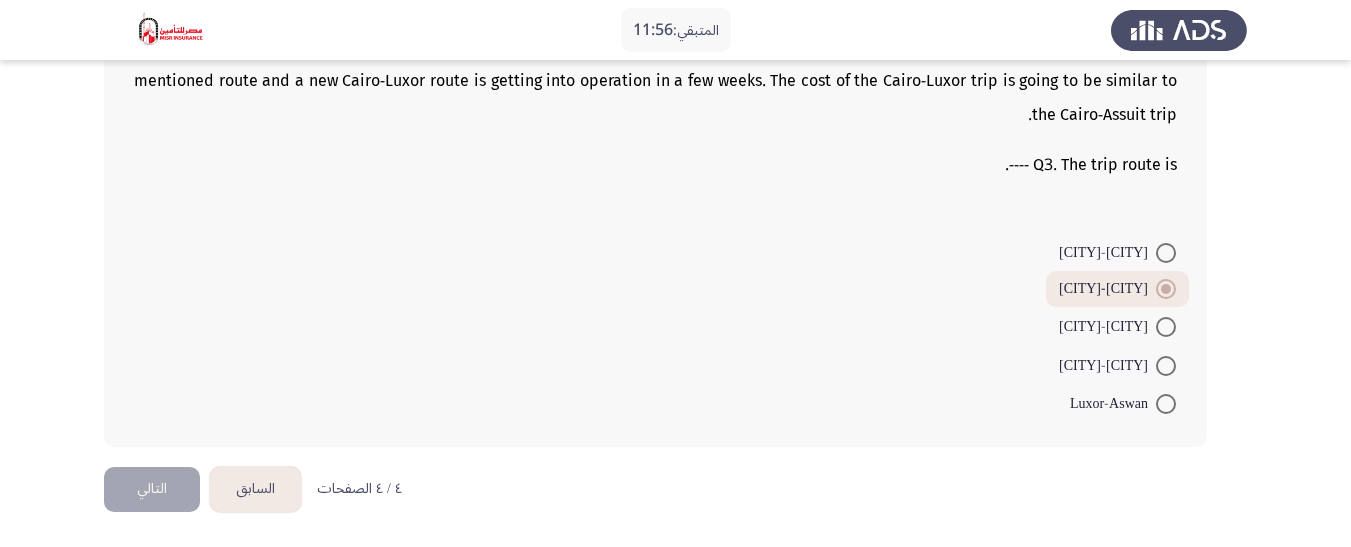 scroll, scrollTop: 677, scrollLeft: 0, axis: vertical 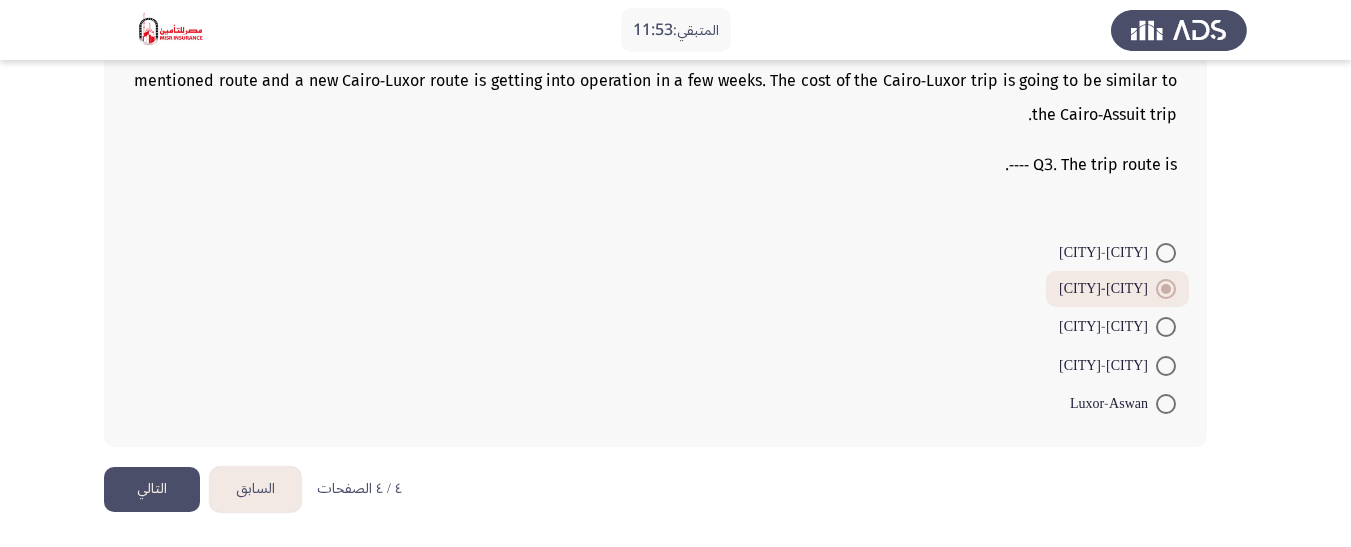 click on "التالي" 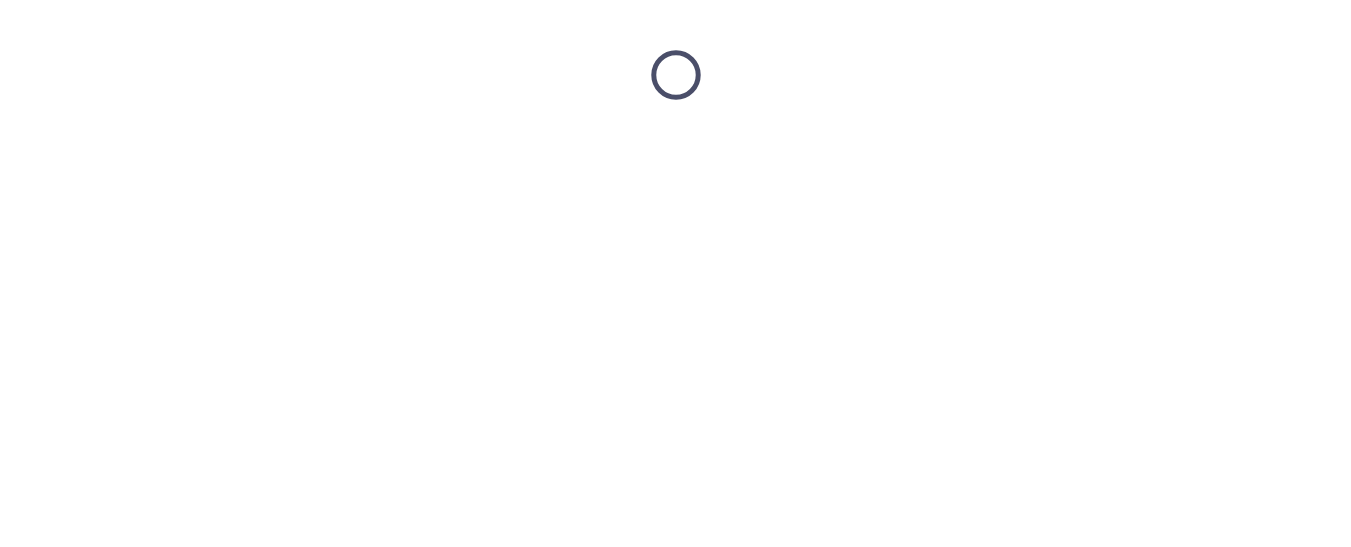 scroll, scrollTop: 0, scrollLeft: 0, axis: both 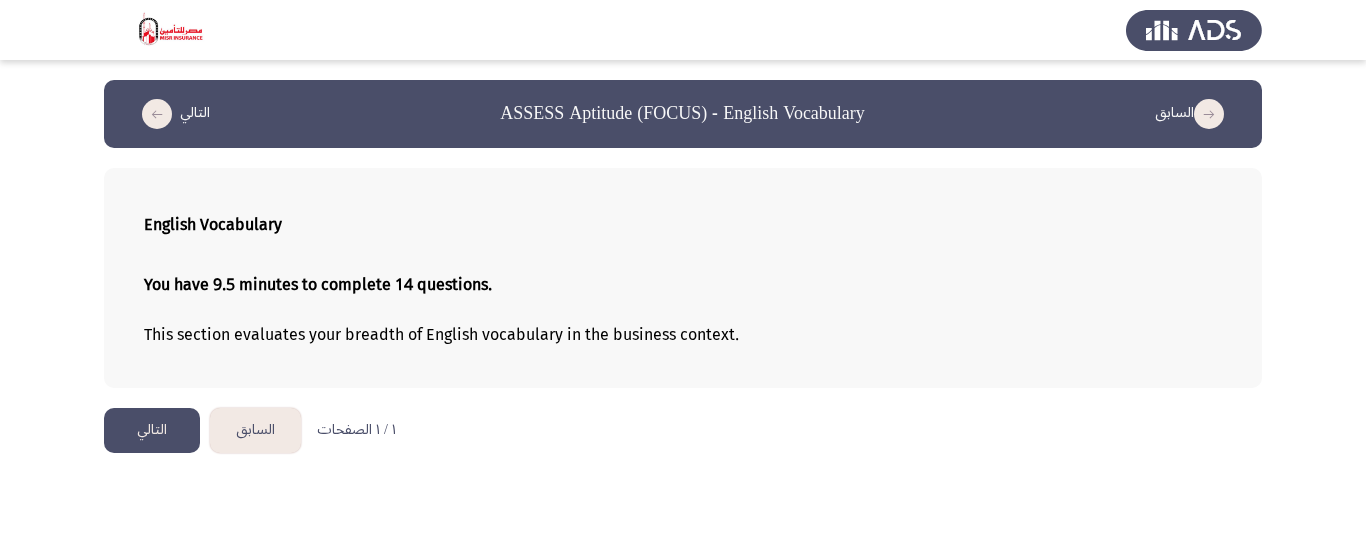 click on "التالي" 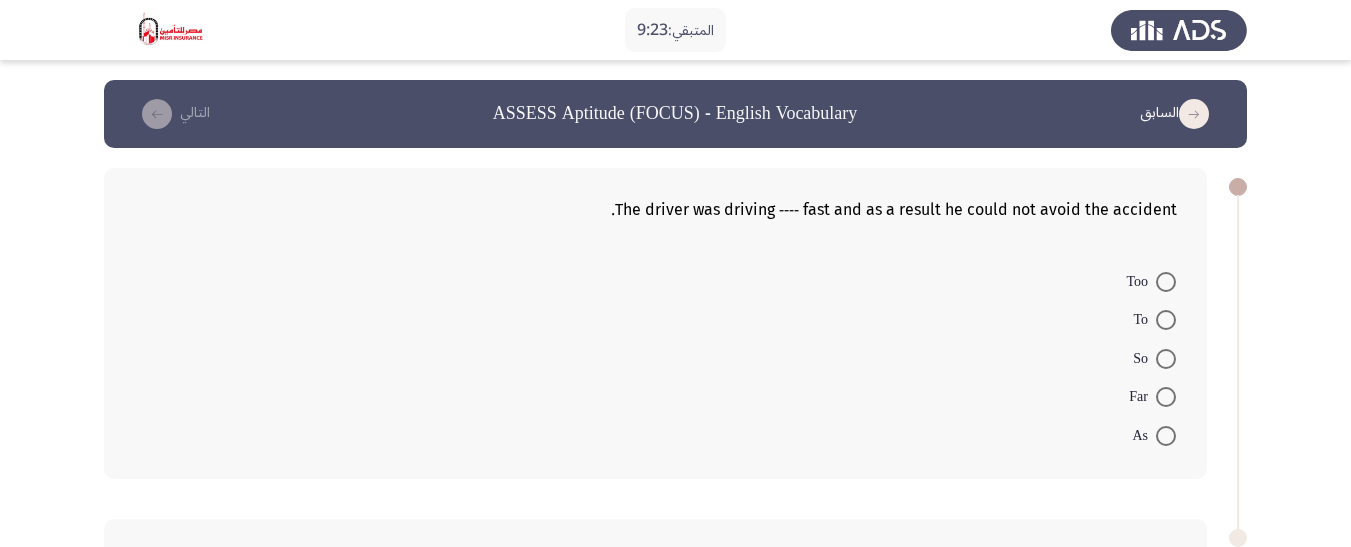 click at bounding box center (1166, 282) 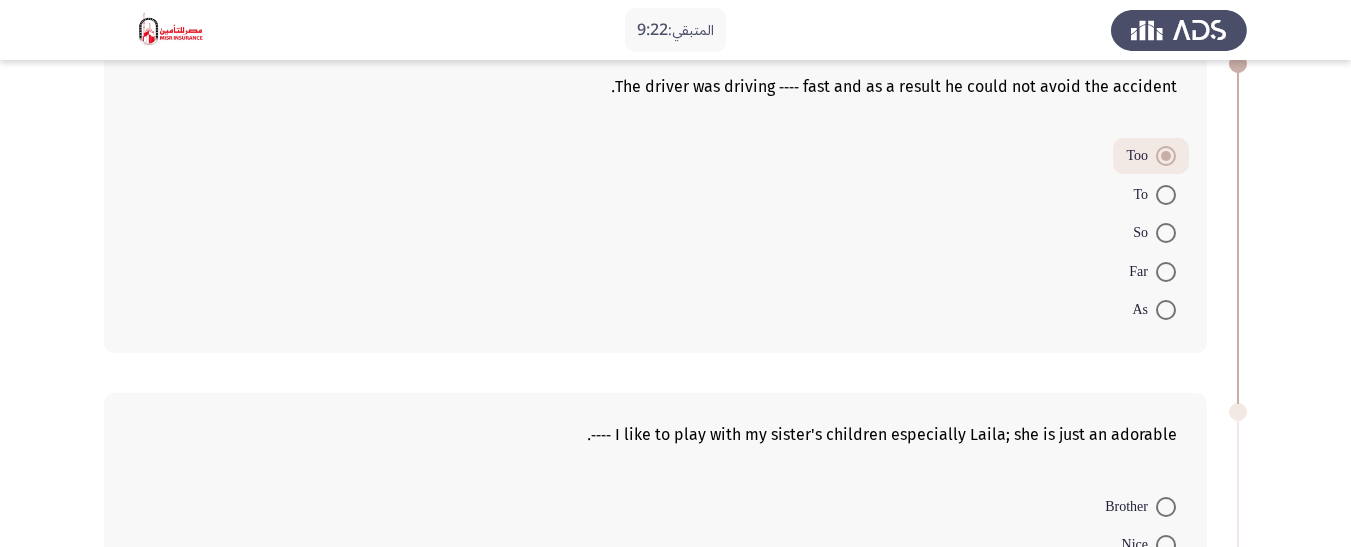 scroll, scrollTop: 300, scrollLeft: 0, axis: vertical 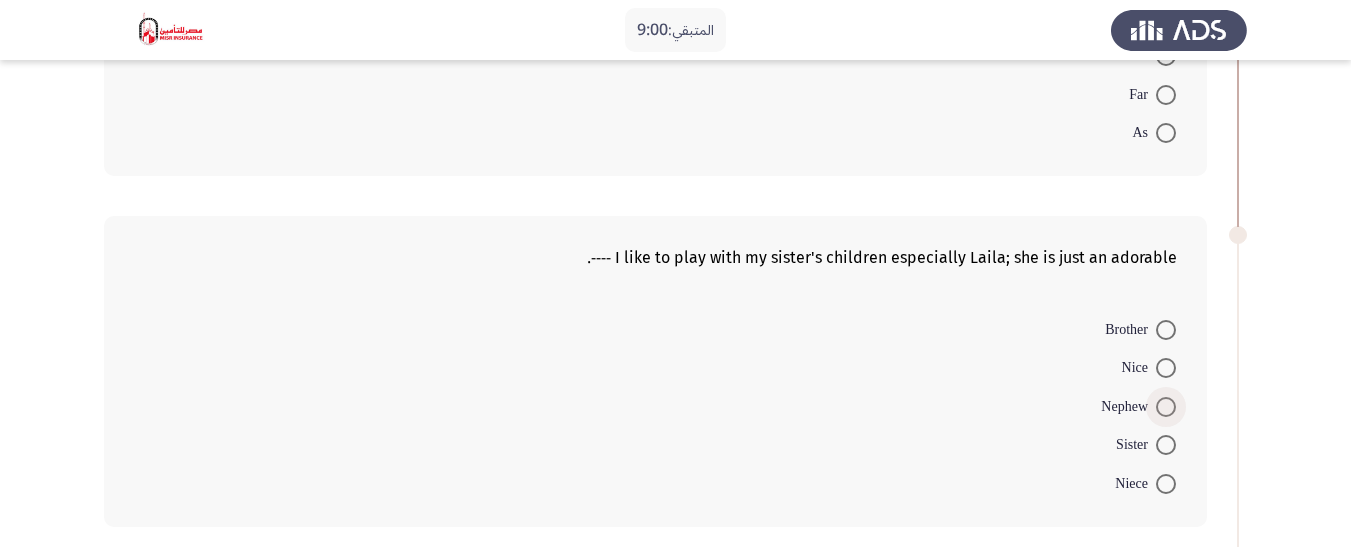 click at bounding box center [1166, 407] 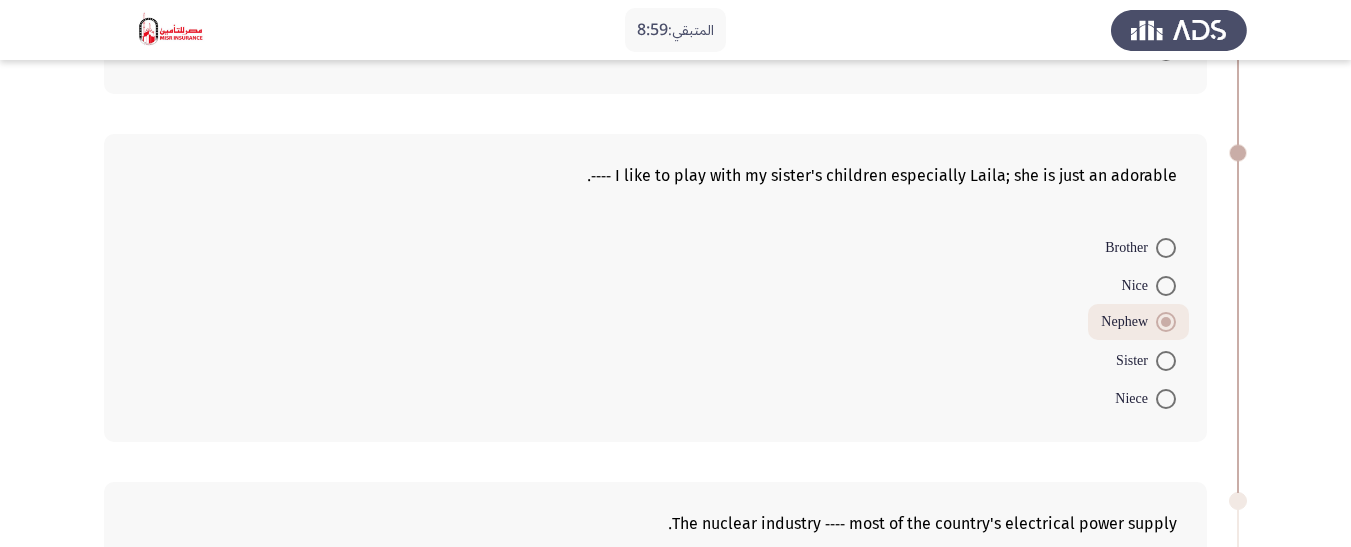 scroll, scrollTop: 700, scrollLeft: 0, axis: vertical 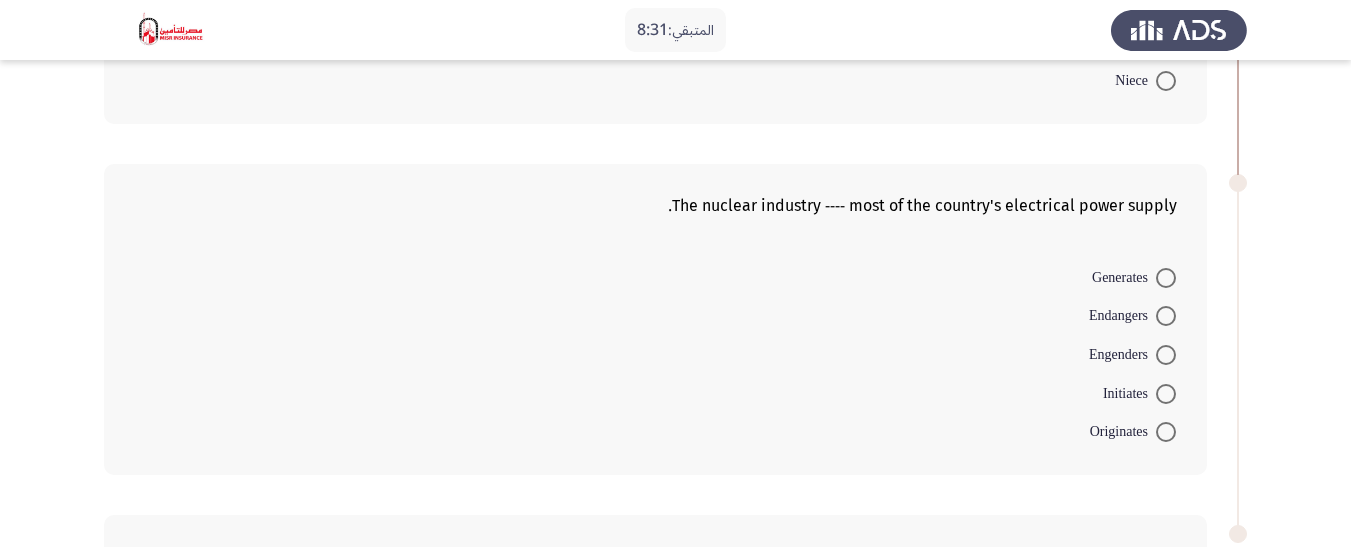click at bounding box center [1166, 432] 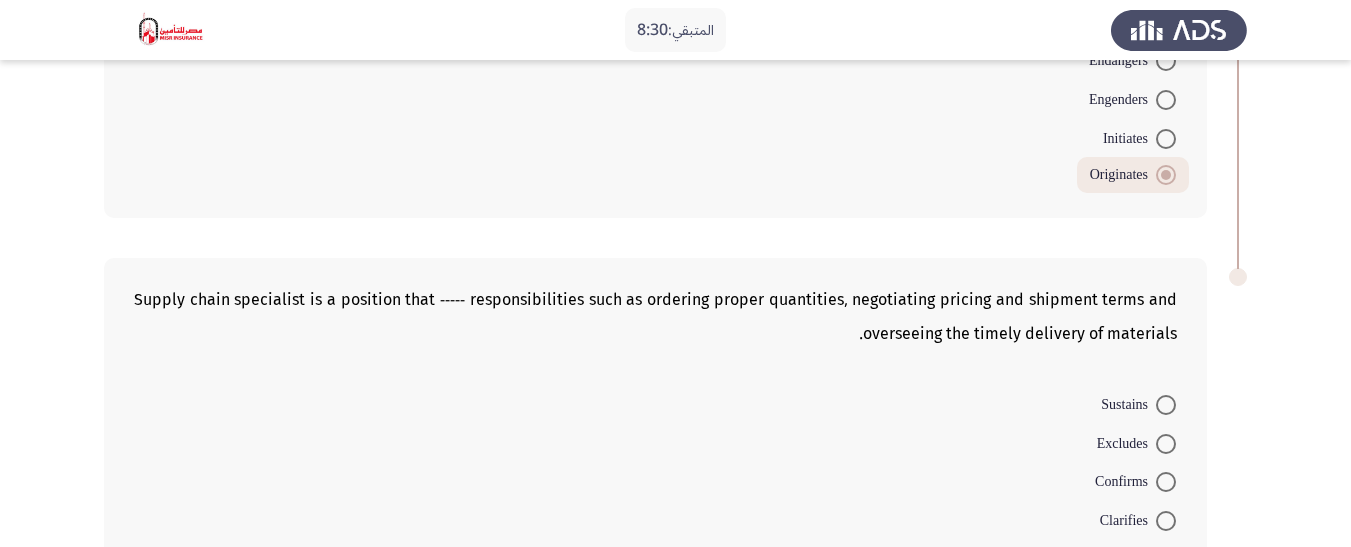 scroll, scrollTop: 1000, scrollLeft: 0, axis: vertical 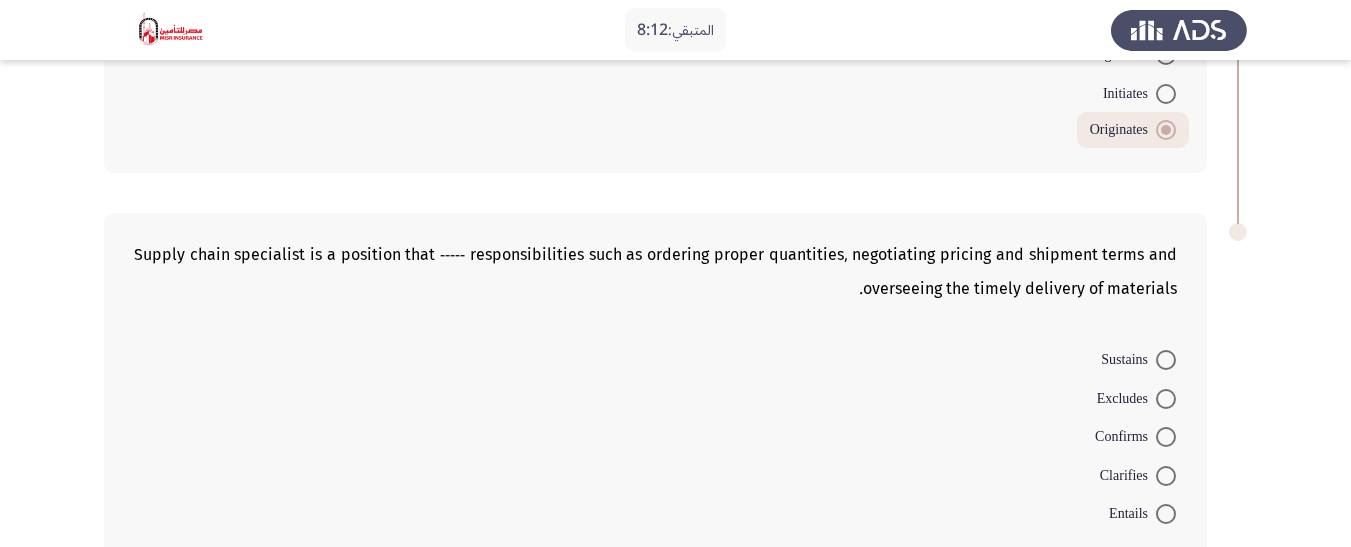 click at bounding box center [1166, 399] 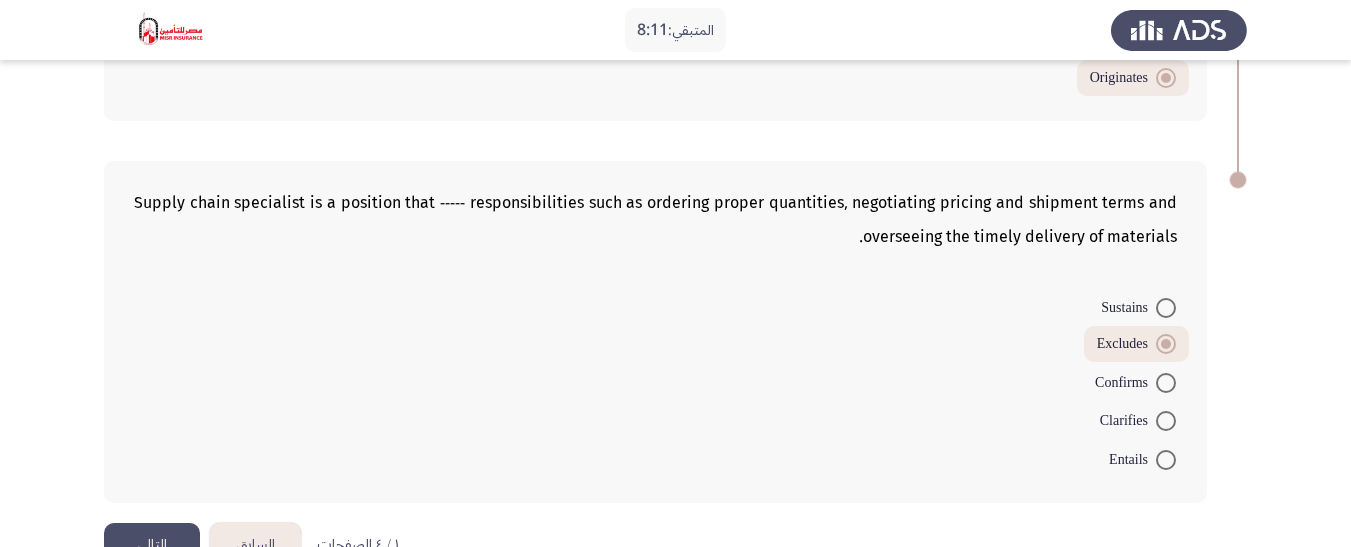 scroll, scrollTop: 1108, scrollLeft: 0, axis: vertical 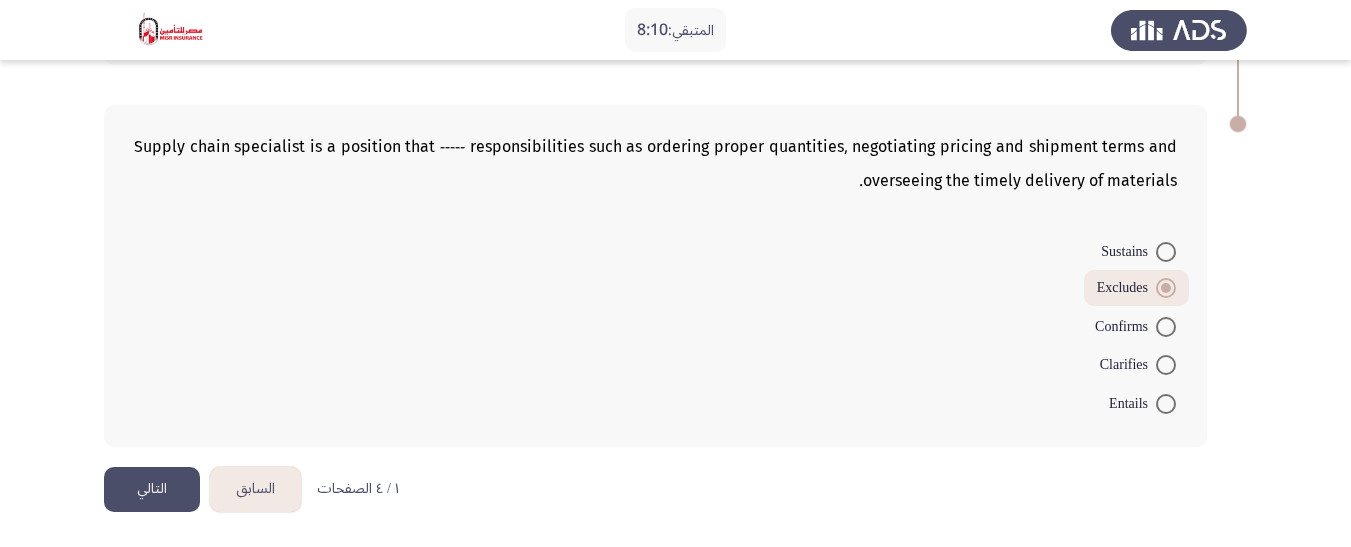 click on "التالي" 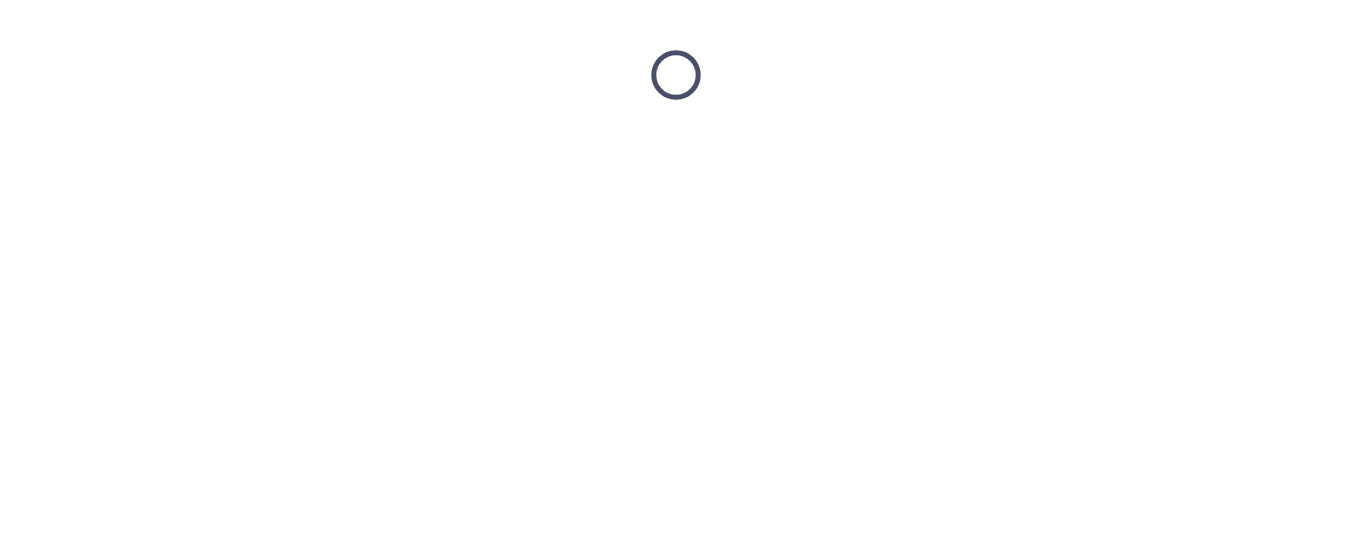 scroll, scrollTop: 0, scrollLeft: 0, axis: both 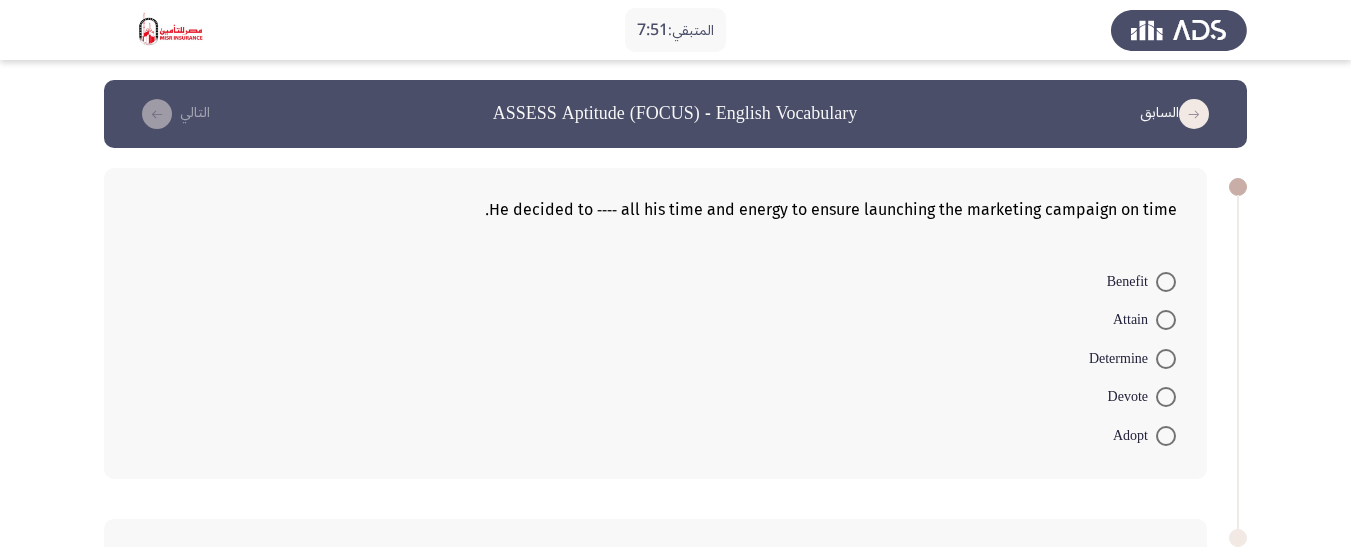 click at bounding box center [1166, 359] 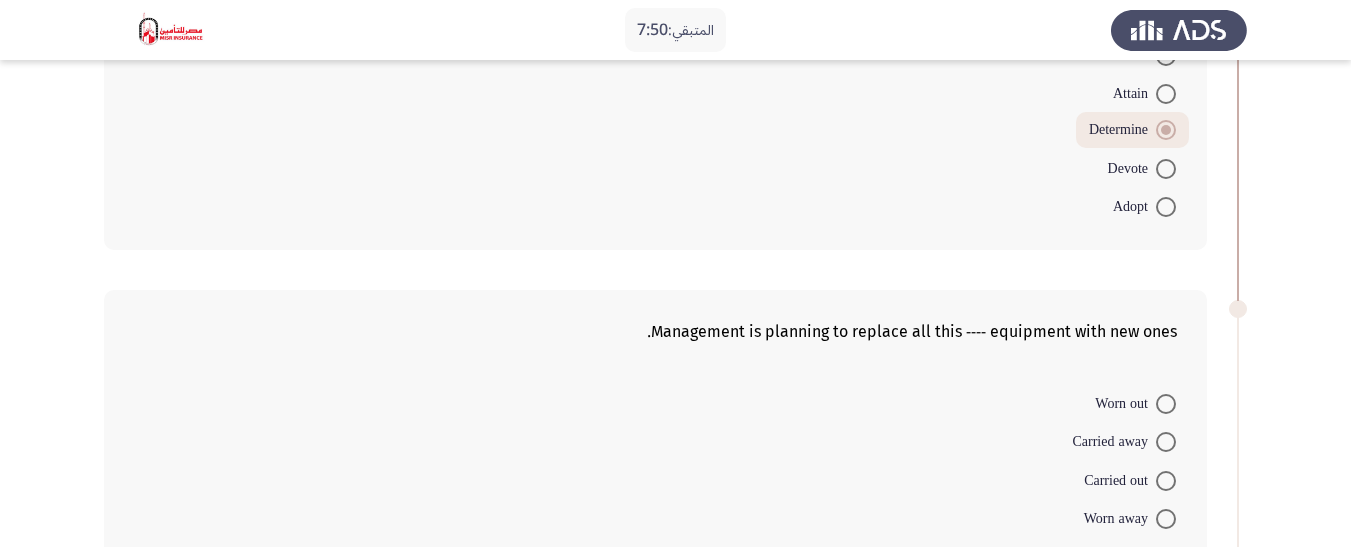 scroll, scrollTop: 300, scrollLeft: 0, axis: vertical 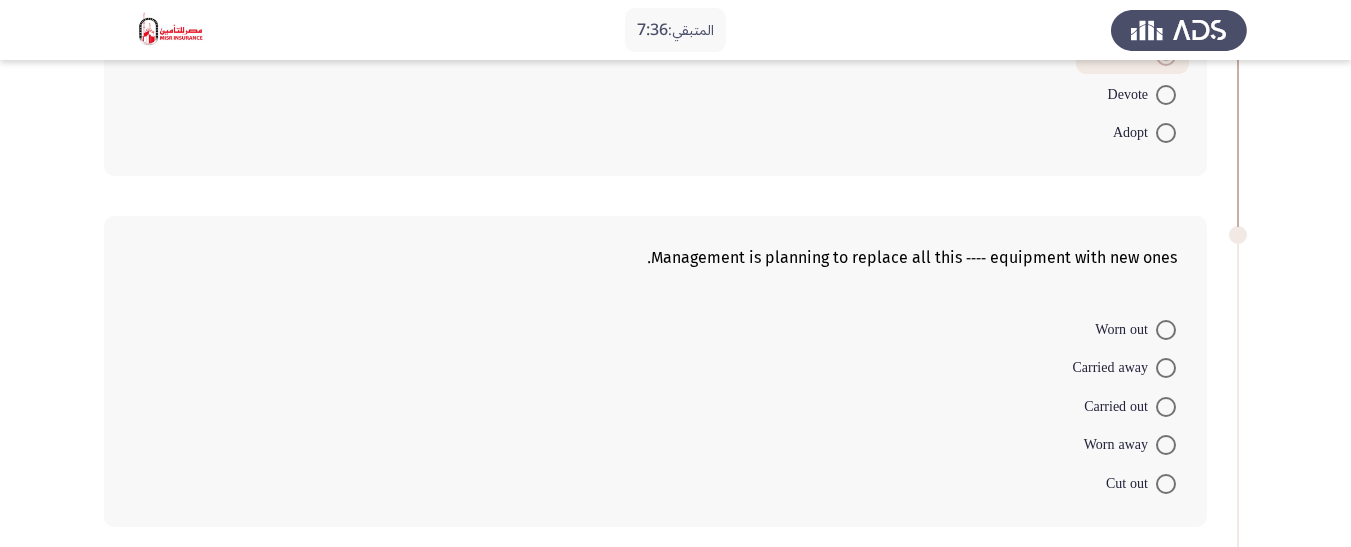 click at bounding box center (1166, 407) 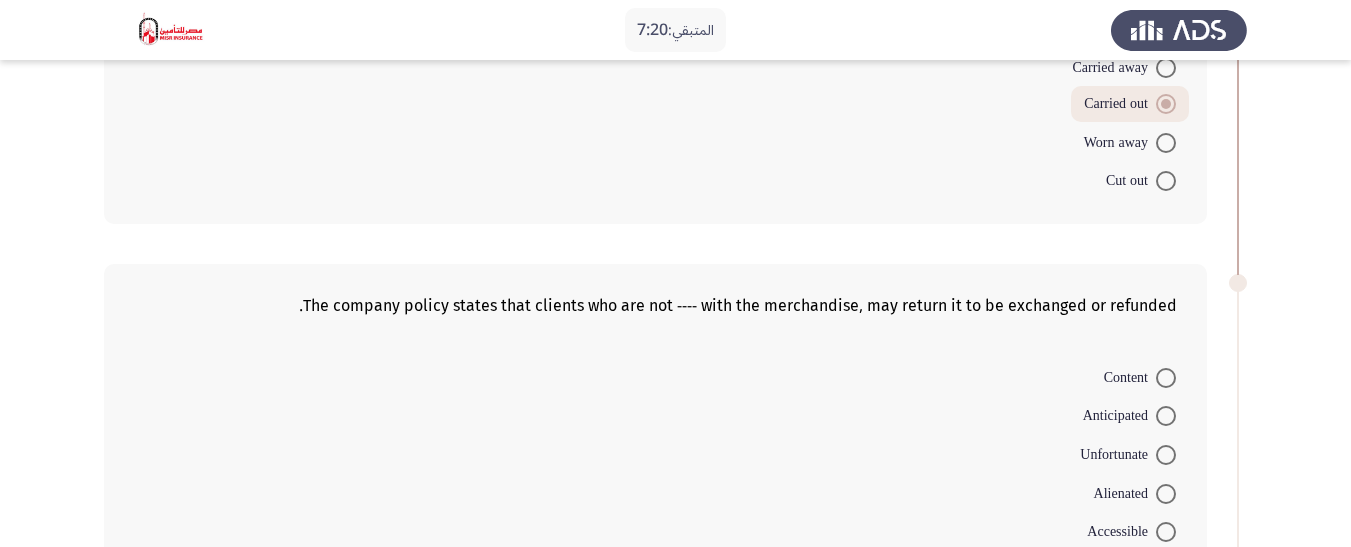 scroll, scrollTop: 700, scrollLeft: 0, axis: vertical 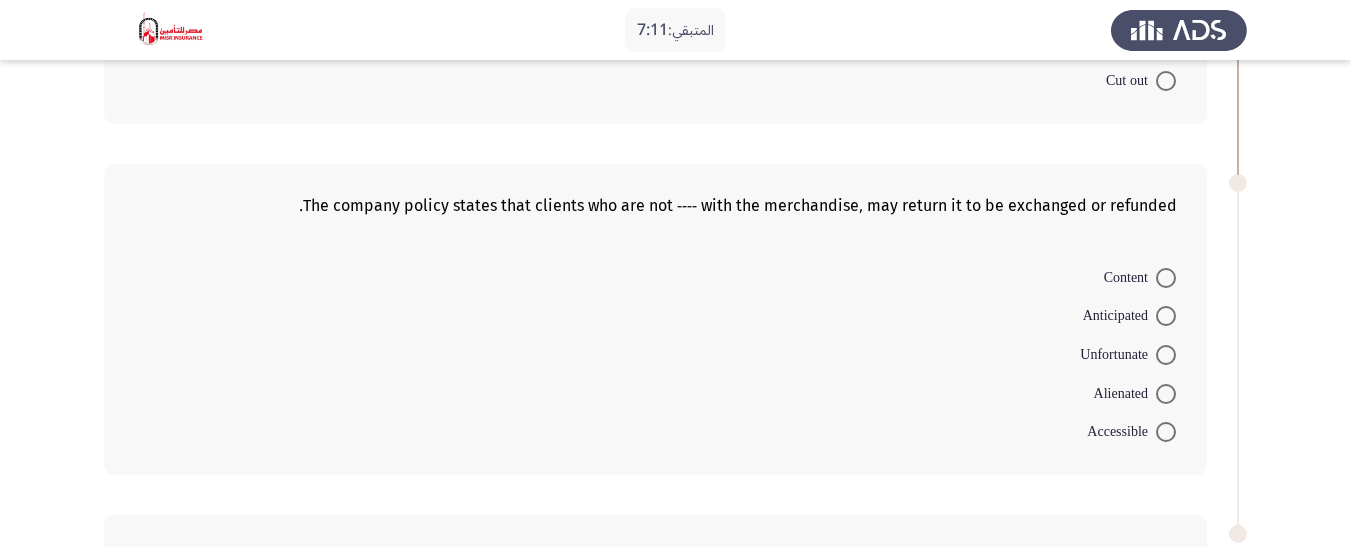 click at bounding box center (1166, 316) 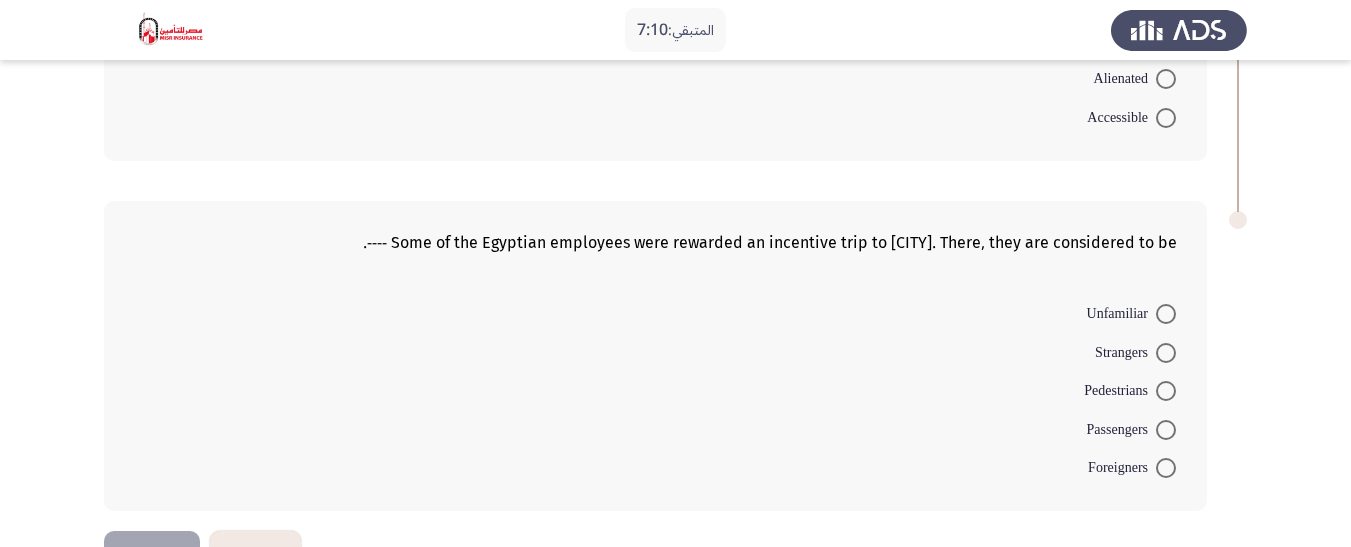 scroll, scrollTop: 1076, scrollLeft: 0, axis: vertical 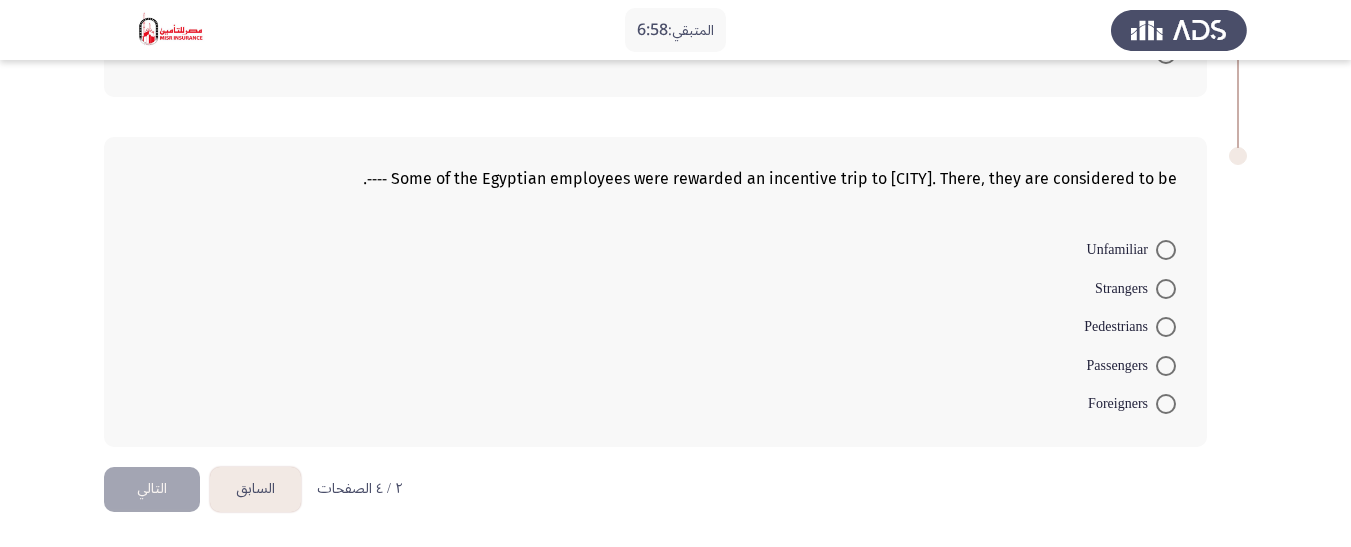 click at bounding box center [1166, 289] 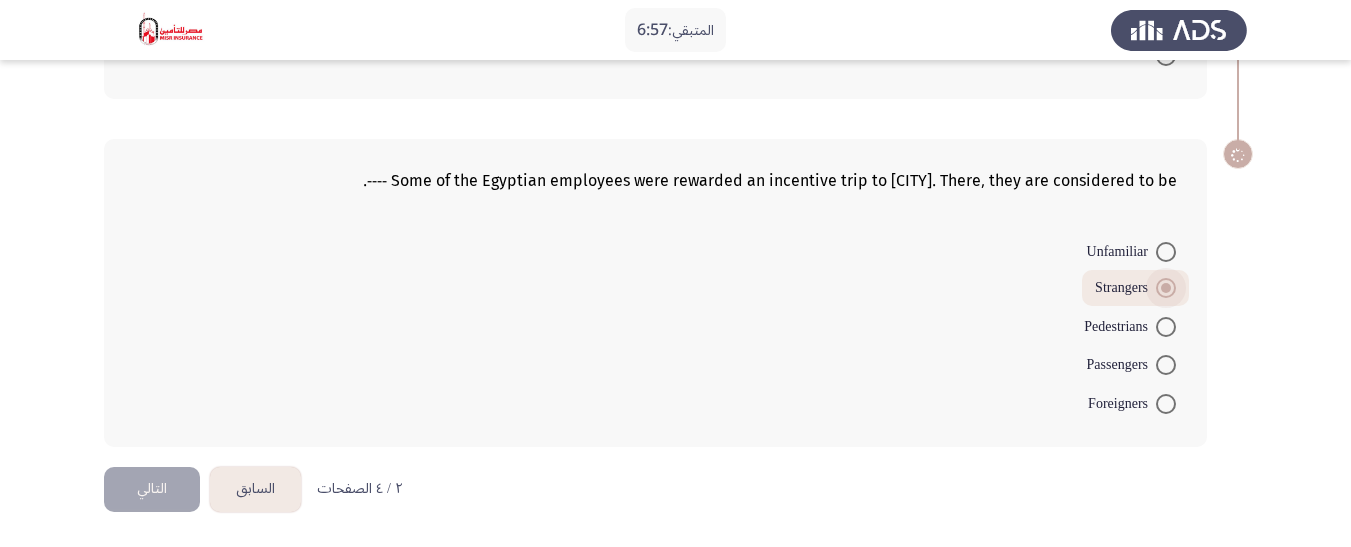 scroll, scrollTop: 1074, scrollLeft: 0, axis: vertical 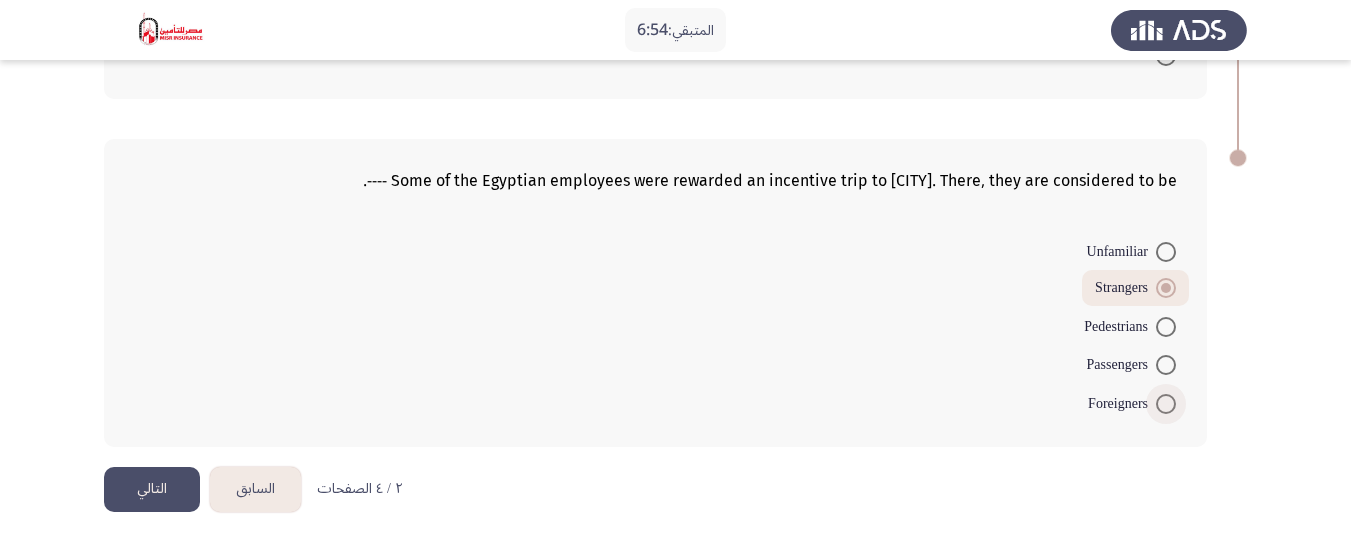 click on "Foreigners" at bounding box center (1122, 404) 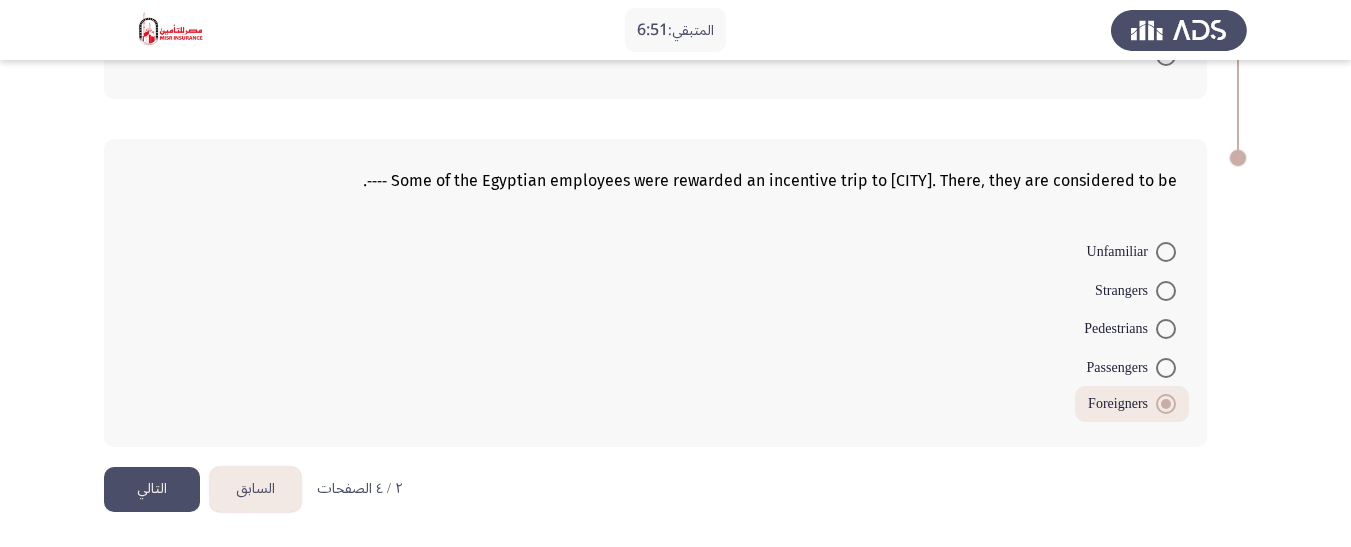 click on "التالي" 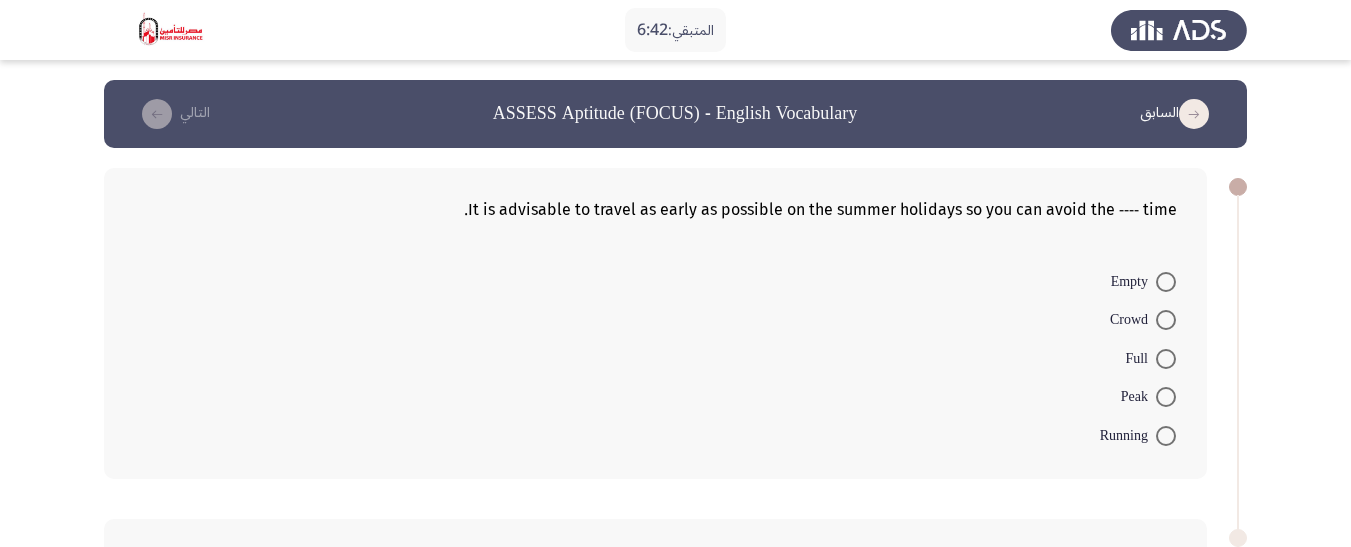 click at bounding box center (1166, 320) 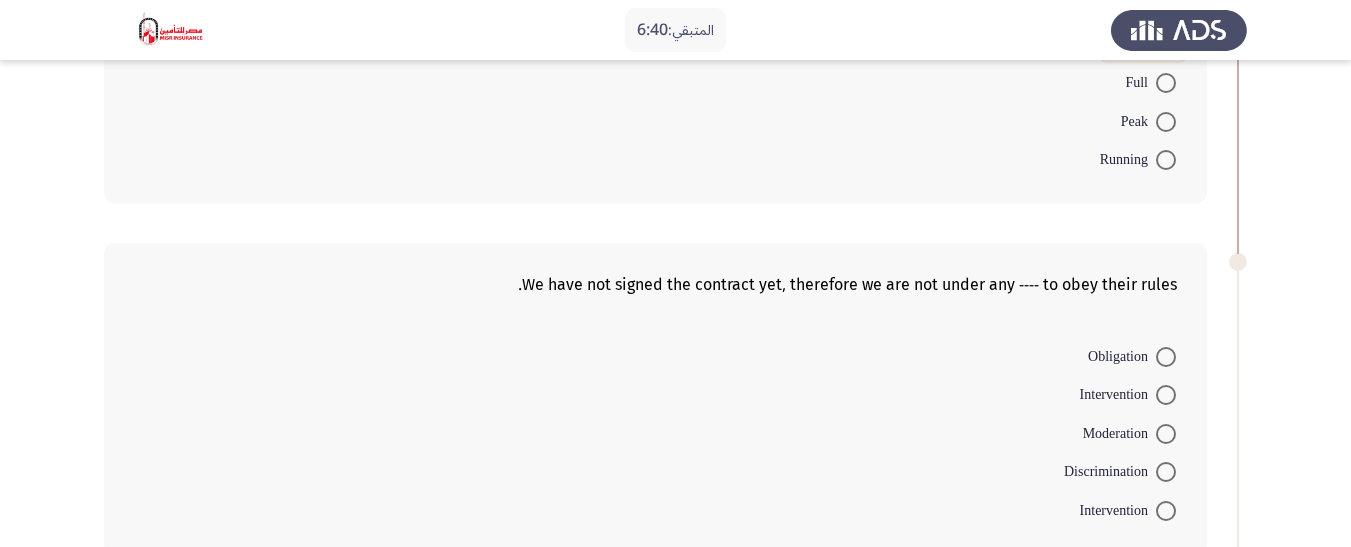 scroll, scrollTop: 300, scrollLeft: 0, axis: vertical 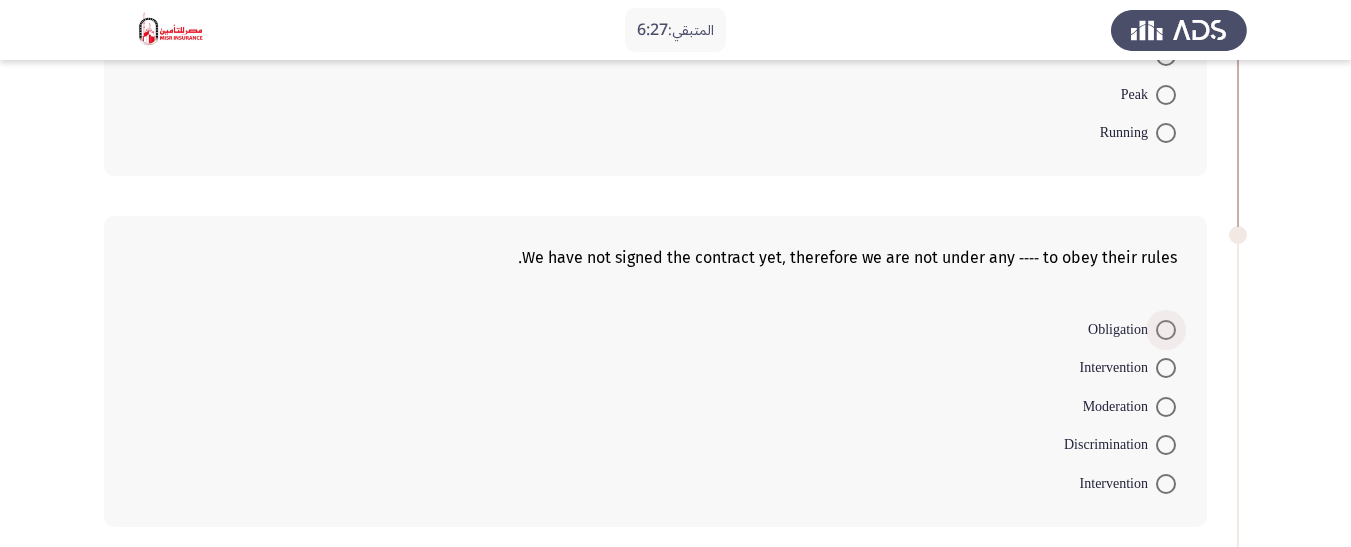 click at bounding box center [1166, 330] 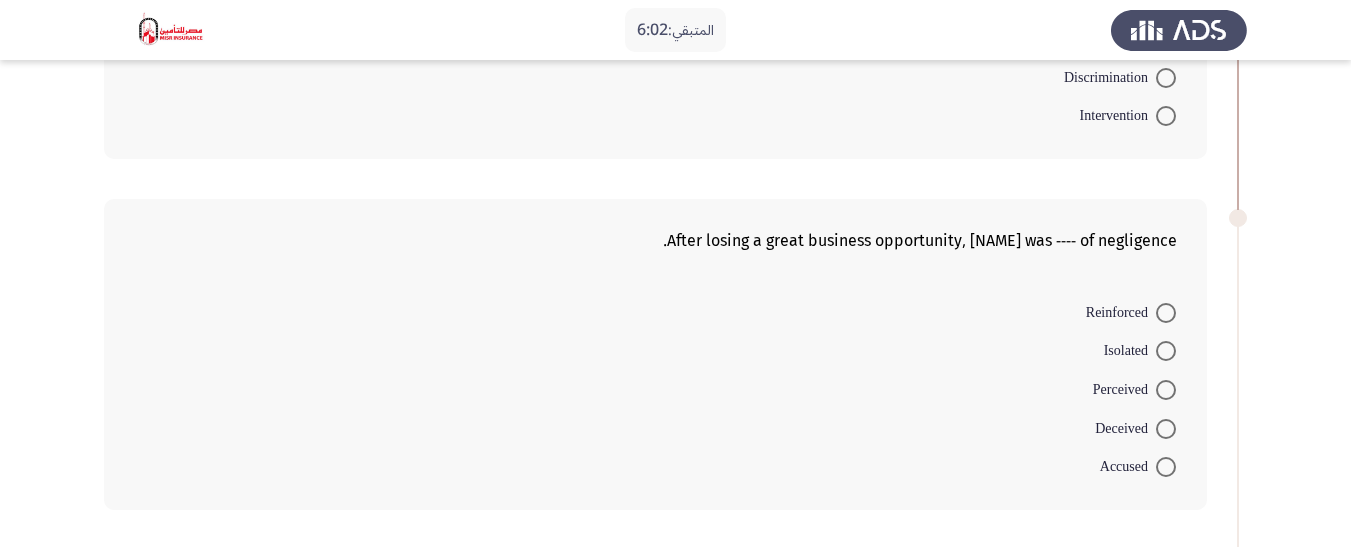 scroll, scrollTop: 700, scrollLeft: 0, axis: vertical 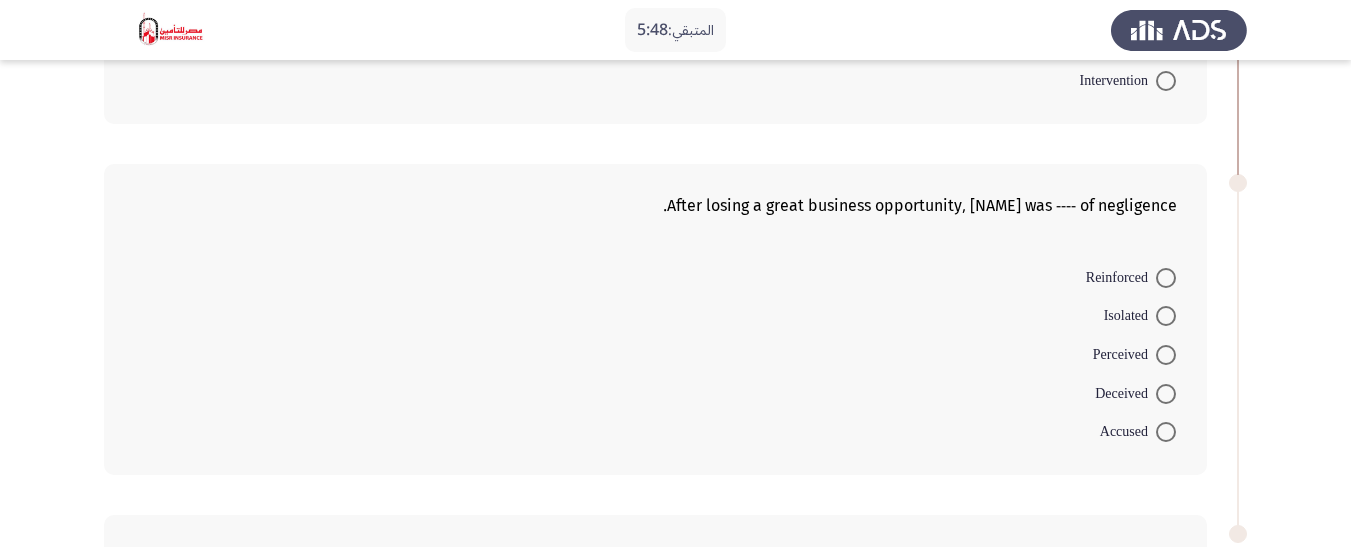 click at bounding box center [1166, 278] 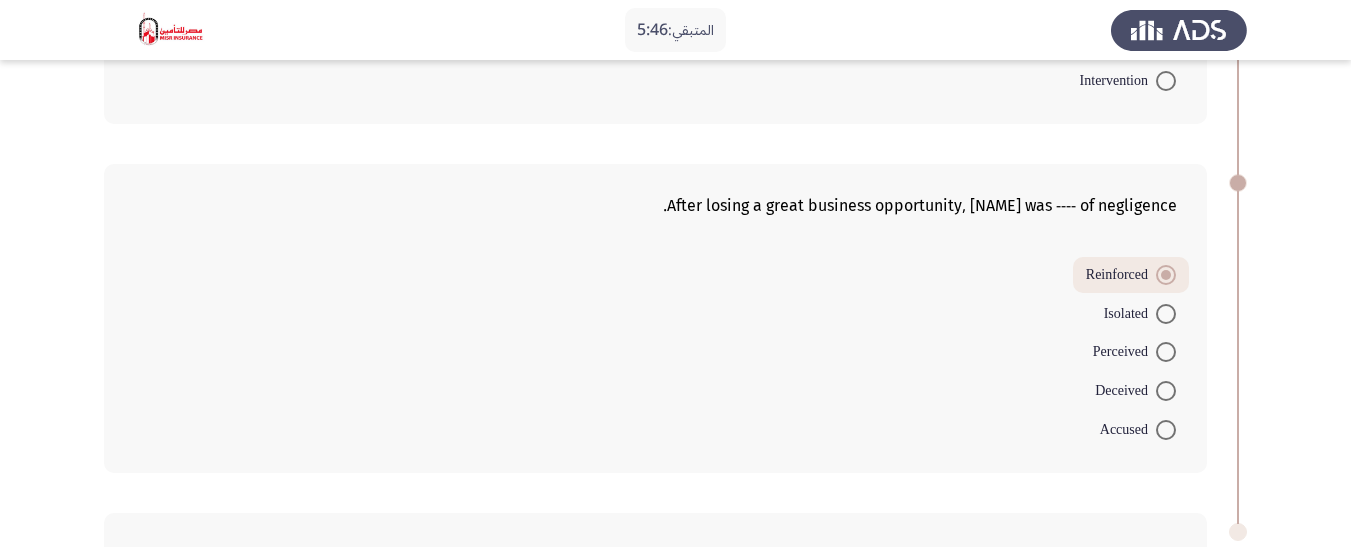 click at bounding box center [1166, 352] 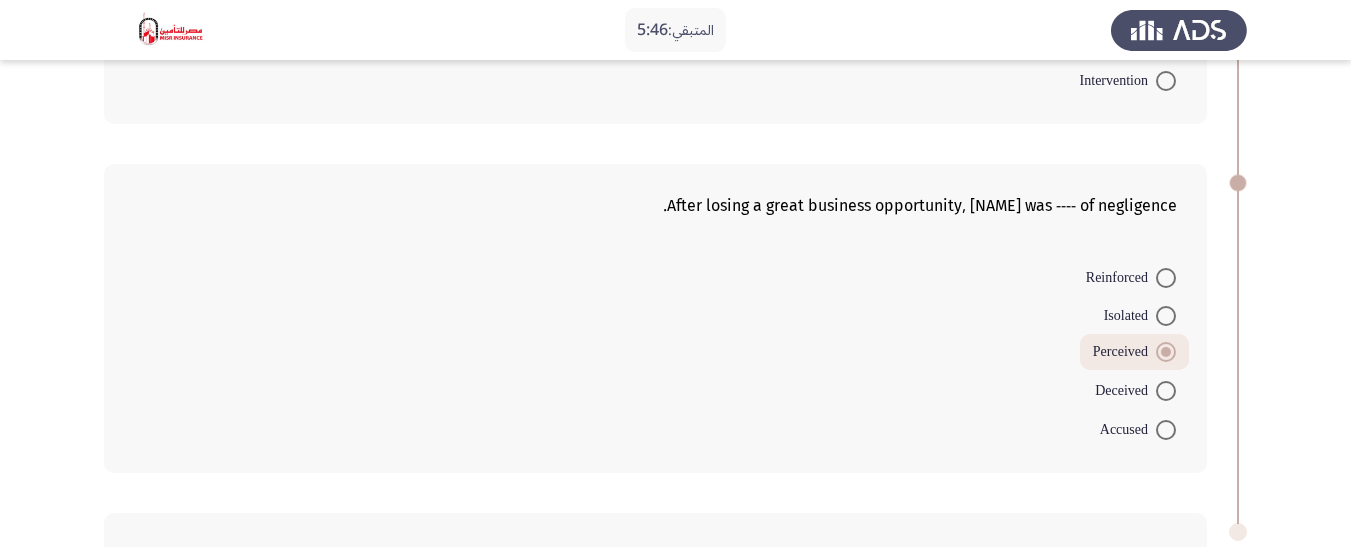 scroll, scrollTop: 1076, scrollLeft: 0, axis: vertical 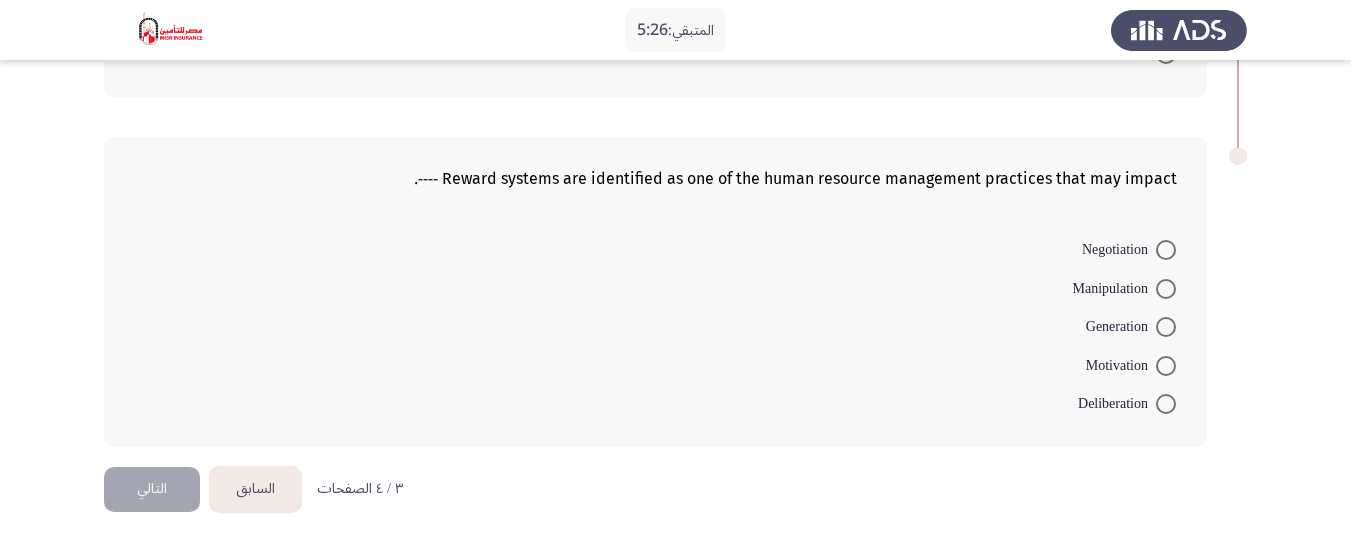 click at bounding box center [1166, 327] 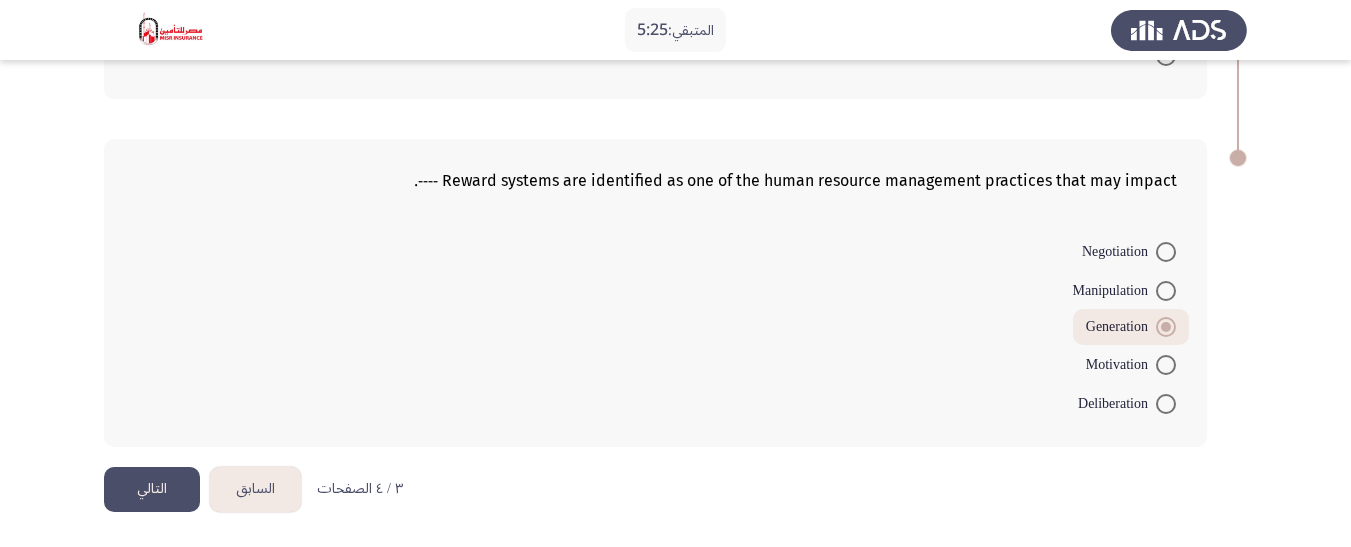 click on "التالي" 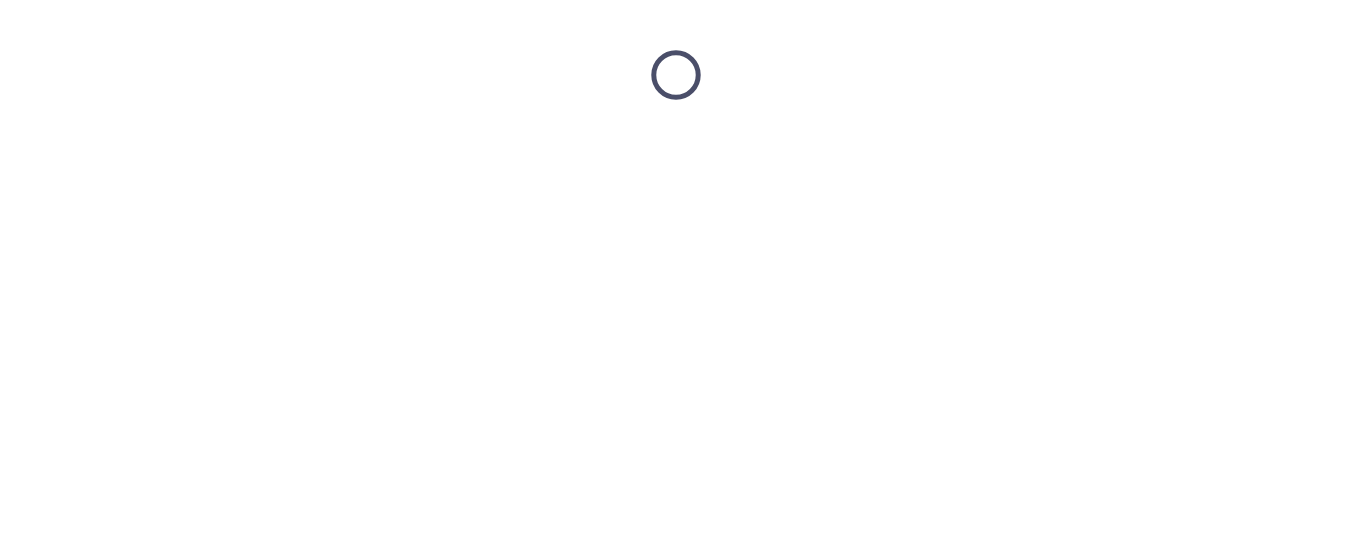 scroll, scrollTop: 0, scrollLeft: 0, axis: both 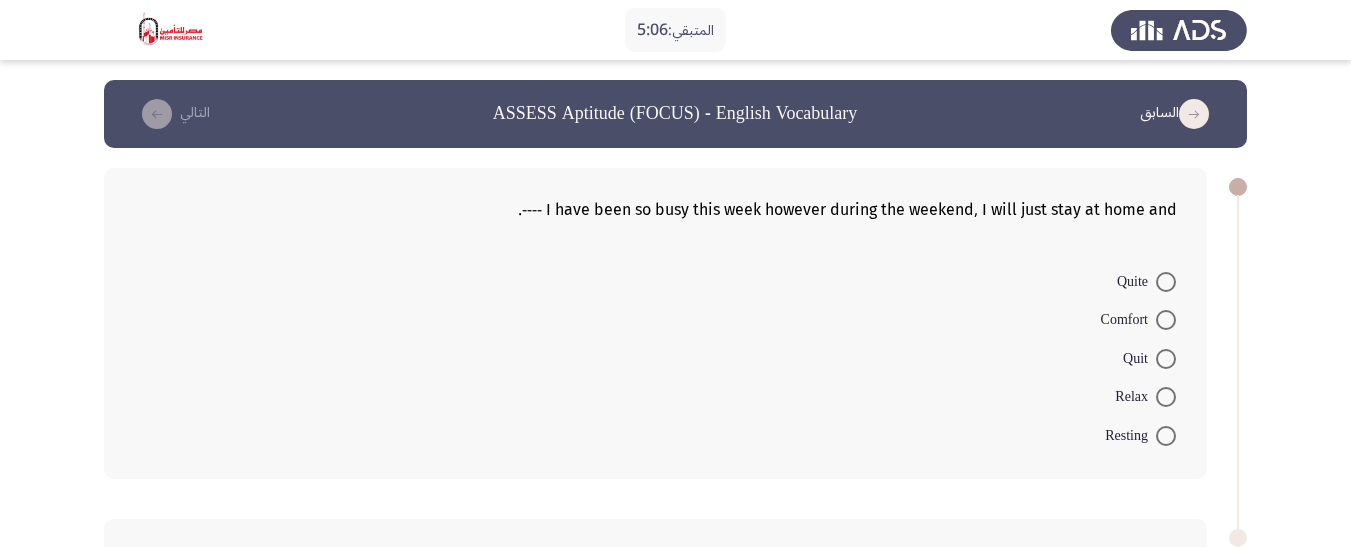 click at bounding box center [1166, 397] 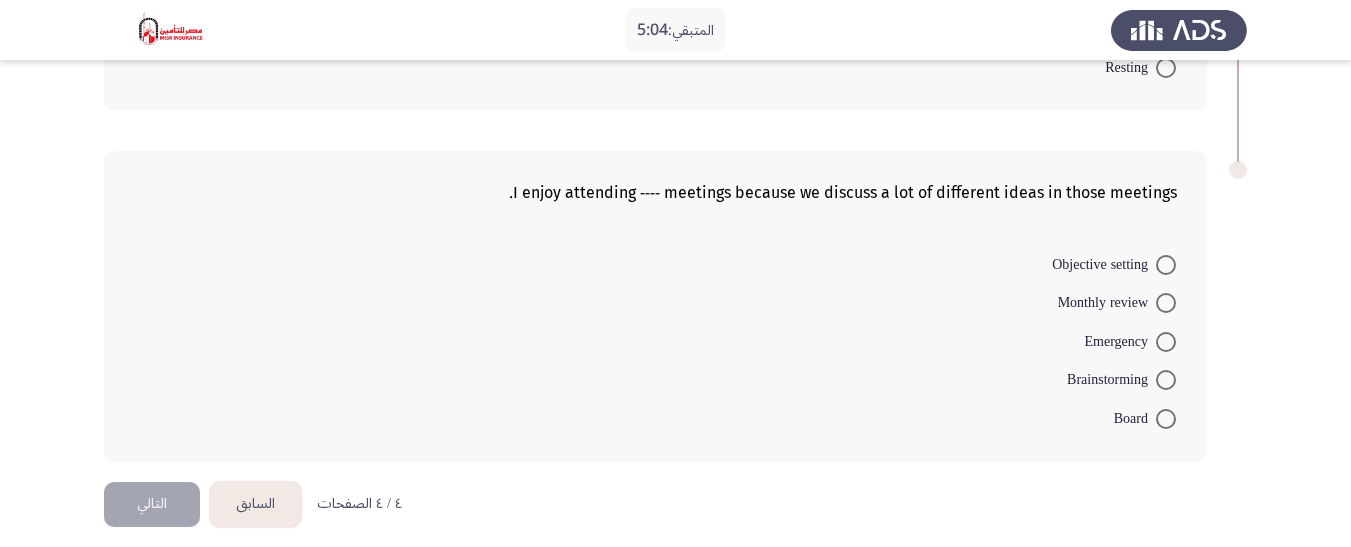 scroll, scrollTop: 380, scrollLeft: 0, axis: vertical 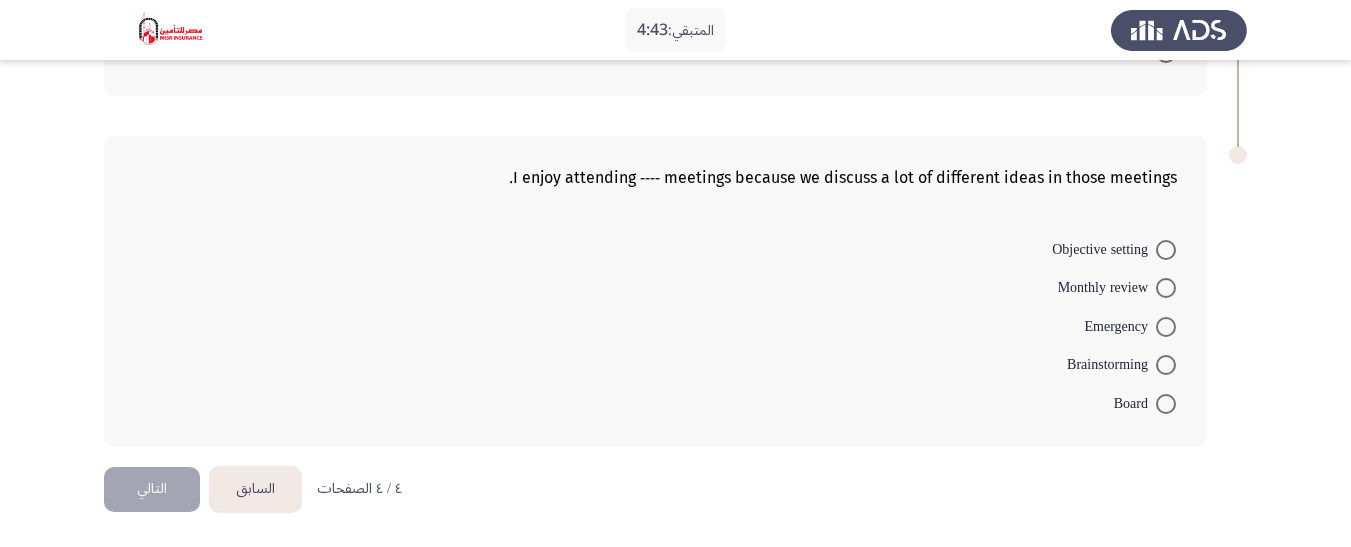 click at bounding box center (1166, 404) 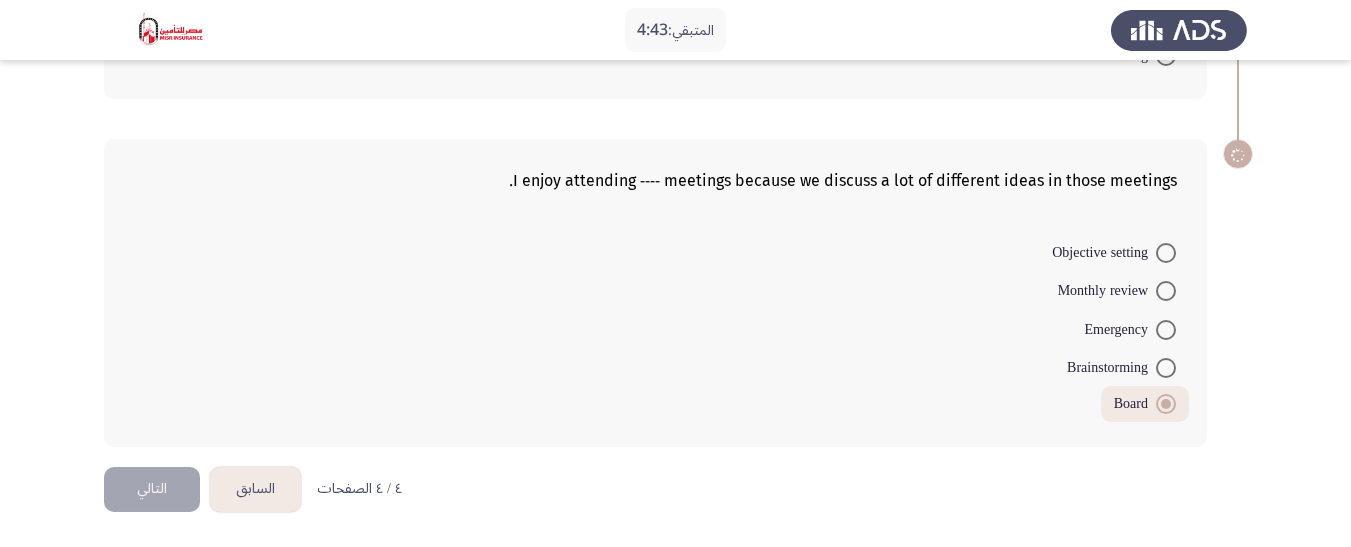 scroll, scrollTop: 377, scrollLeft: 0, axis: vertical 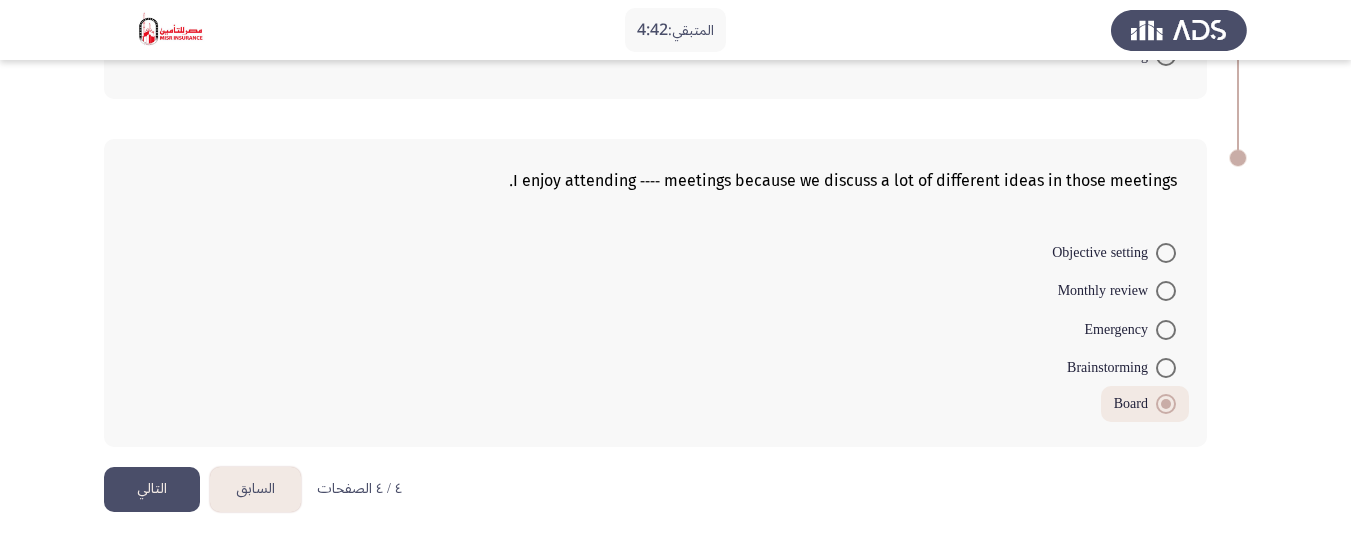 click on "التالي" 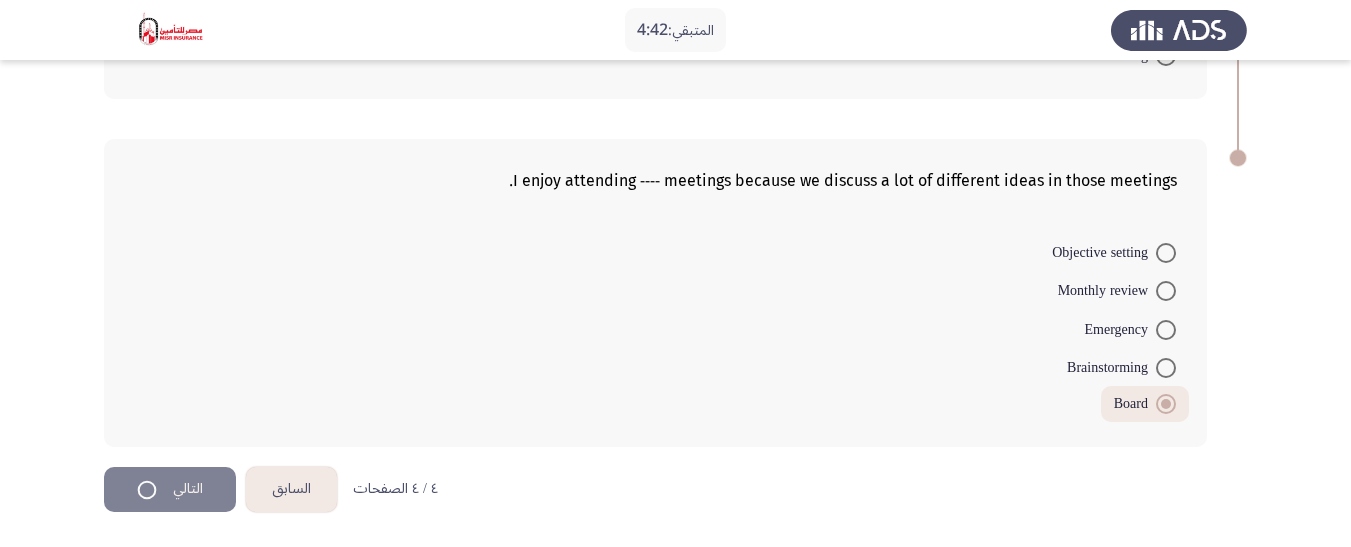 scroll, scrollTop: 0, scrollLeft: 0, axis: both 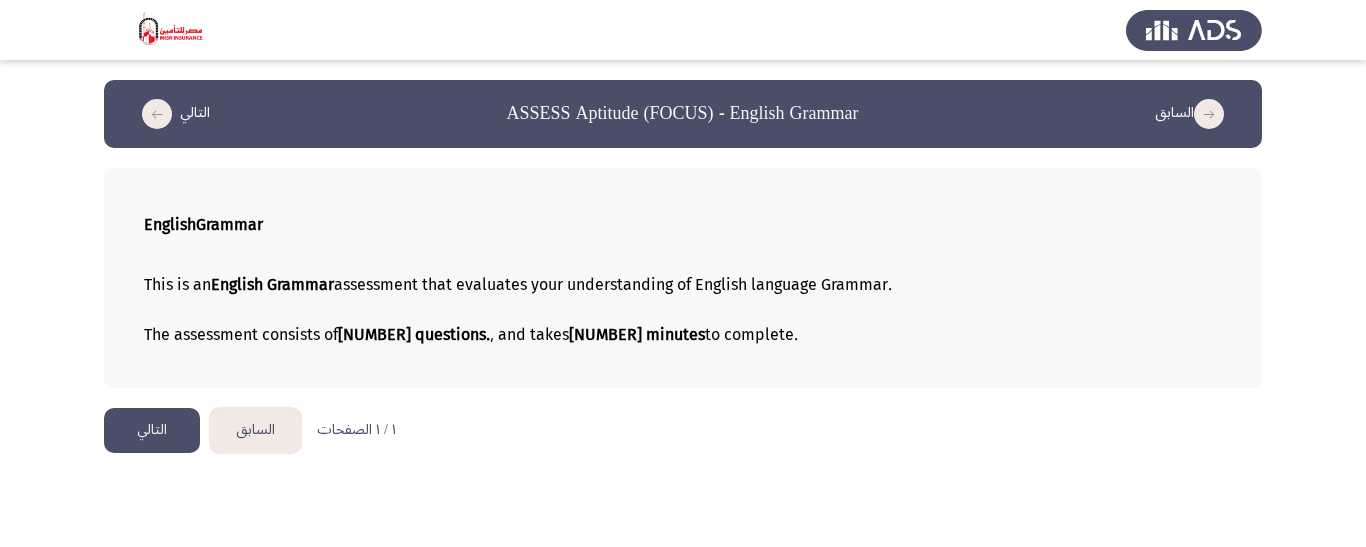 click on "التالي" 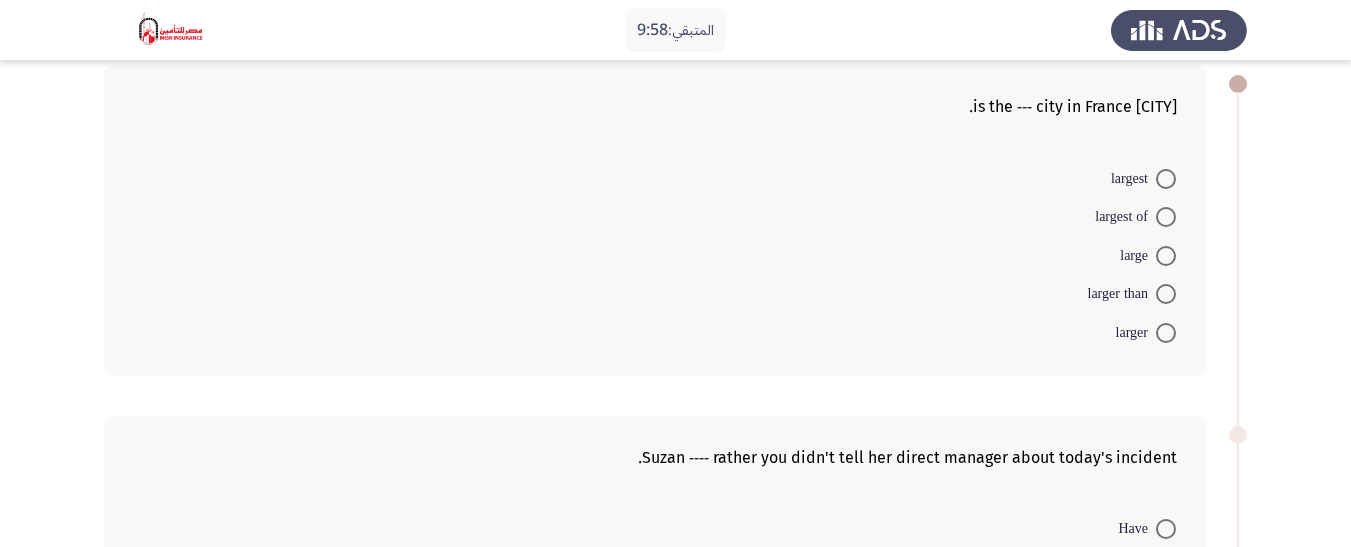 scroll, scrollTop: 0, scrollLeft: 0, axis: both 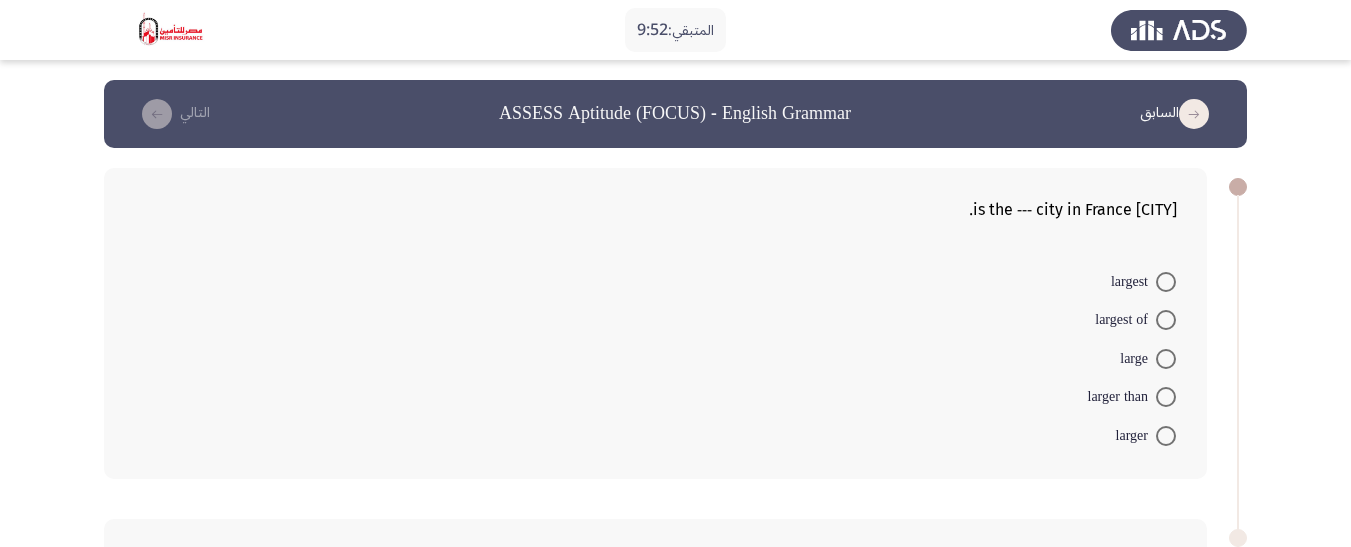 click on "largest" at bounding box center (1133, 282) 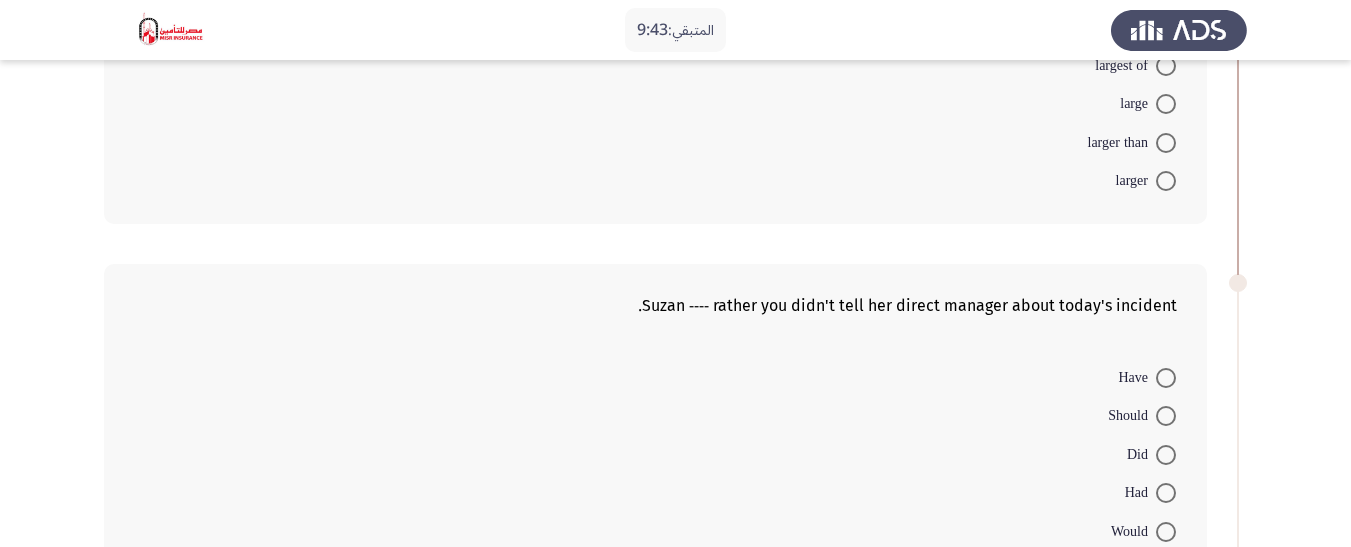 scroll, scrollTop: 300, scrollLeft: 0, axis: vertical 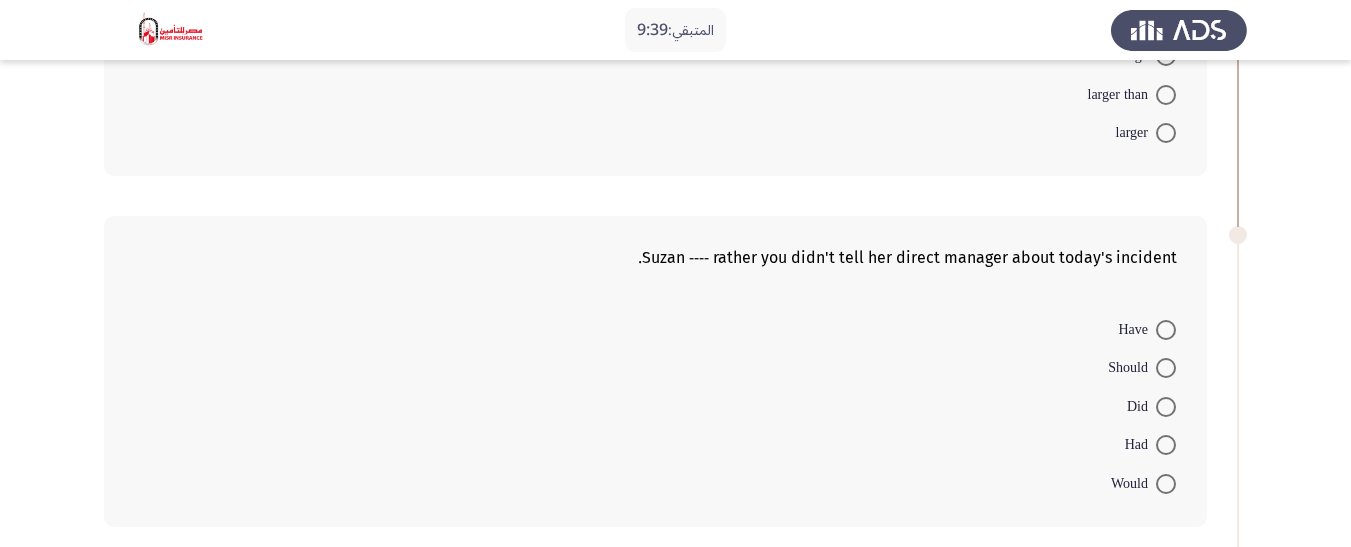 click at bounding box center [1166, 484] 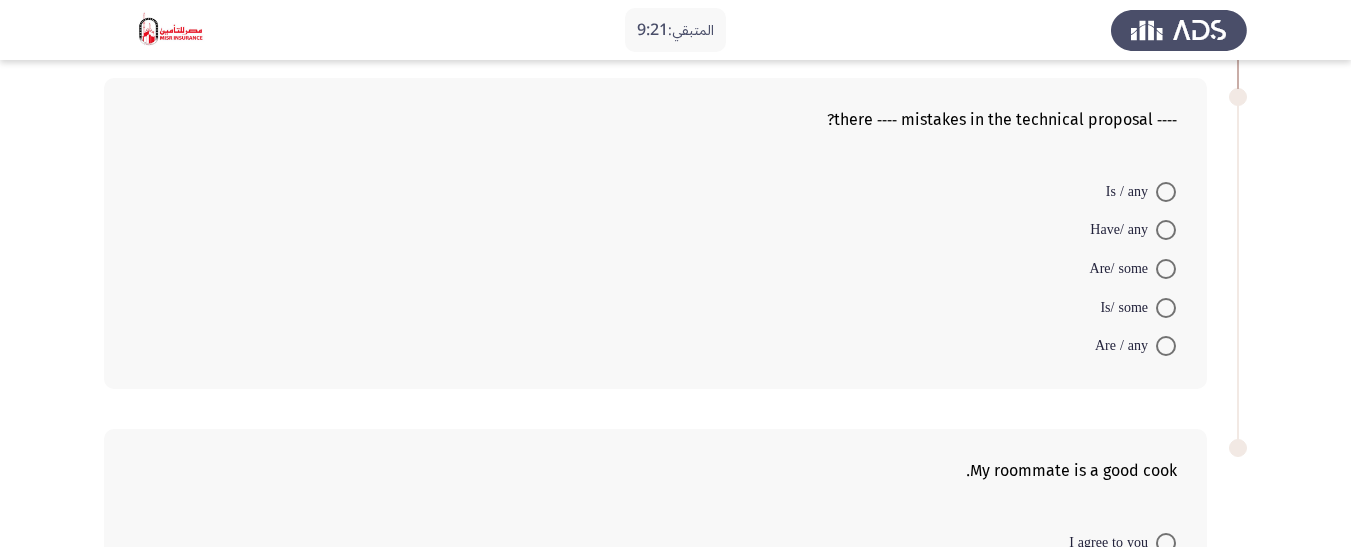 scroll, scrollTop: 800, scrollLeft: 0, axis: vertical 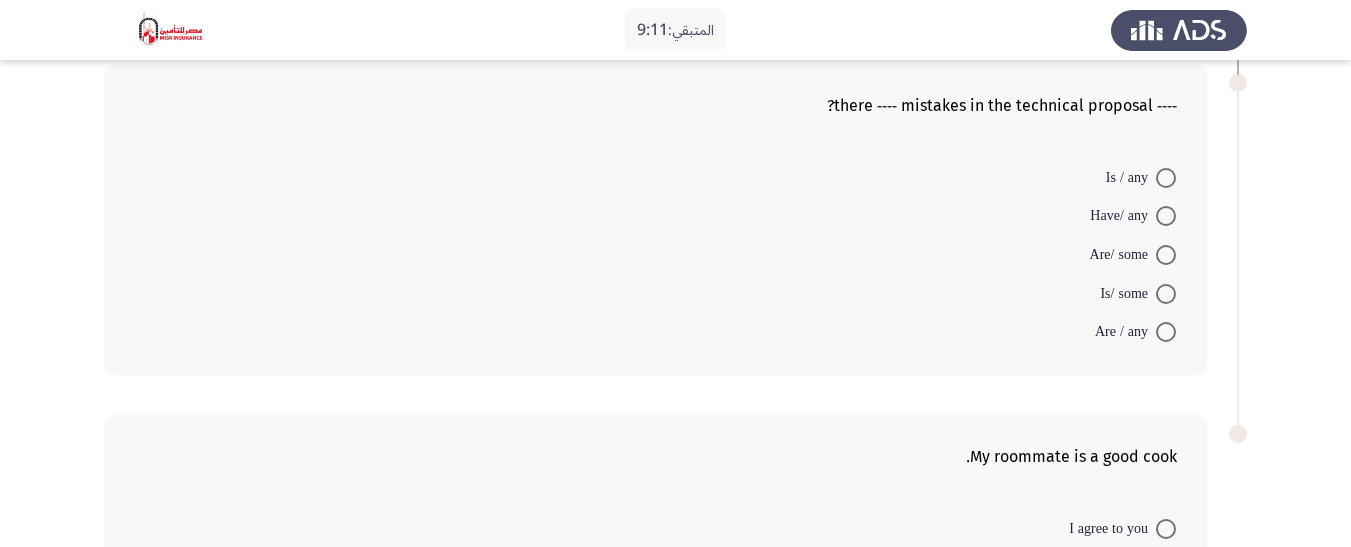 click on "Is / any" at bounding box center [1141, 176] 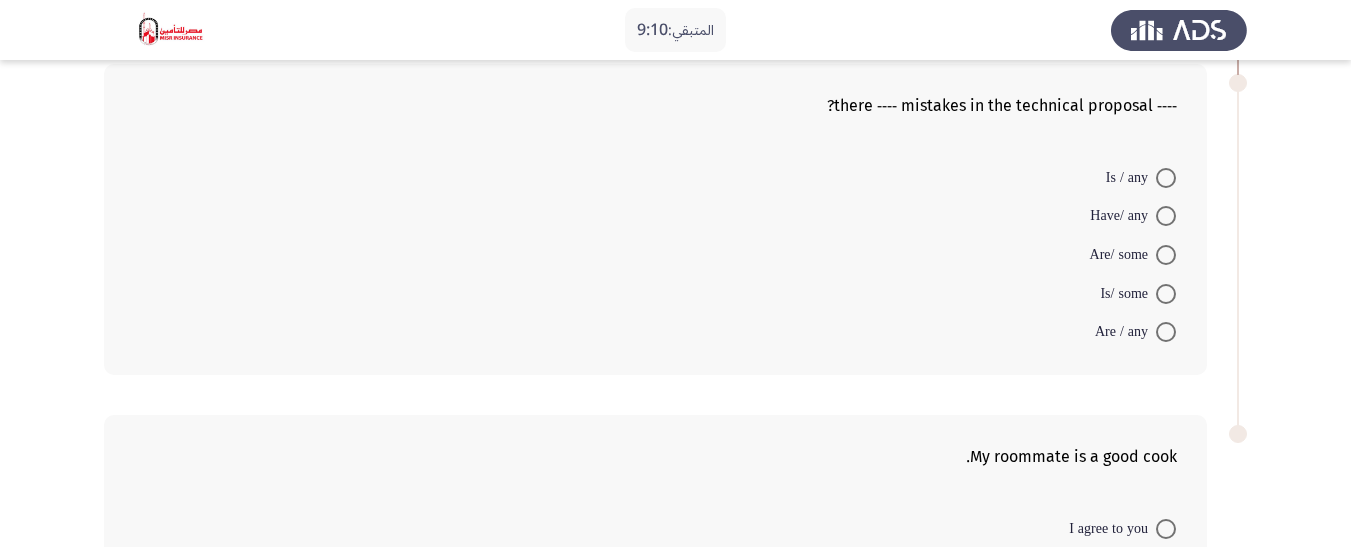 click on "Is / any" at bounding box center [1141, 176] 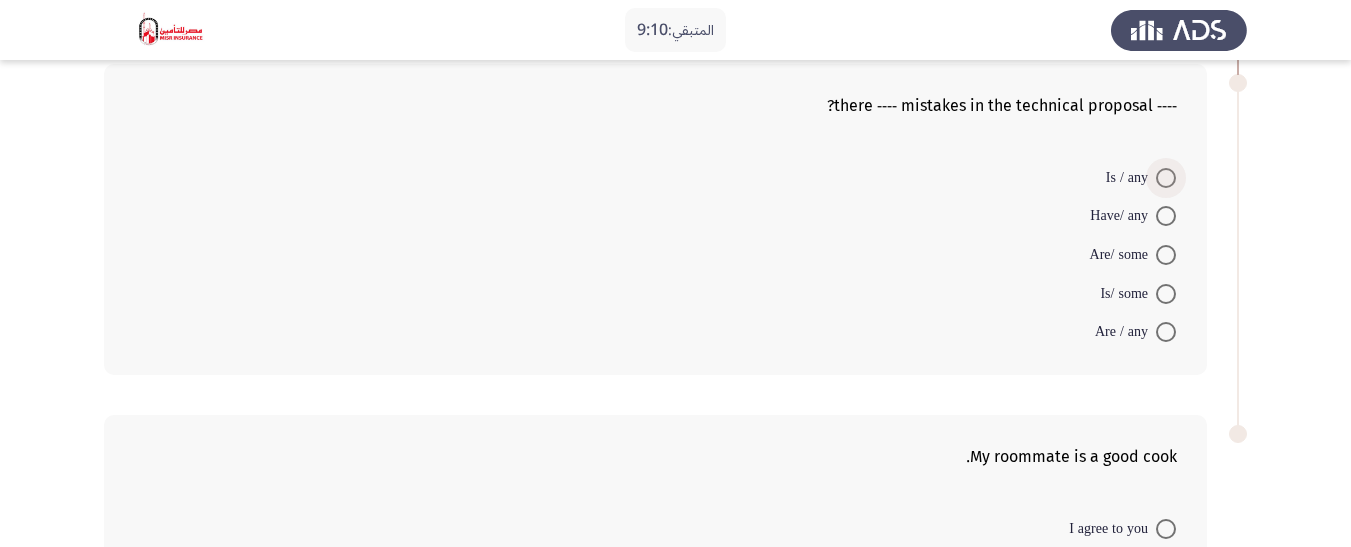 click at bounding box center (1166, 178) 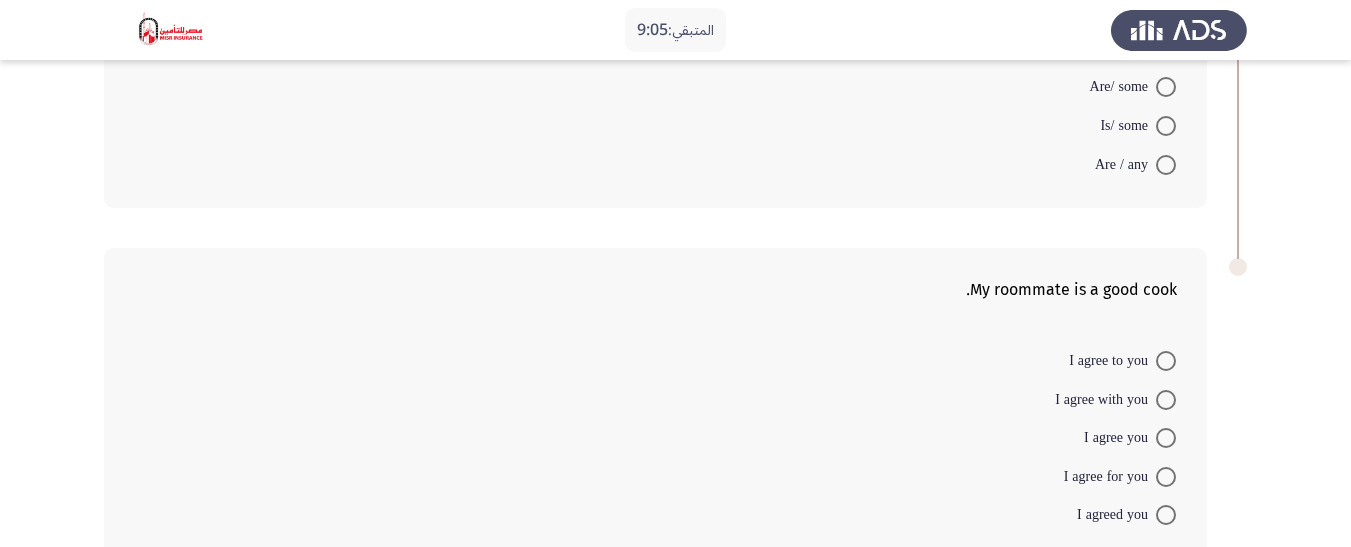 scroll, scrollTop: 1000, scrollLeft: 0, axis: vertical 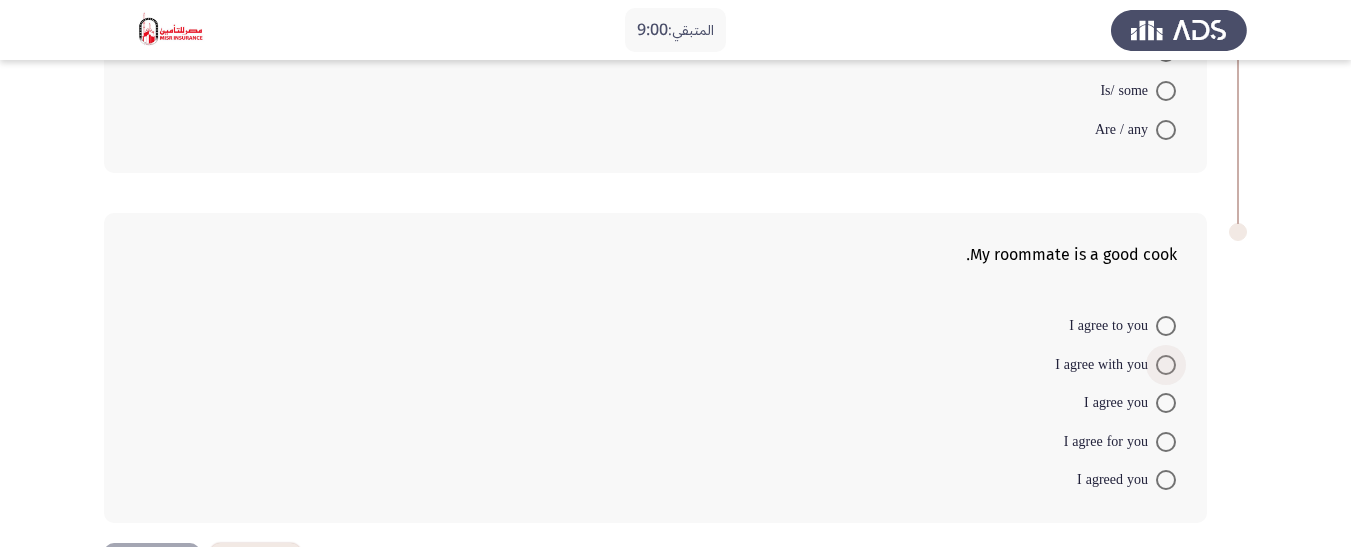 click at bounding box center [1166, 365] 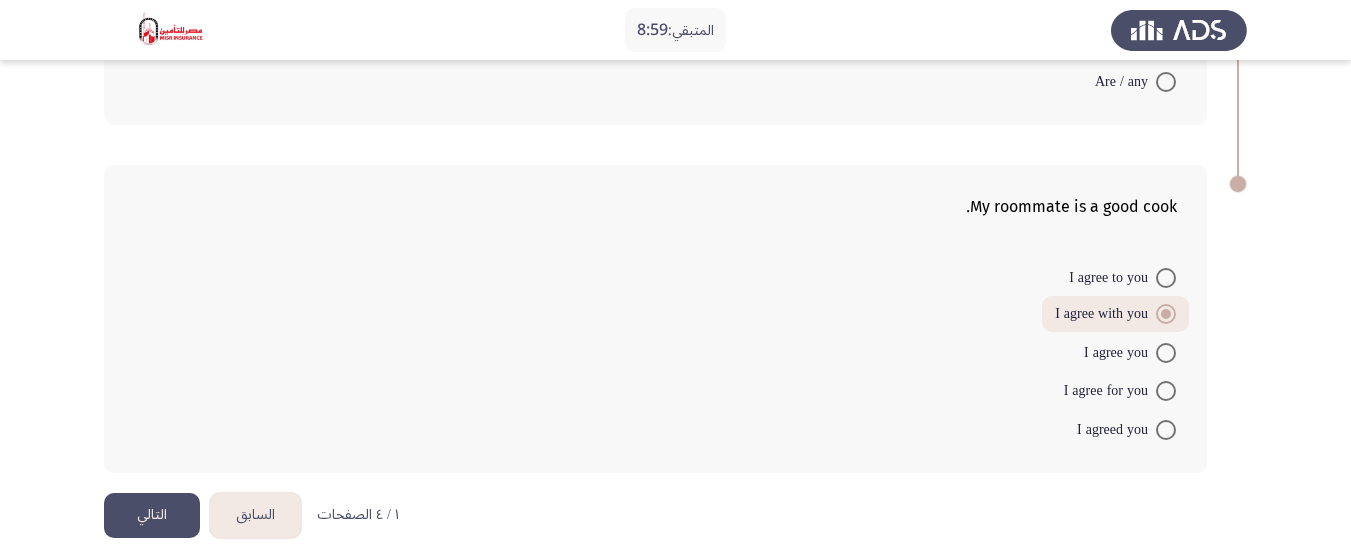 scroll, scrollTop: 1074, scrollLeft: 0, axis: vertical 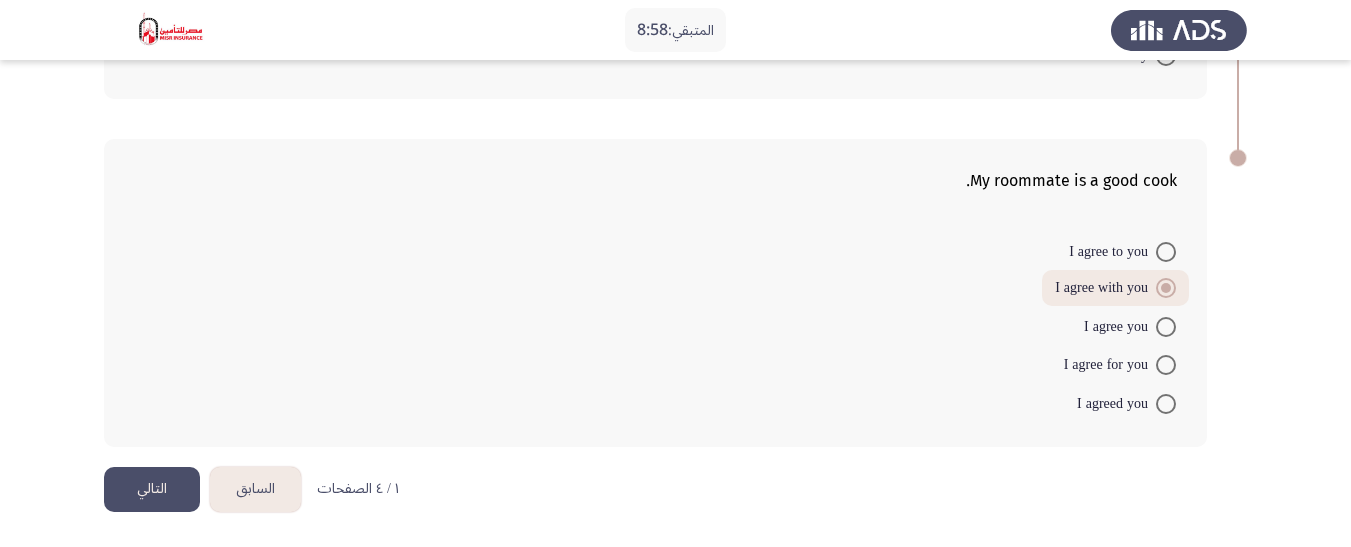 click on "التالي" 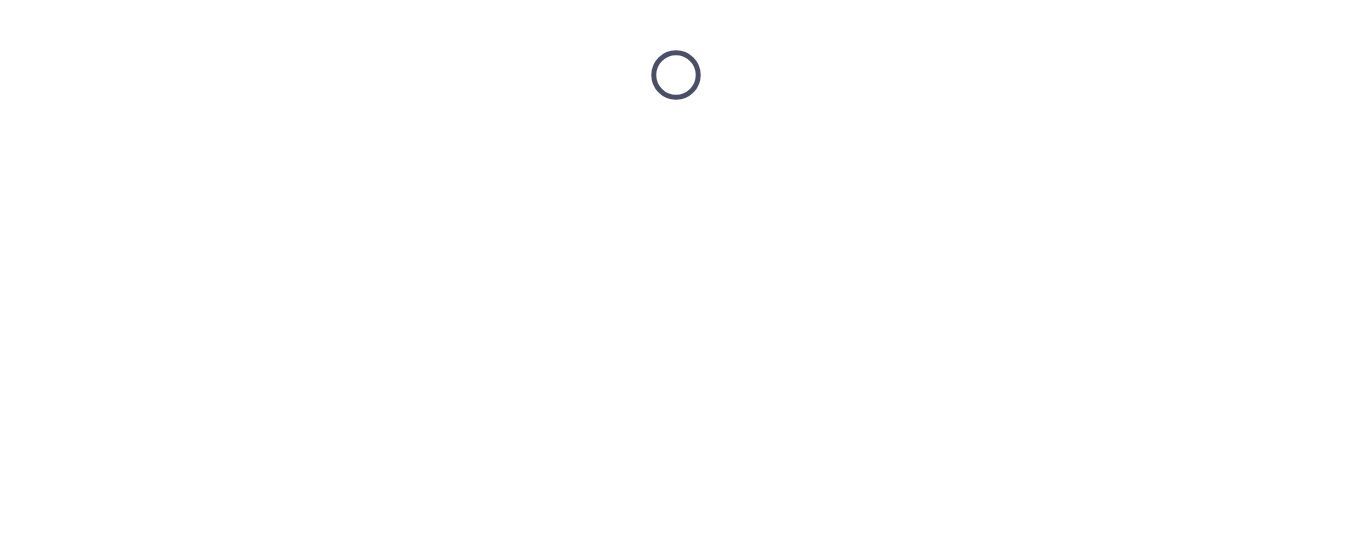 scroll, scrollTop: 0, scrollLeft: 0, axis: both 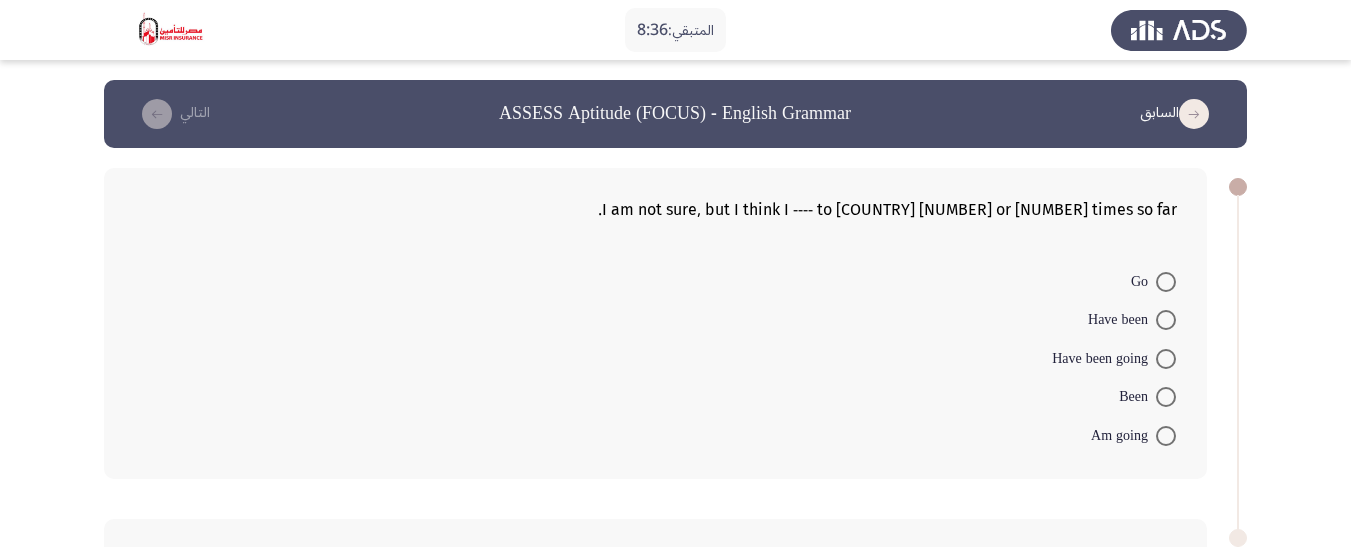 click at bounding box center (1166, 320) 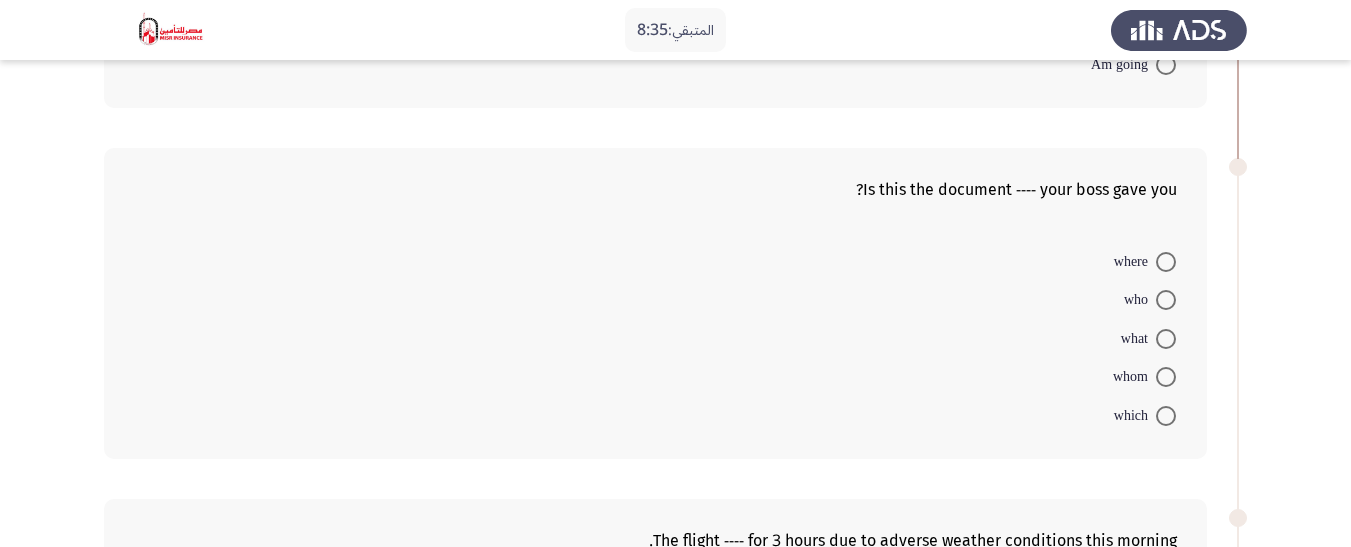 scroll, scrollTop: 400, scrollLeft: 0, axis: vertical 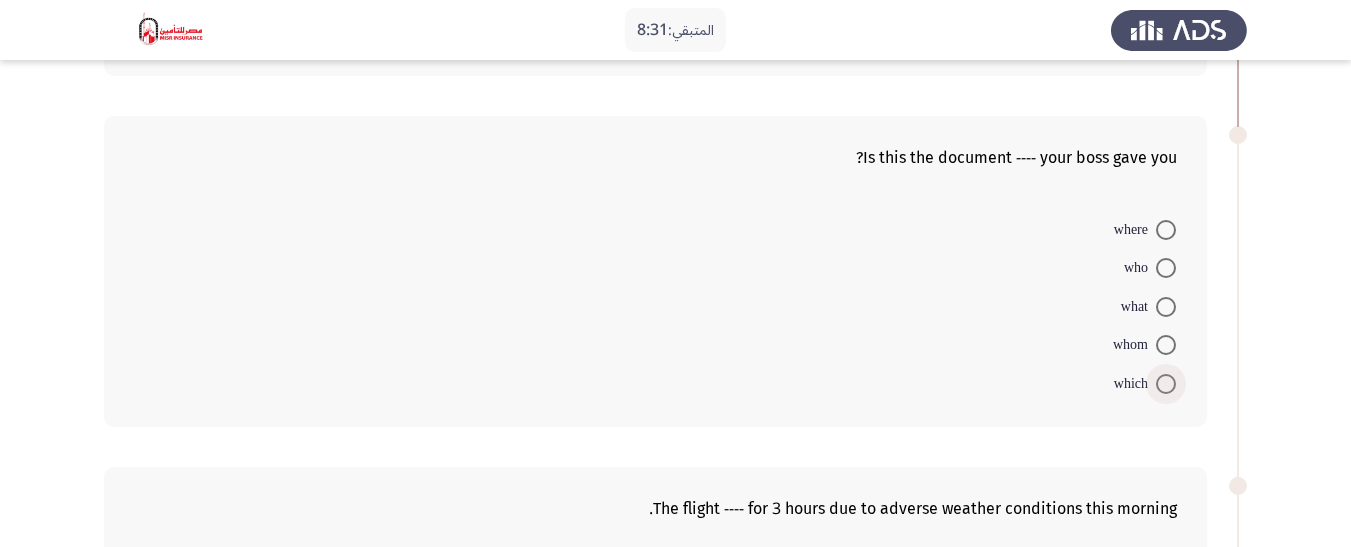 click at bounding box center [1166, 384] 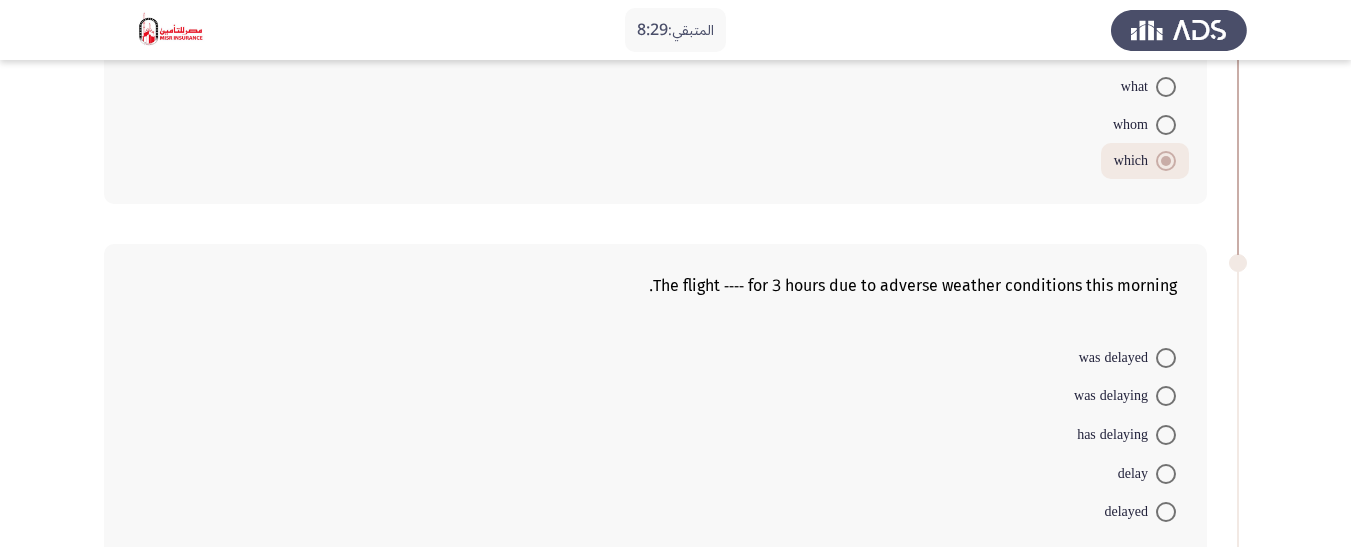 scroll, scrollTop: 700, scrollLeft: 0, axis: vertical 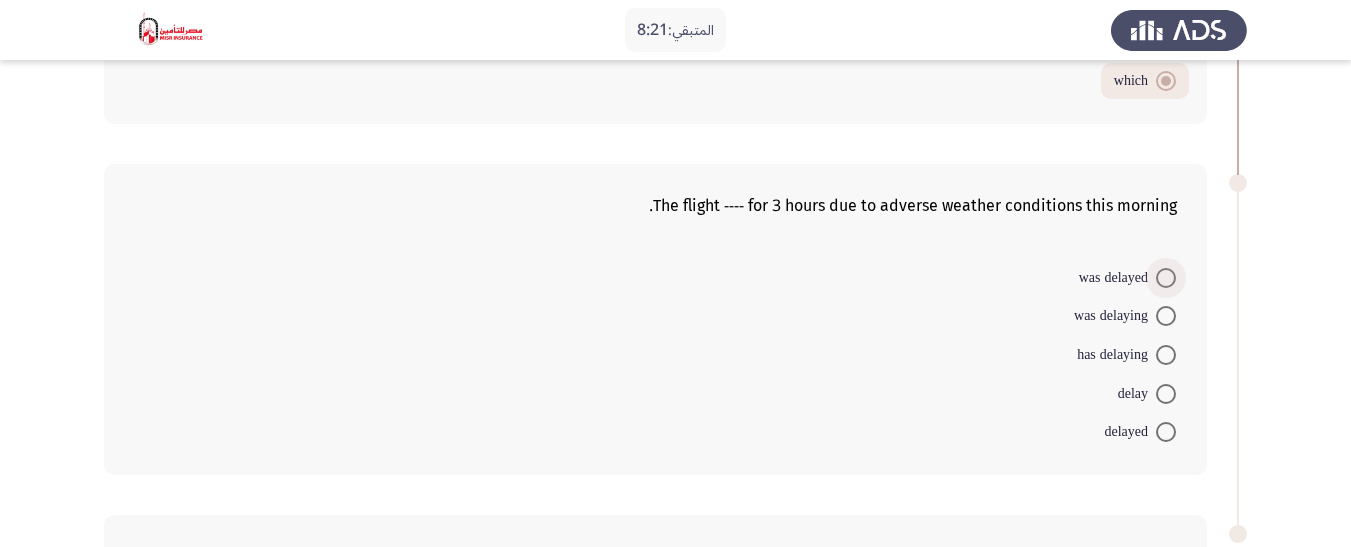 click at bounding box center (1166, 278) 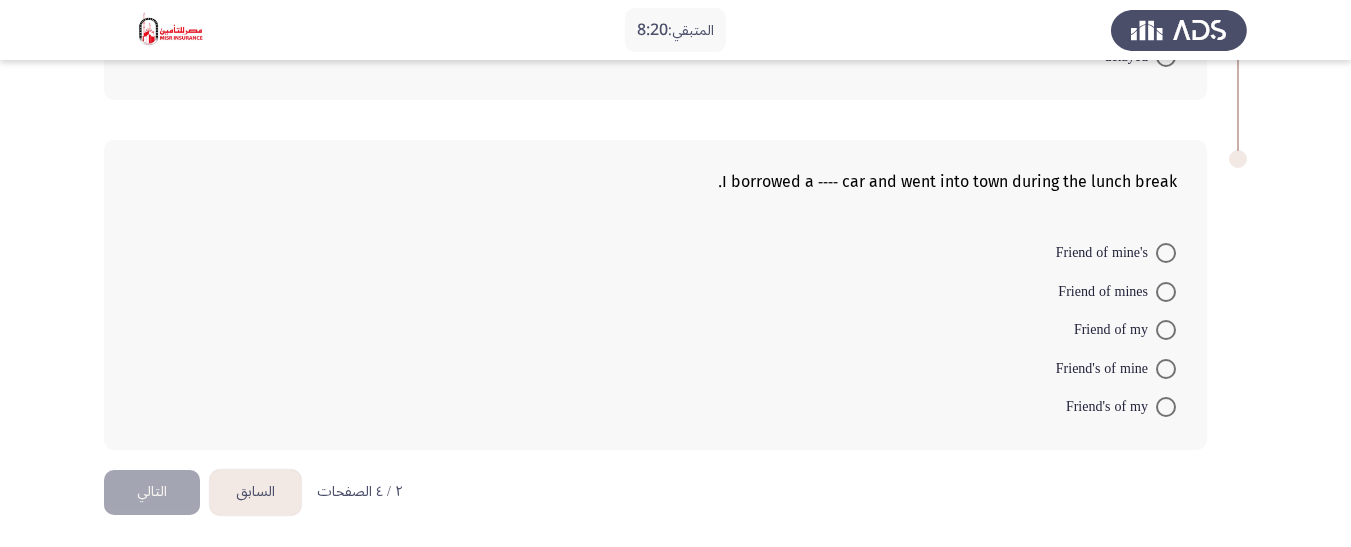 scroll, scrollTop: 1076, scrollLeft: 0, axis: vertical 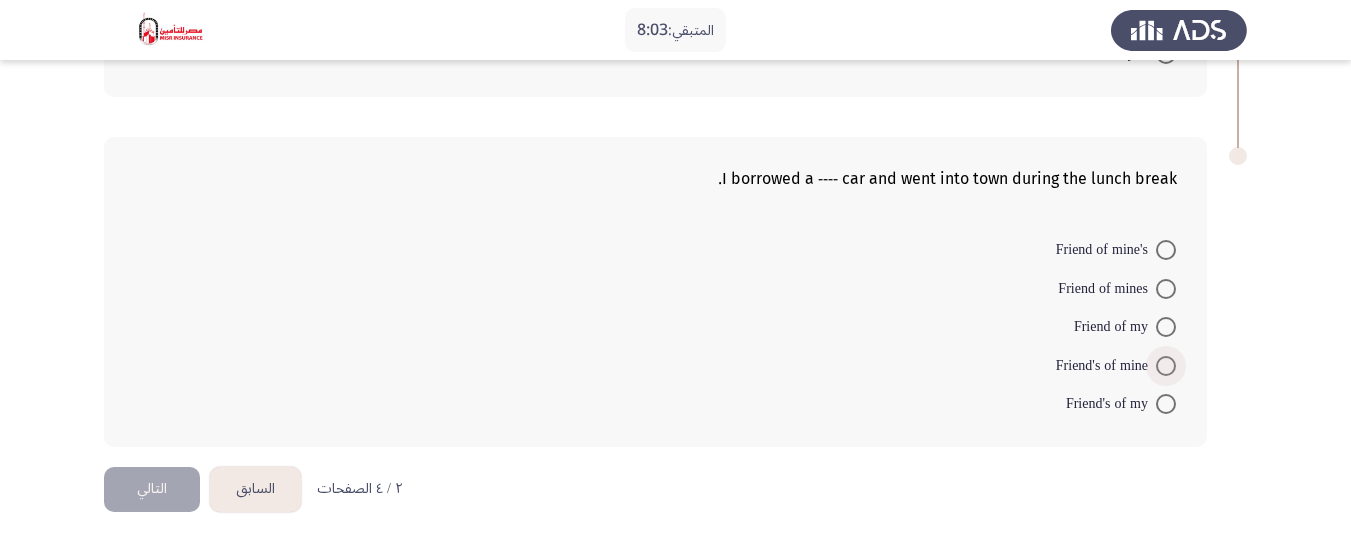 click at bounding box center (1166, 366) 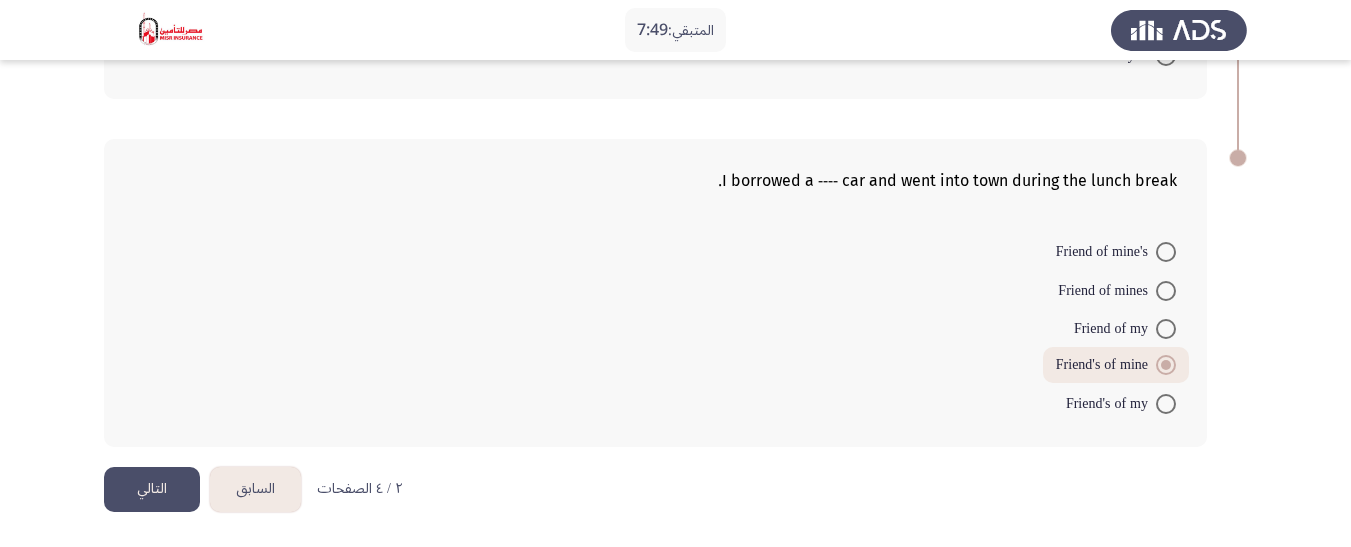 click on "التالي" 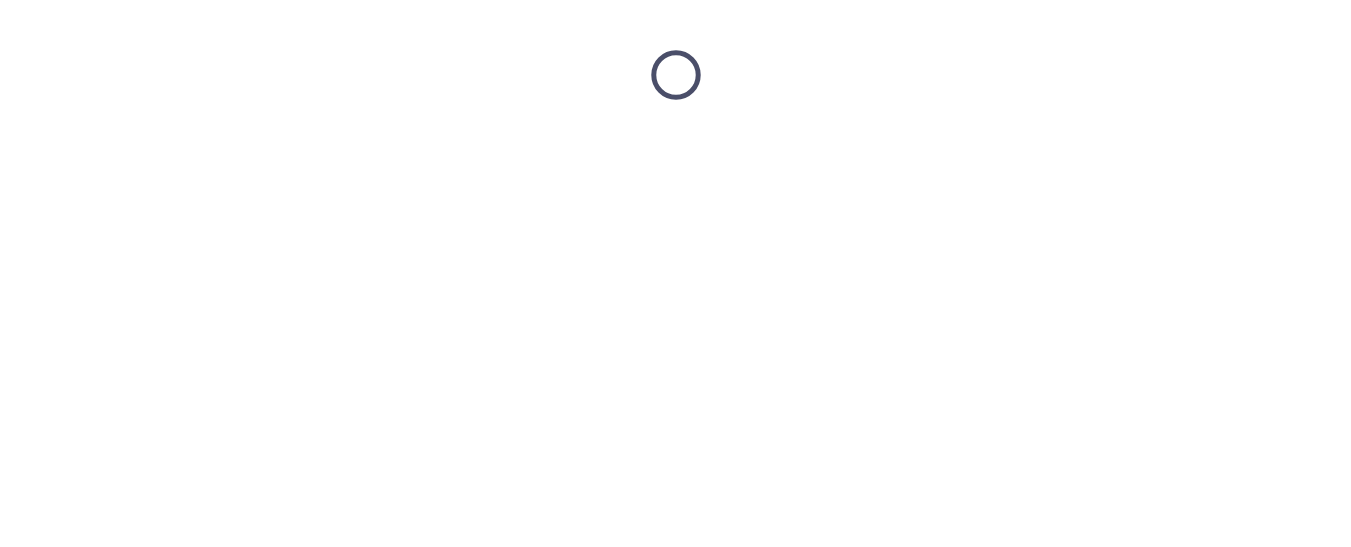 scroll, scrollTop: 0, scrollLeft: 0, axis: both 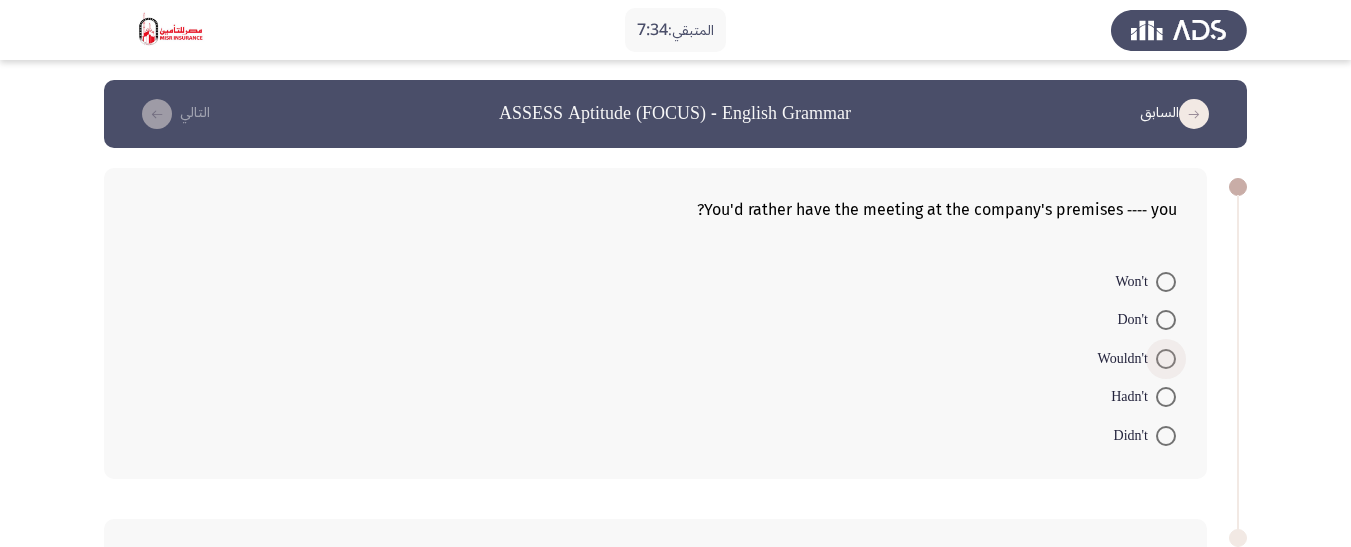click at bounding box center [1166, 359] 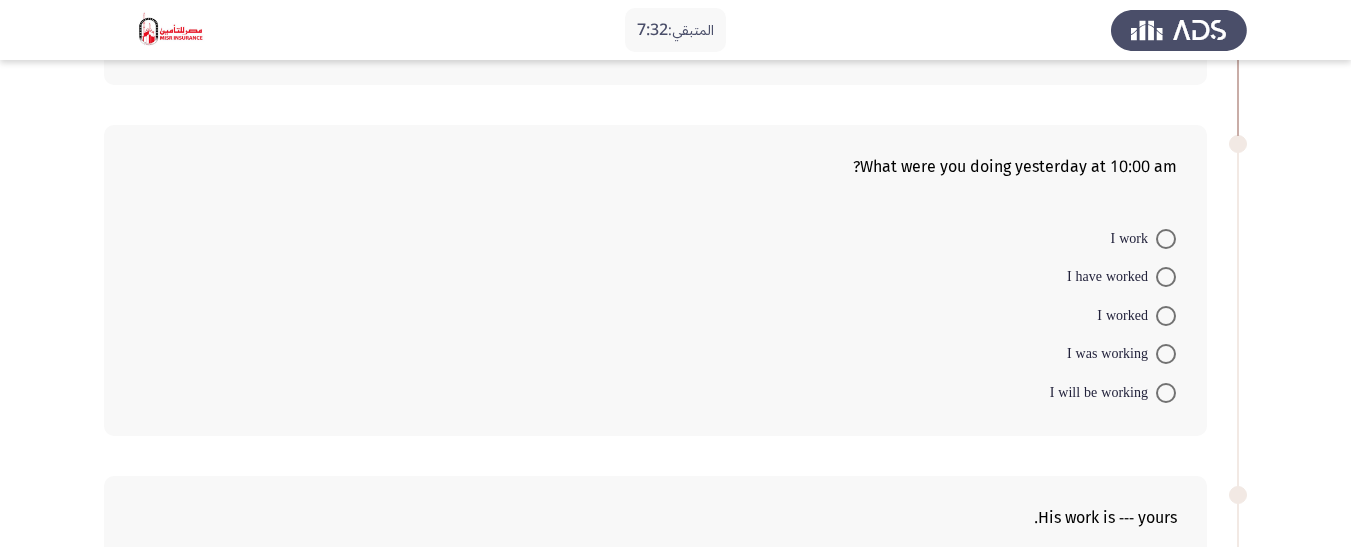 scroll, scrollTop: 400, scrollLeft: 0, axis: vertical 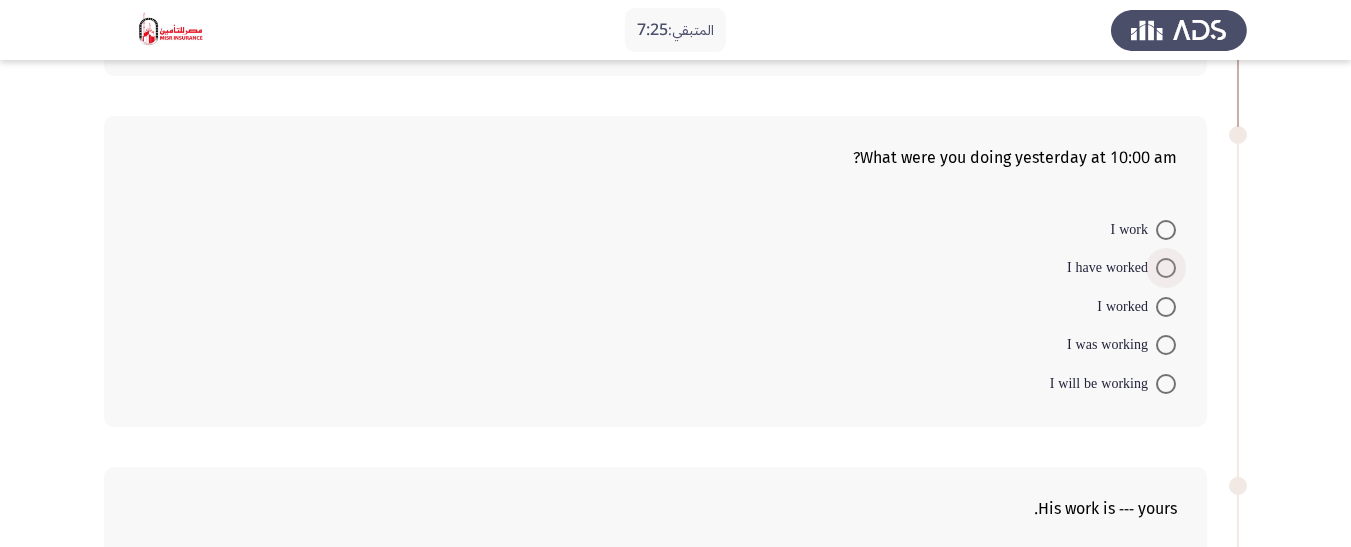 click at bounding box center [1166, 268] 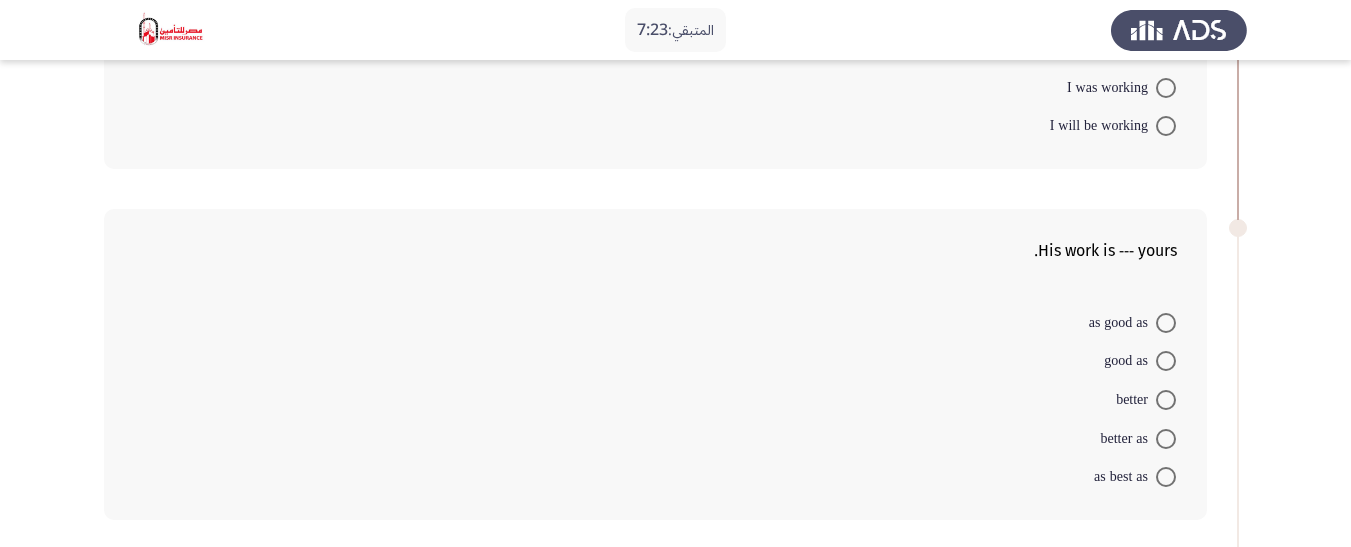 scroll, scrollTop: 700, scrollLeft: 0, axis: vertical 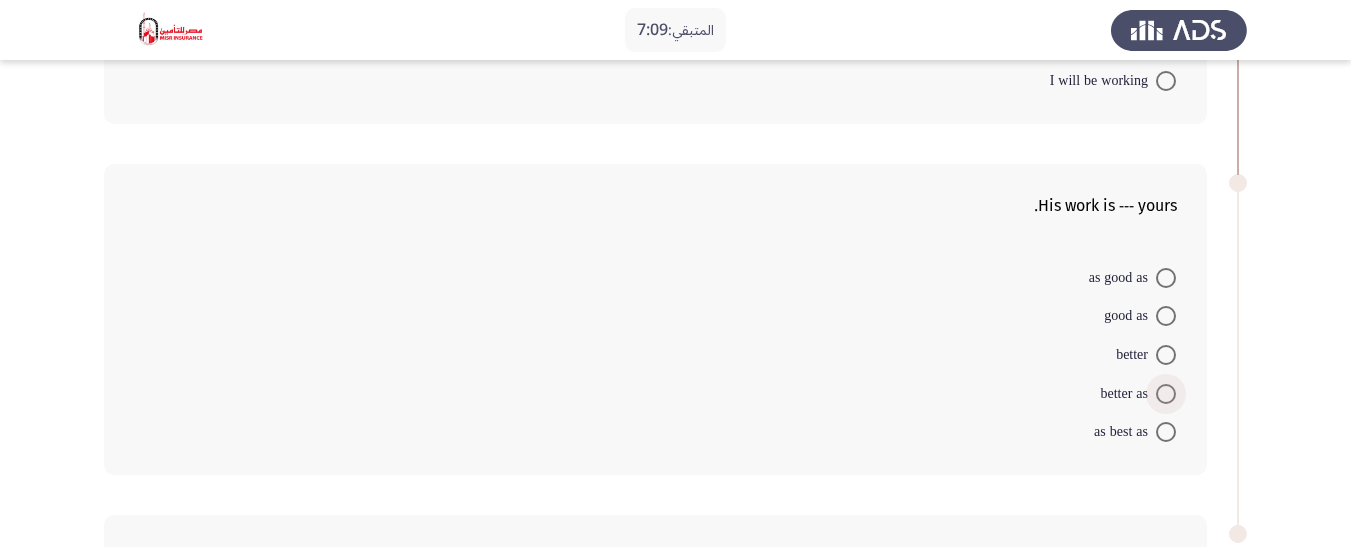 click at bounding box center (1166, 394) 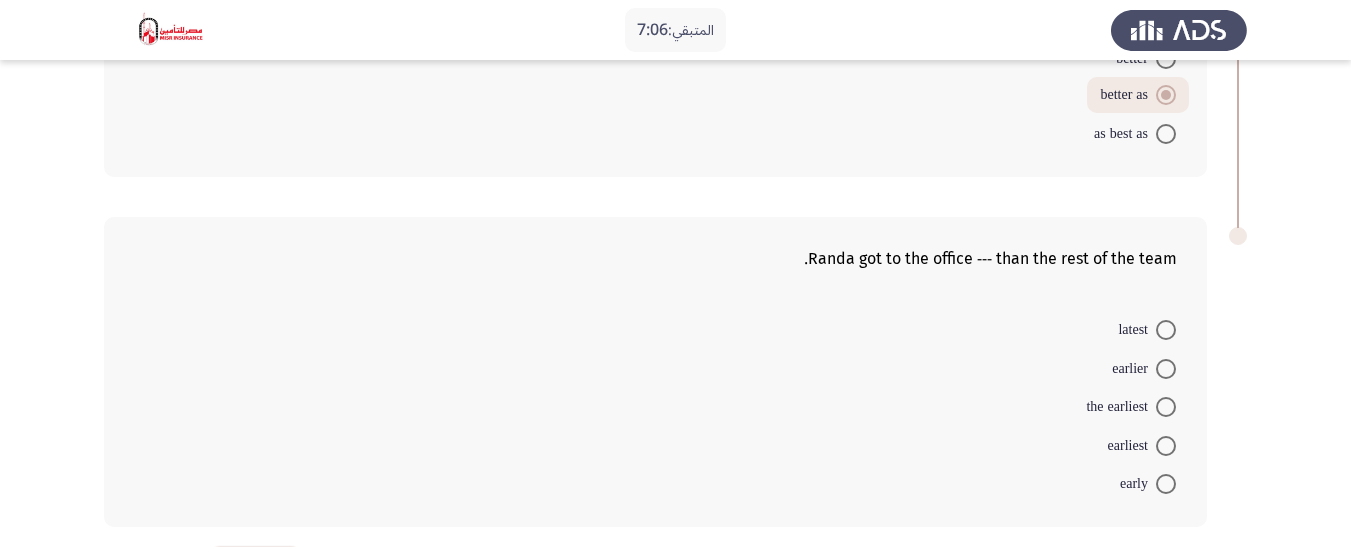 scroll, scrollTop: 1076, scrollLeft: 0, axis: vertical 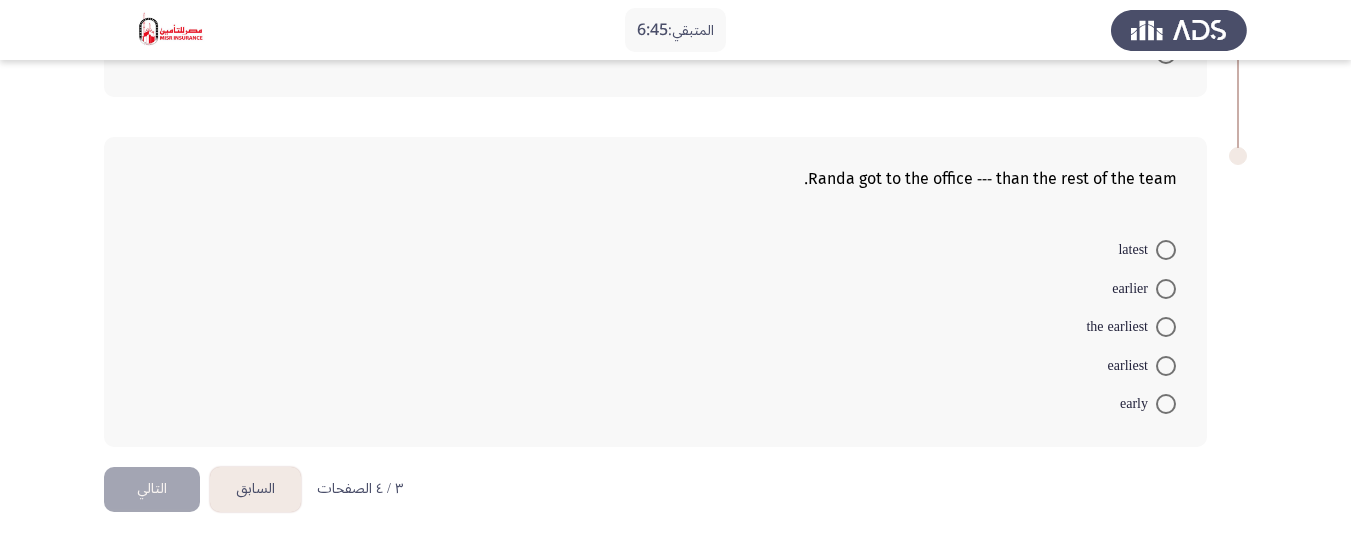 click at bounding box center [1166, 289] 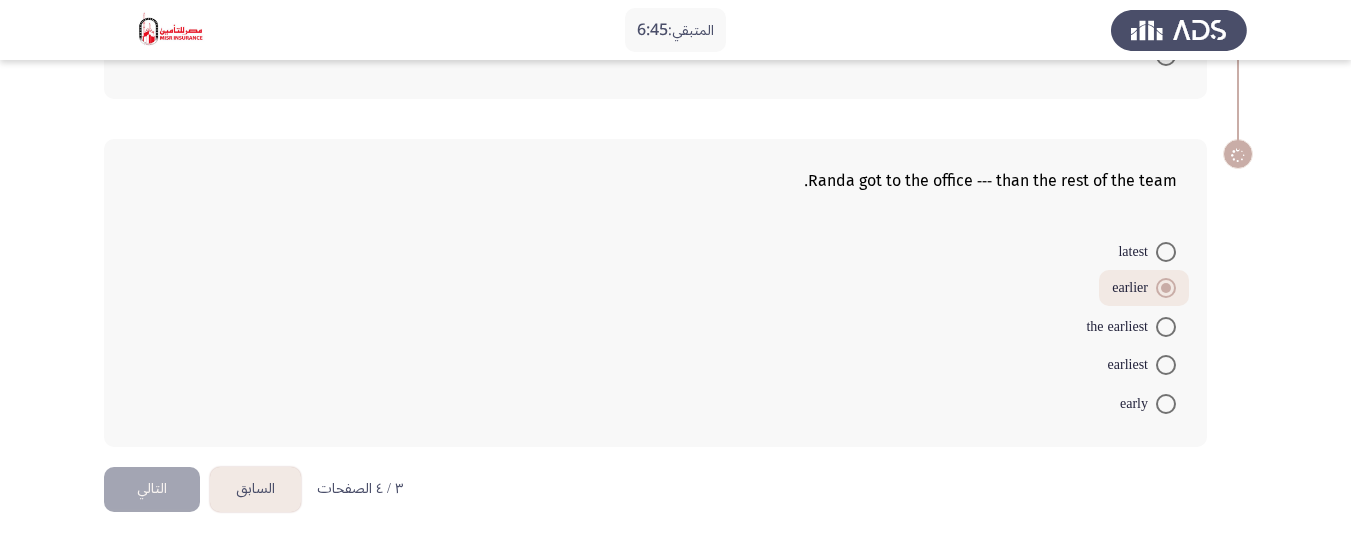 scroll, scrollTop: 1074, scrollLeft: 0, axis: vertical 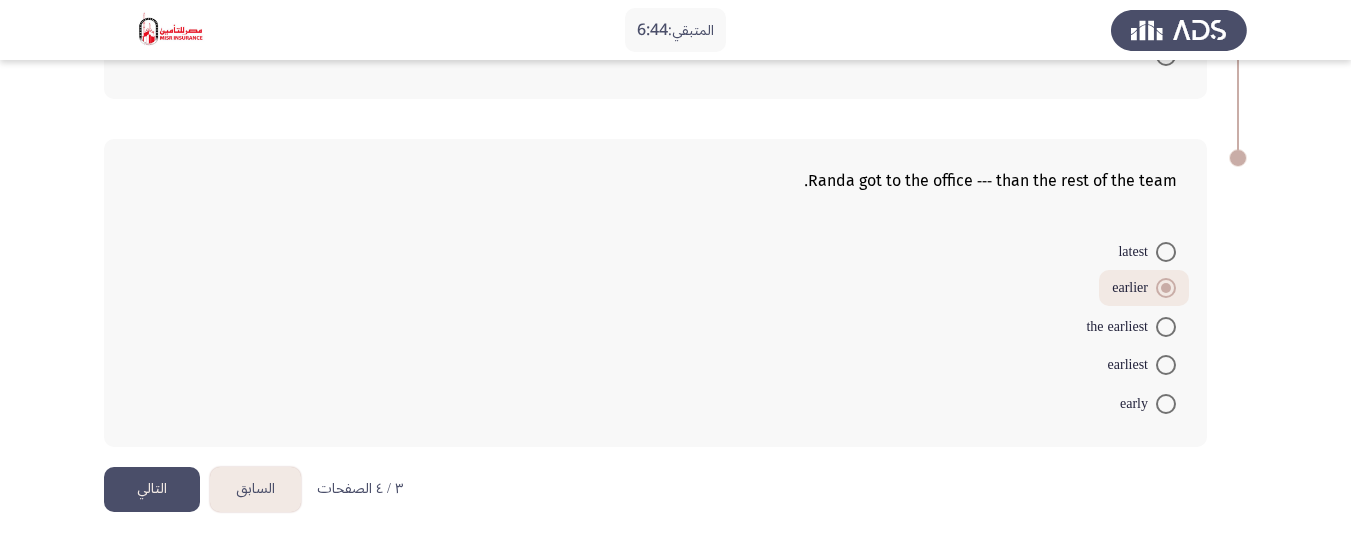 click on "التالي" 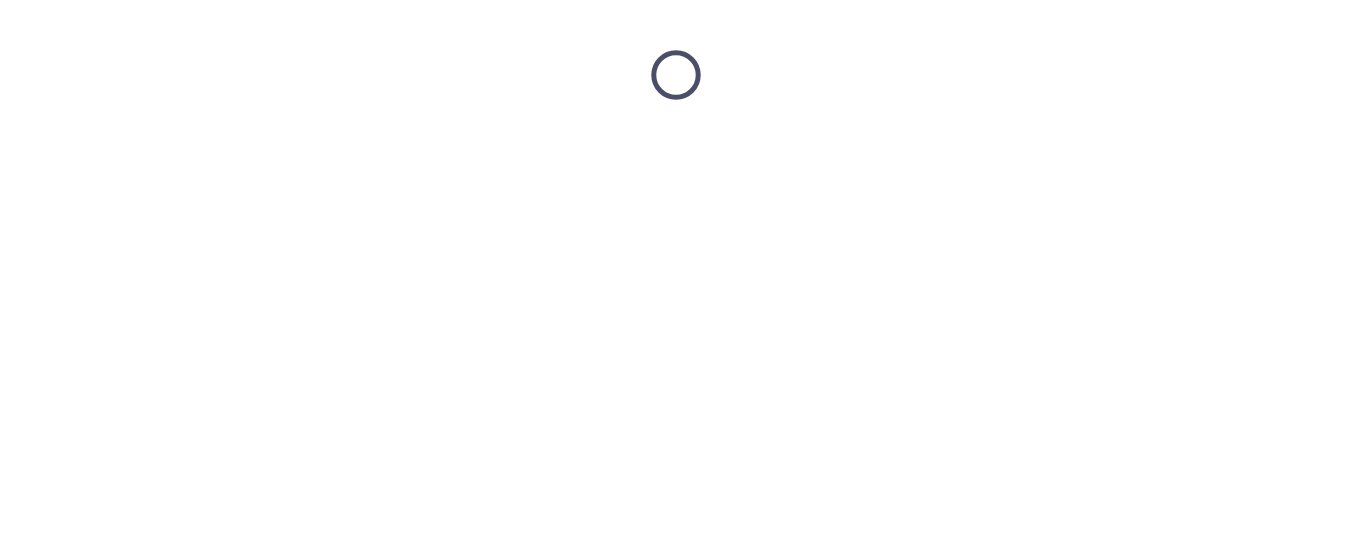 scroll, scrollTop: 0, scrollLeft: 0, axis: both 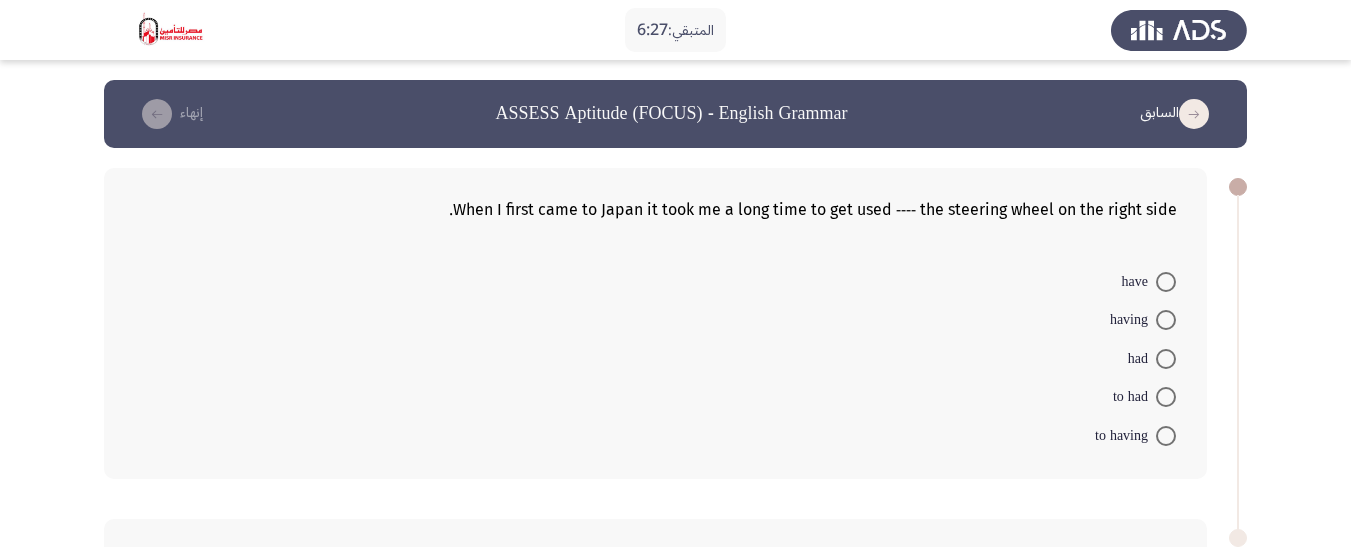 click at bounding box center (1166, 397) 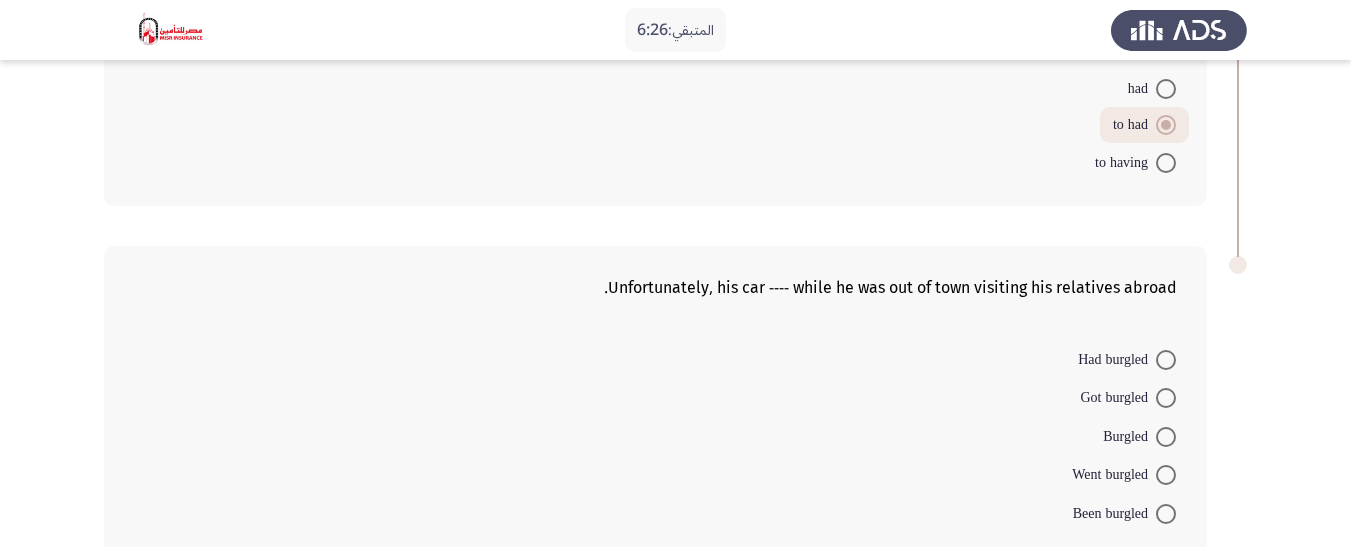 scroll, scrollTop: 300, scrollLeft: 0, axis: vertical 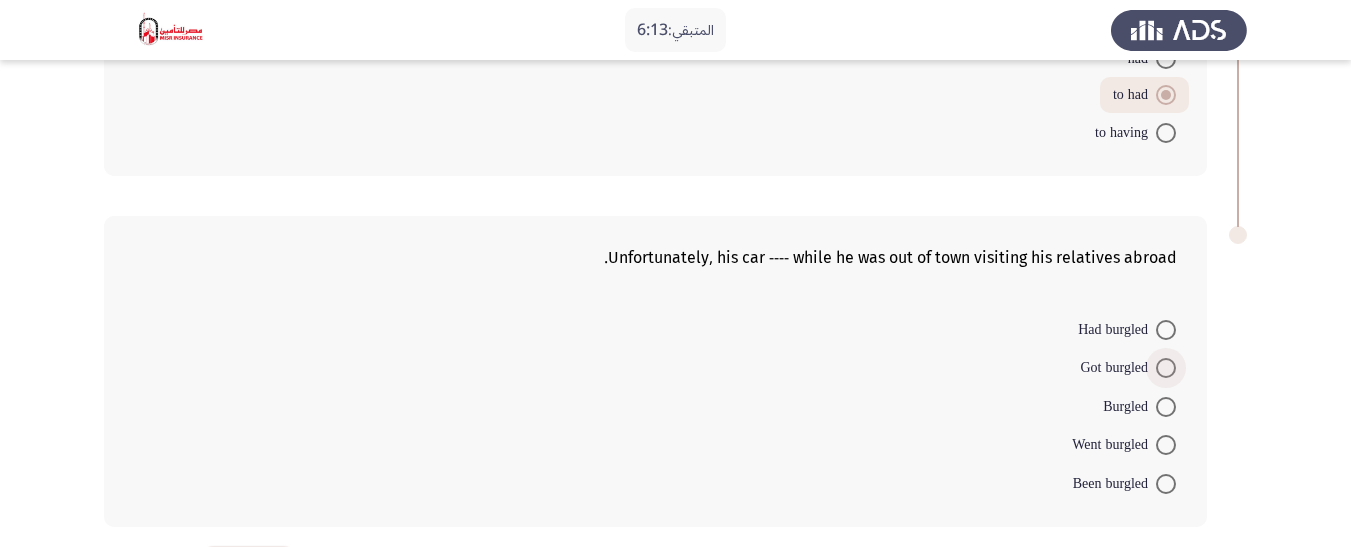 click at bounding box center (1166, 368) 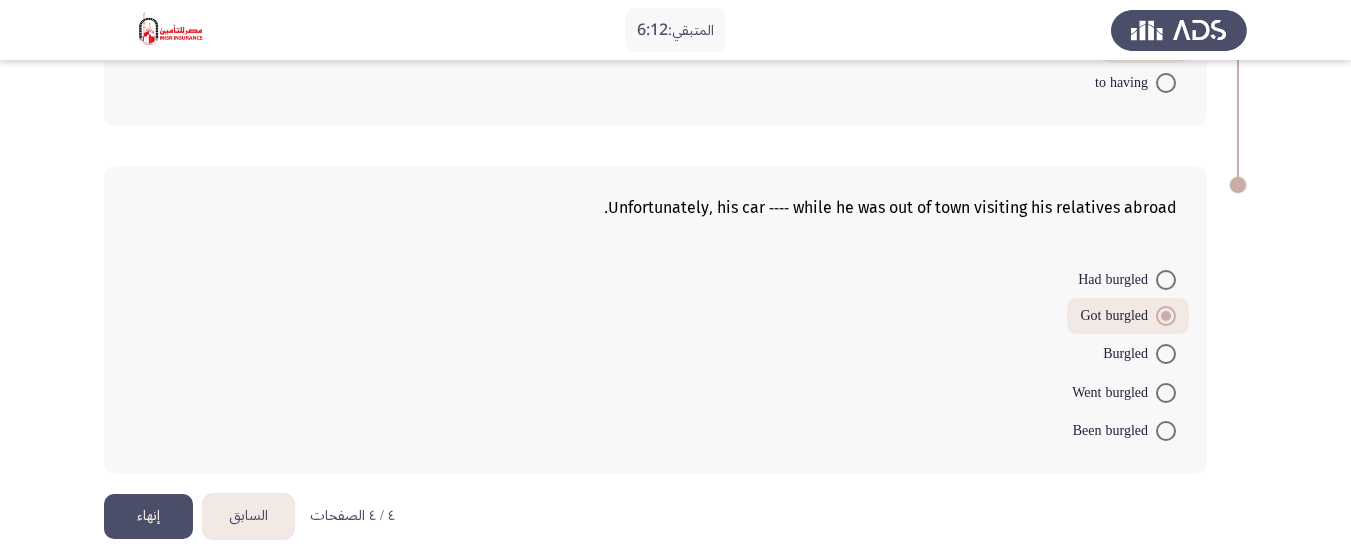 scroll, scrollTop: 377, scrollLeft: 0, axis: vertical 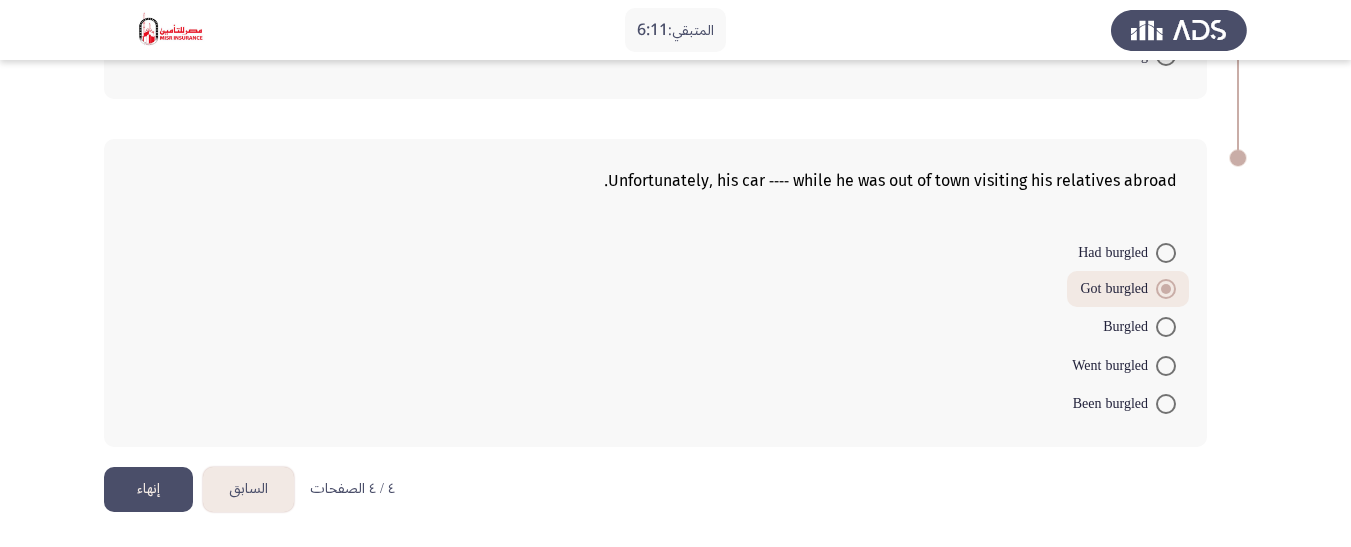 click on "إنهاء" 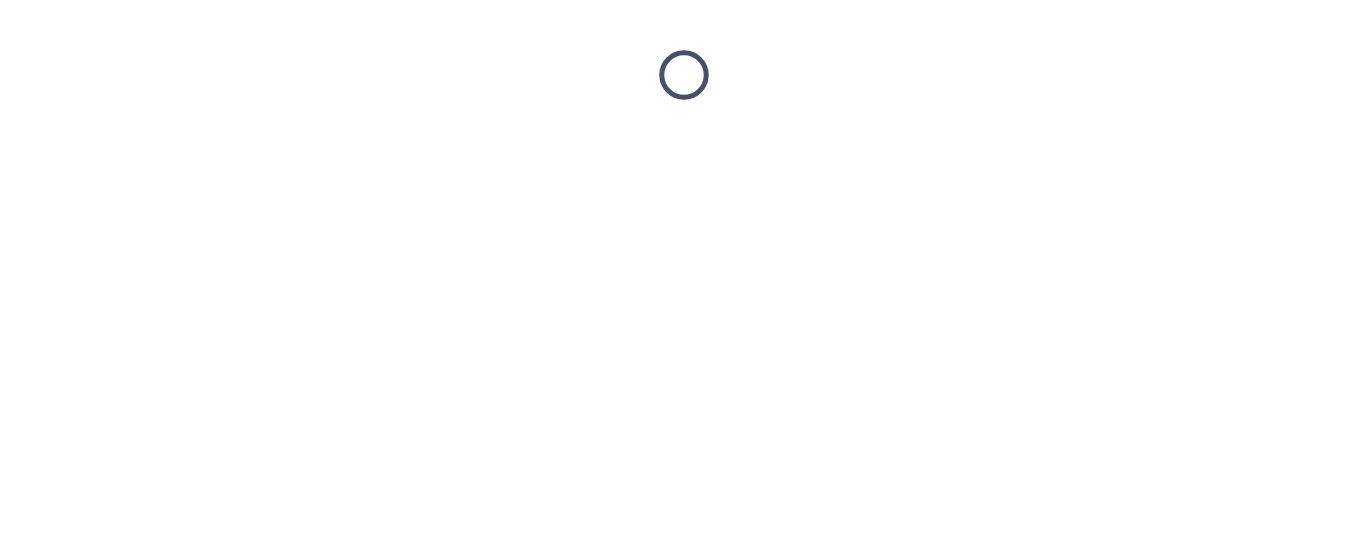 scroll, scrollTop: 0, scrollLeft: 0, axis: both 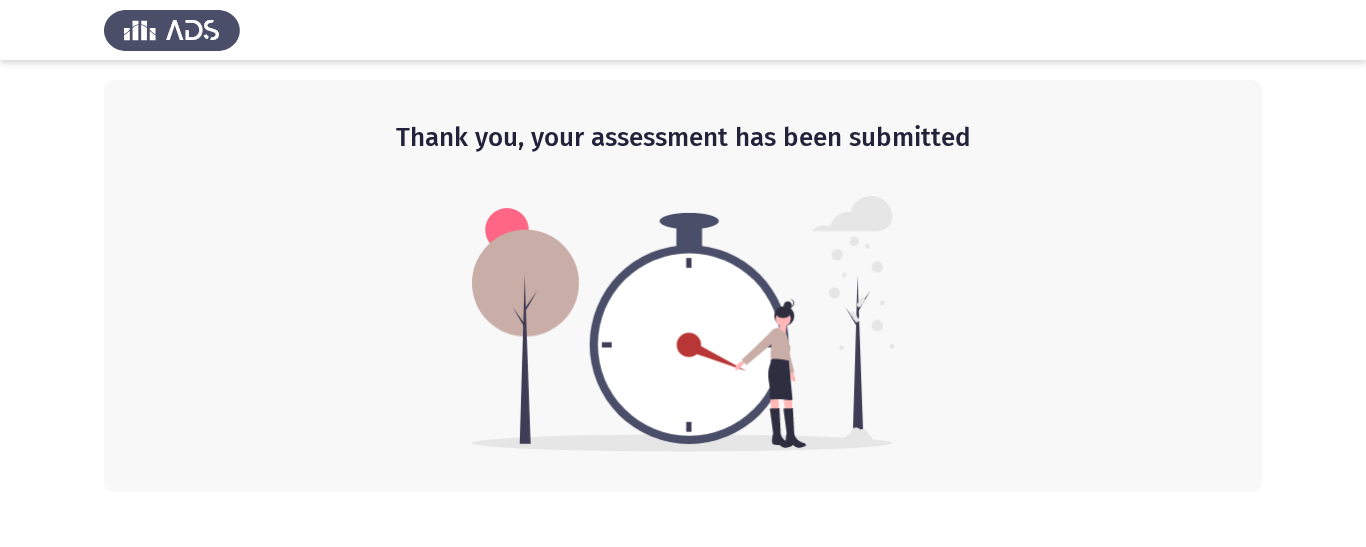click on "Thank you, your assessment has been submitted" 